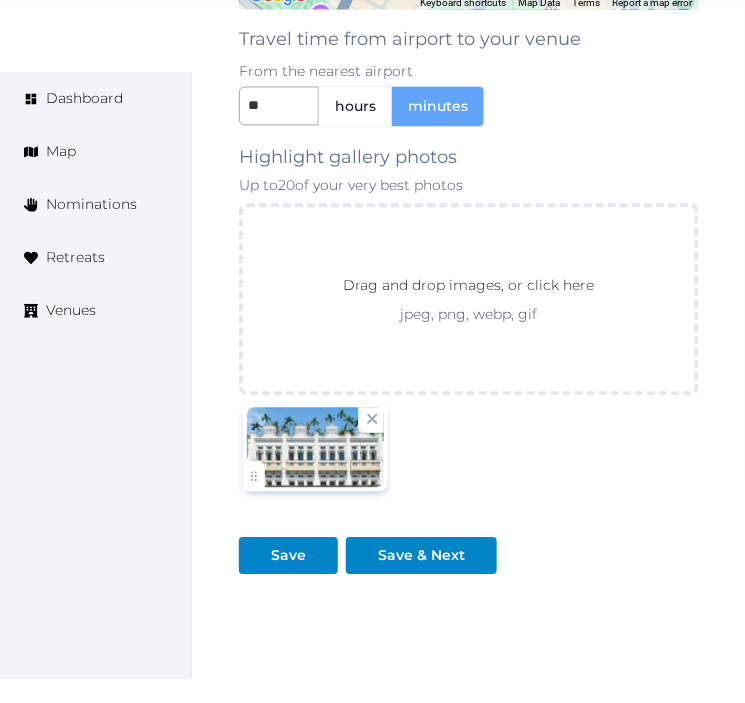 scroll, scrollTop: 3333, scrollLeft: 0, axis: vertical 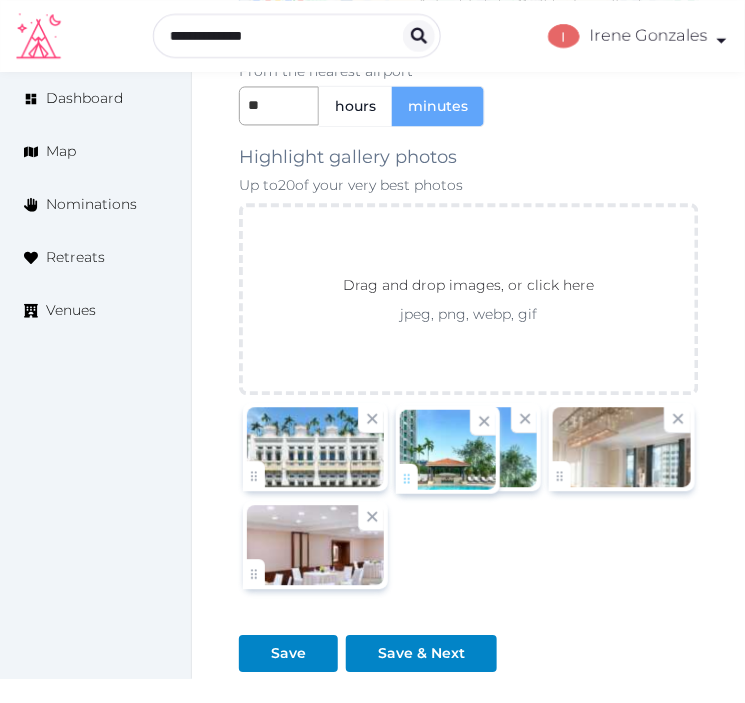 click on "Irene Gonzales   Account My Venue Listings My Retreats Logout      Dashboard Map Nominations Retreats Venues Edit venue 24 %  complete Fill out all the fields in your listing to increase its completion percentage.   A higher completion percentage will make your listing more attractive and result in better matches. InterContinental Singapore   View  listing   Open    Close CRM Lead Basic details Pricing and policies Retreat spaces Meeting spaces Accommodations Amenities Food and dining Activities and experiences Location Environment Types of retreats Brochures Notes Ownership Administration Activity This venue is live and visible to the public Mark draft Archive Venue owned by RetreatsAndVenues Manager c.o.r.e.y.sanford@retreatsandvenues.com Copy ownership transfer link Share this link with any user to transfer ownership of this venue. Users without accounts will be directed to register. Copy update link Copy recommended link Name * * 176 /" at bounding box center (372, -1218) 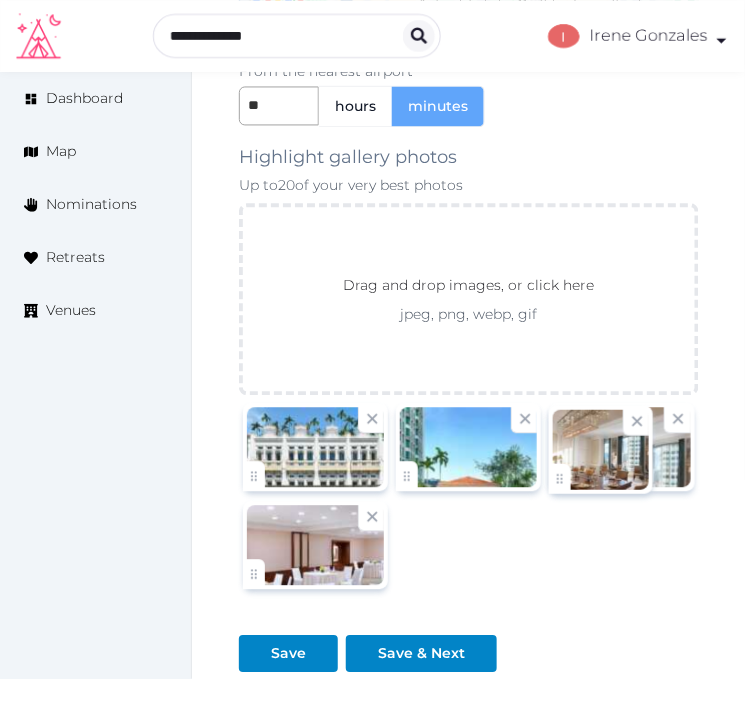 click on "Irene Gonzales   Account My Venue Listings My Retreats Logout      Dashboard Map Nominations Retreats Venues Edit venue 24 %  complete Fill out all the fields in your listing to increase its completion percentage.   A higher completion percentage will make your listing more attractive and result in better matches. InterContinental Singapore   View  listing   Open    Close CRM Lead Basic details Pricing and policies Retreat spaces Meeting spaces Accommodations Amenities Food and dining Activities and experiences Location Environment Types of retreats Brochures Notes Ownership Administration Activity This venue is live and visible to the public Mark draft Archive Venue owned by RetreatsAndVenues Manager c.o.r.e.y.sanford@retreatsandvenues.com Copy ownership transfer link Share this link with any user to transfer ownership of this venue. Users without accounts will be directed to register. Copy update link Copy recommended link Name * * 176 /" at bounding box center [372, -1218] 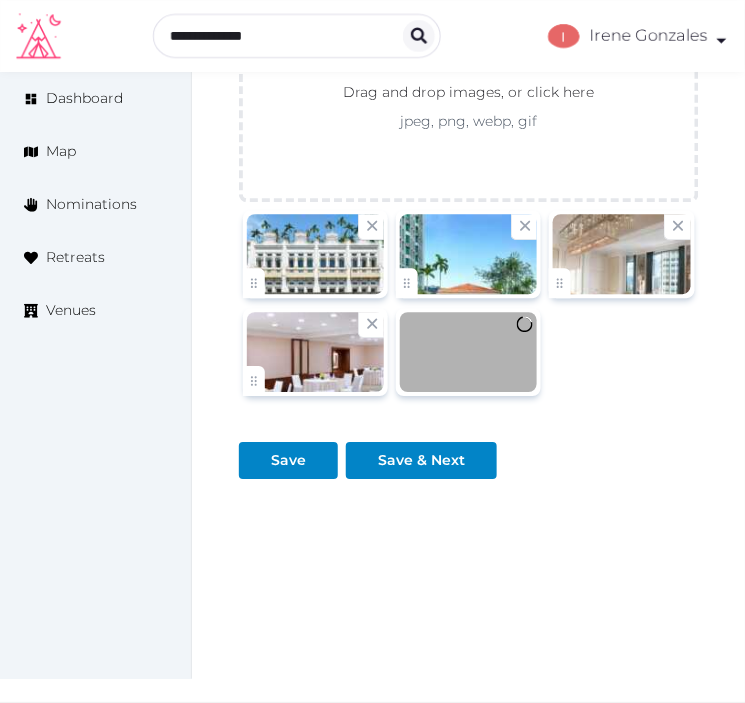 scroll, scrollTop: 3333, scrollLeft: 0, axis: vertical 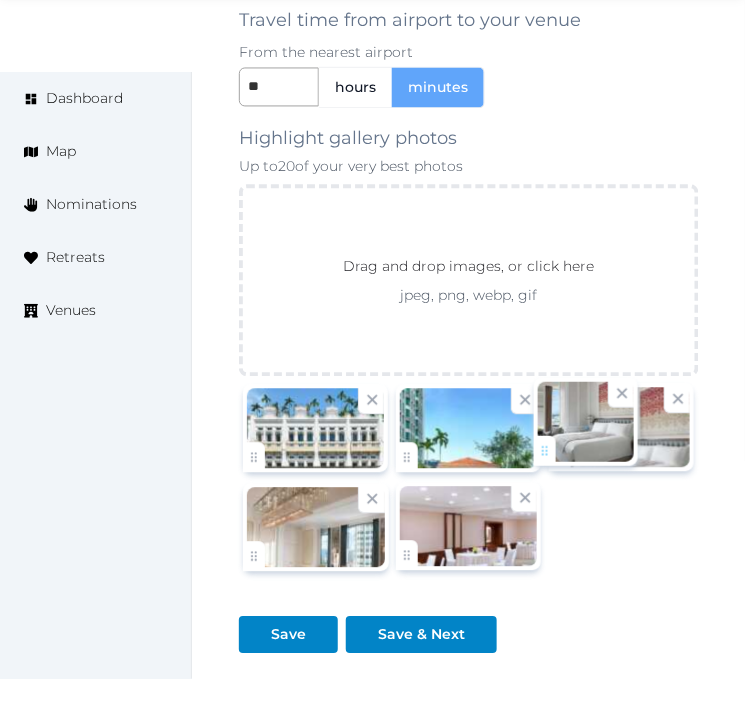 drag, startPoint x: 403, startPoint y: 577, endPoint x: 541, endPoint y: 451, distance: 186.86894 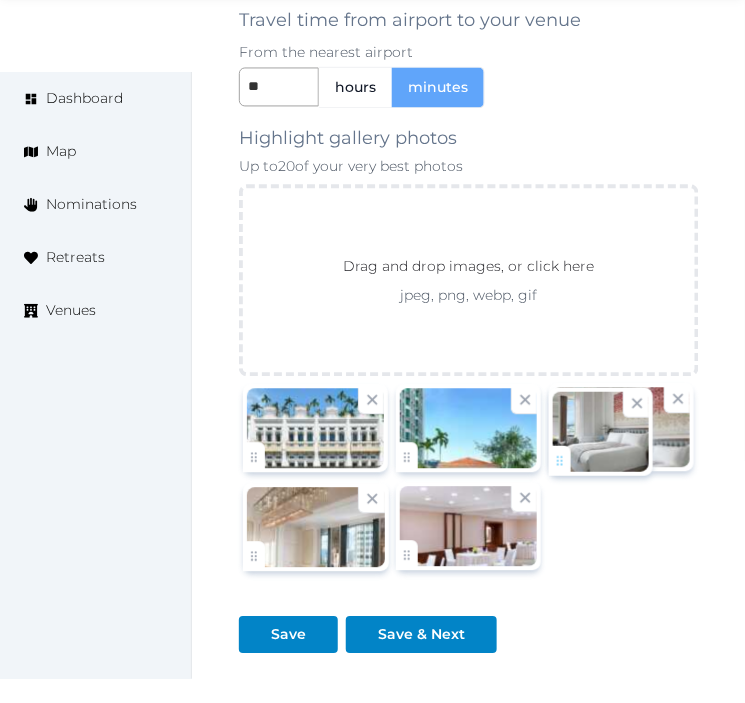 click on "Irene Gonzales   Account My Venue Listings My Retreats Logout      Dashboard Map Nominations Retreats Venues Edit venue 24 %  complete Fill out all the fields in your listing to increase its completion percentage.   A higher completion percentage will make your listing more attractive and result in better matches. InterContinental Singapore   View  listing   Open    Close CRM Lead Basic details Pricing and policies Retreat spaces Meeting spaces Accommodations Amenities Food and dining Activities and experiences Location Environment Types of retreats Brochures Notes Ownership Administration Activity This venue is live and visible to the public Mark draft Archive Venue owned by RetreatsAndVenues Manager c.o.r.e.y.sanford@retreatsandvenues.com Copy ownership transfer link Share this link with any user to transfer ownership of this venue. Users without accounts will be directed to register. Copy update link Copy recommended link Name * * 176 /" at bounding box center [372, -1237] 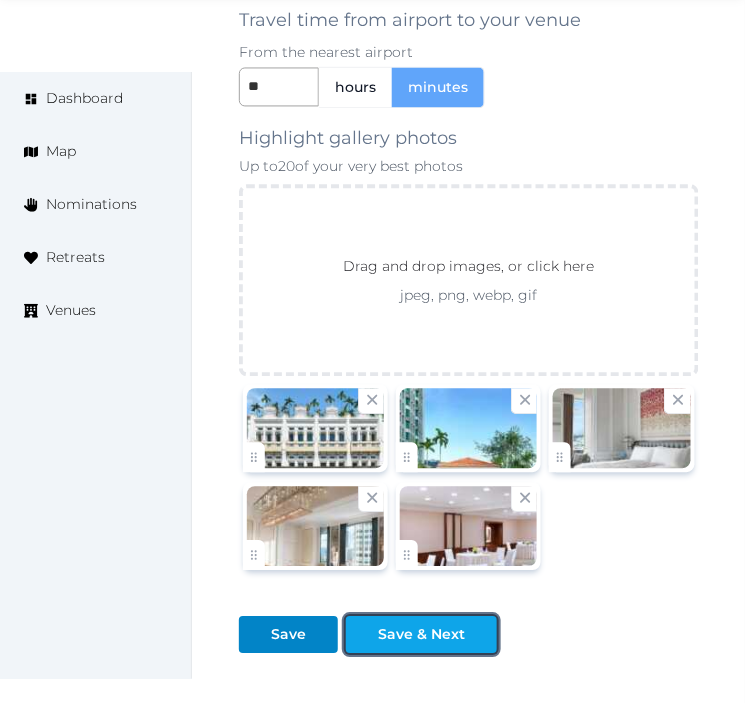 click on "Save & Next" at bounding box center [421, 635] 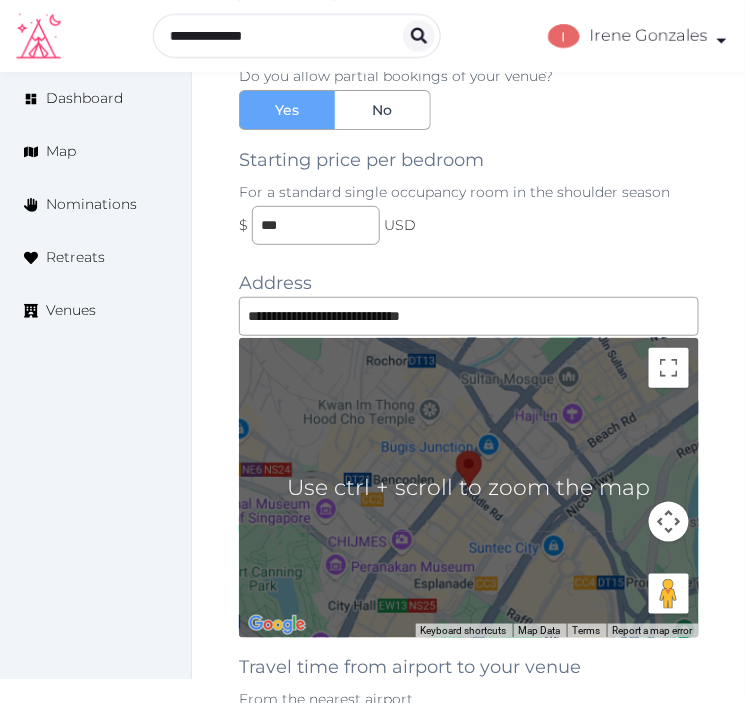 scroll, scrollTop: 2574, scrollLeft: 0, axis: vertical 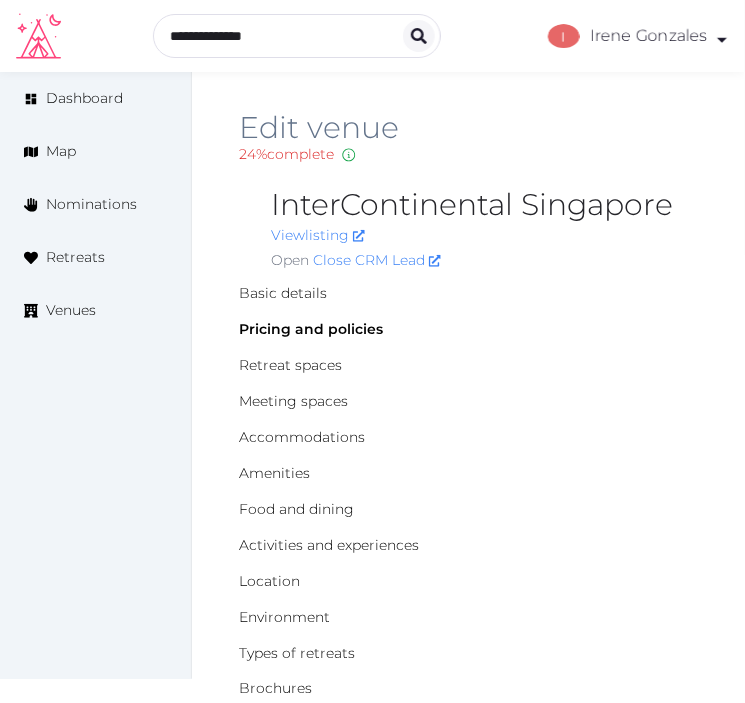 click on "InterContinental Singapore" at bounding box center [484, 205] 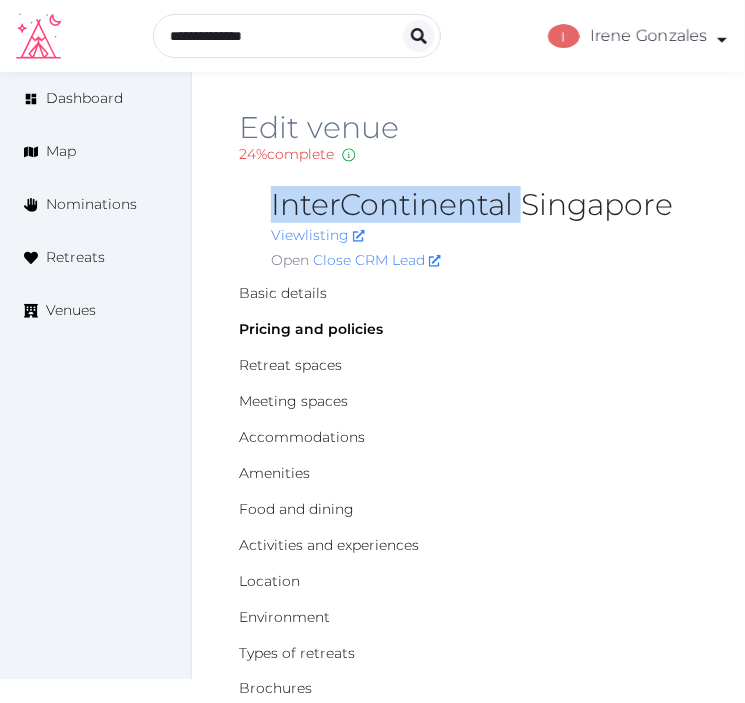 click on "InterContinental Singapore" at bounding box center (484, 205) 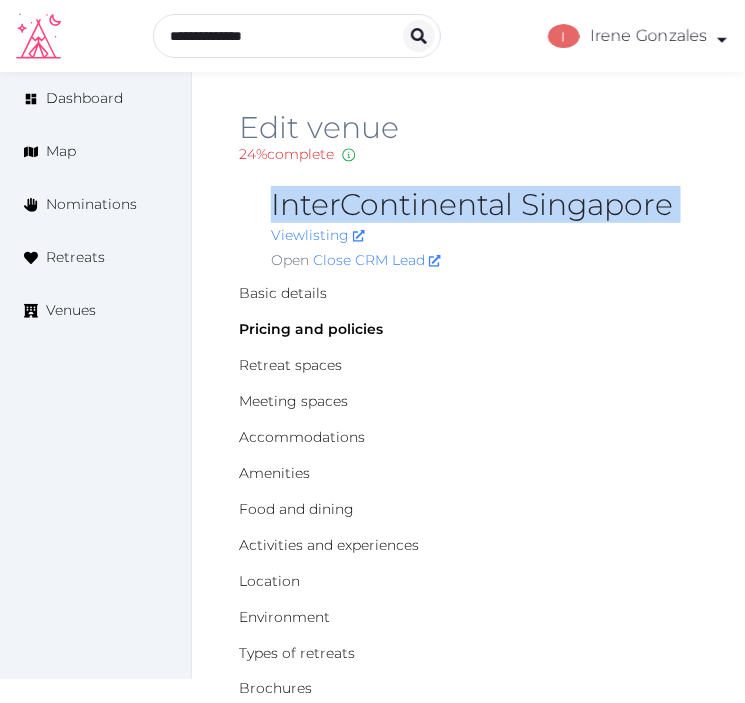 click on "InterContinental Singapore" at bounding box center [484, 205] 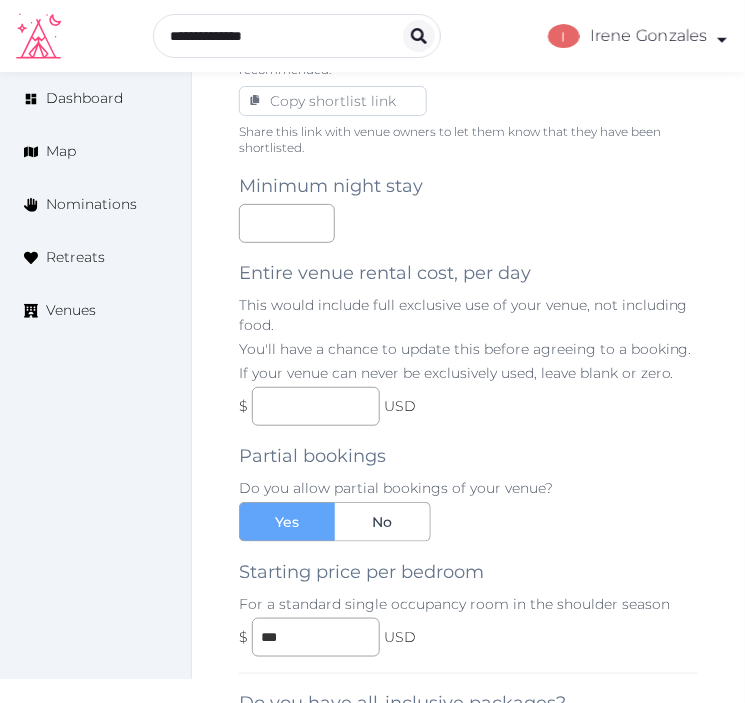 scroll, scrollTop: 1333, scrollLeft: 0, axis: vertical 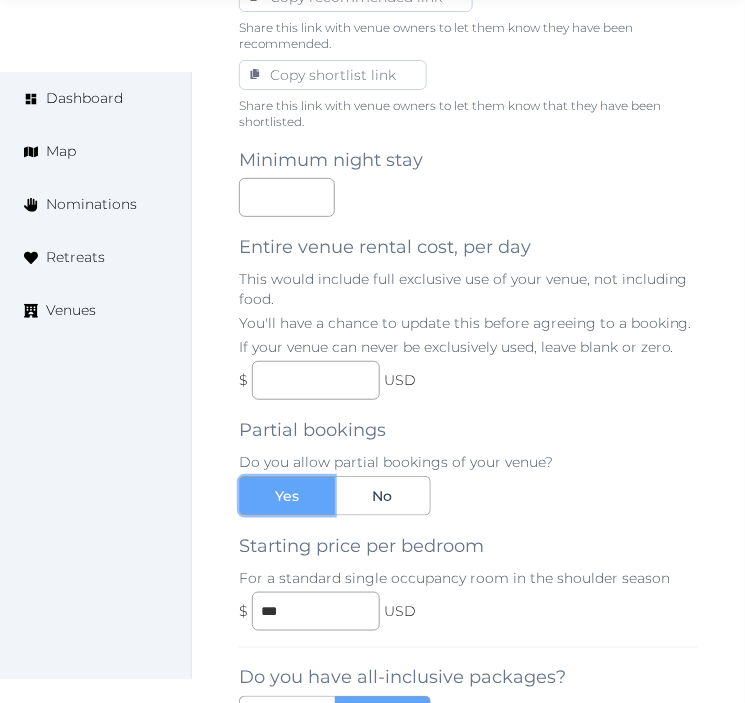 click on "Yes" at bounding box center [287, 496] 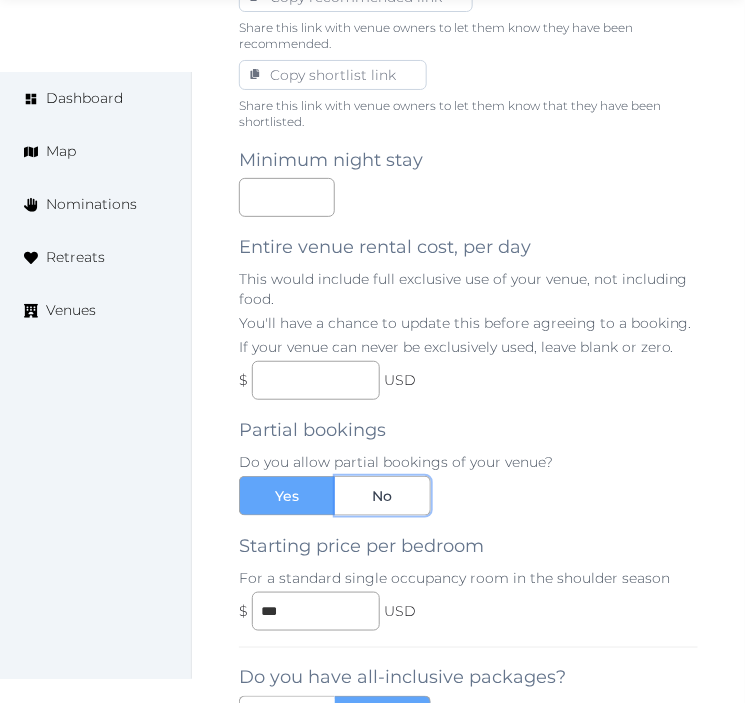 click on "No" at bounding box center [383, 496] 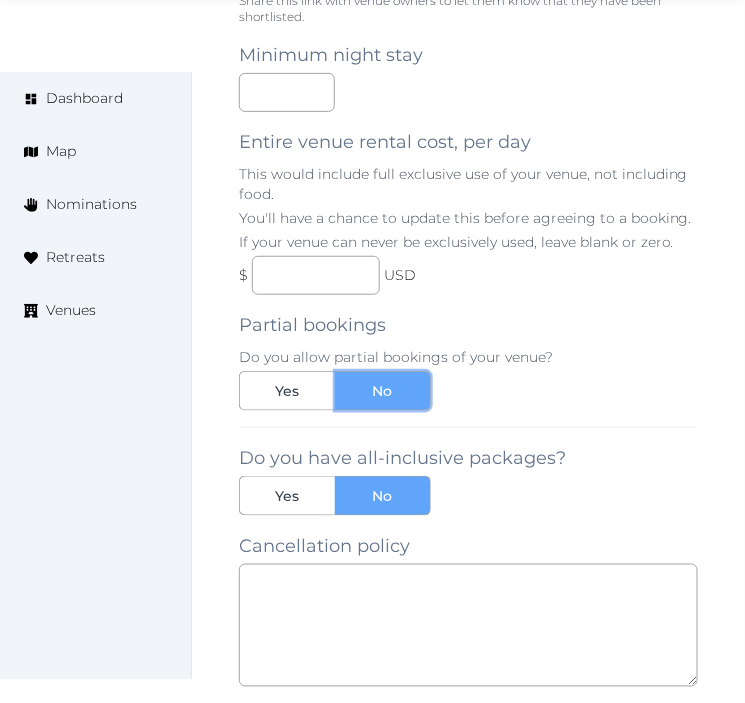 scroll, scrollTop: 1666, scrollLeft: 0, axis: vertical 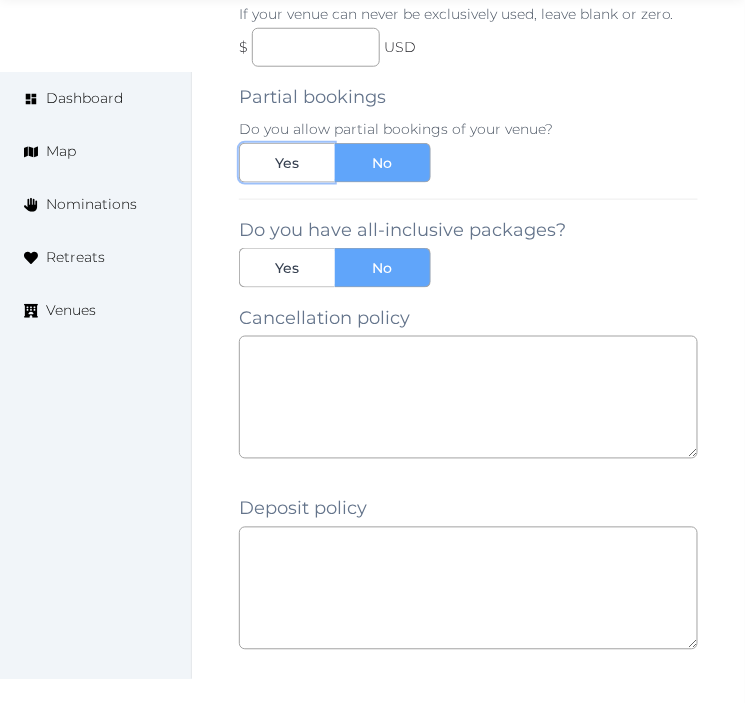 click on "Yes" at bounding box center (288, 163) 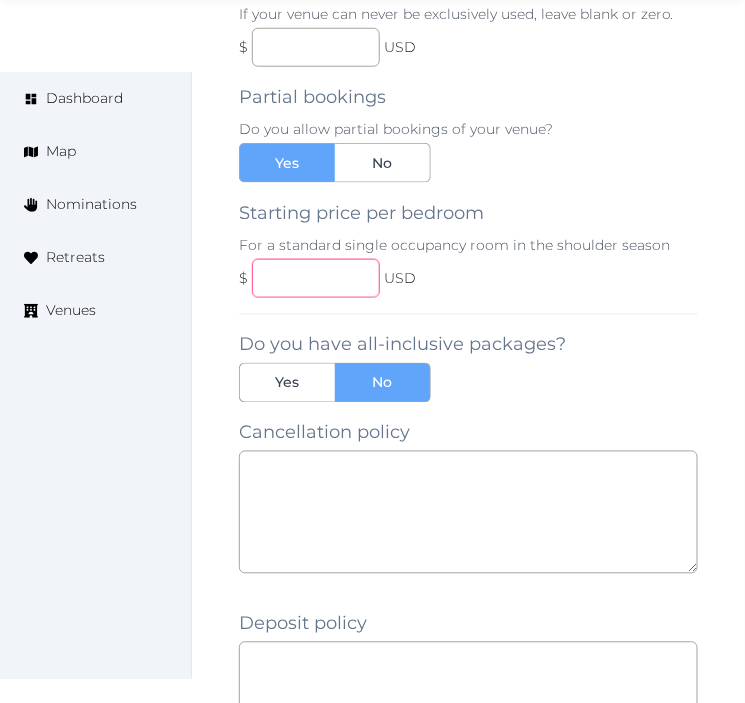 click at bounding box center [316, 278] 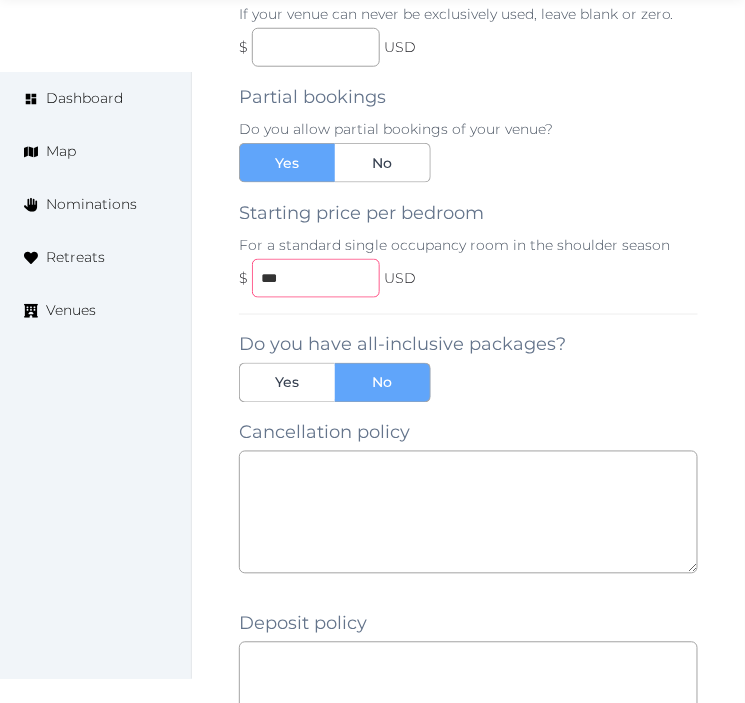 type on "***" 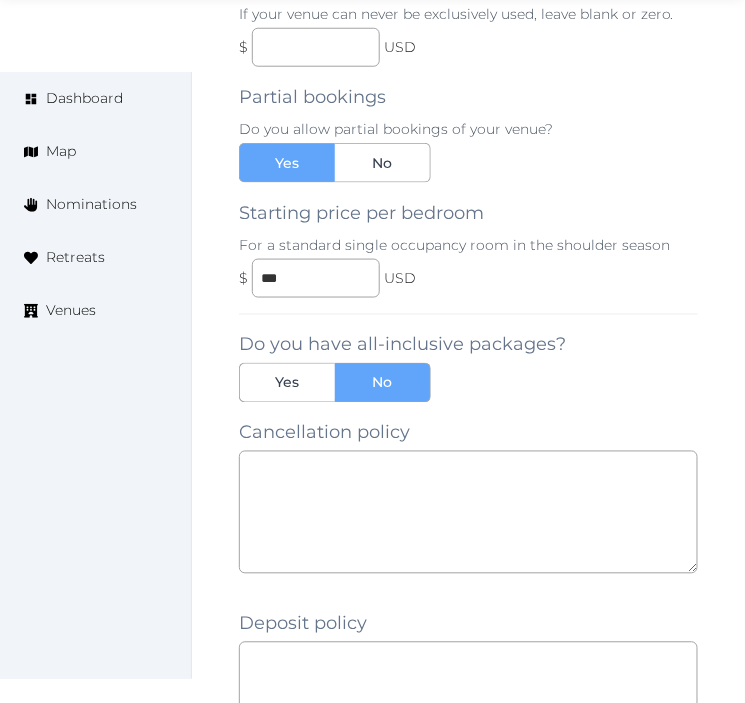 click on "Minimum night stay Entire venue rental cost, per day This would include full exclusive use of your venue, not including food. You'll have a chance to update this before agreeing to a booking. If your venue can never be exclusively used, leave blank or zero. $ USD Partial bookings Do you allow partial bookings of your venue? Yes No Starting price per bedroom For a standard single occupancy room in the shoulder season $ *** USD Do you have all-inclusive packages? Yes No" at bounding box center [468, 100] 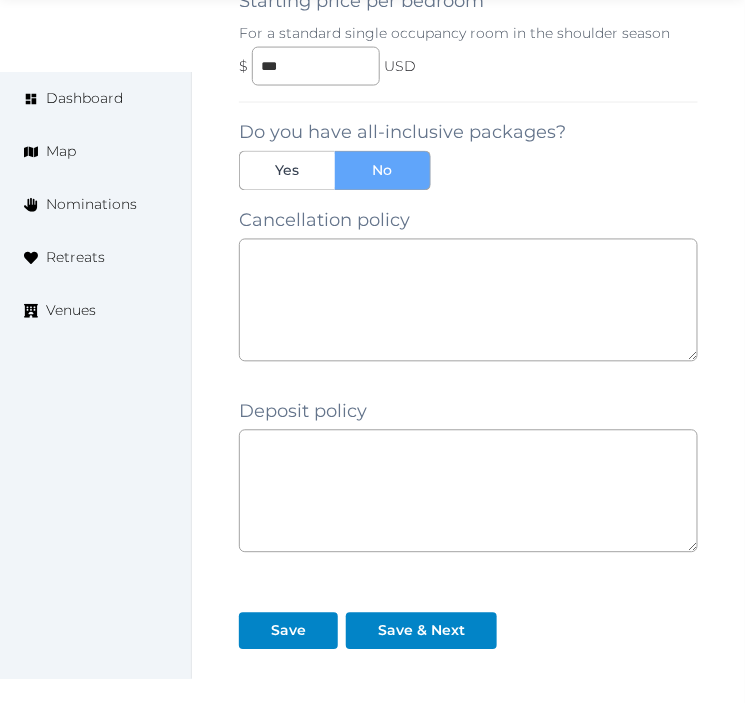 scroll, scrollTop: 2000, scrollLeft: 0, axis: vertical 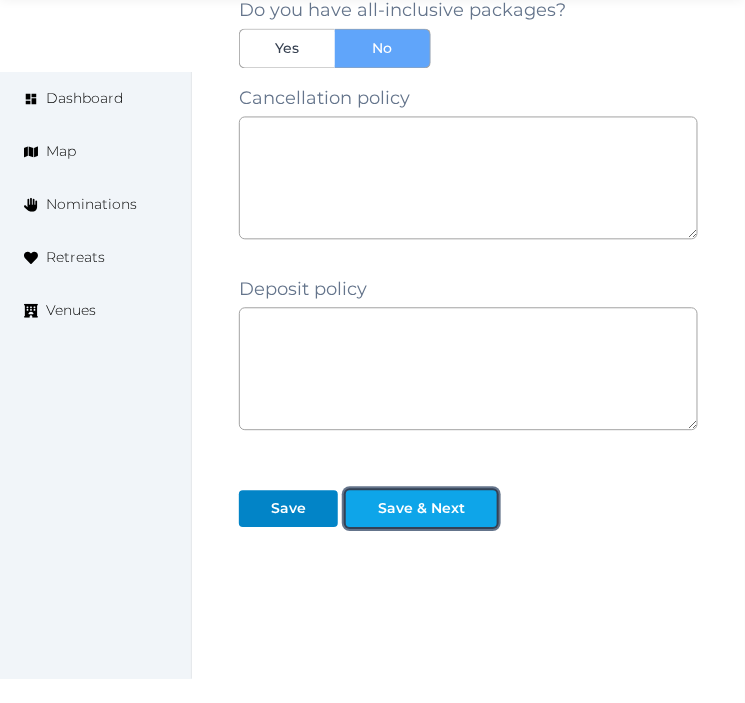 click on "Save & Next" at bounding box center (421, 509) 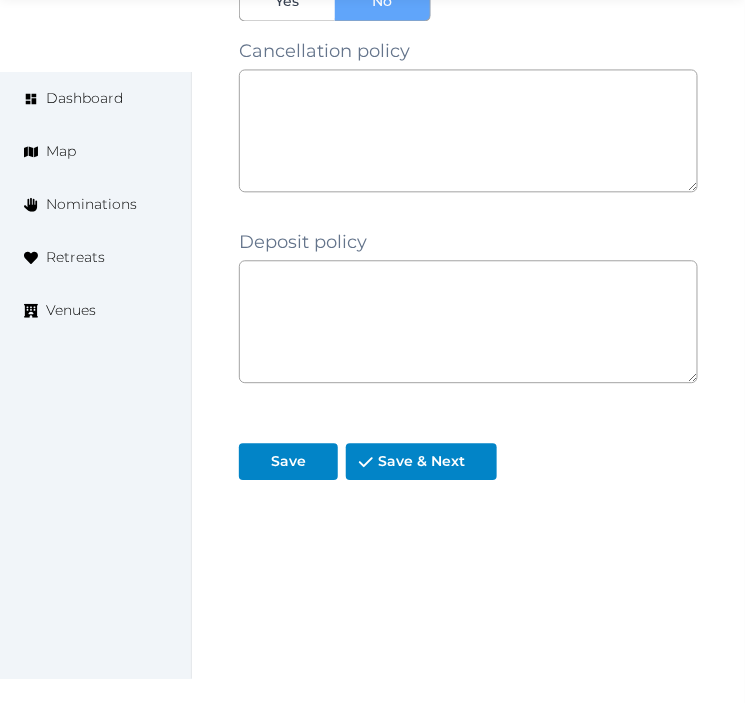 scroll, scrollTop: 2050, scrollLeft: 0, axis: vertical 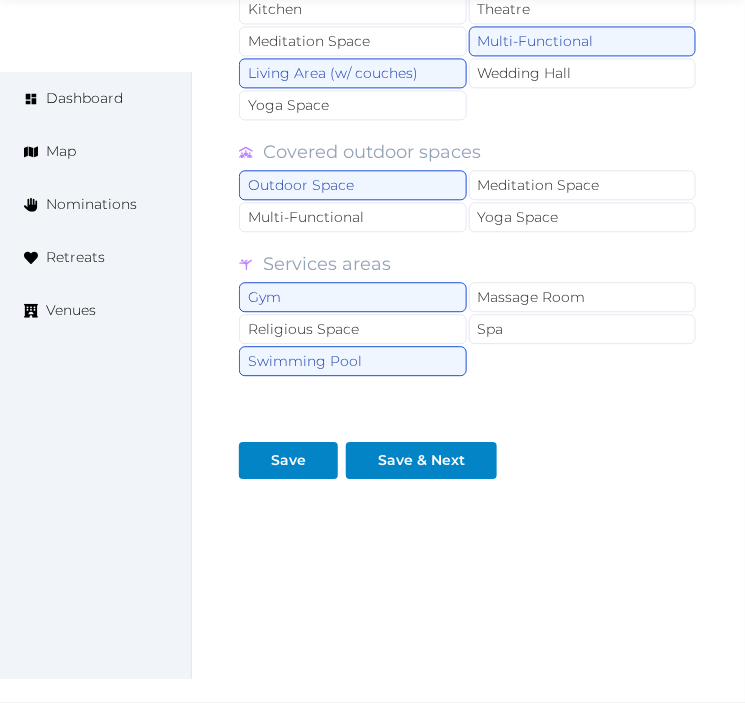 click on "Types of Retreat Spaces Working and presenting Breakout Rooms Boardroom Conference Room Co-Working Stations Large Communal Dining / Meeting Table Meeting Room Stage Workshop Outdoor Beach Dance Floor Dining Area Fire Pit Grassy Area Outdoor In Nature Kitchen Meditation Space Multi-Functional Living Area (w/ couches) Patio Outdoor Space Theatre Wedding Hall Yoga Space Indoor Dance Floor Dining Area Kitchen Theatre Meditation Space Multi-Functional Living Area (w/ couches) Wedding Hall Yoga Space Covered outdoor spaces Outdoor Space Meditation Space Multi-Functional Yoga Space Services areas Gym Massage Room Religious Space Spa Swimming Pool Save  Save & Next" at bounding box center (468, 29) 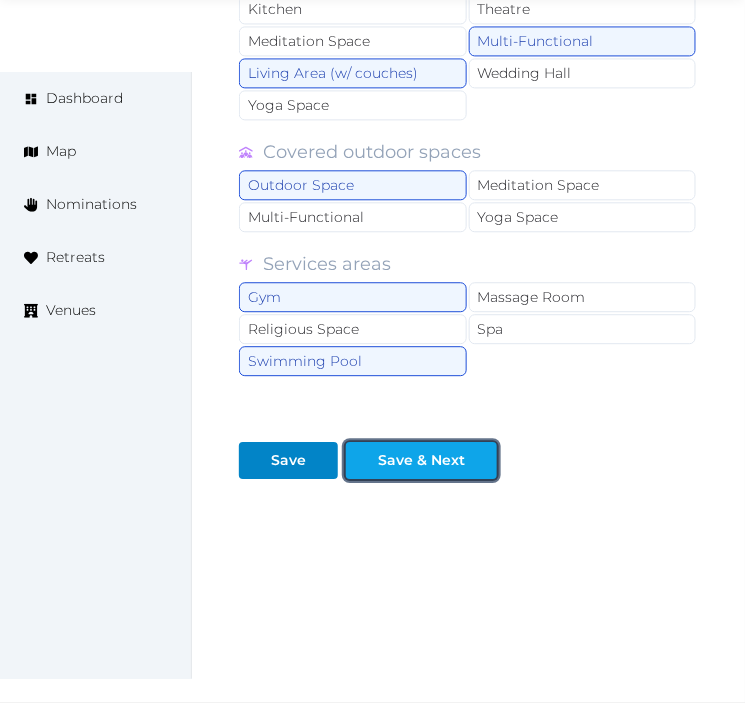 click on "Save & Next" at bounding box center [421, 460] 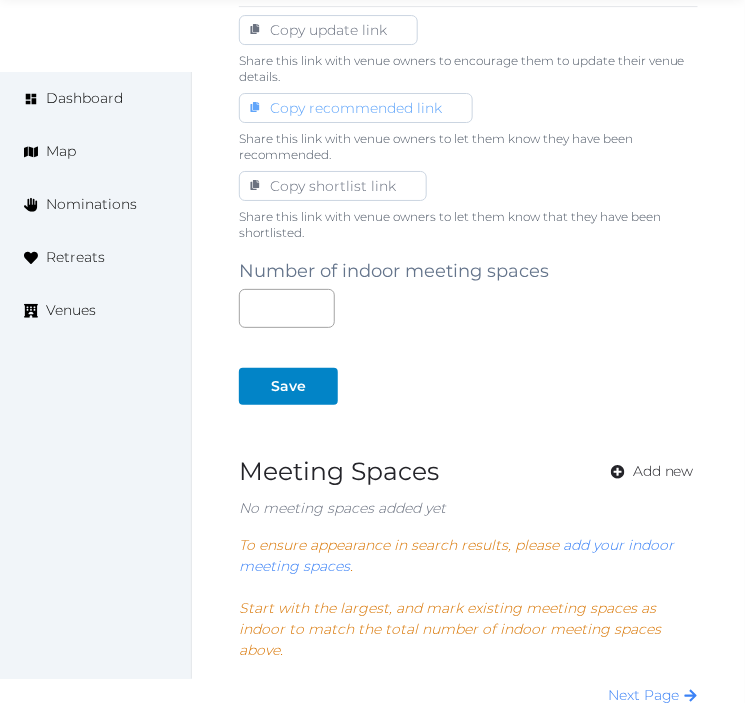 scroll, scrollTop: 1333, scrollLeft: 0, axis: vertical 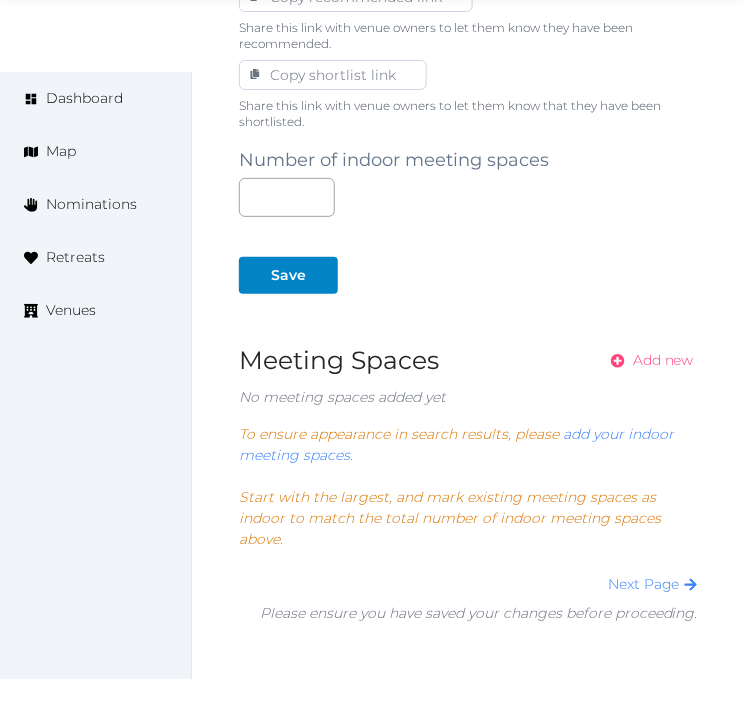 click on "Add new" at bounding box center (663, 360) 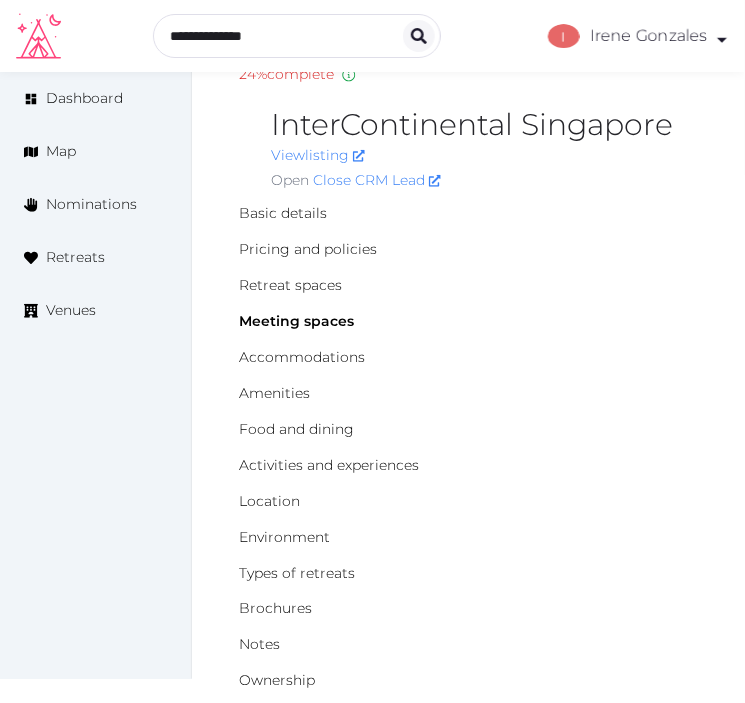 scroll, scrollTop: 0, scrollLeft: 0, axis: both 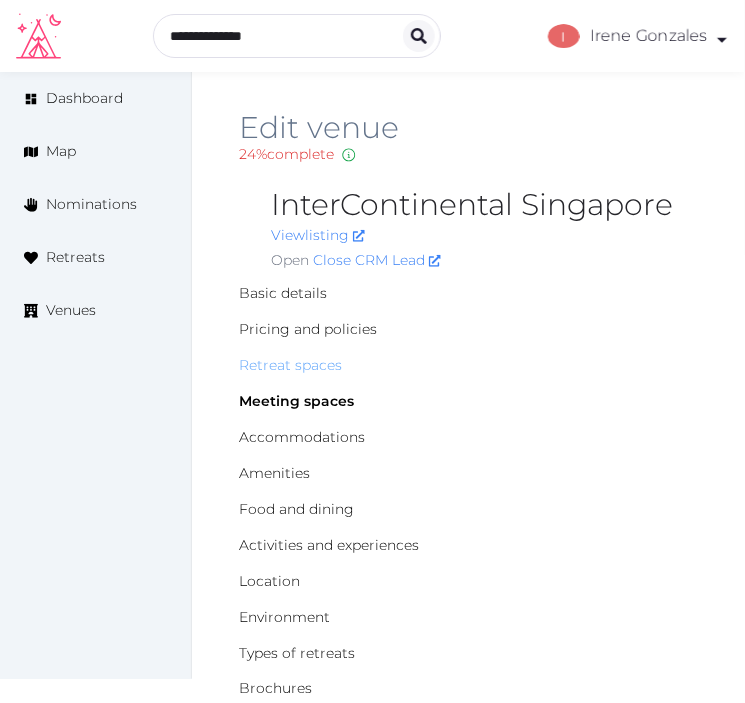 click on "Retreat spaces" at bounding box center [290, 365] 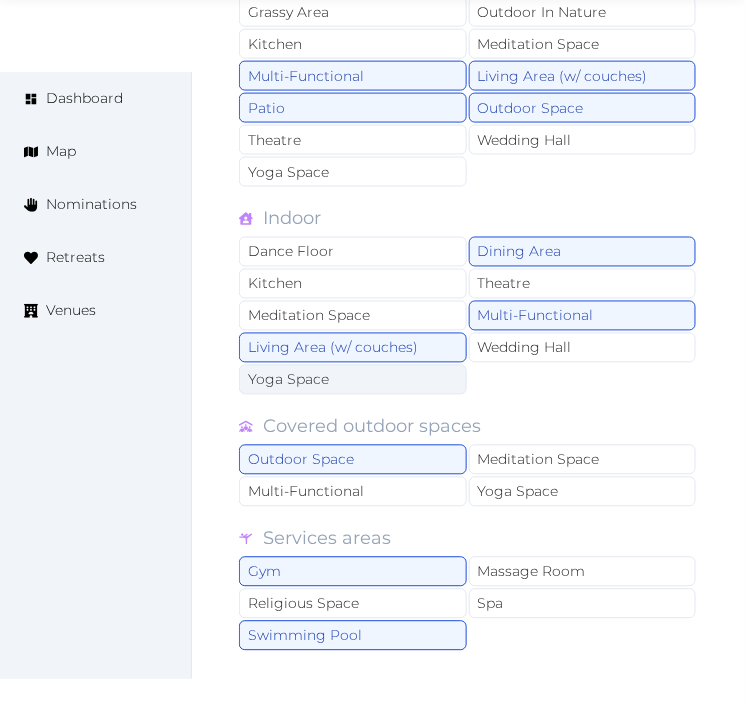scroll, scrollTop: 2080, scrollLeft: 0, axis: vertical 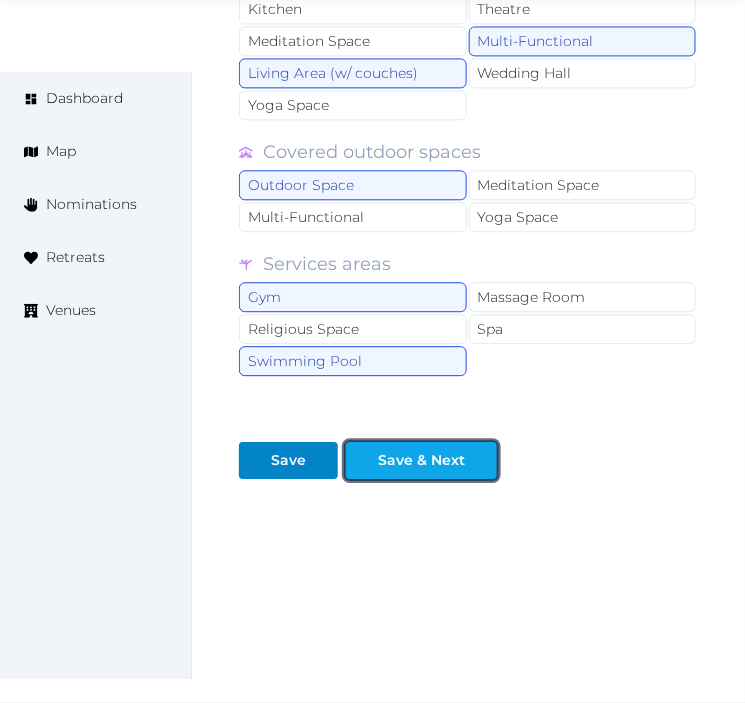 click on "Save & Next" at bounding box center [421, 460] 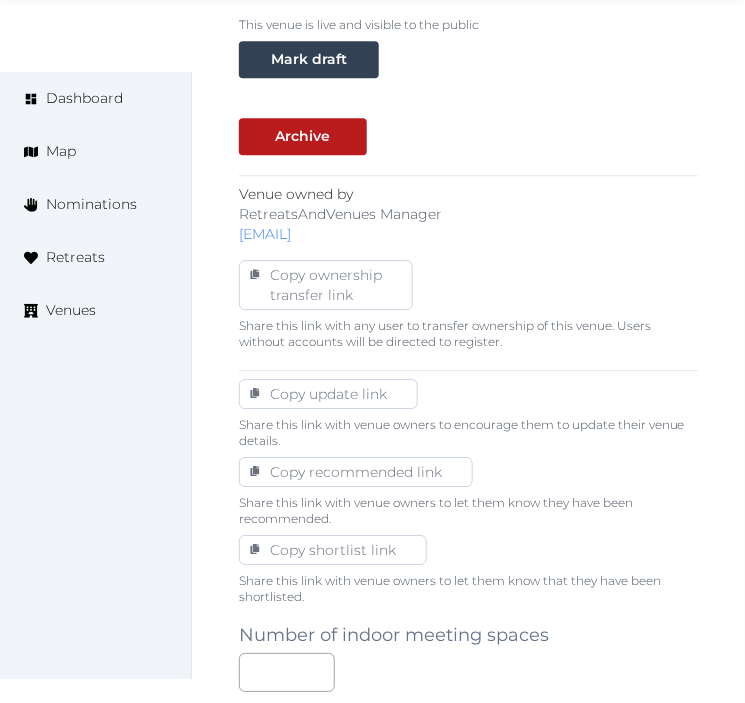 scroll, scrollTop: 1030, scrollLeft: 0, axis: vertical 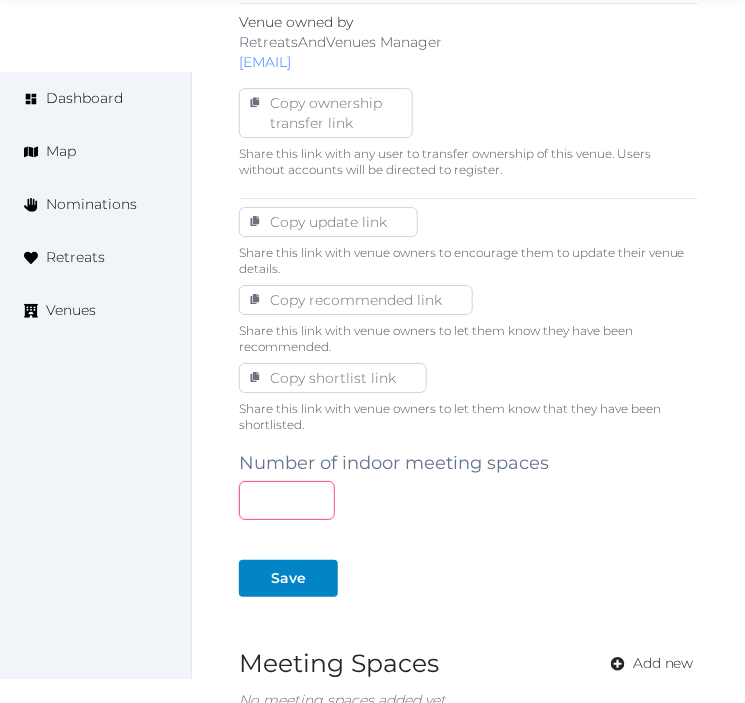 drag, startPoint x: 261, startPoint y: 502, endPoint x: 207, endPoint y: 480, distance: 58.30952 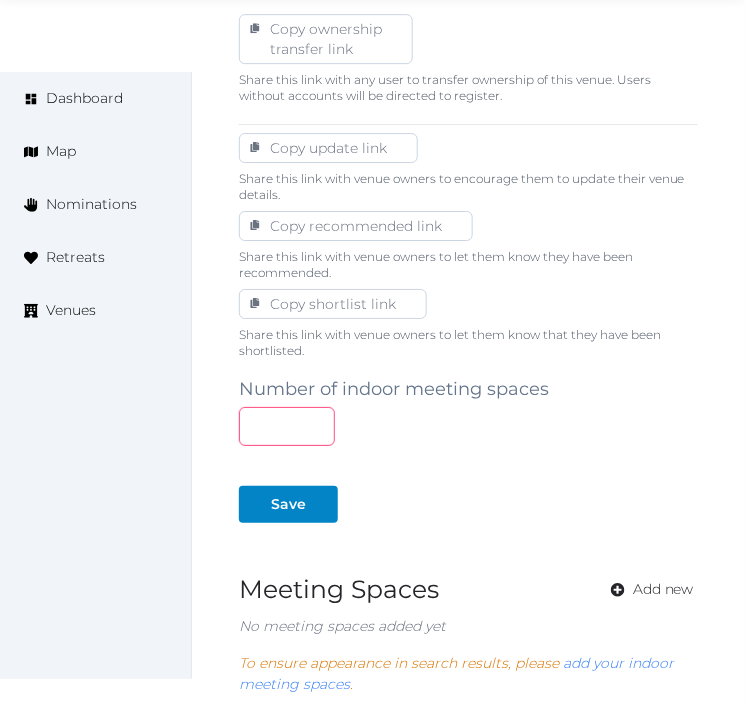 scroll, scrollTop: 1141, scrollLeft: 0, axis: vertical 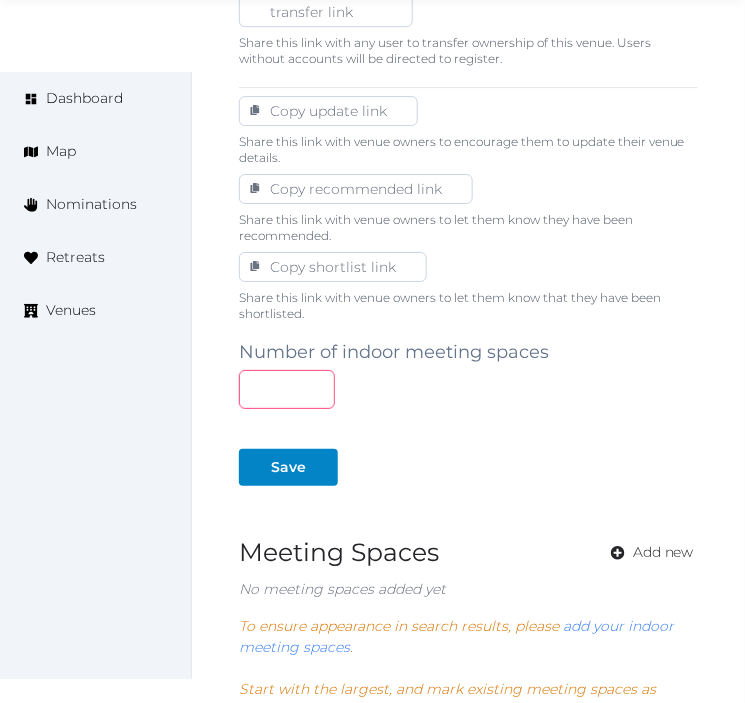 drag, startPoint x: 228, startPoint y: 381, endPoint x: 136, endPoint y: 405, distance: 95.07891 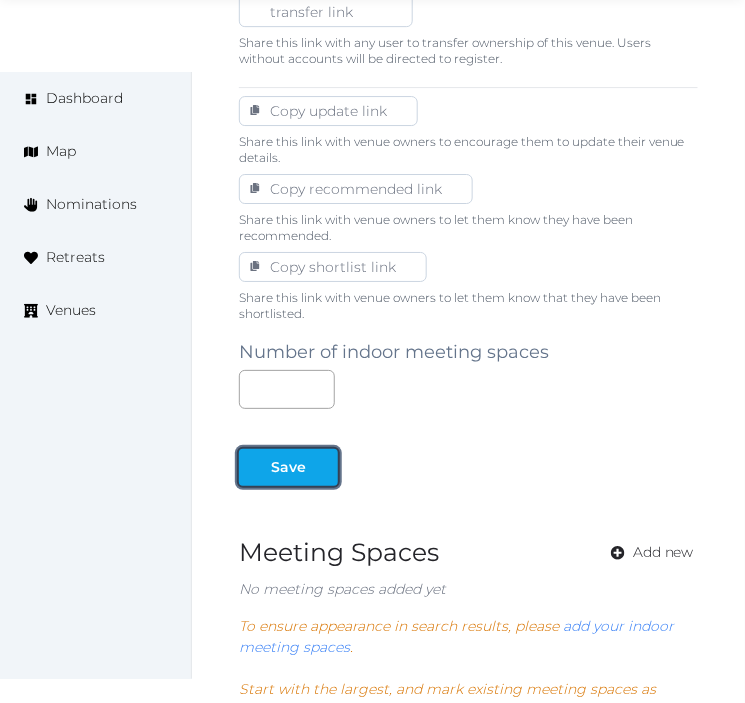click on "Save" at bounding box center [288, 467] 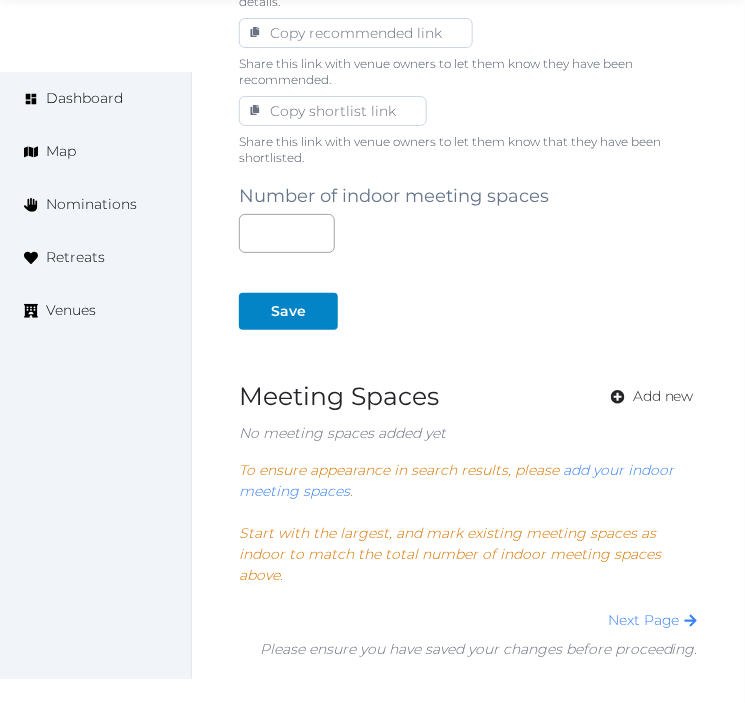 scroll, scrollTop: 1456, scrollLeft: 0, axis: vertical 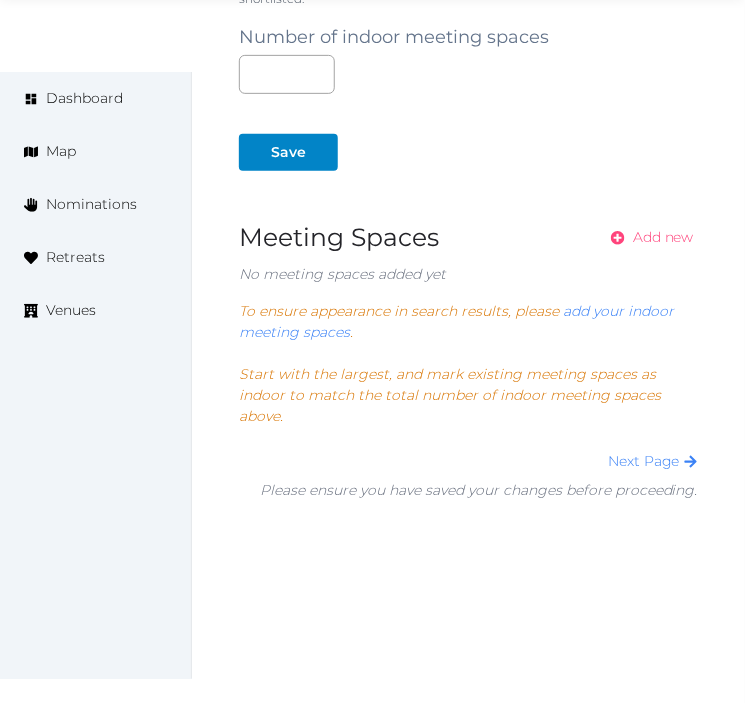 click on "Add new" at bounding box center (646, 237) 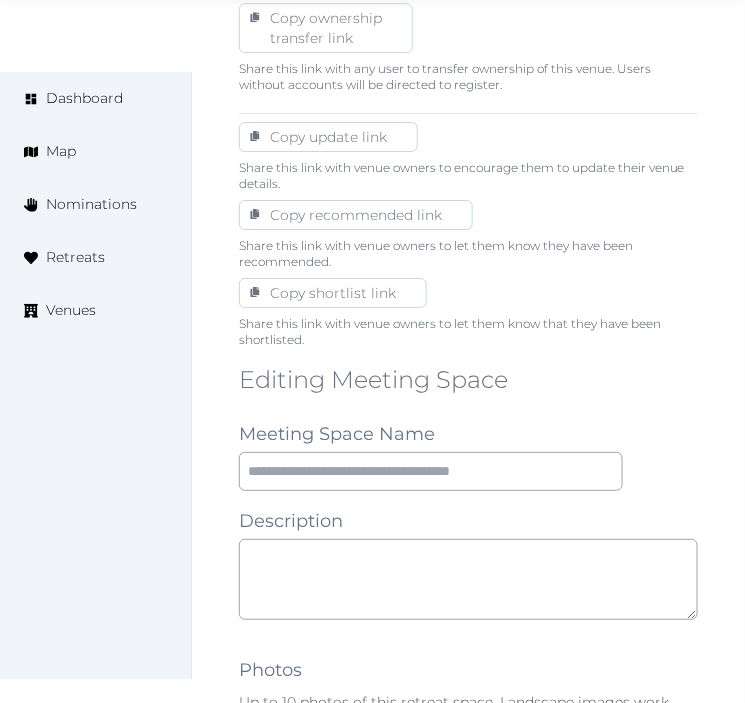 scroll, scrollTop: 1222, scrollLeft: 0, axis: vertical 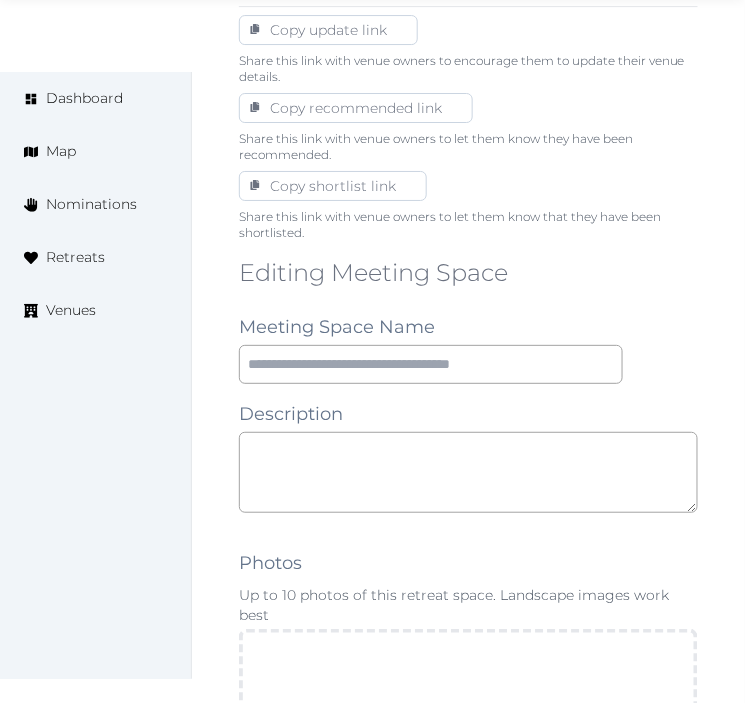 click on "Editing Meeting Space  Meeting Space Name Description Photos Up to 10 photos of this retreat space. Landscape images work best Drag and drop images, or click here jpeg, png, webp, gif
To pick up a draggable item, press the space bar.
While dragging, use the arrow keys to move the item.
Press space again to drop the item in its new position, or press escape to cancel.
Environment Indoor Outdoor uncovered Outdoor covered Outdoor with optional covering Clear Capacity in various setups The maximum number of people that can be accommodated each layout. Leave blank if not applicable. Reception Theater Classroom Banquet Rounds Boardroom Yoga Space Size (m²) Space Types Working and presenting Breakout Rooms Co-Working Stations Meeting Room Stage Workshop Outdoor Beach Dance Floor Dining Area Fire Pit Grassy Area Kitchen Meditation Space Multi-Functional Living Area (w/ couches) Patio Outdoor Space Theatre Wedding Hall Yoga Space Indoor Dance Floor Dining Area Kitchen Theatre Meditation Space Gym Spa" at bounding box center (468, 1395) 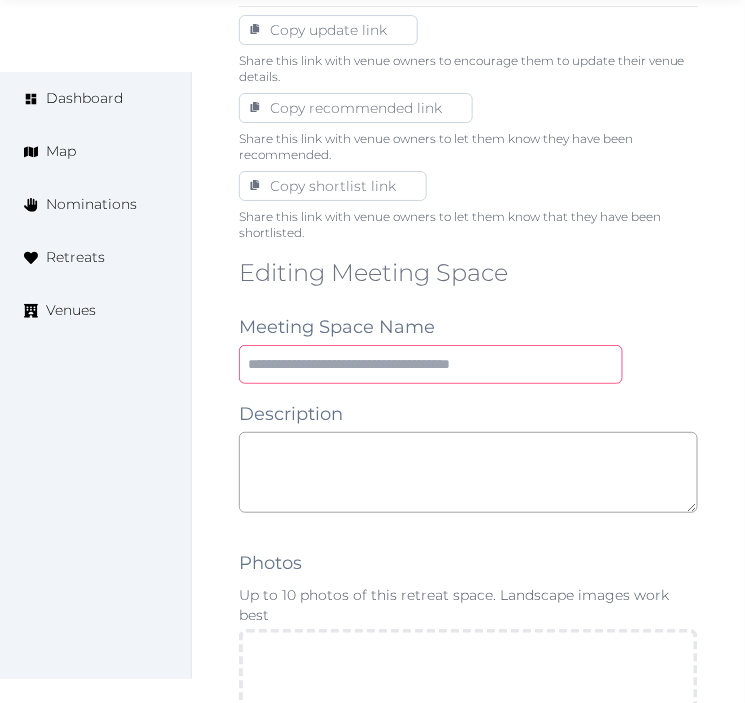 drag, startPoint x: 447, startPoint y: 377, endPoint x: 465, endPoint y: 371, distance: 18.973665 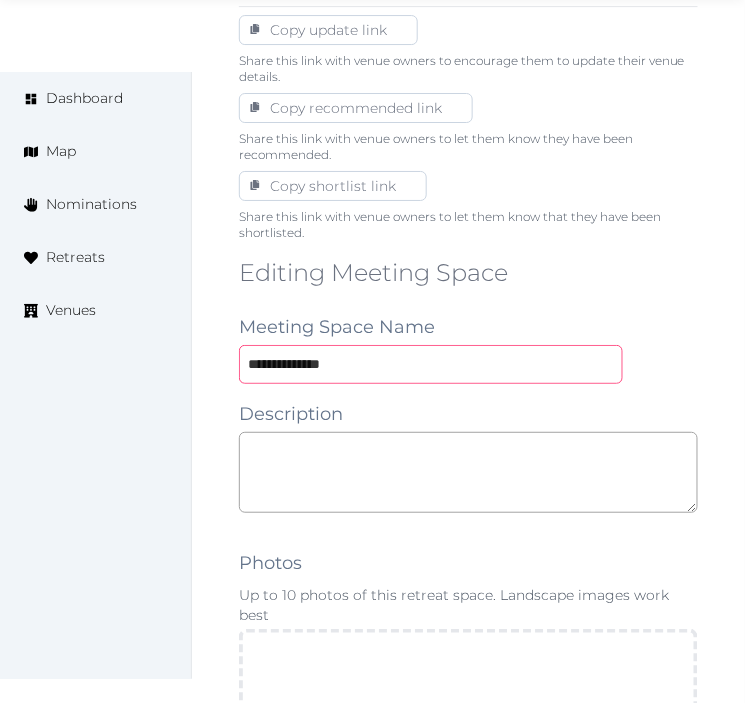type on "**********" 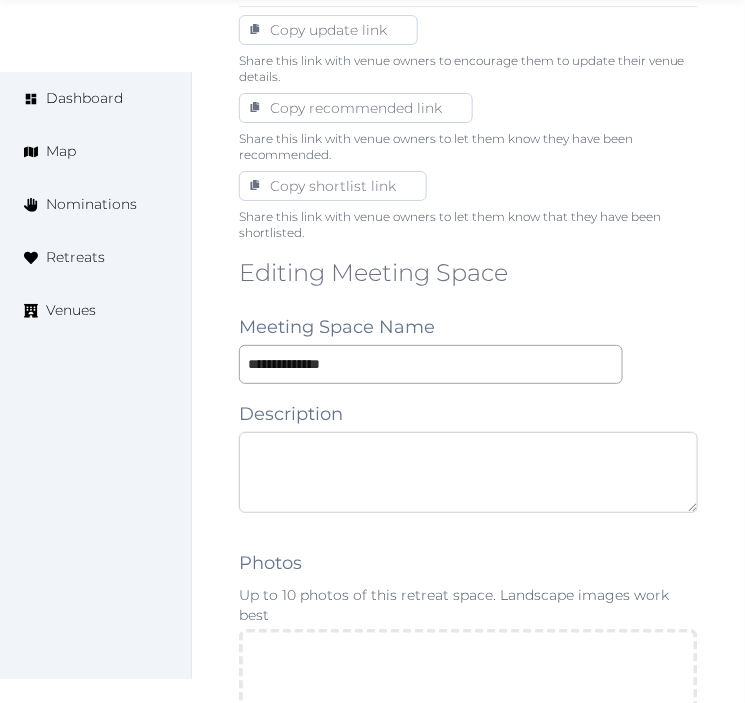 click at bounding box center [468, 472] 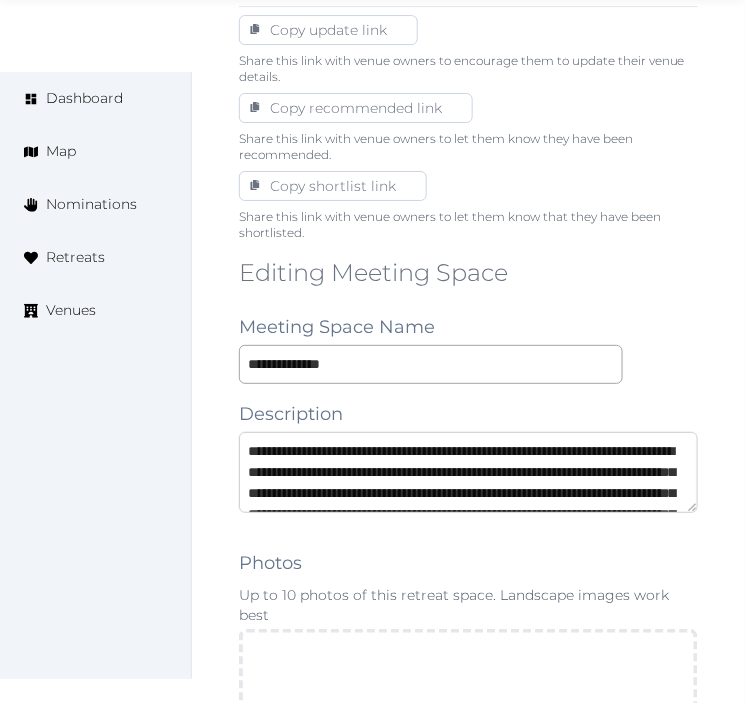 scroll, scrollTop: 115, scrollLeft: 0, axis: vertical 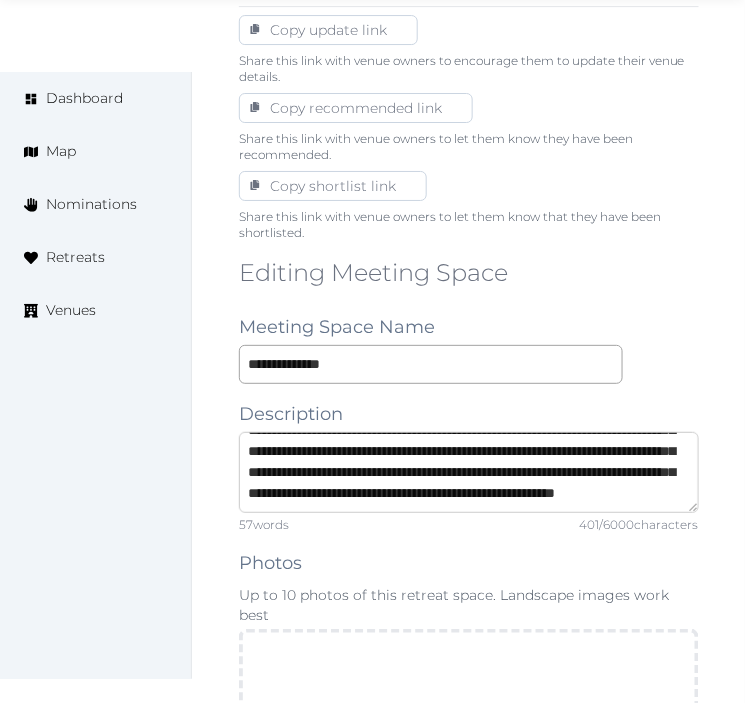 type on "**********" 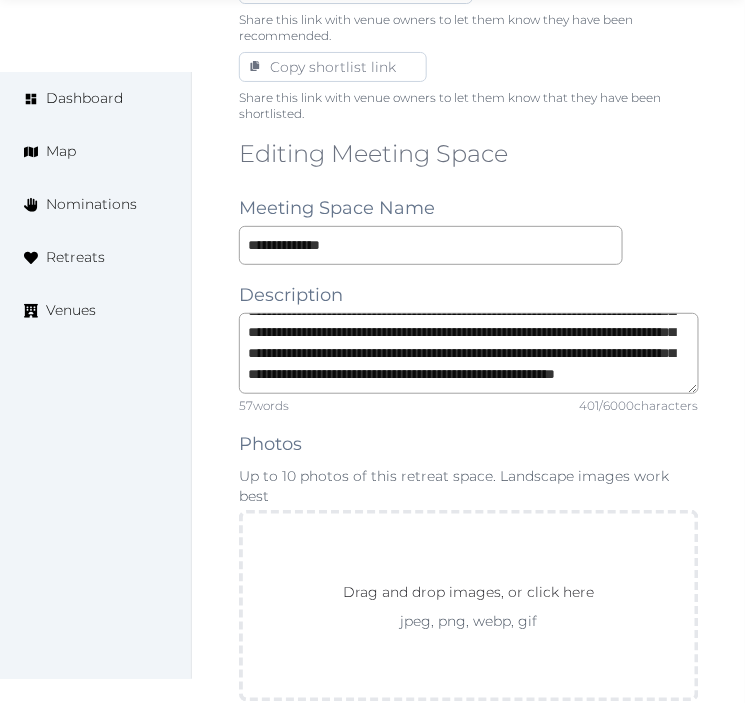 scroll, scrollTop: 1444, scrollLeft: 0, axis: vertical 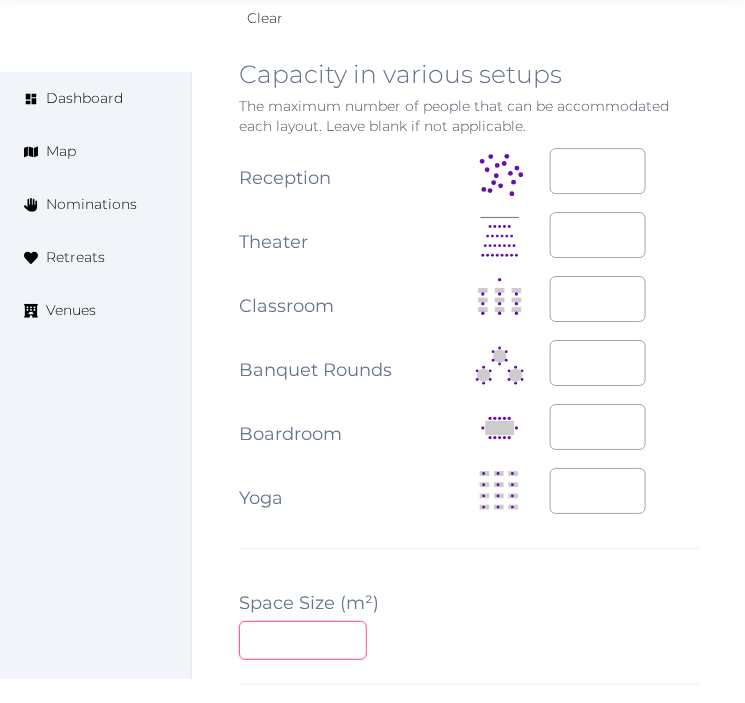 click at bounding box center [303, 640] 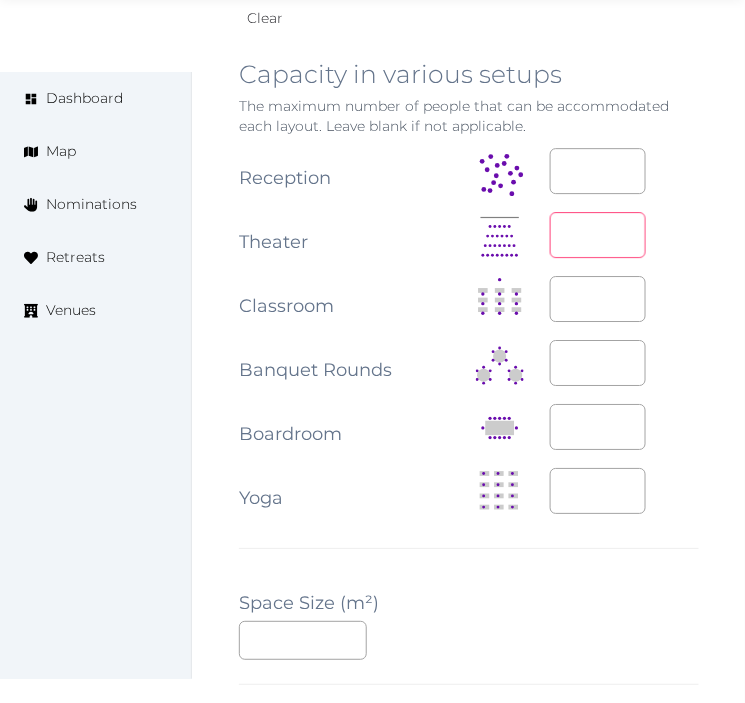 click at bounding box center [598, 235] 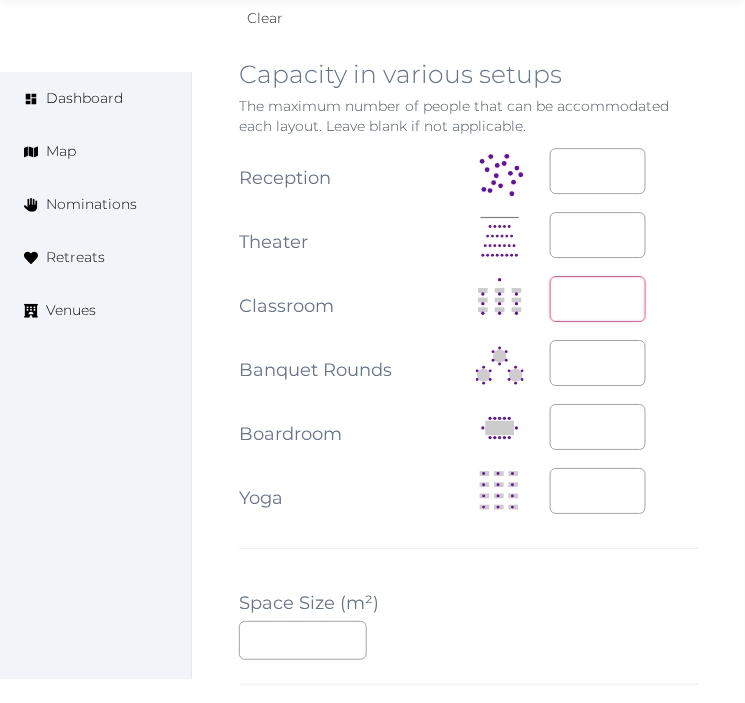 click at bounding box center (598, 299) 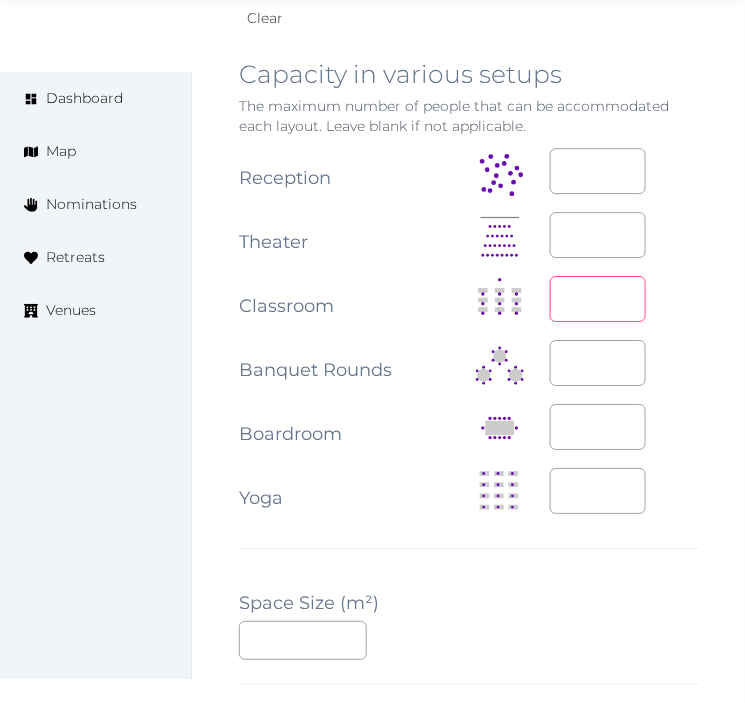 type on "***" 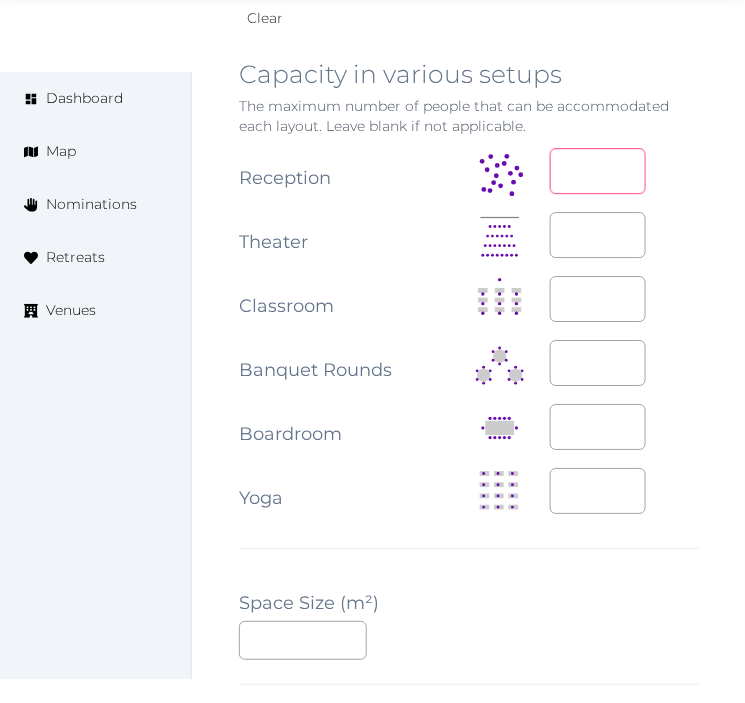 click at bounding box center [598, 171] 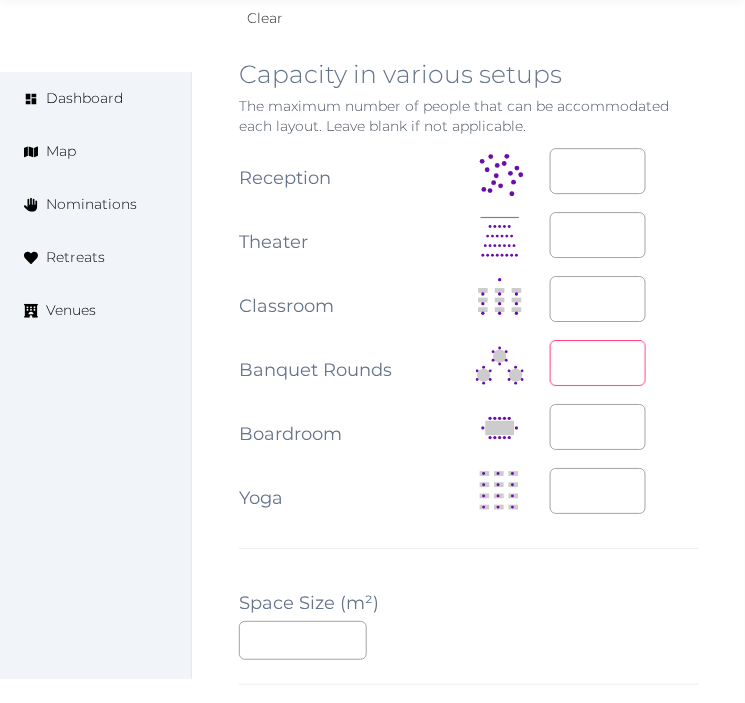 click at bounding box center (598, 363) 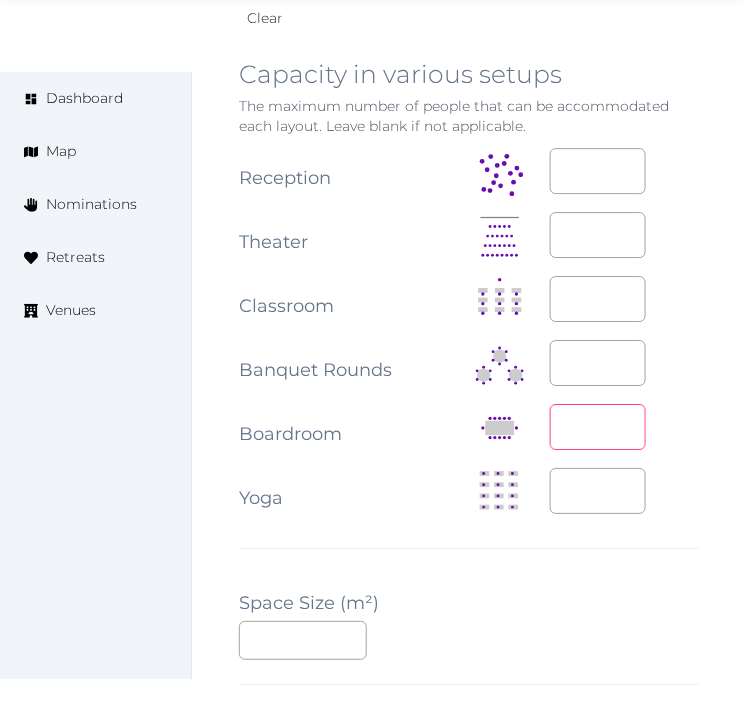 click at bounding box center (598, 427) 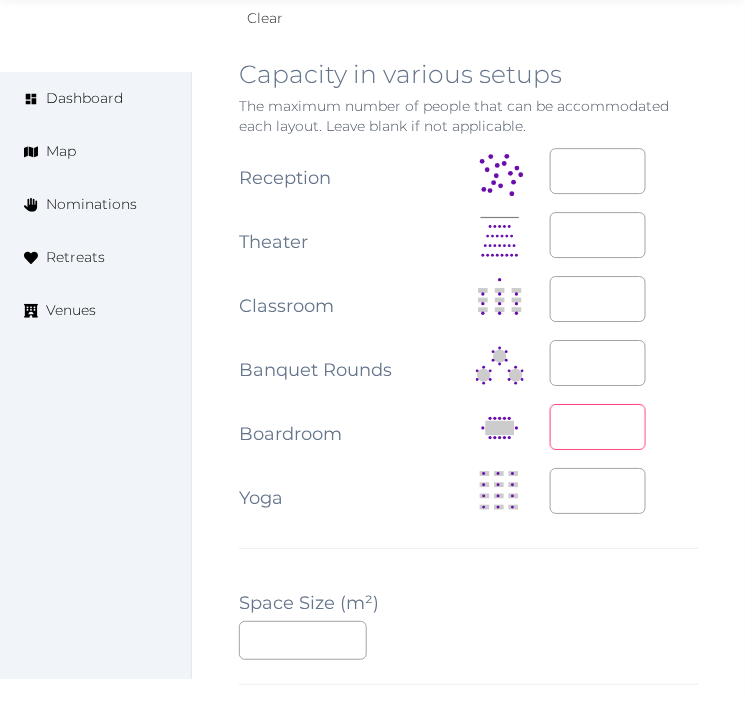 type on "**" 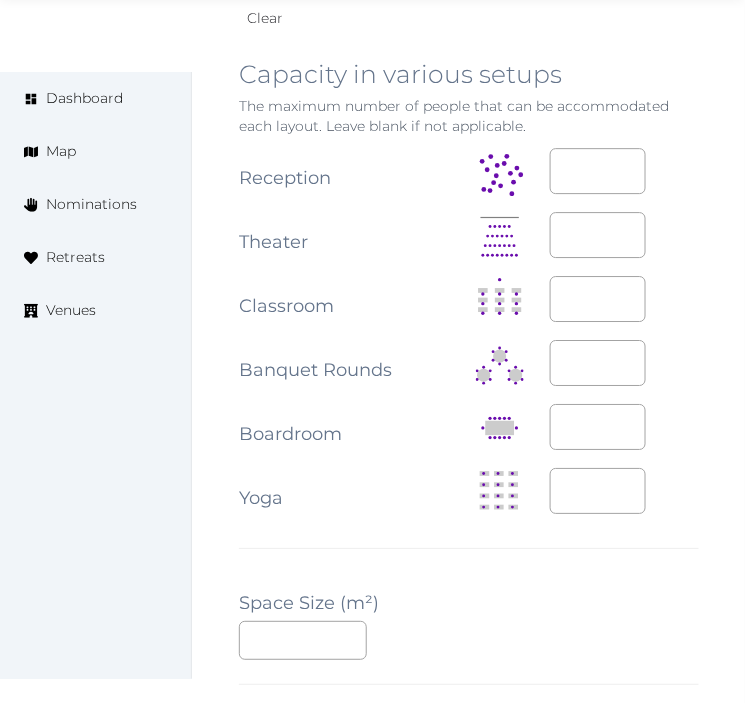 click on "***" at bounding box center (469, 640) 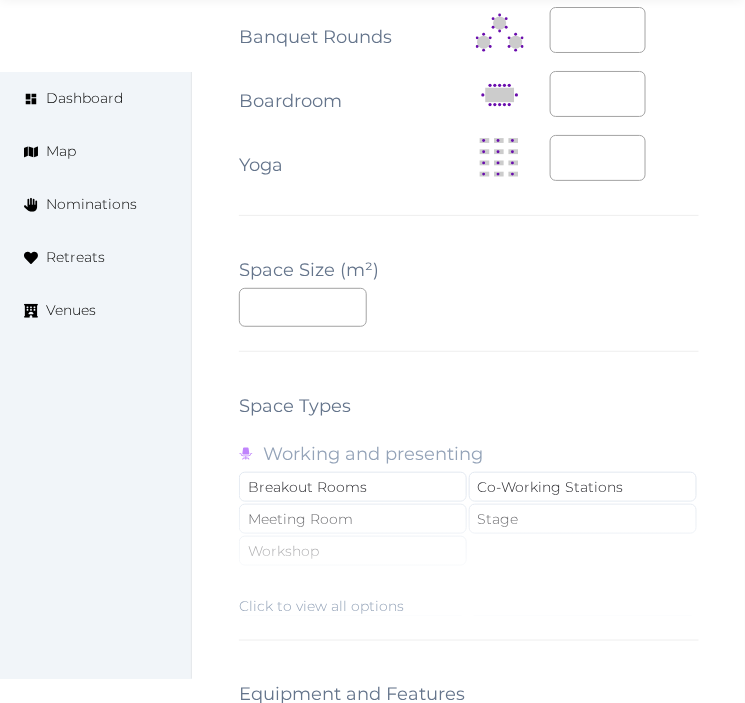 scroll, scrollTop: 3000, scrollLeft: 0, axis: vertical 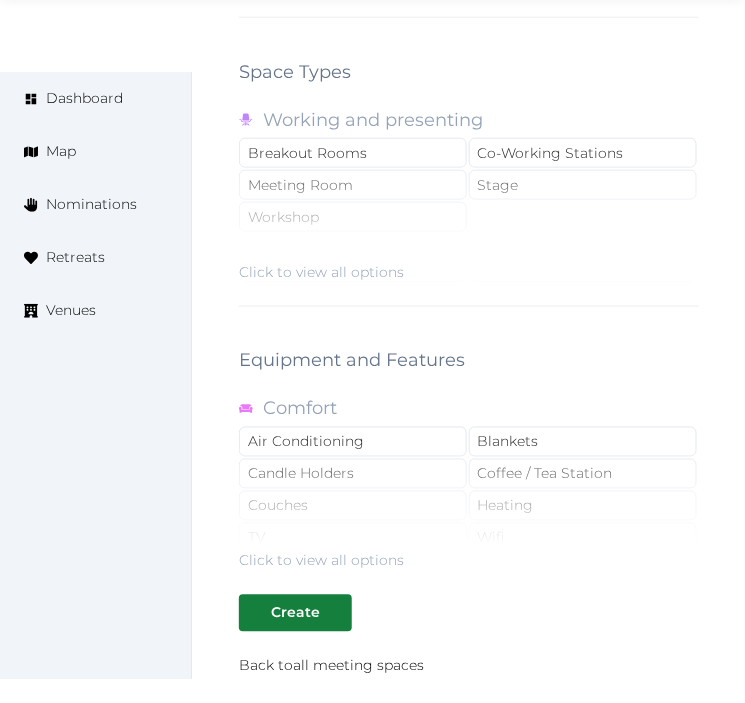 click on "Click to view all options" at bounding box center (469, 218) 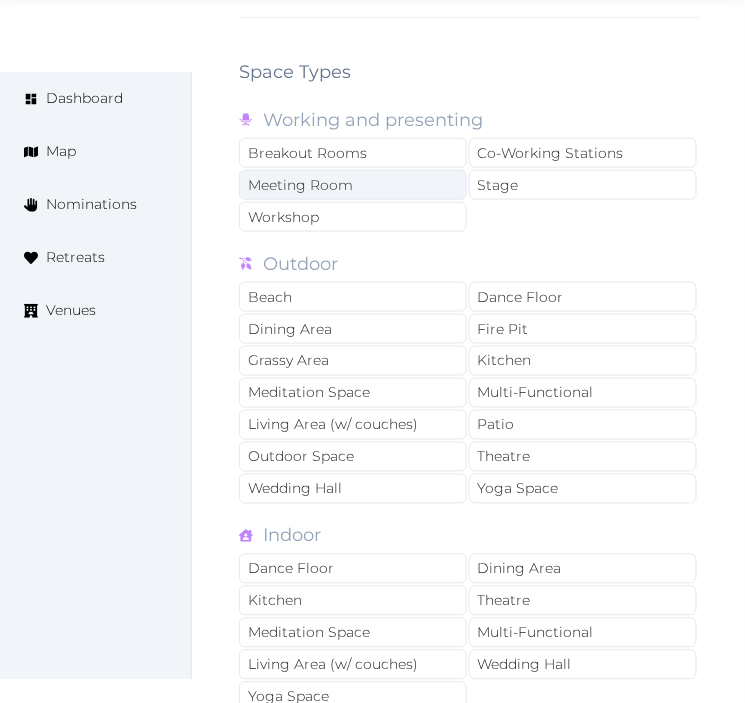 click on "Meeting Room" at bounding box center (353, 185) 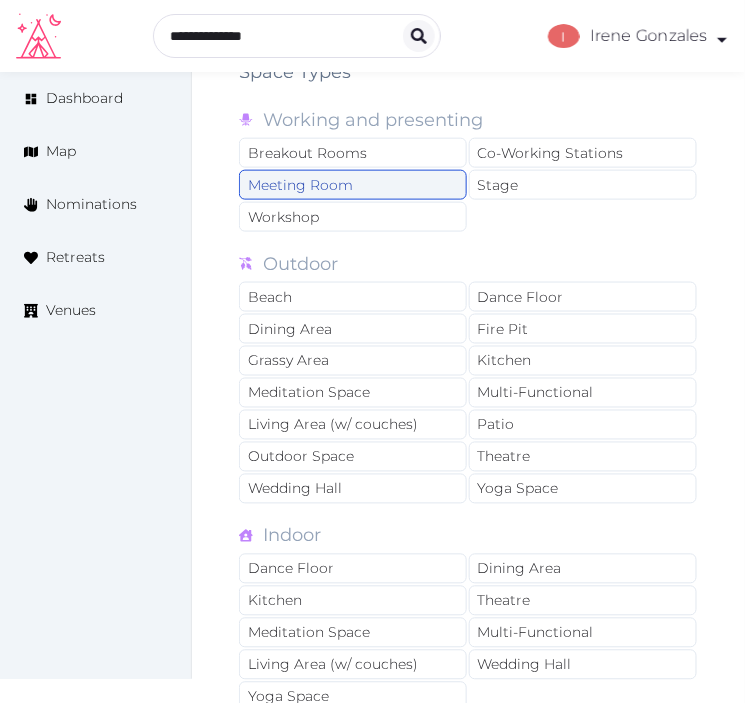 click on "Meeting Room" at bounding box center (353, 185) 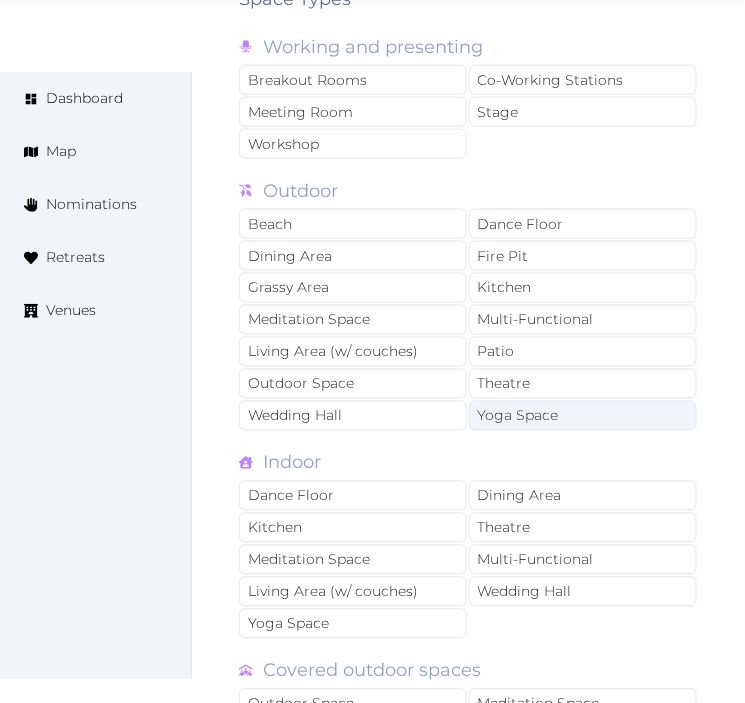 scroll, scrollTop: 3111, scrollLeft: 0, axis: vertical 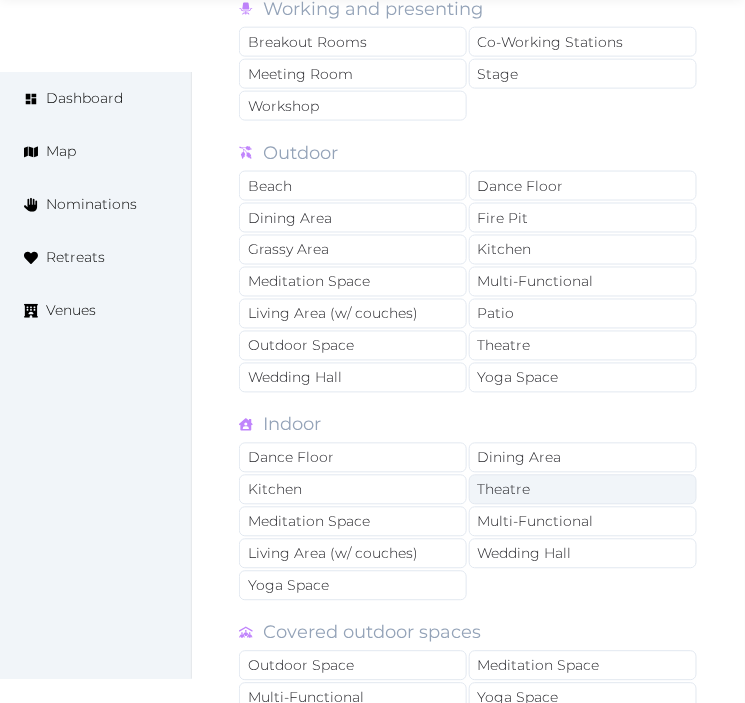 drag, startPoint x: 515, startPoint y: 445, endPoint x: 520, endPoint y: 473, distance: 28.442924 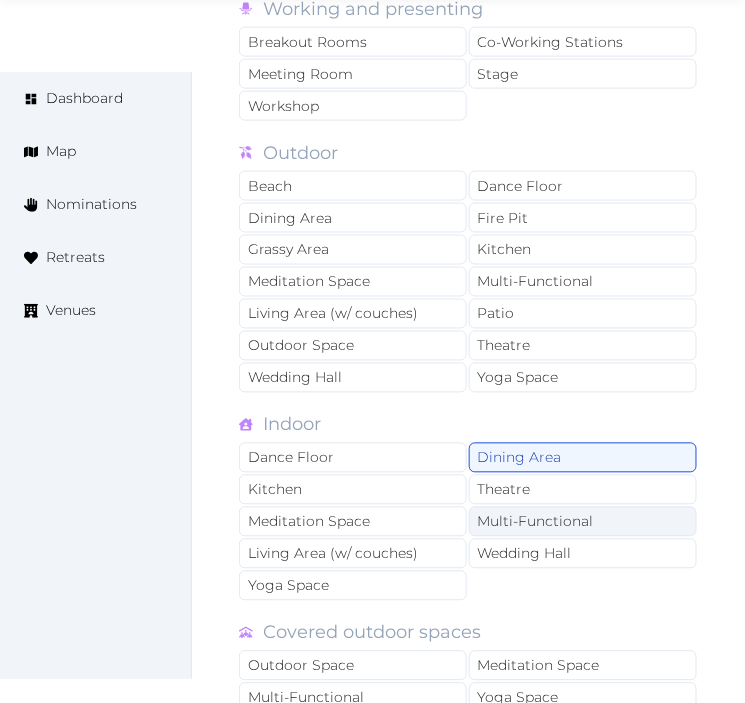 drag, startPoint x: 520, startPoint y: 475, endPoint x: 527, endPoint y: 498, distance: 24.04163 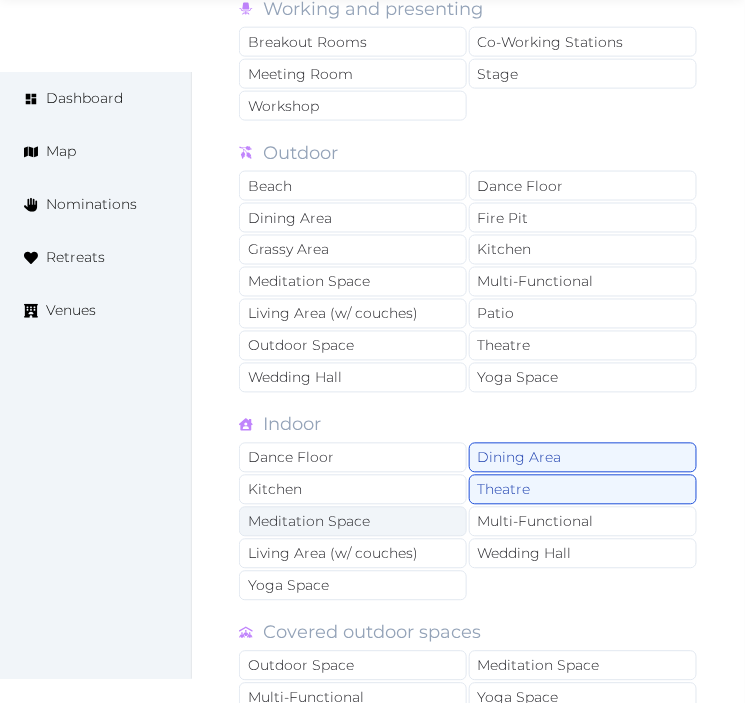 drag, startPoint x: 528, startPoint y: 498, endPoint x: 448, endPoint y: 521, distance: 83.240616 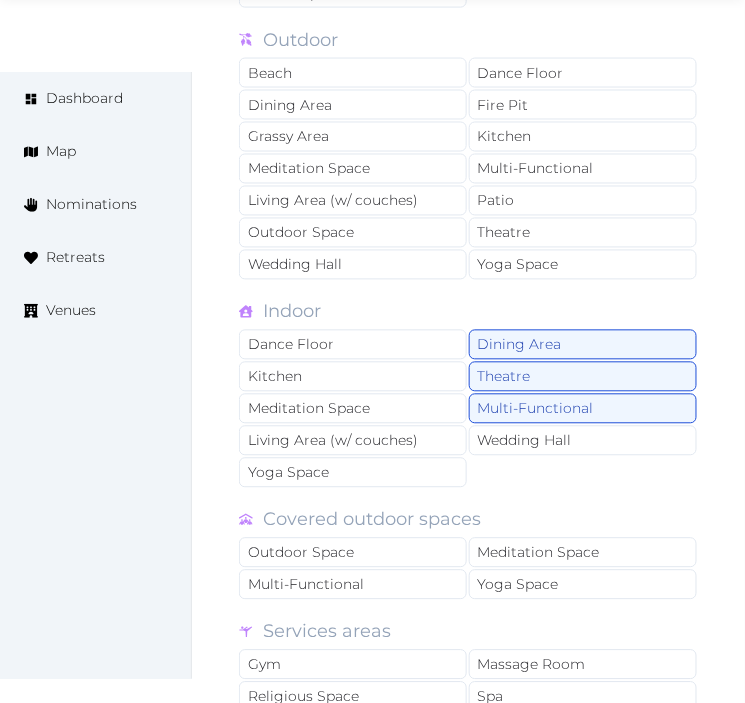scroll, scrollTop: 3333, scrollLeft: 0, axis: vertical 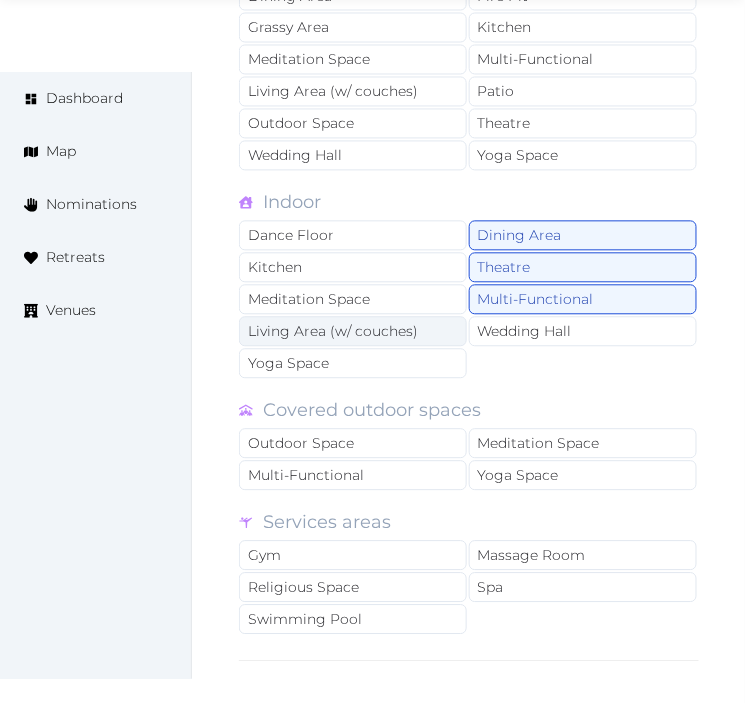 click on "Living Area (w/ couches)" at bounding box center [353, 332] 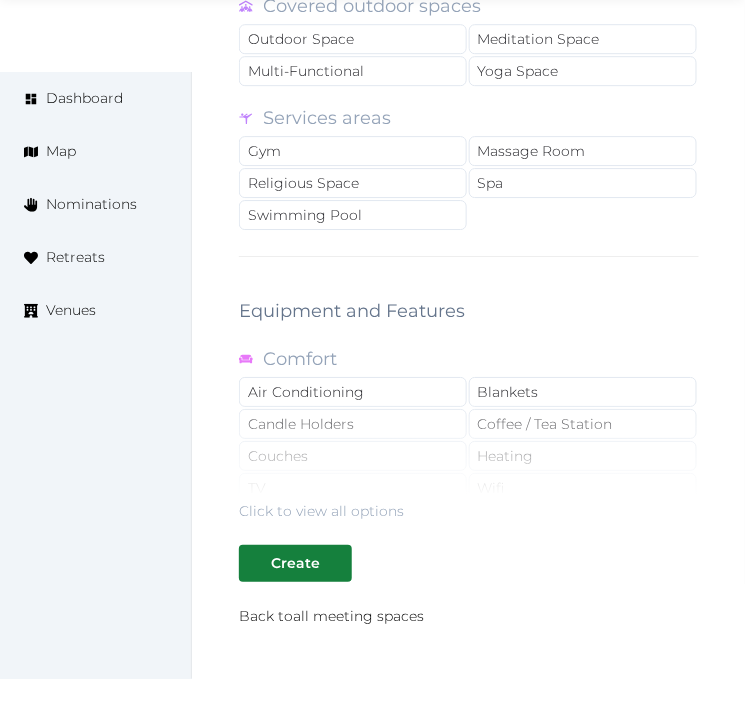scroll, scrollTop: 3777, scrollLeft: 0, axis: vertical 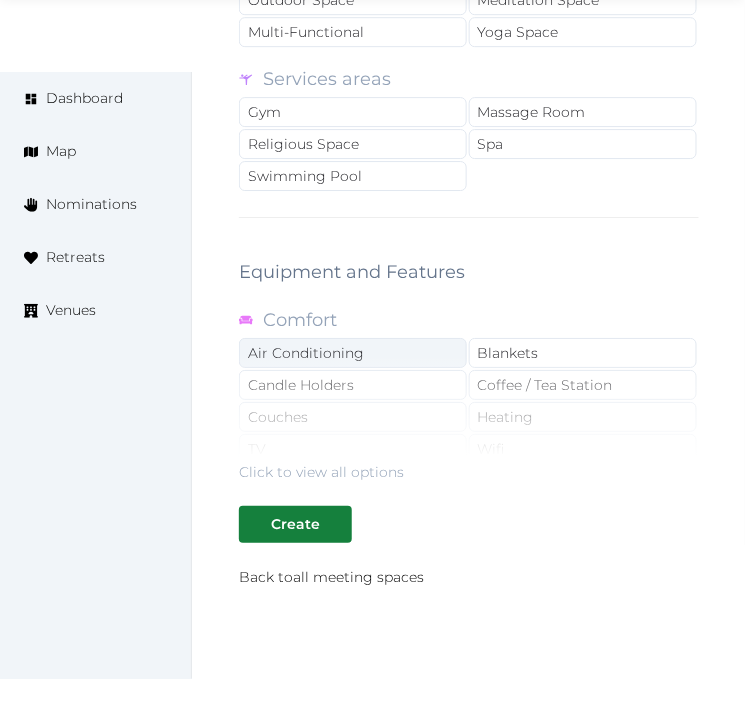 click on "Air Conditioning" at bounding box center [353, 353] 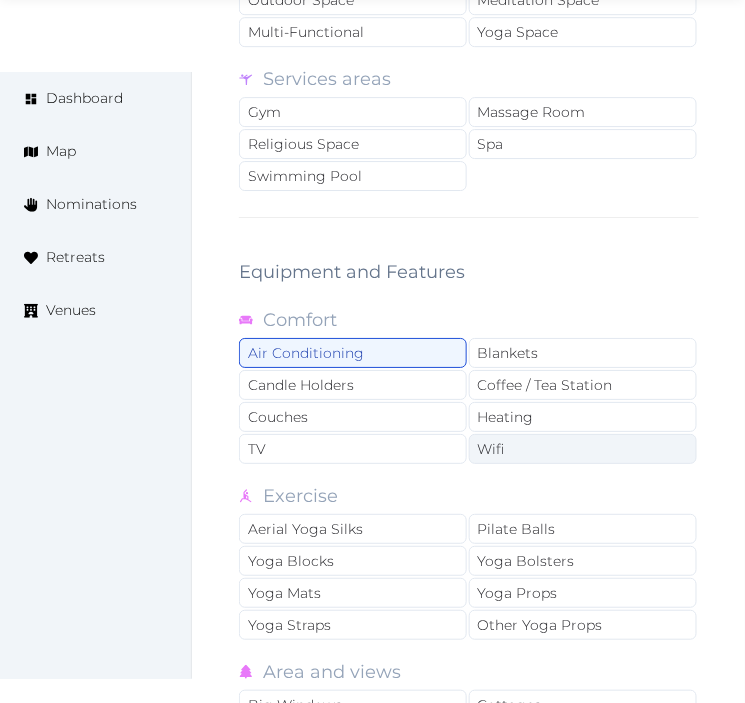 click on "Wifi" at bounding box center [583, 449] 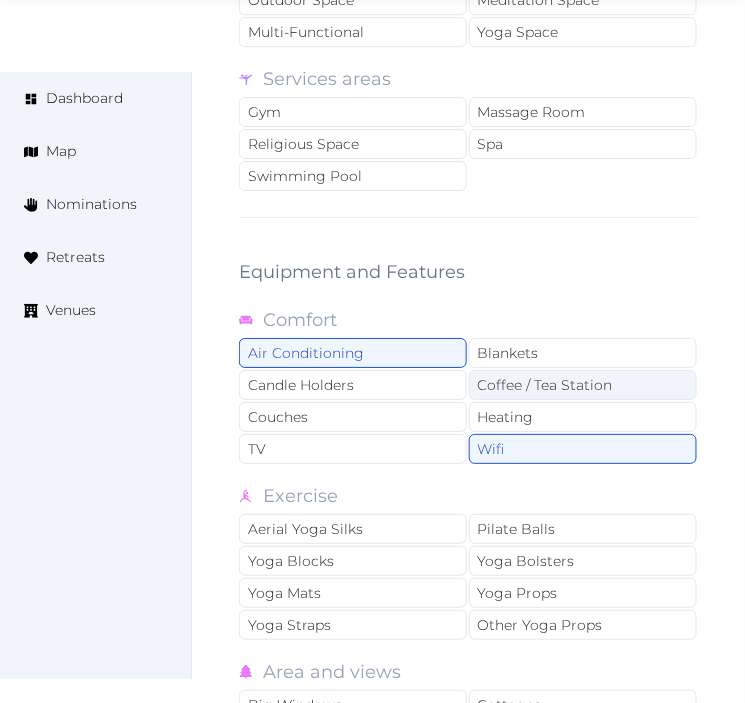 click on "Coffee / Tea Station" at bounding box center (583, 385) 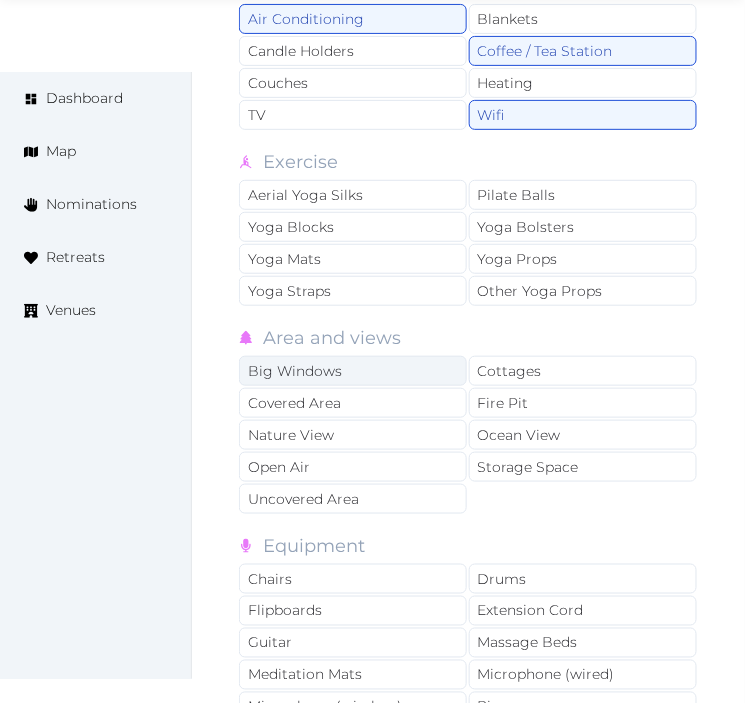 scroll, scrollTop: 4222, scrollLeft: 0, axis: vertical 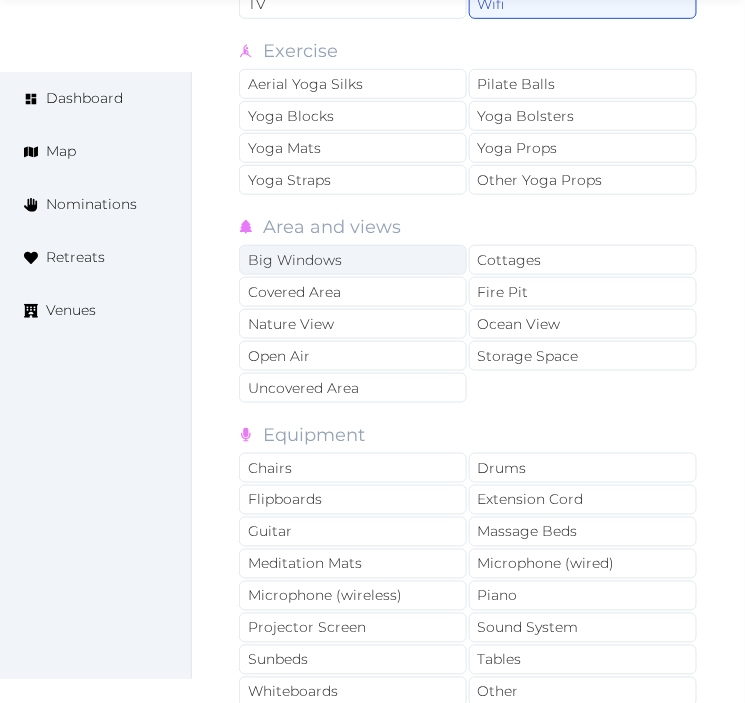 click on "Big Windows" at bounding box center [353, 260] 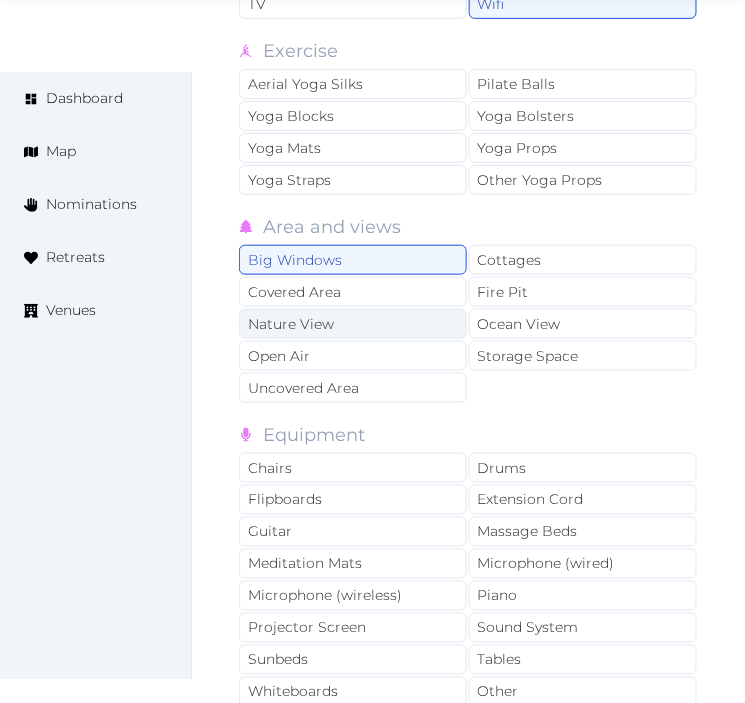 click on "Nature View" at bounding box center [353, 324] 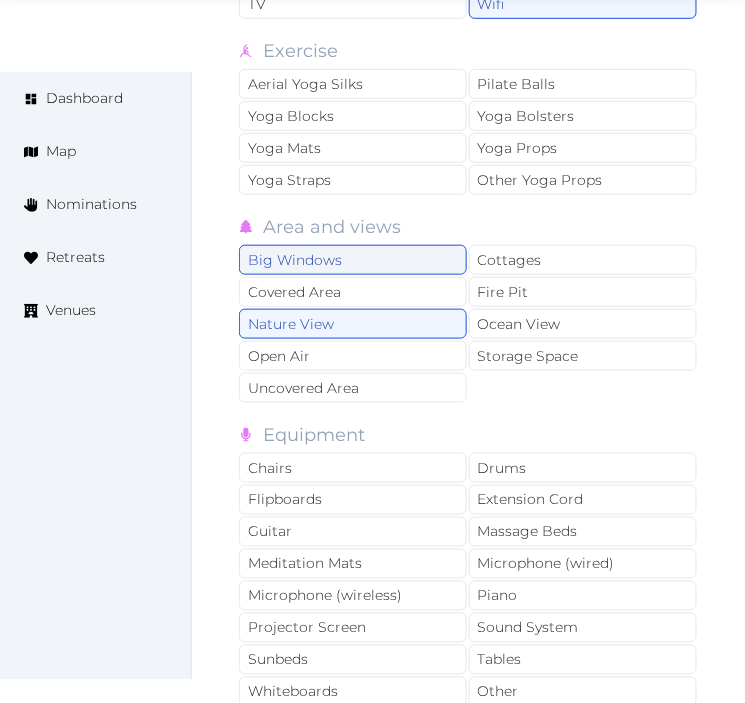 click on "Big Windows" at bounding box center (353, 260) 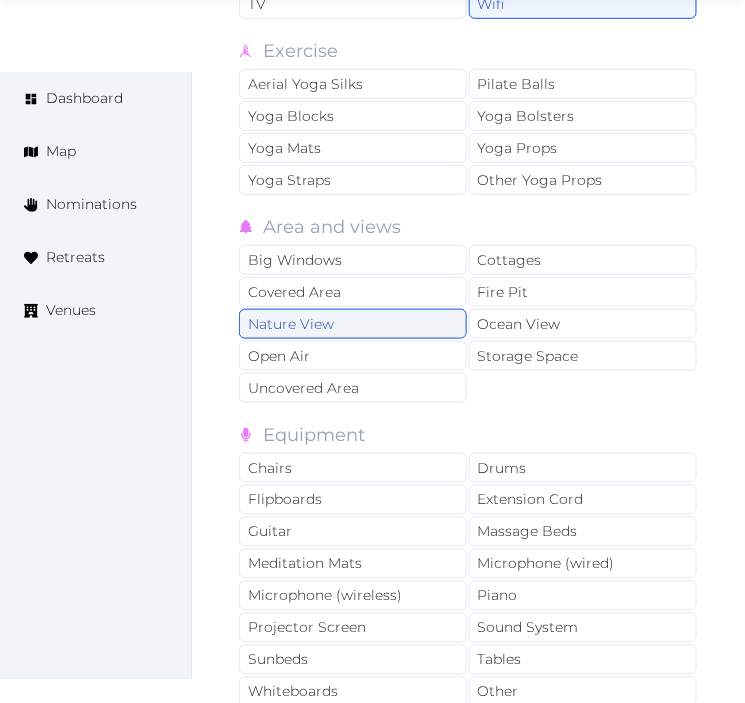 click on "Nature View" at bounding box center (353, 324) 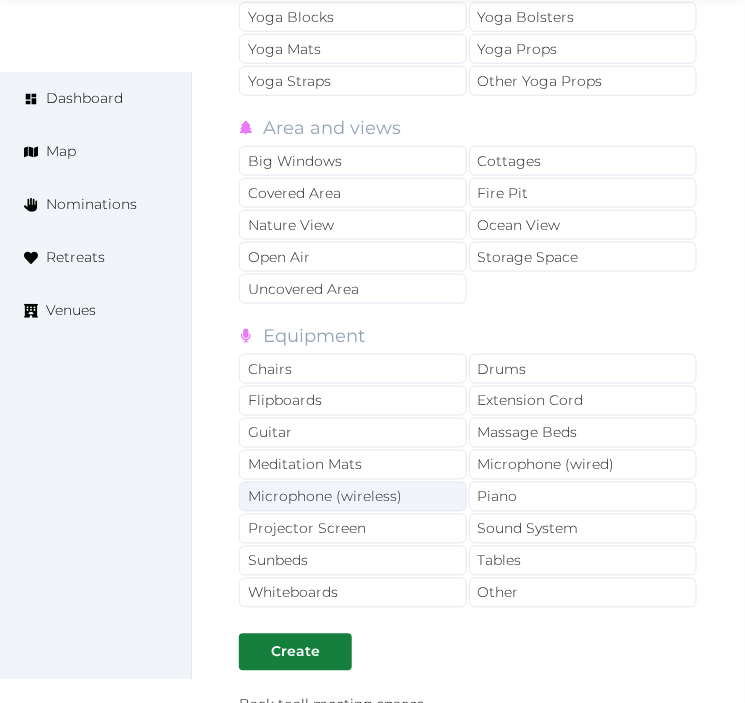 scroll, scrollTop: 4444, scrollLeft: 0, axis: vertical 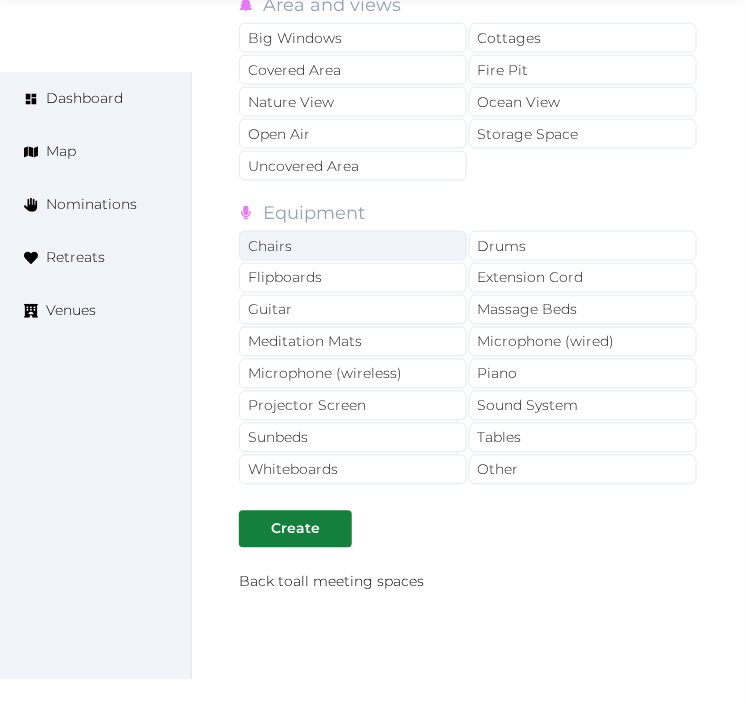 click on "Chairs" at bounding box center (353, 246) 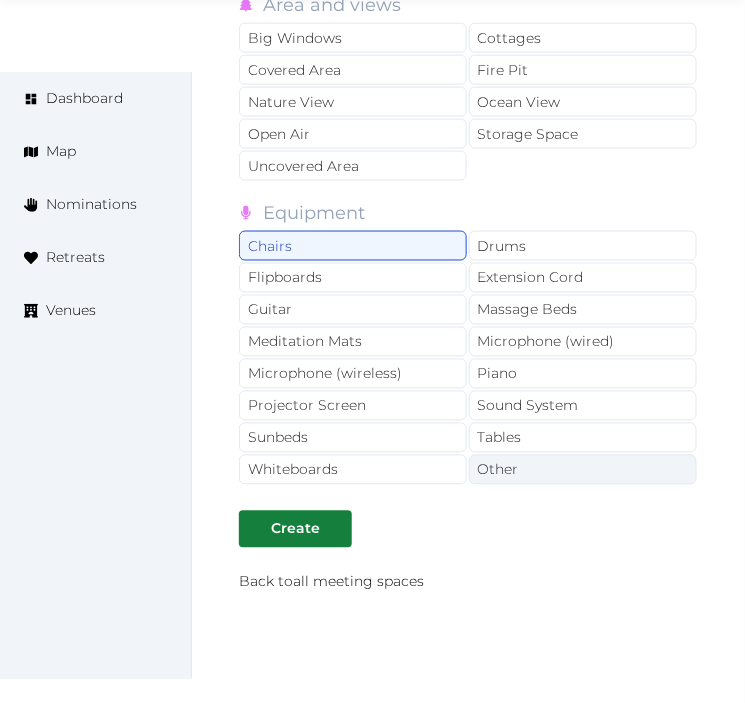 click on "Tables" at bounding box center (583, 438) 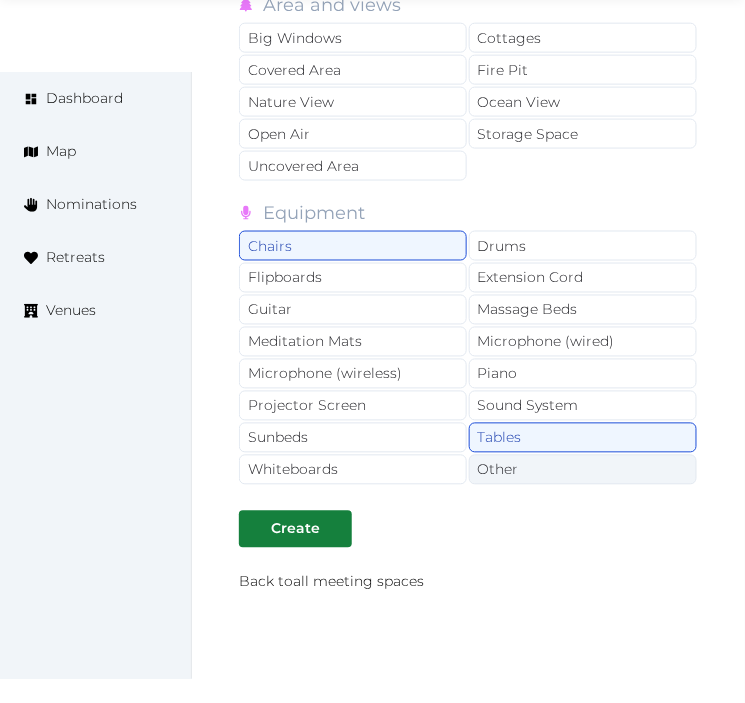 click on "Other" at bounding box center (583, 470) 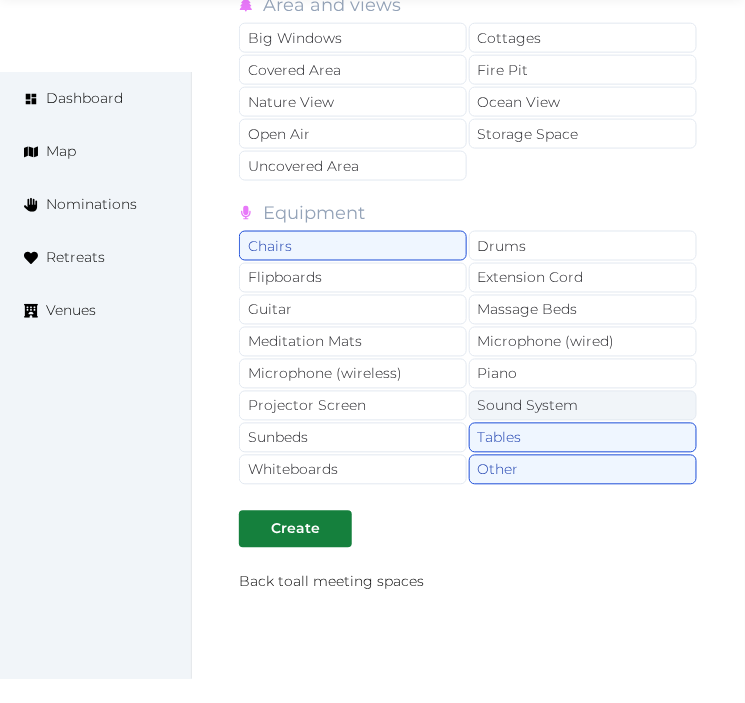 click on "Sound System" at bounding box center [583, 406] 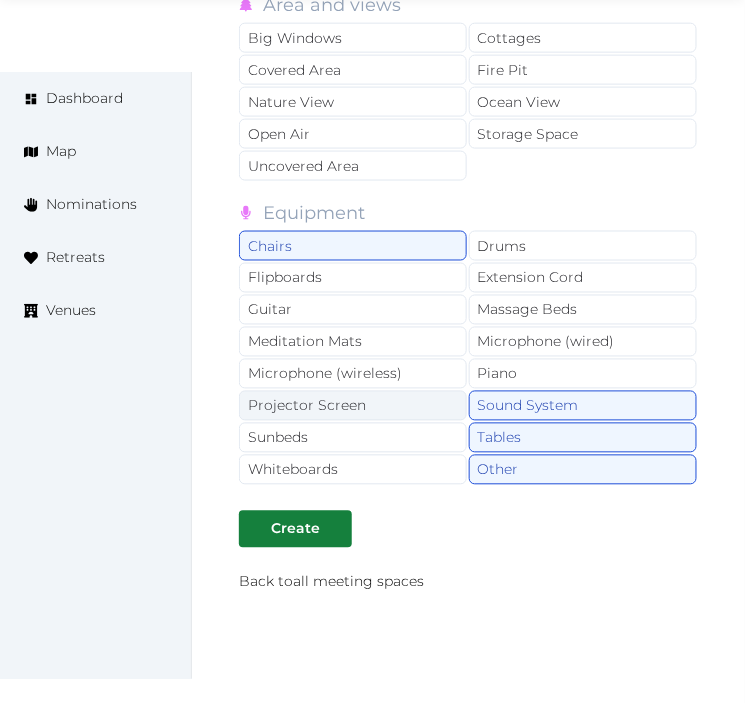 click on "Projector Screen" at bounding box center [353, 406] 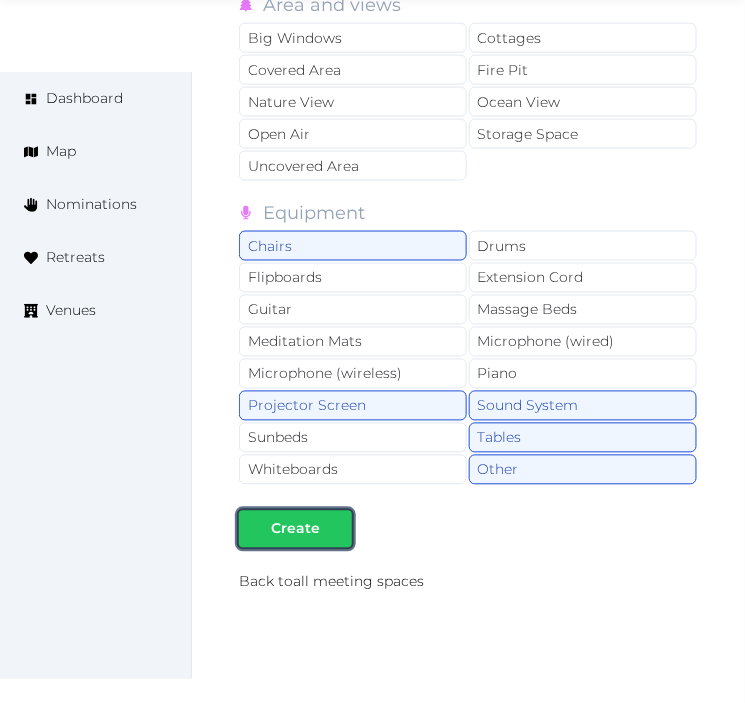 click on "Create" at bounding box center (295, 529) 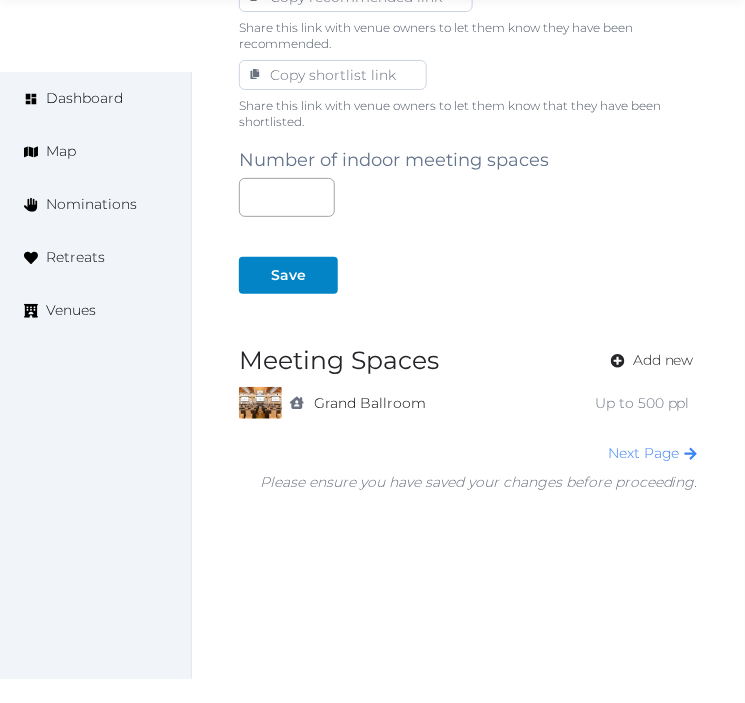 scroll, scrollTop: 1347, scrollLeft: 0, axis: vertical 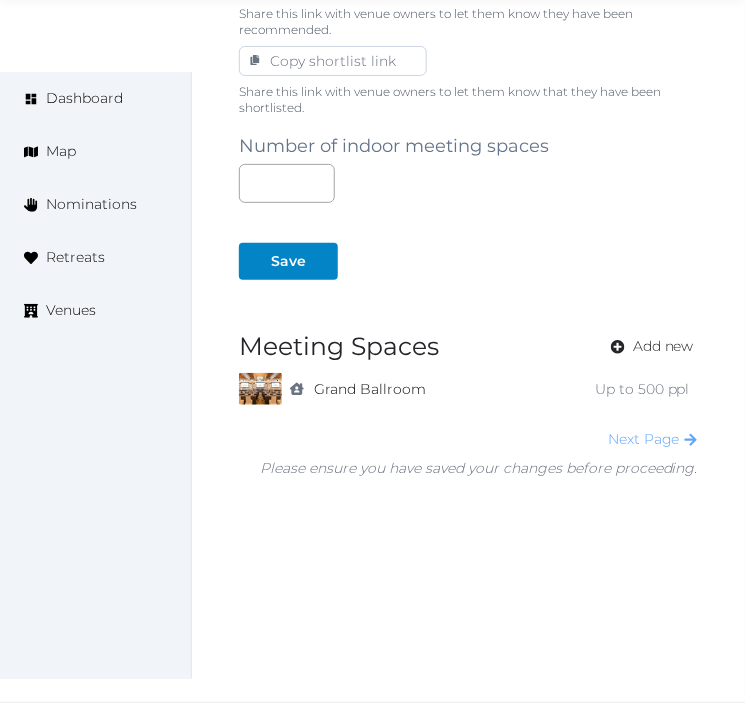 click on "Next Page" at bounding box center [653, 439] 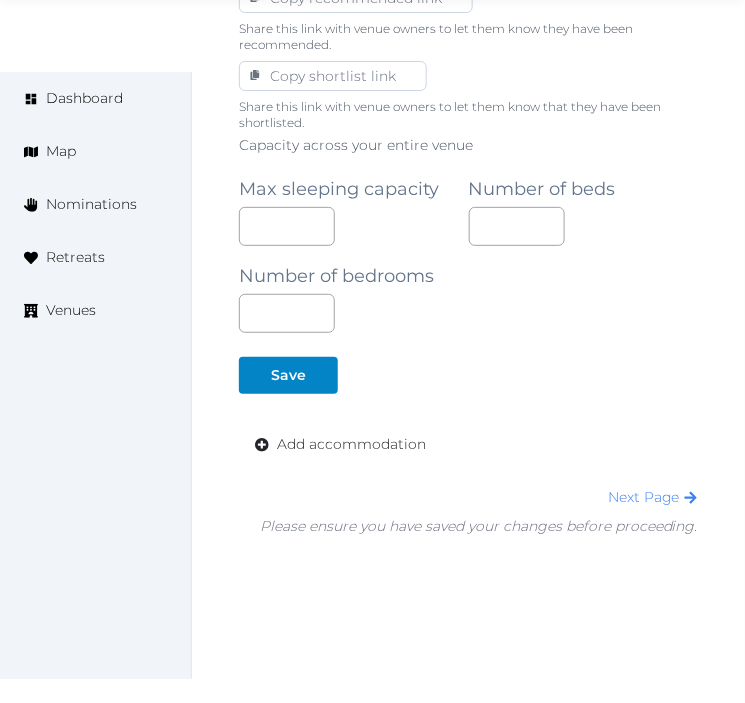 scroll, scrollTop: 1333, scrollLeft: 0, axis: vertical 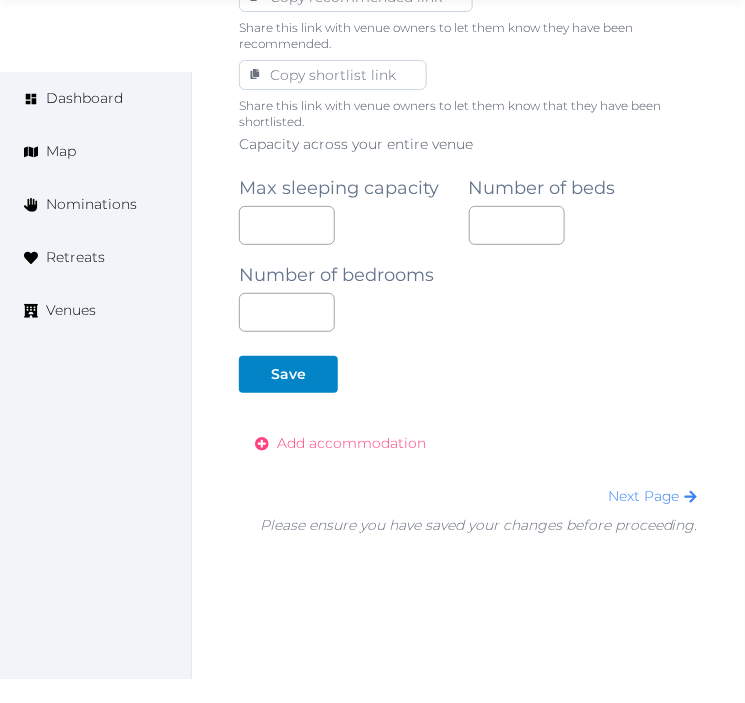 drag, startPoint x: 322, startPoint y: 445, endPoint x: 341, endPoint y: 444, distance: 19.026299 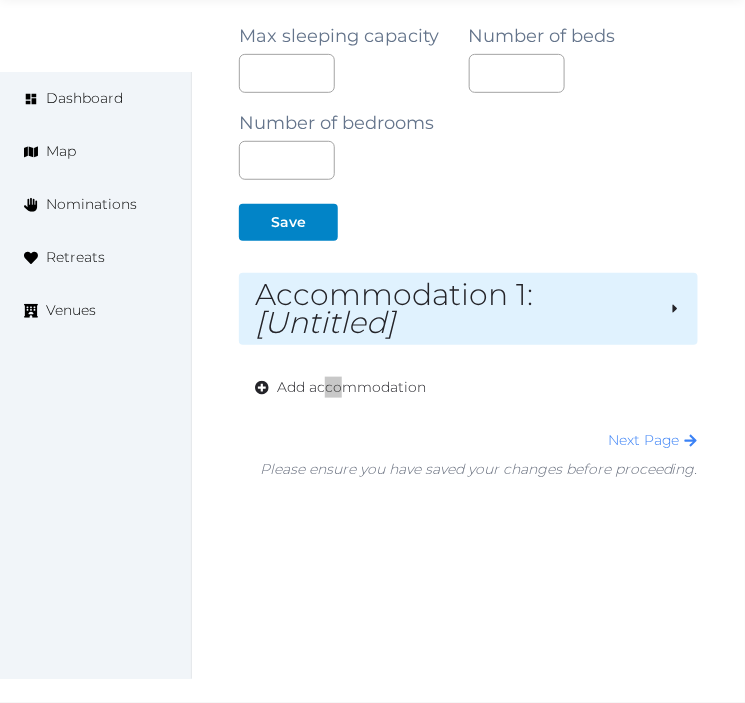 scroll, scrollTop: 1486, scrollLeft: 0, axis: vertical 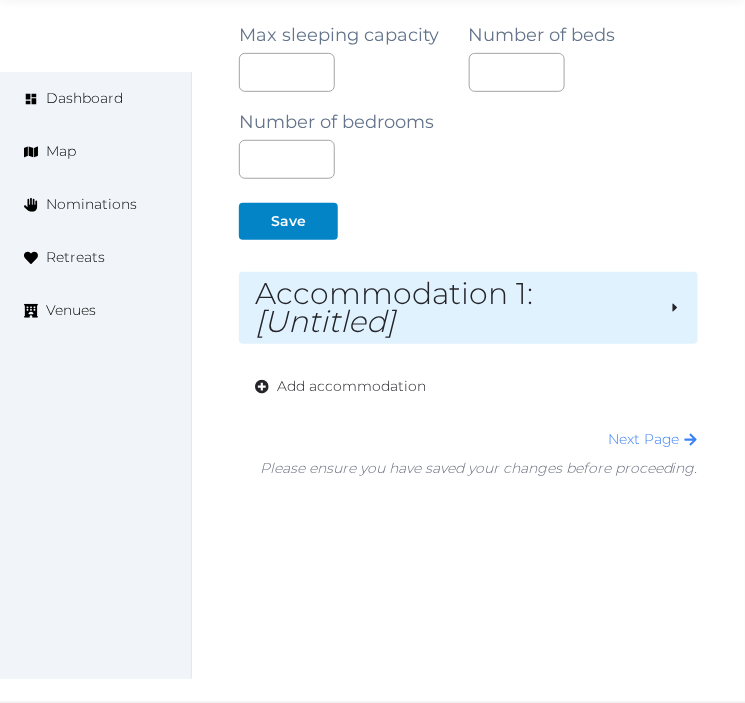 drag, startPoint x: 440, startPoint y: 320, endPoint x: 441, endPoint y: 332, distance: 12.0415945 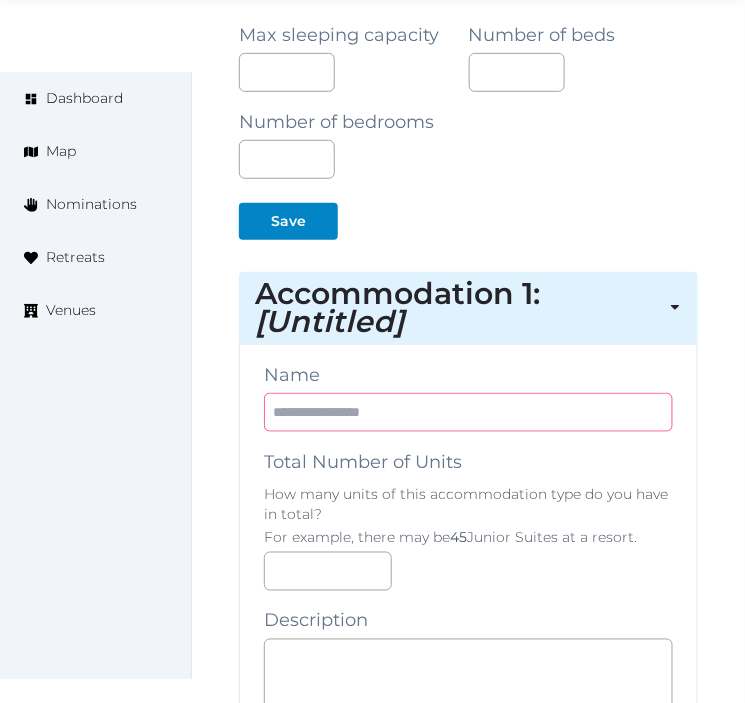 click at bounding box center [468, 412] 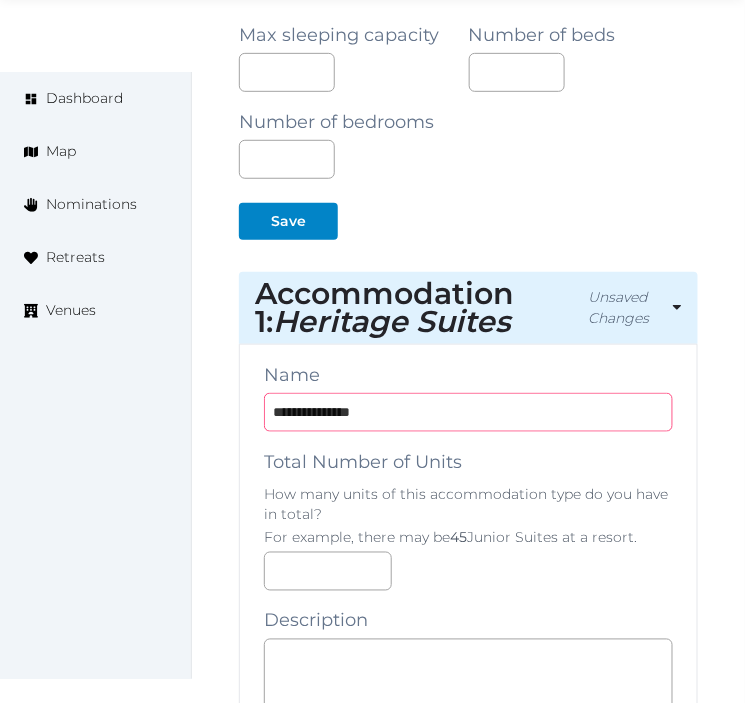 type on "**********" 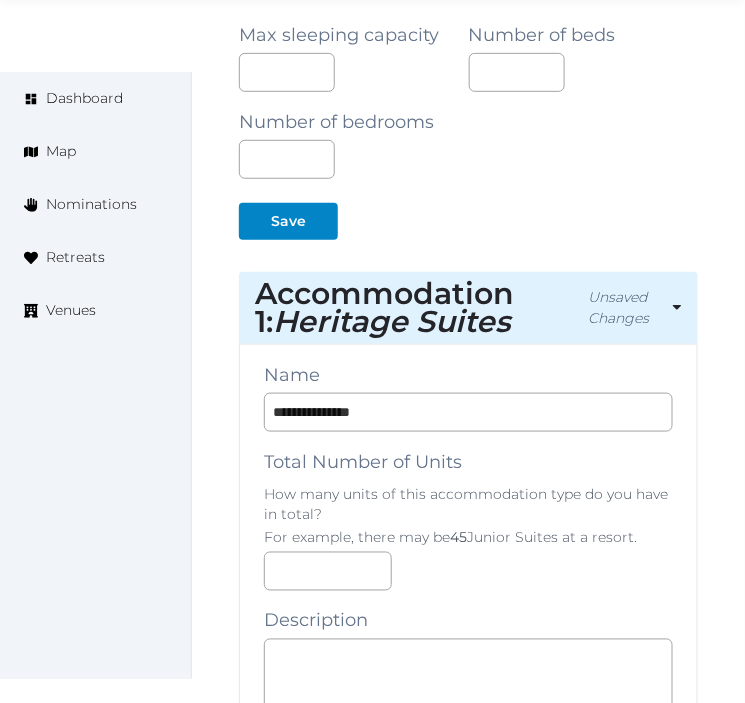 click on "Description" at bounding box center (316, 621) 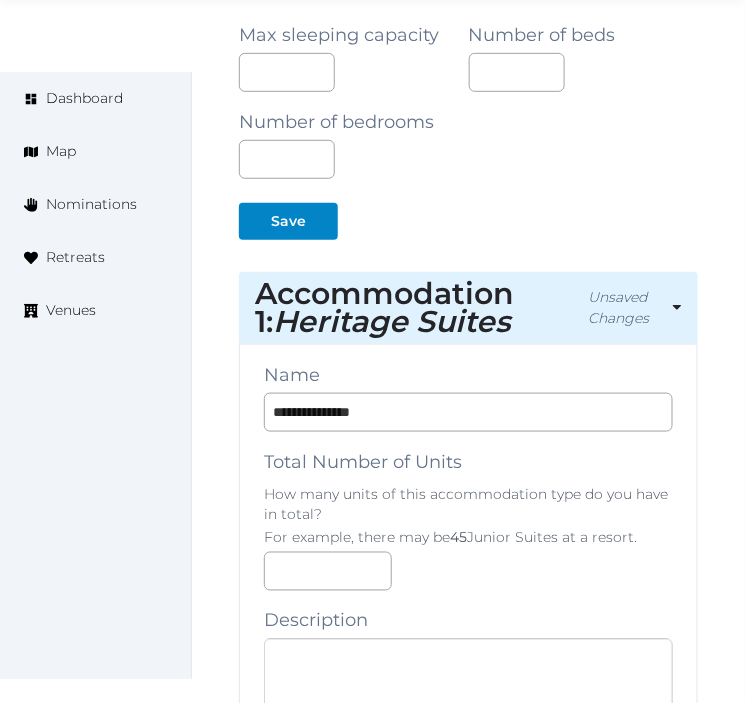 click at bounding box center (468, 679) 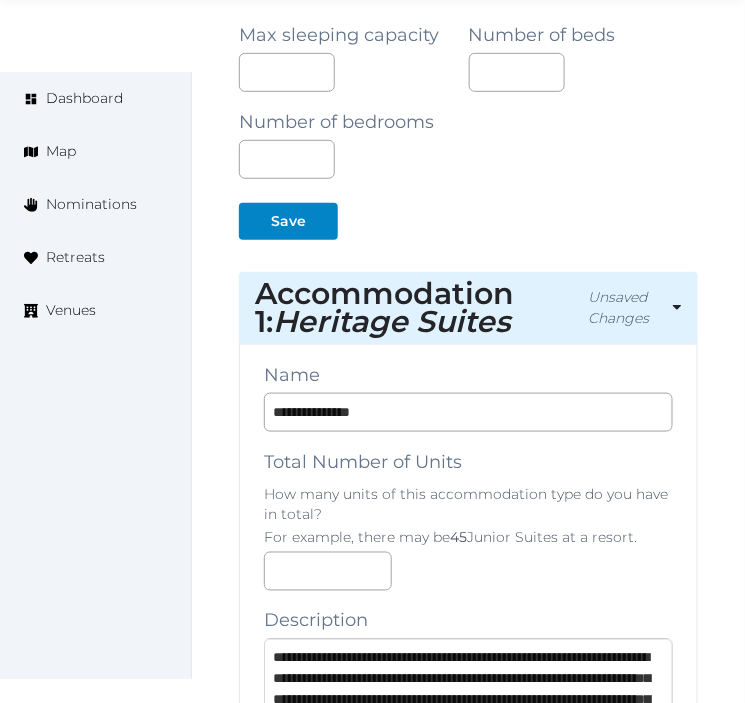 scroll, scrollTop: 1503, scrollLeft: 0, axis: vertical 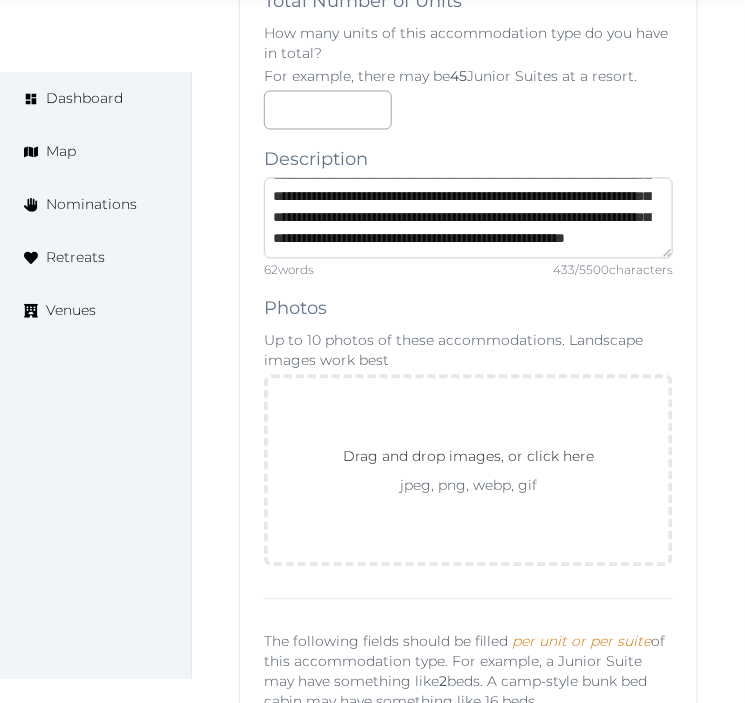 type on "**********" 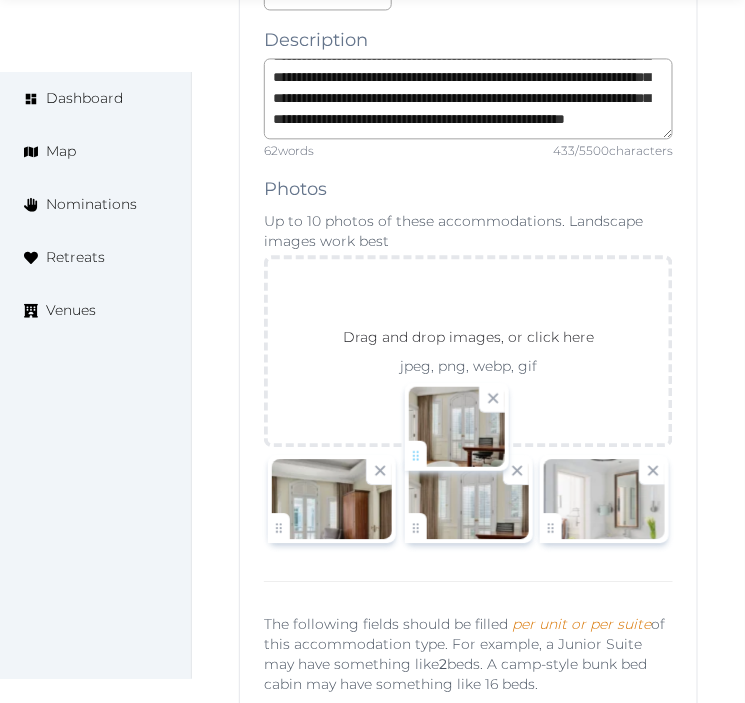 drag, startPoint x: 568, startPoint y: 644, endPoint x: 428, endPoint y: 650, distance: 140.12851 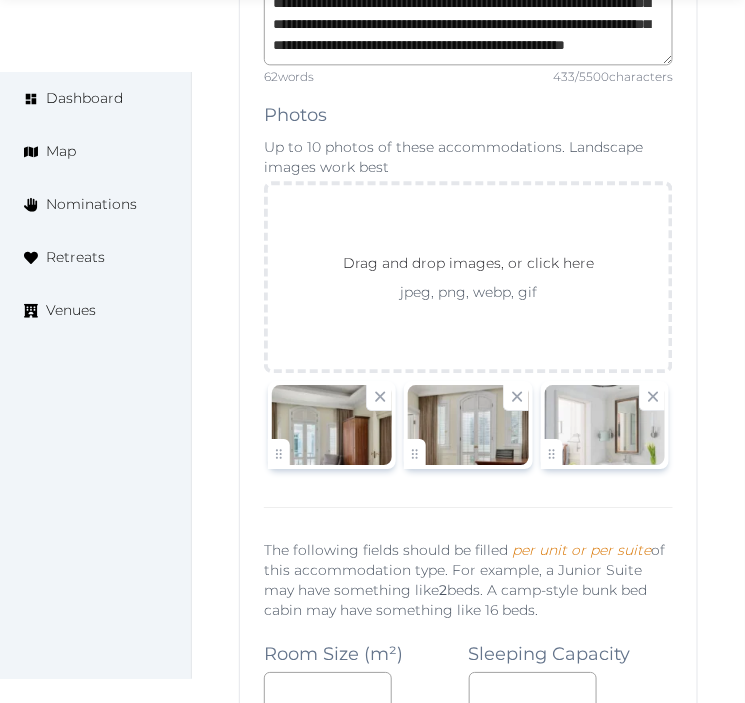 scroll, scrollTop: 2474, scrollLeft: 0, axis: vertical 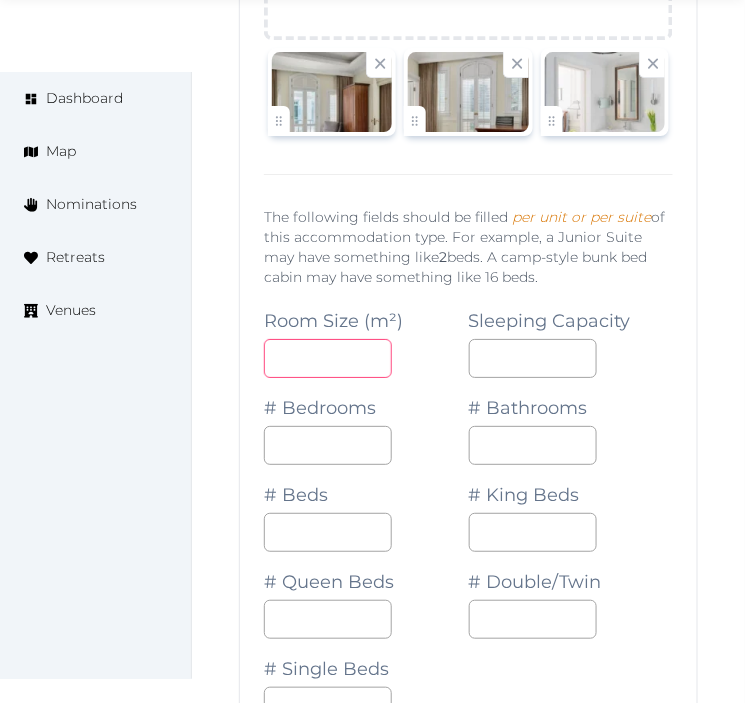 click at bounding box center (328, 358) 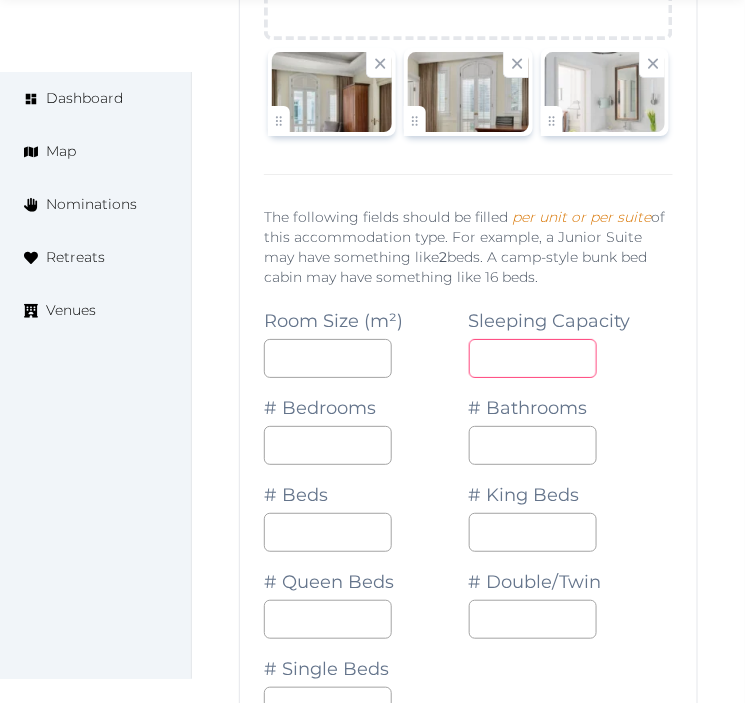 click at bounding box center [533, 358] 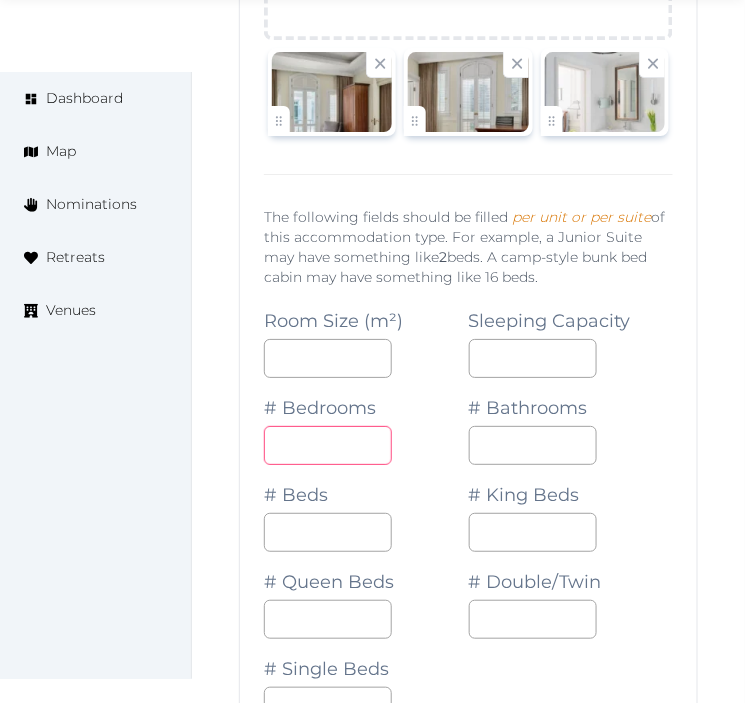 click at bounding box center (328, 445) 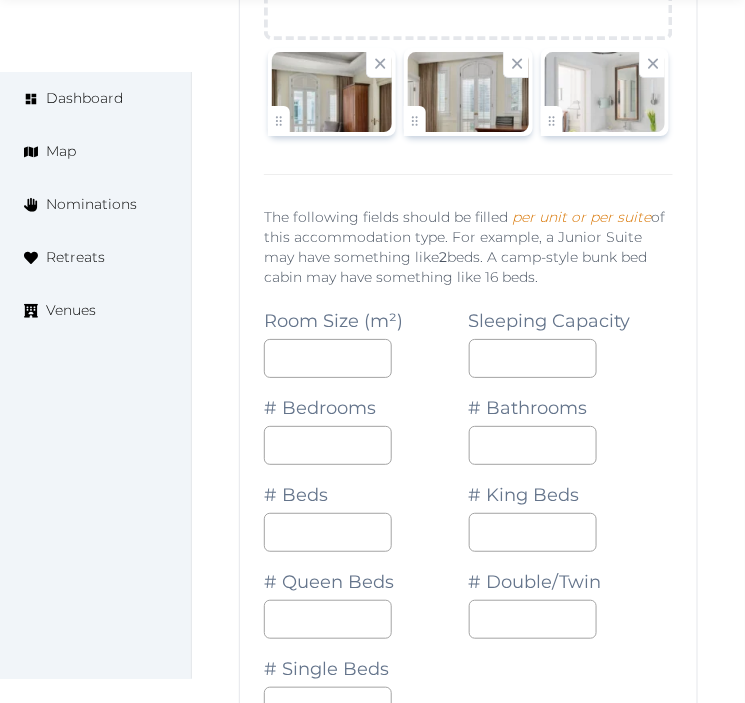 click on "# King Beds" at bounding box center [571, 508] 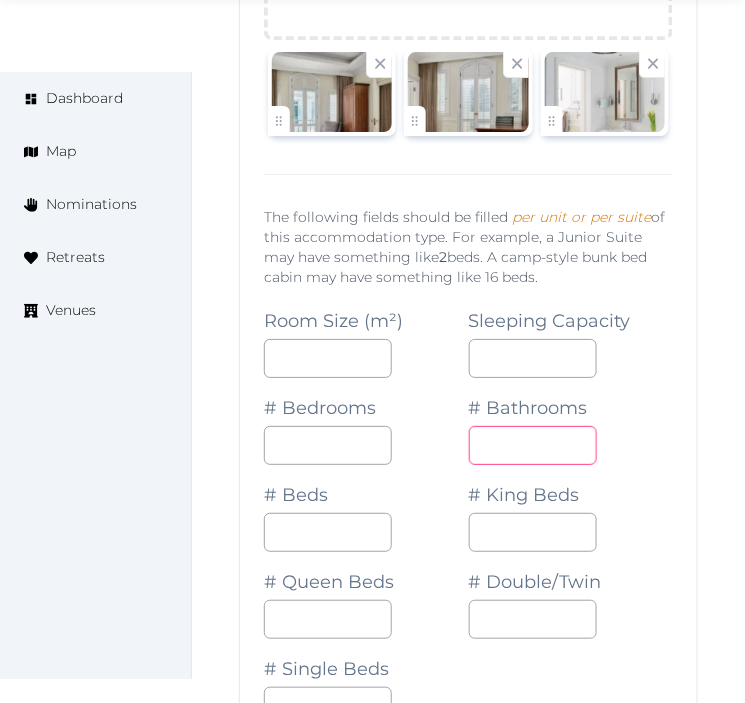 click at bounding box center (533, 445) 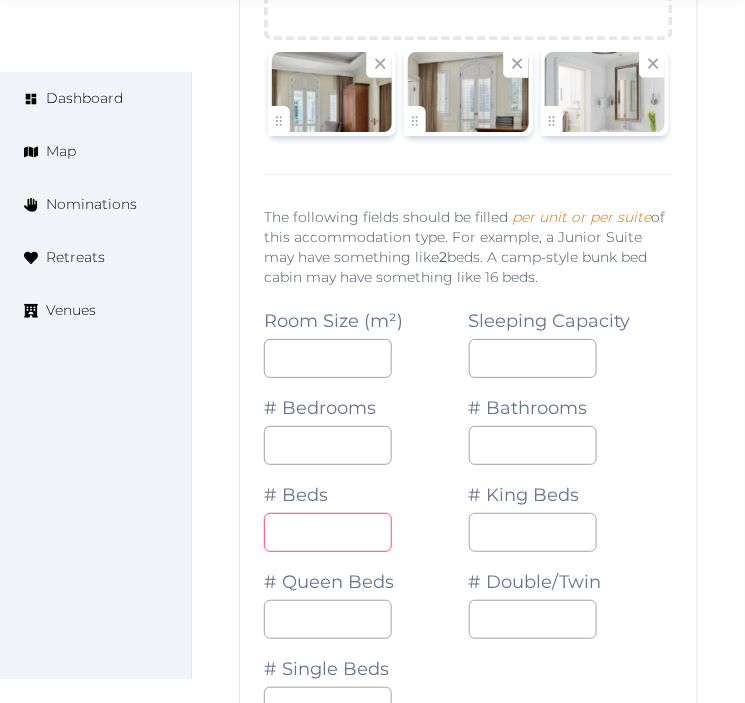 click at bounding box center (328, 532) 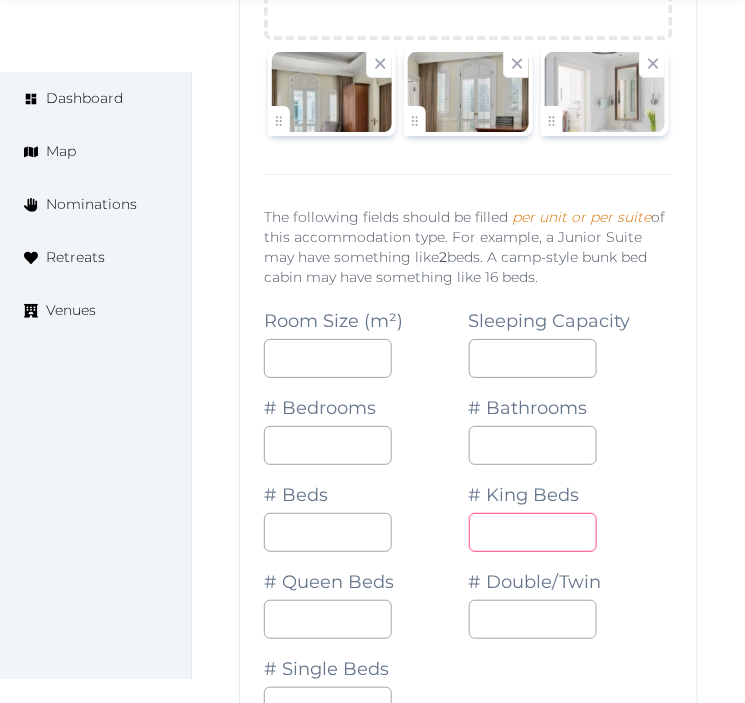click on "*" at bounding box center (533, 532) 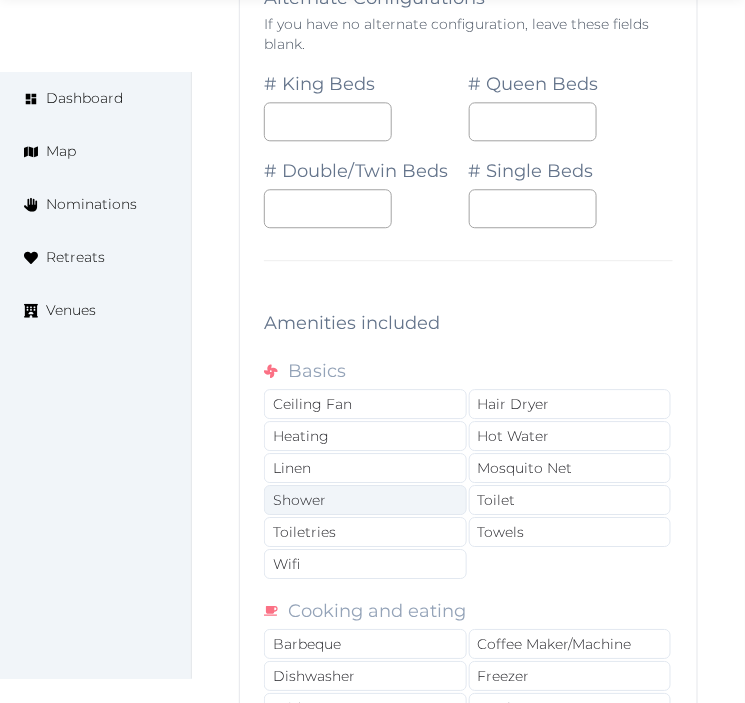 scroll, scrollTop: 3585, scrollLeft: 0, axis: vertical 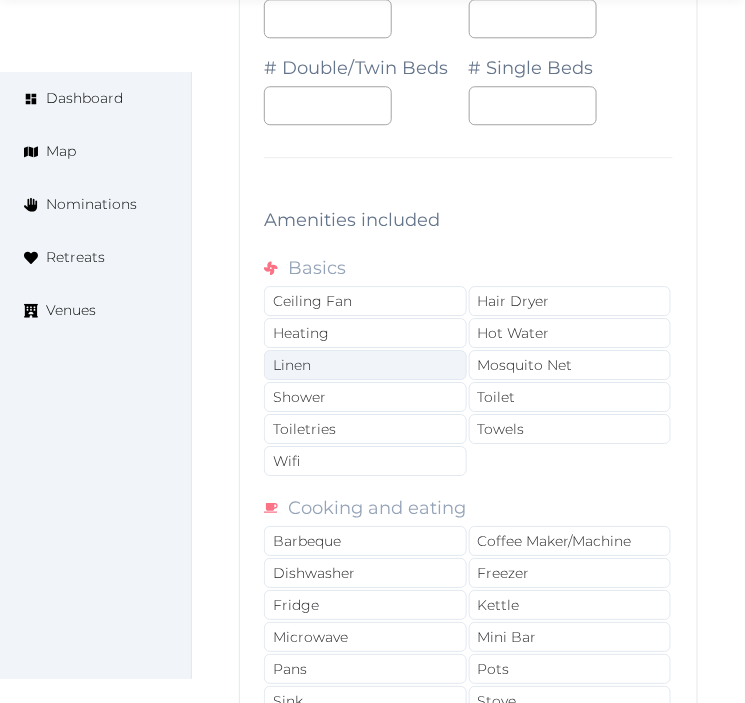 type on "*" 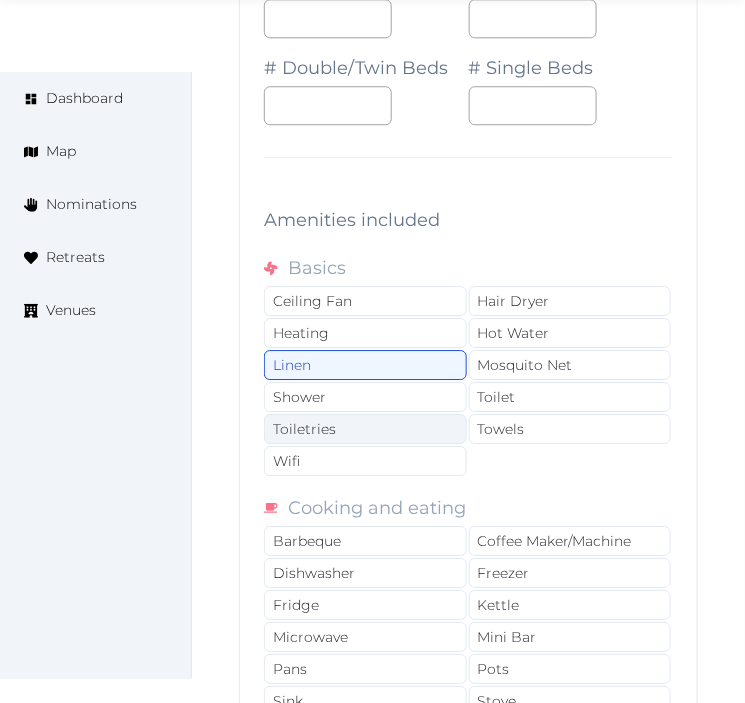 drag, startPoint x: 380, startPoint y: 396, endPoint x: 394, endPoint y: 422, distance: 29.529646 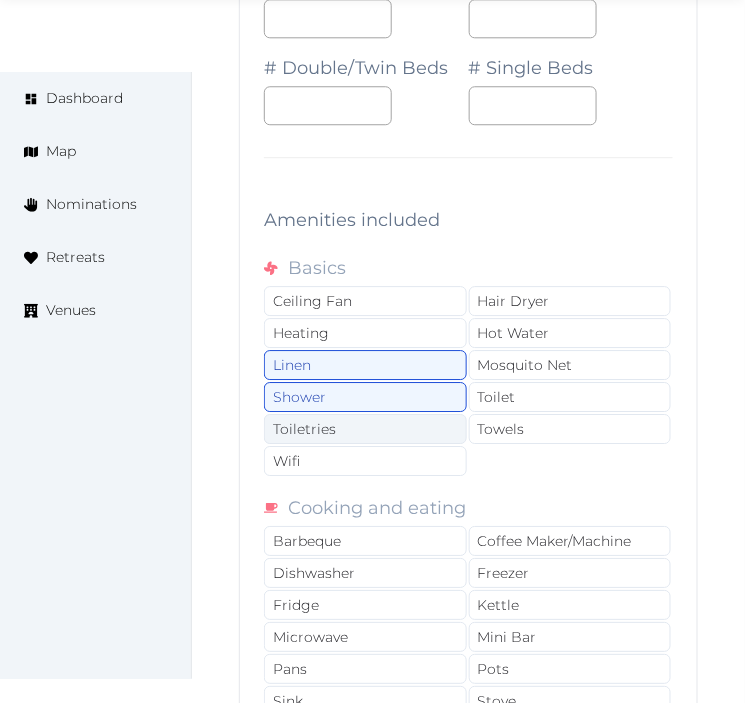 click on "Toiletries" at bounding box center [365, 429] 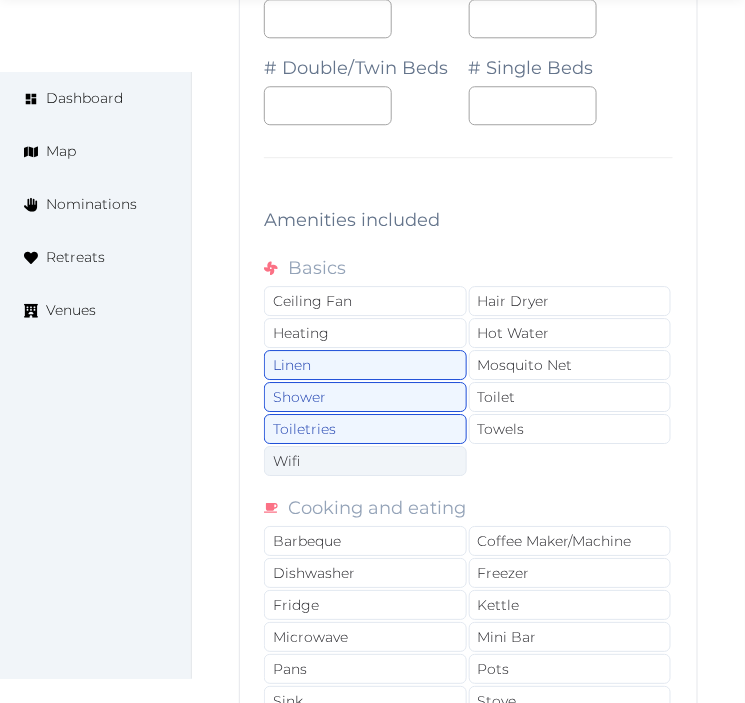 drag, startPoint x: 418, startPoint y: 472, endPoint x: 500, endPoint y: 453, distance: 84.17244 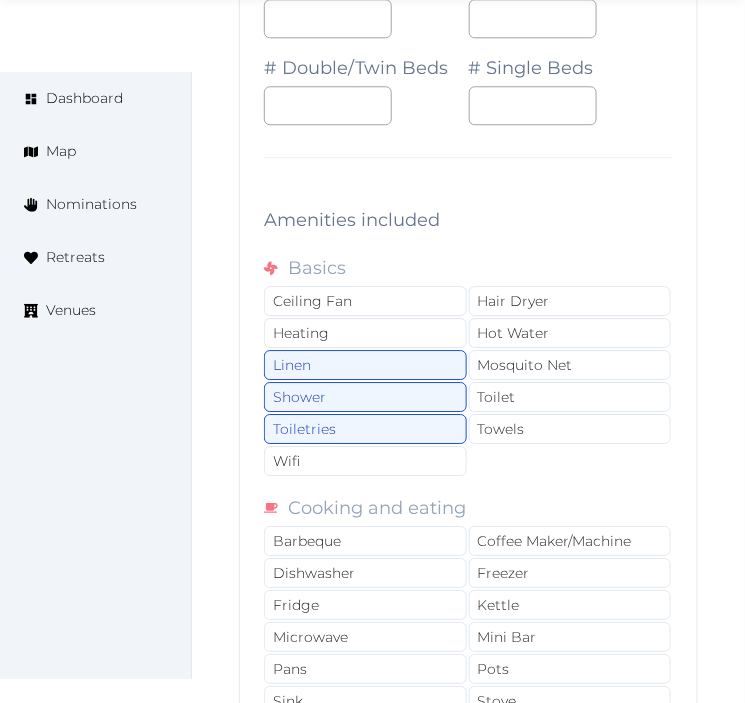 click on "Wifi" at bounding box center [365, 461] 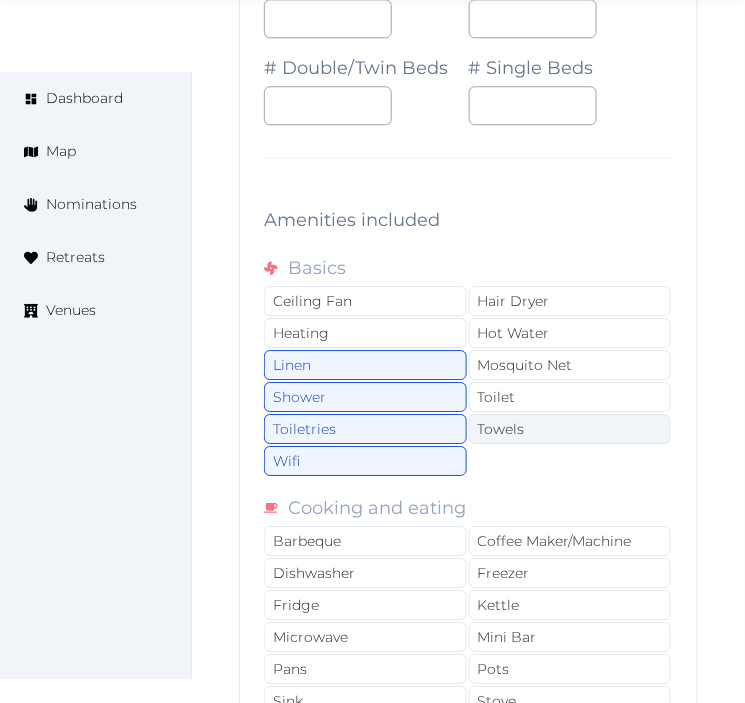click on "Towels" at bounding box center (570, 429) 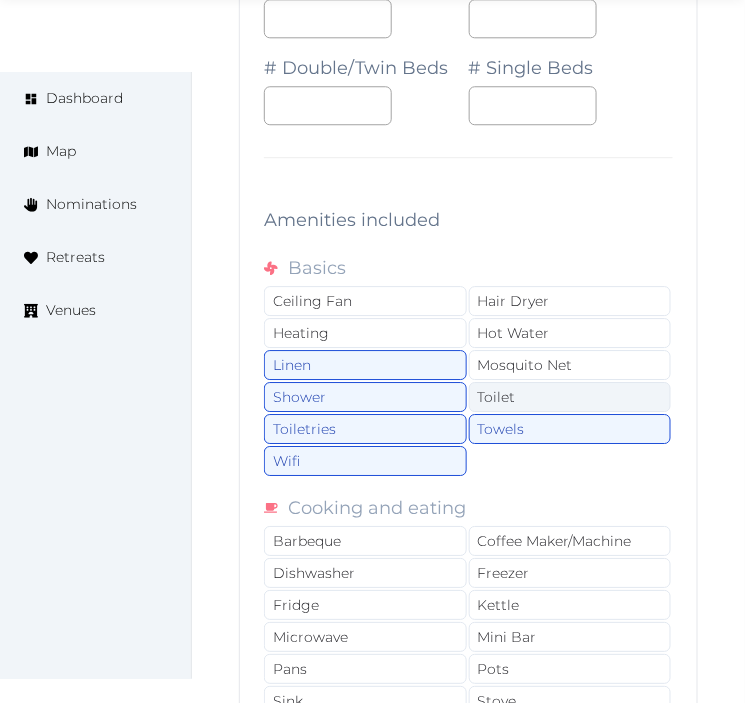 click on "Toilet" at bounding box center [570, 397] 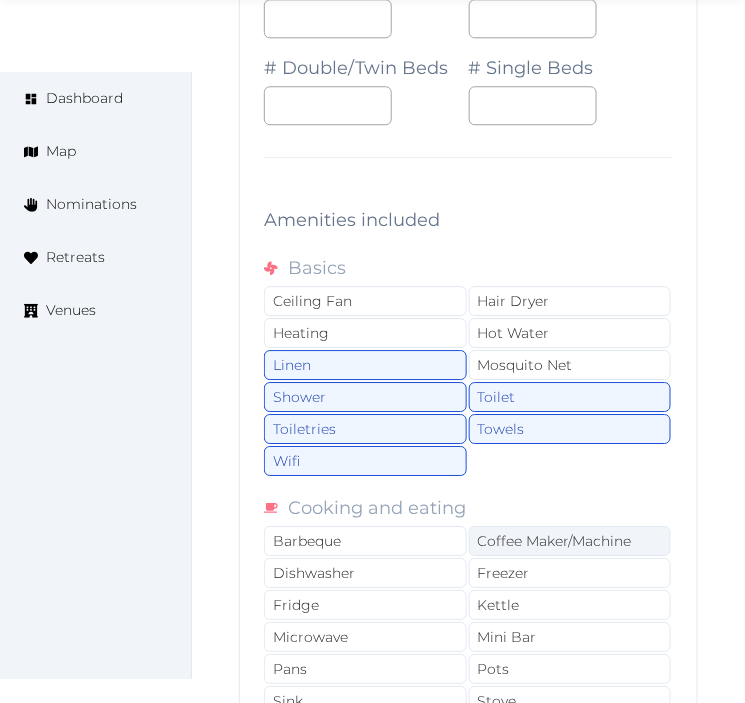 drag, startPoint x: 530, startPoint y: 550, endPoint x: 574, endPoint y: 544, distance: 44.407207 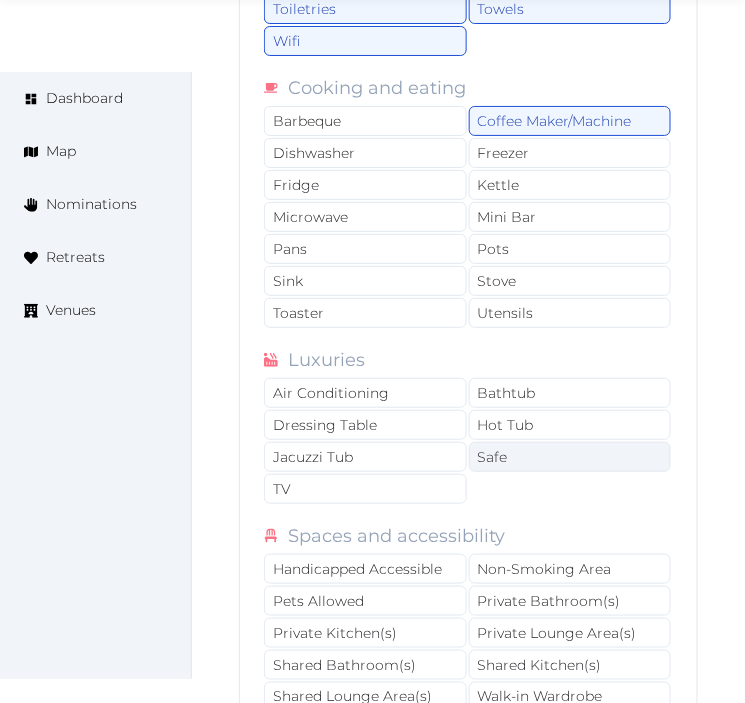 scroll, scrollTop: 4030, scrollLeft: 0, axis: vertical 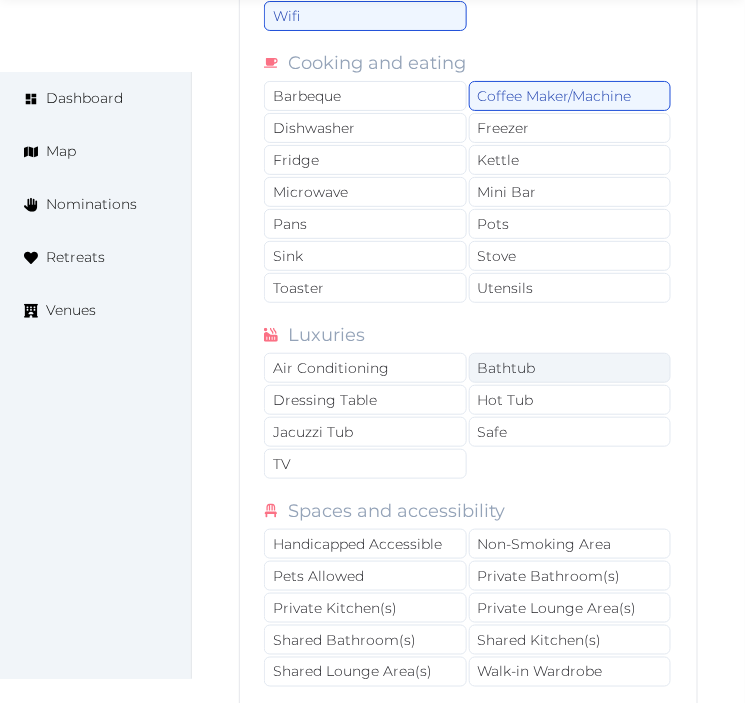 click on "Bathtub" at bounding box center (570, 368) 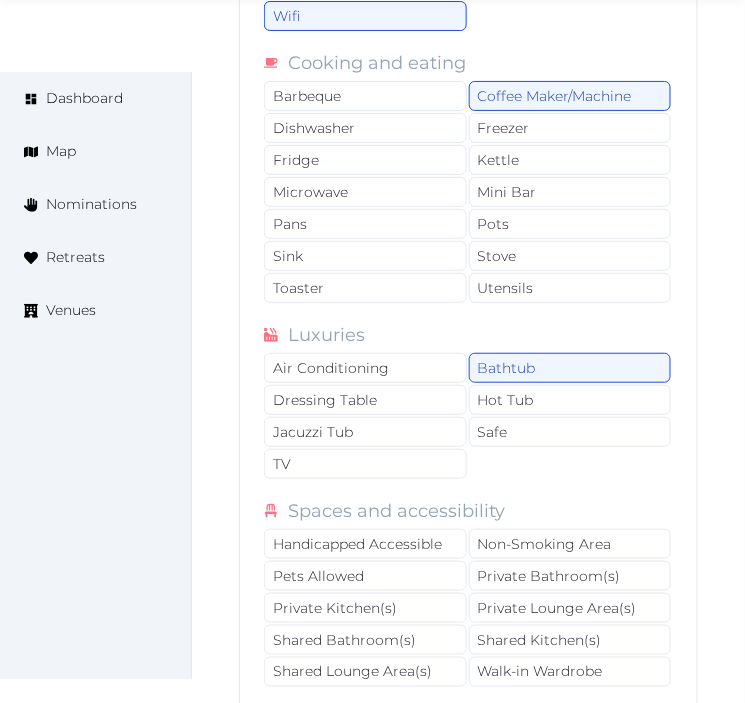 click on "Air Conditioning Bathtub Dressing Table Hot Tub Jacuzzi Tub Safe TV" at bounding box center (468, 417) 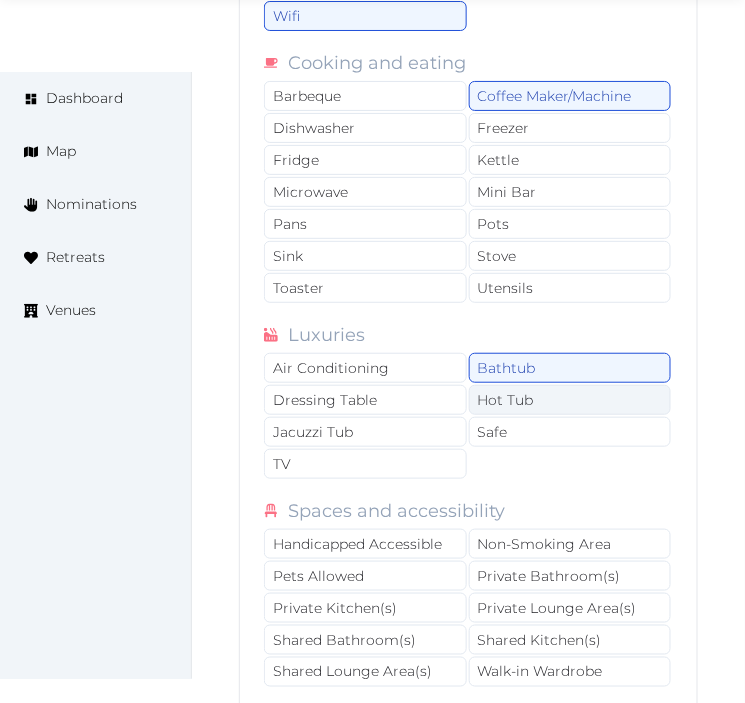 click on "Hot Tub" at bounding box center (570, 400) 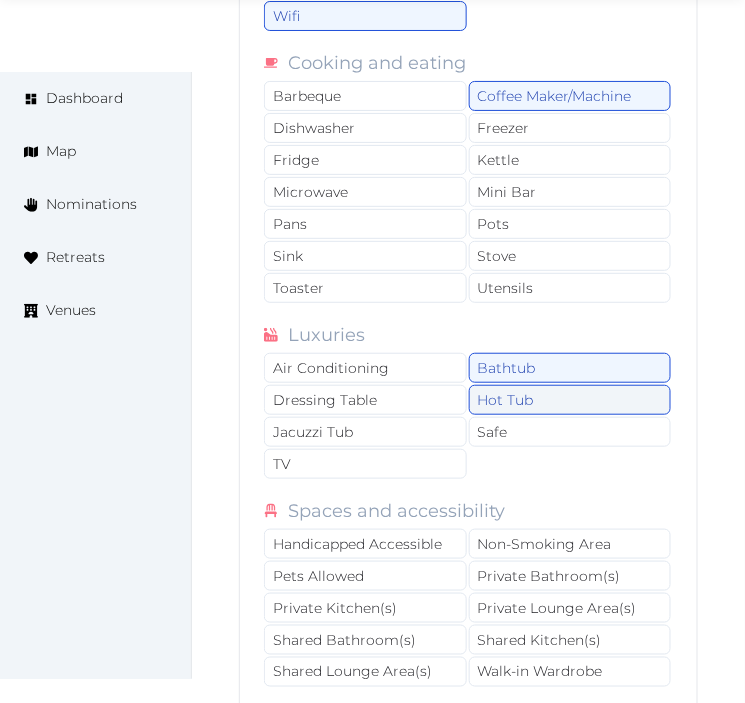 click on "Hot Tub" at bounding box center (570, 400) 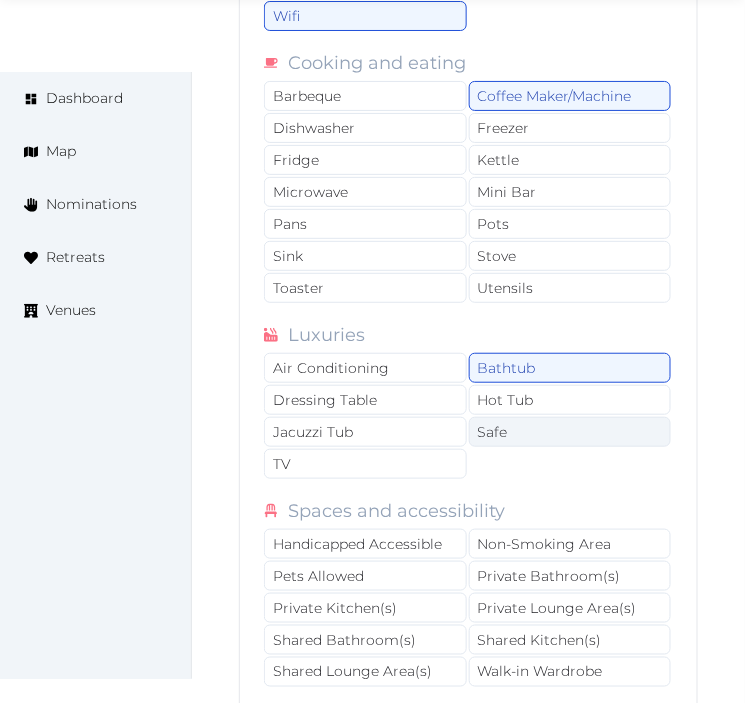 drag, startPoint x: 524, startPoint y: 435, endPoint x: 512, endPoint y: 441, distance: 13.416408 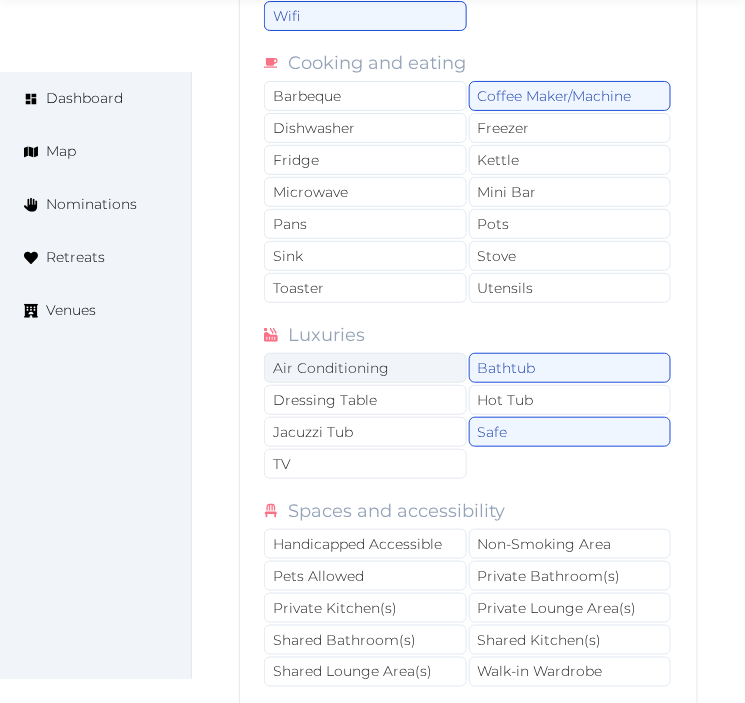 click on "Air Conditioning" at bounding box center [365, 368] 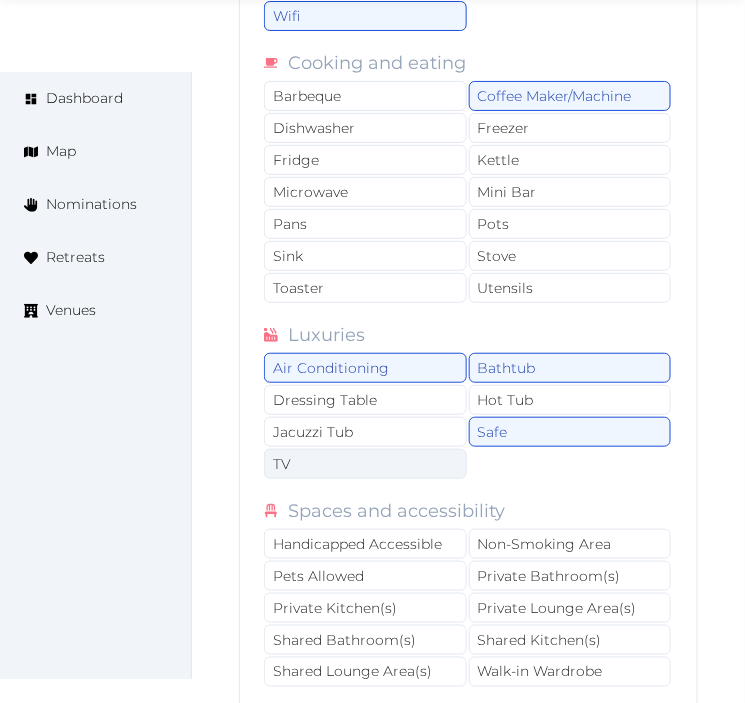 click on "TV" at bounding box center [365, 464] 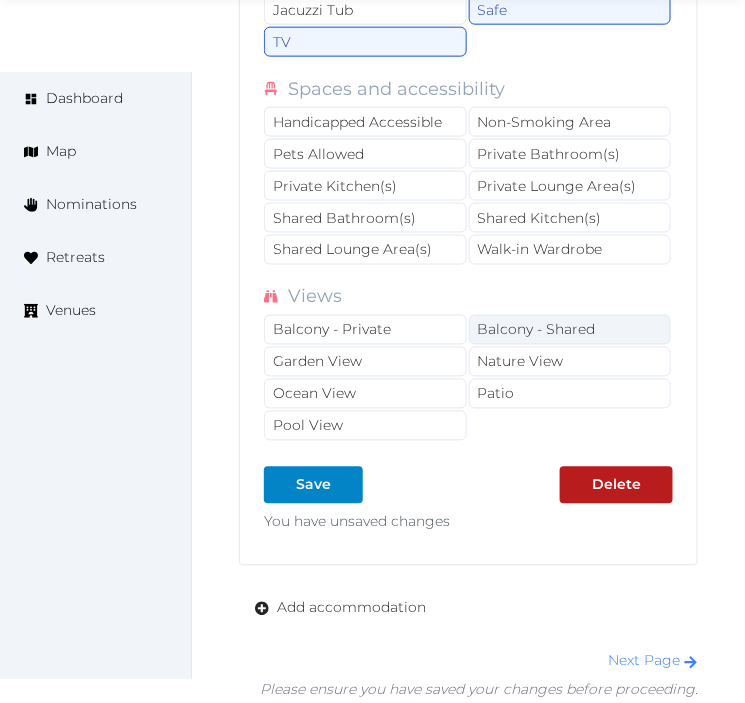 scroll, scrollTop: 4474, scrollLeft: 0, axis: vertical 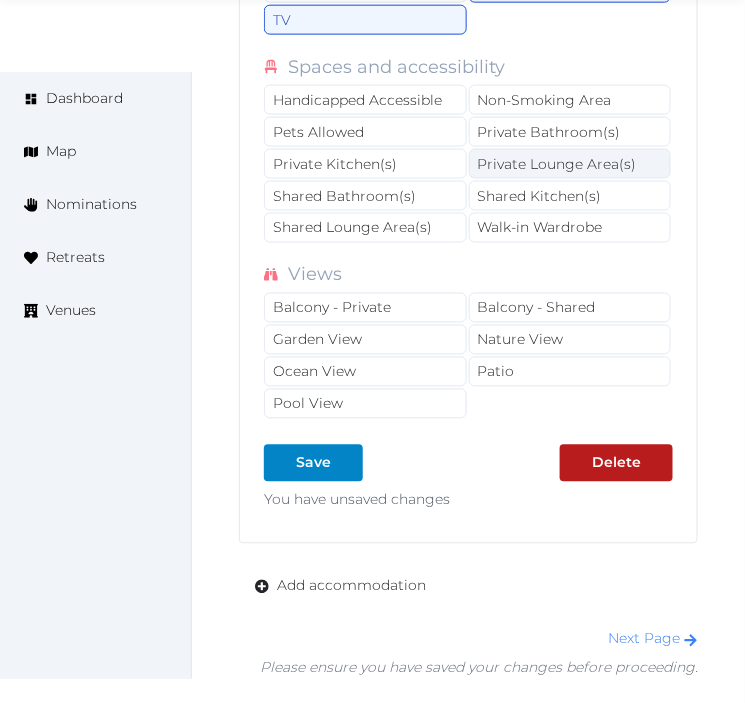 drag, startPoint x: 543, startPoint y: 138, endPoint x: 548, endPoint y: 162, distance: 24.5153 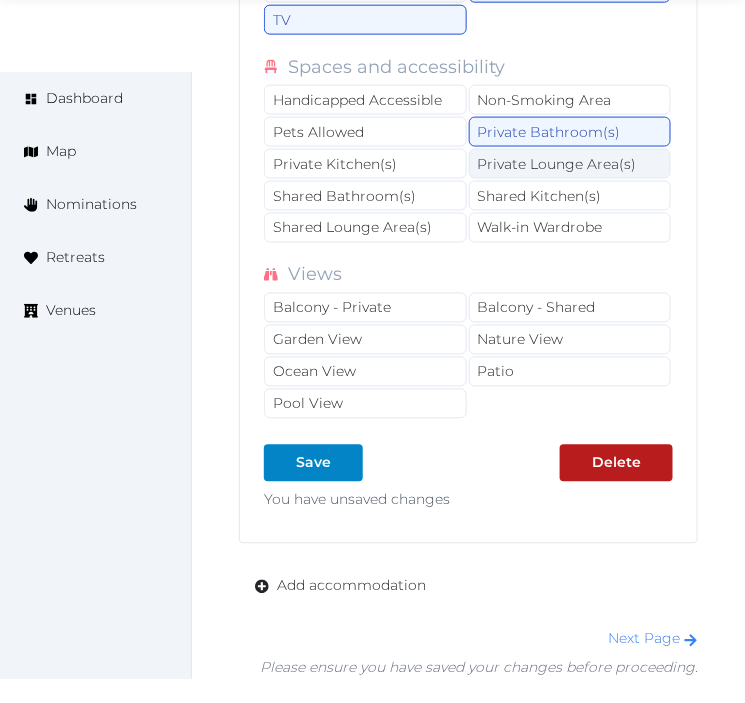 drag, startPoint x: 548, startPoint y: 163, endPoint x: 531, endPoint y: 193, distance: 34.48188 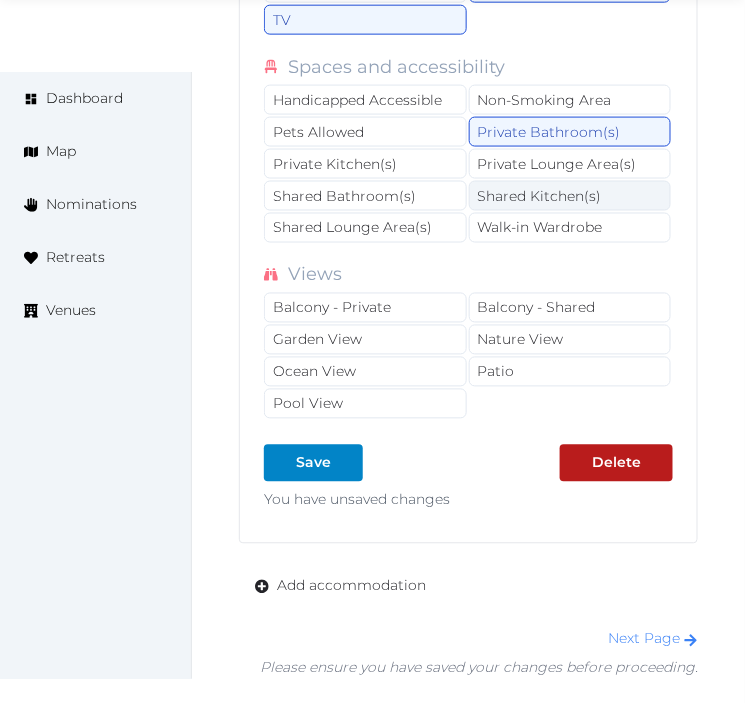 click on "Private Lounge Area(s)" at bounding box center (570, 164) 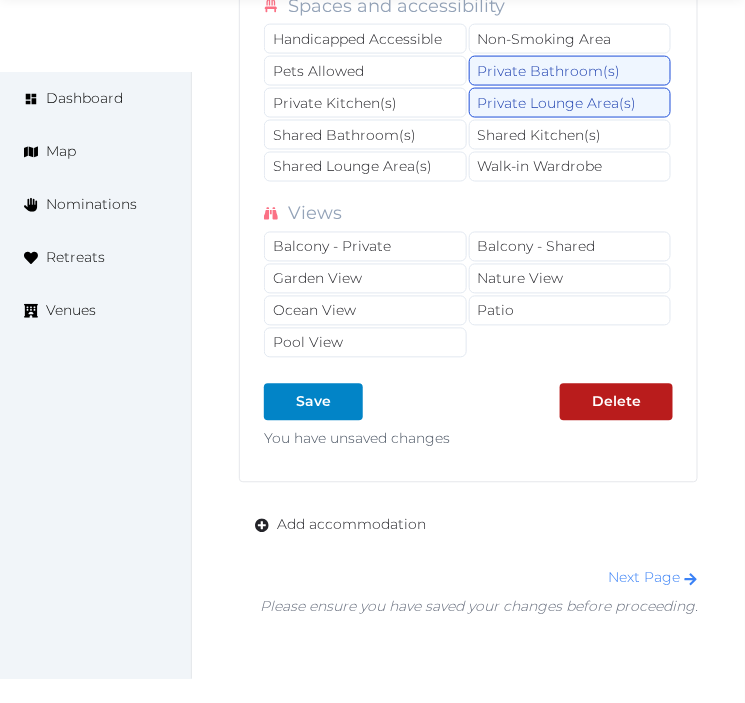 scroll, scrollTop: 4585, scrollLeft: 0, axis: vertical 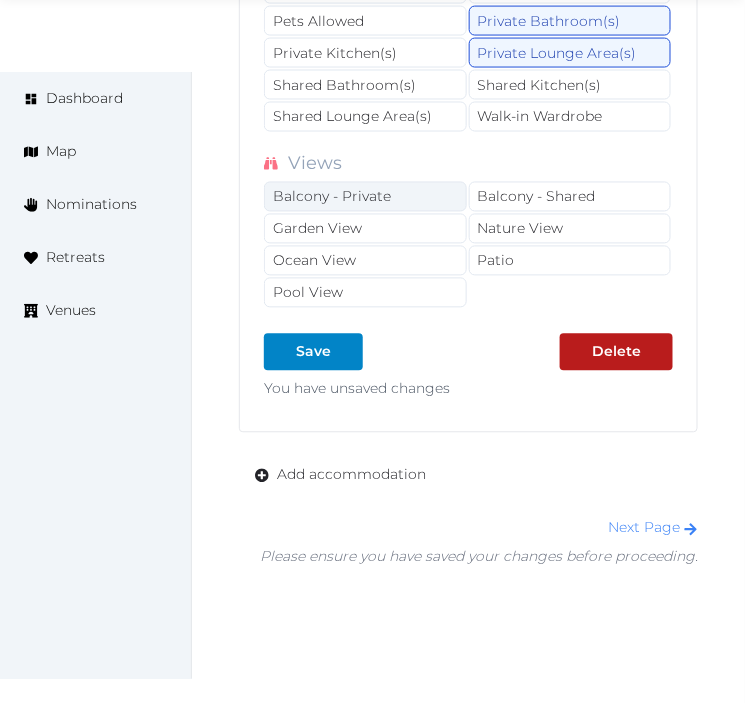 click on "Balcony - Private" at bounding box center (365, 197) 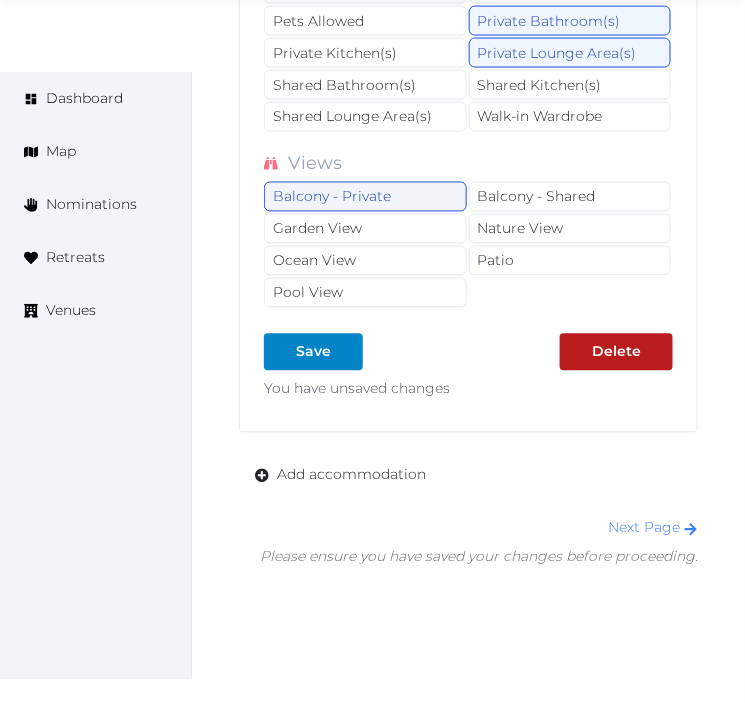 click on "Balcony - Private" at bounding box center (365, 197) 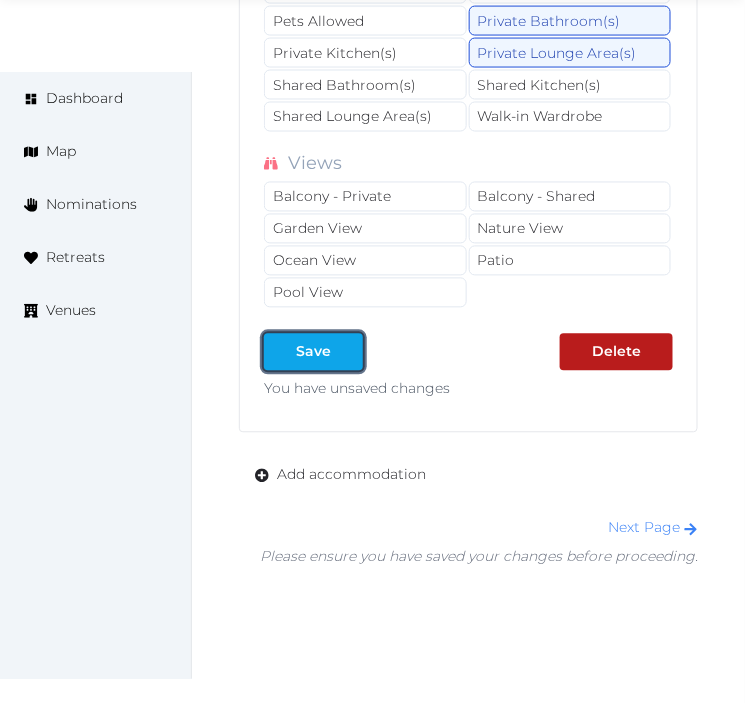 click on "Save" at bounding box center (313, 352) 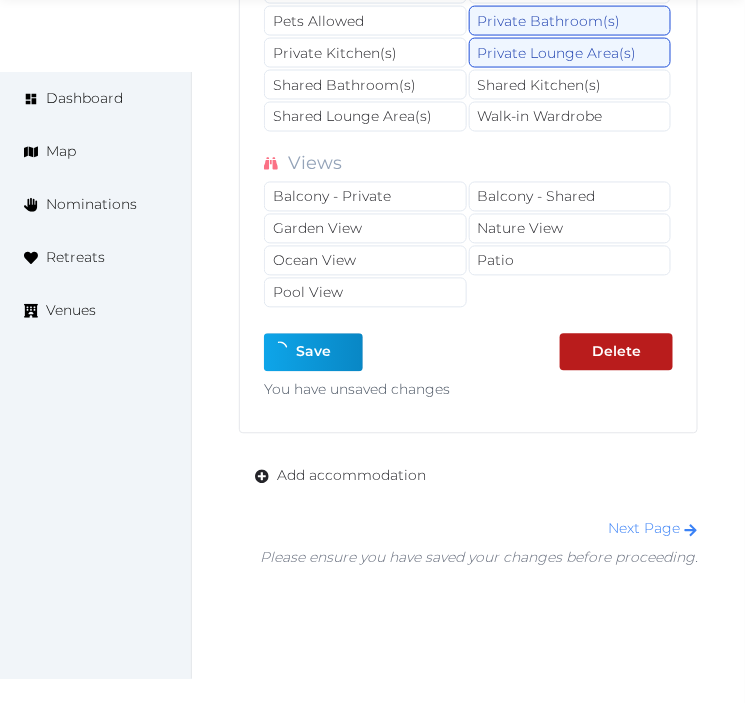 type on "*" 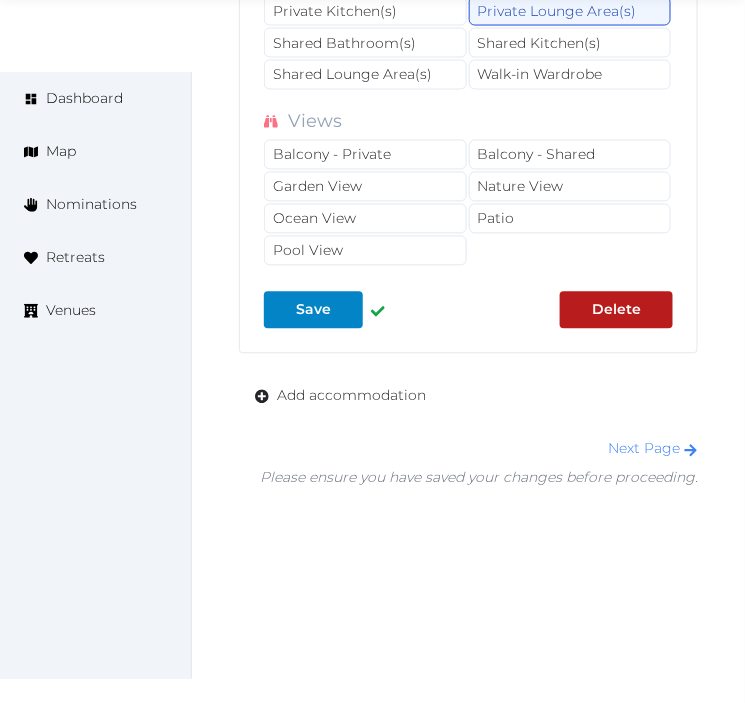scroll, scrollTop: 4645, scrollLeft: 0, axis: vertical 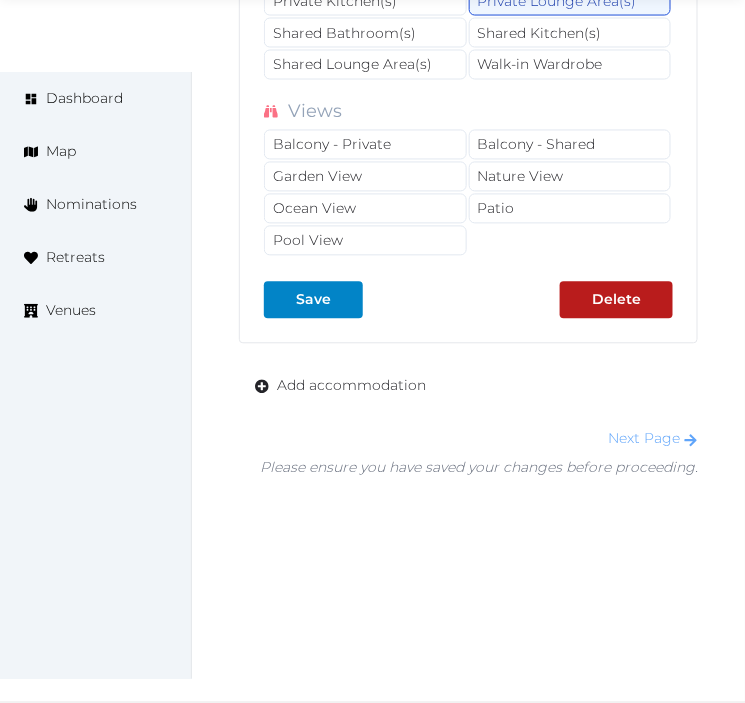 click on "Next Page" at bounding box center (653, 439) 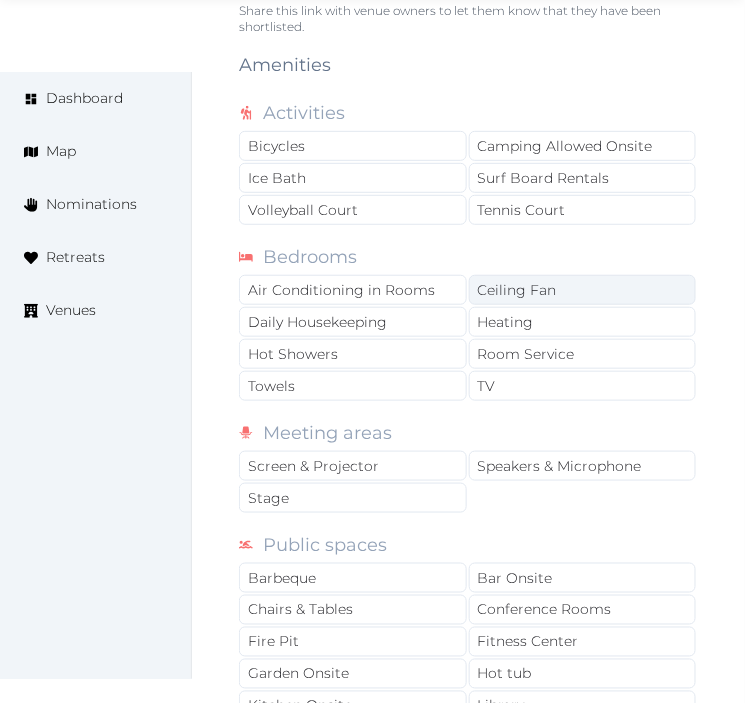 scroll, scrollTop: 1555, scrollLeft: 0, axis: vertical 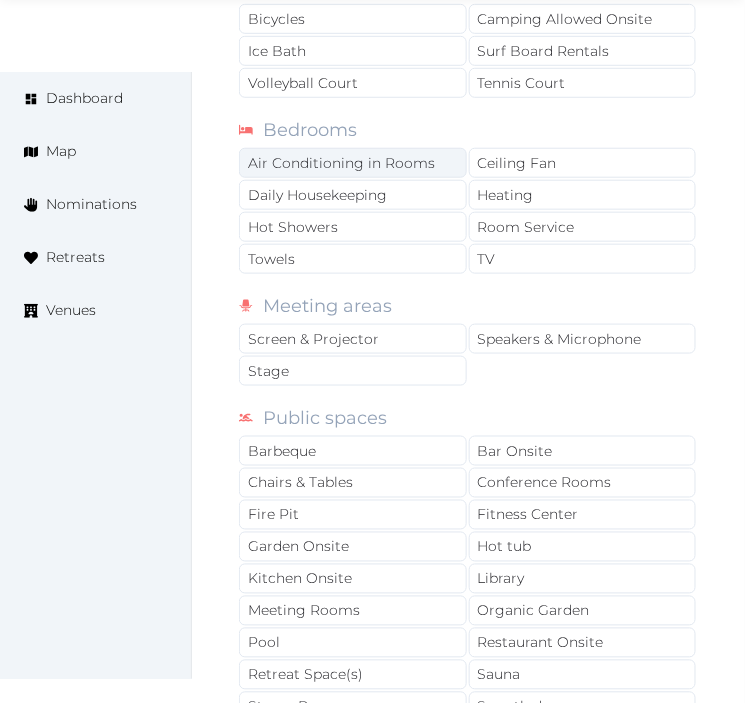 click on "Air Conditioning in Rooms" at bounding box center [353, 163] 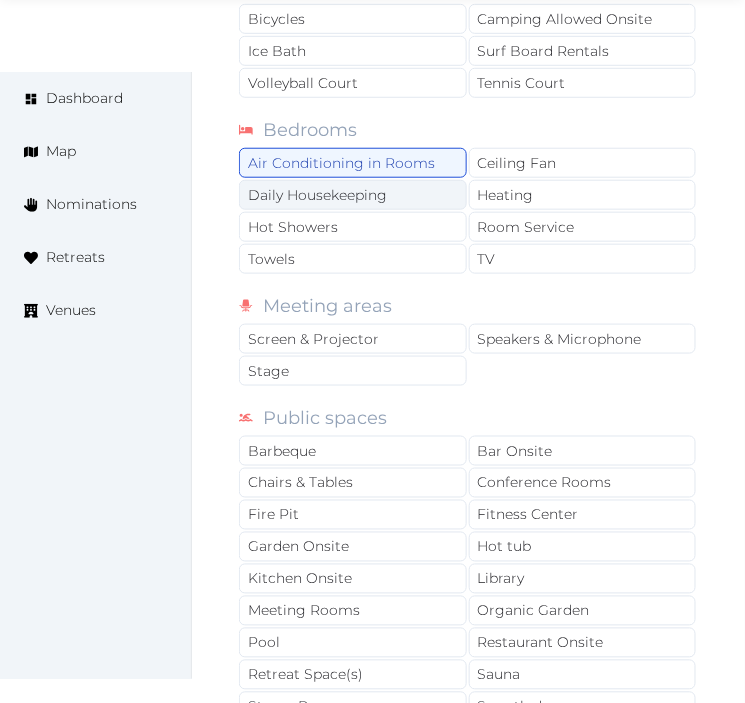 click on "Daily Housekeeping" at bounding box center (353, 195) 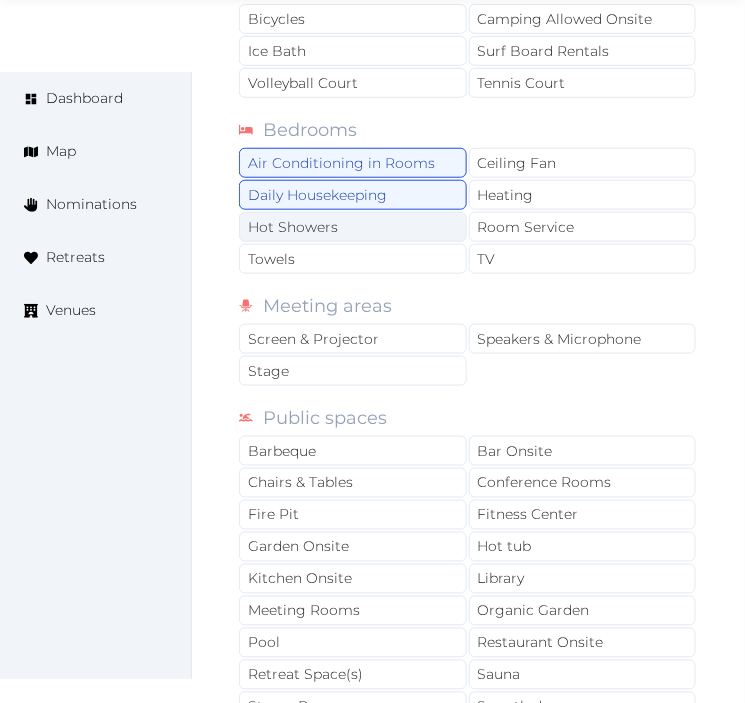 click on "Hot Showers" at bounding box center (353, 227) 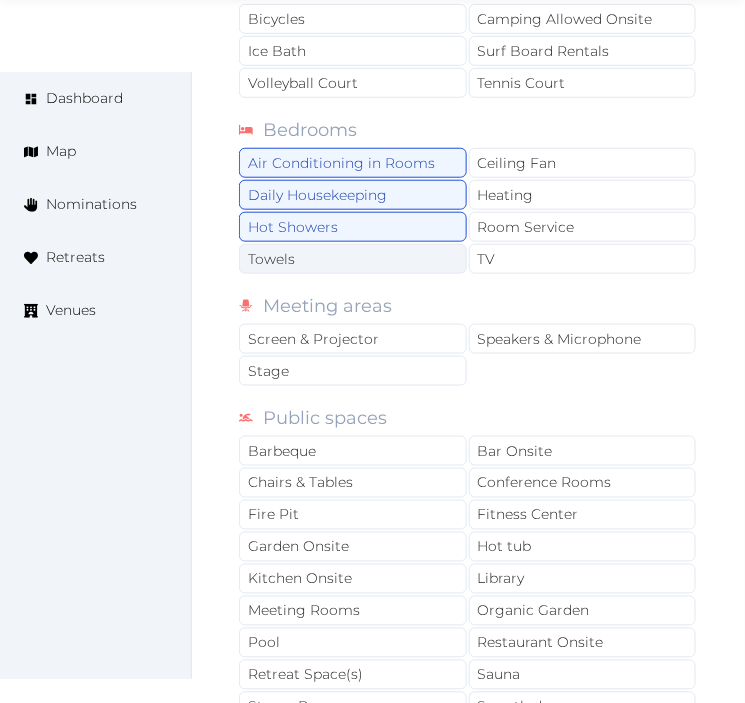 drag, startPoint x: 383, startPoint y: 256, endPoint x: 490, endPoint y: 273, distance: 108.34205 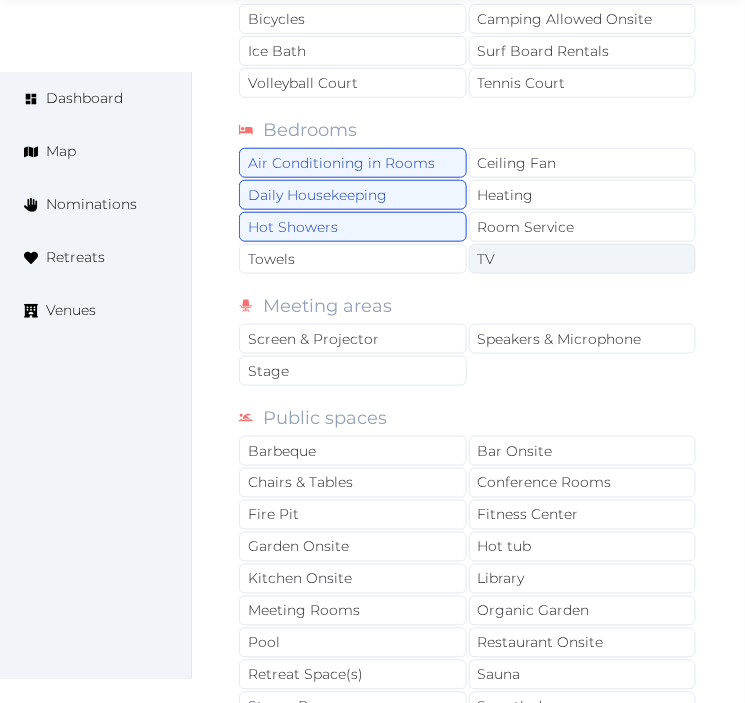 click on "Towels" at bounding box center [353, 259] 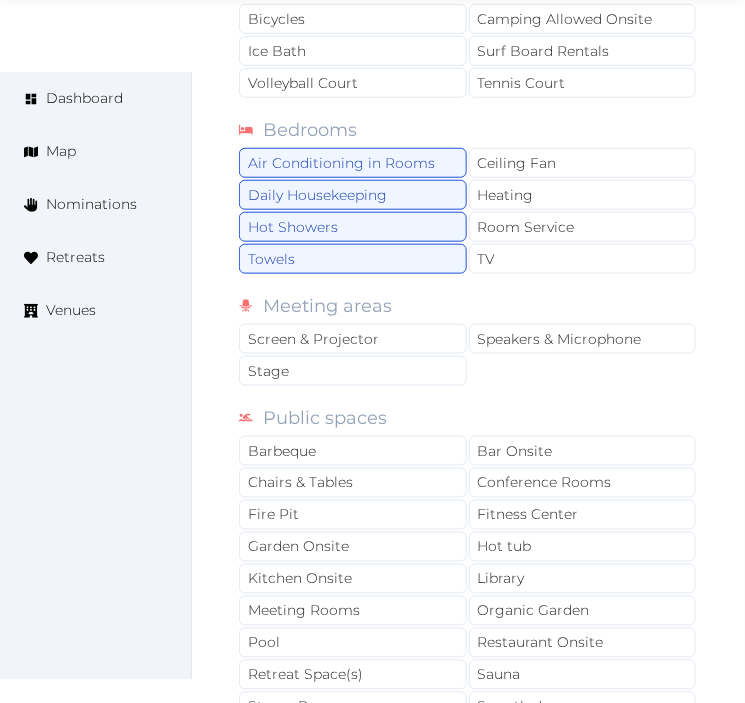 drag, startPoint x: 495, startPoint y: 266, endPoint x: 515, endPoint y: 243, distance: 30.479502 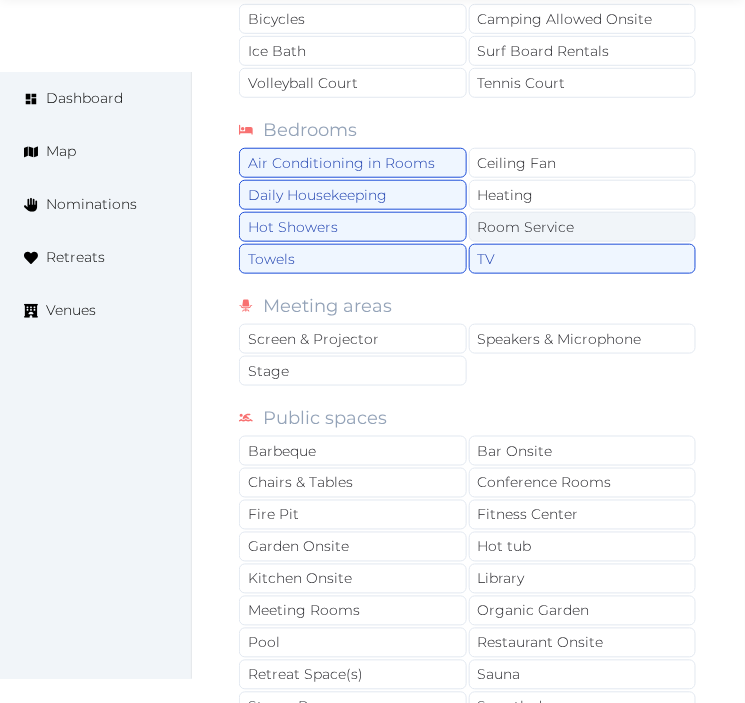 click on "Room Service" at bounding box center (583, 227) 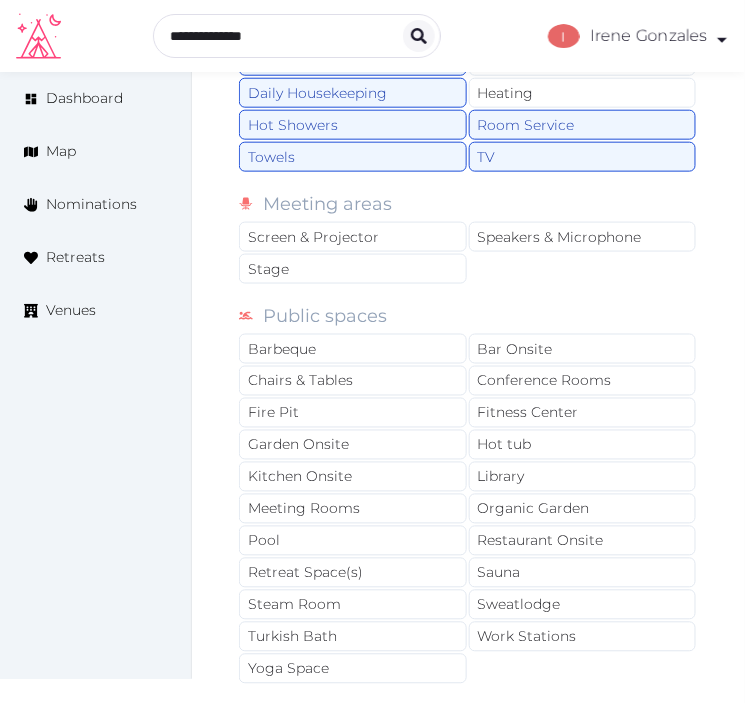 scroll, scrollTop: 1666, scrollLeft: 0, axis: vertical 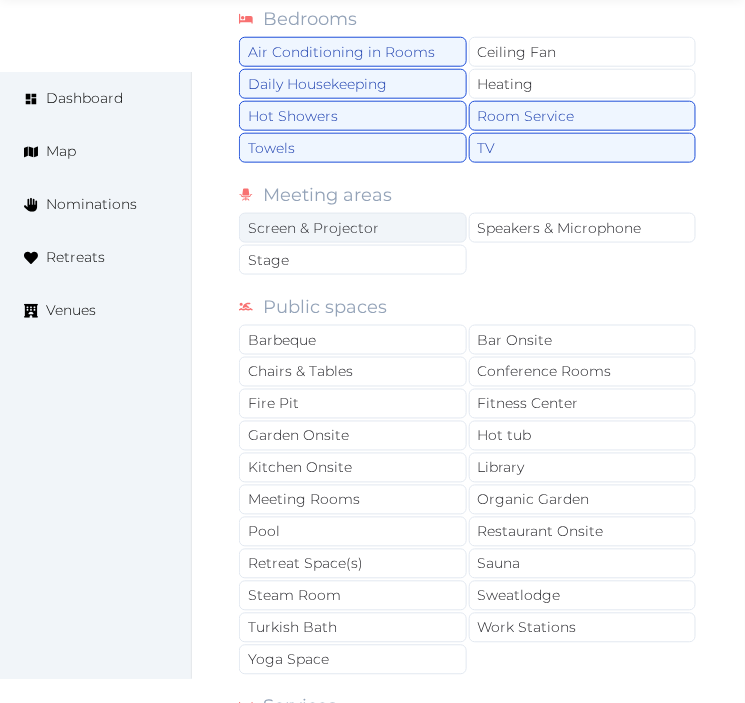 click on "Screen & Projector" at bounding box center (353, 228) 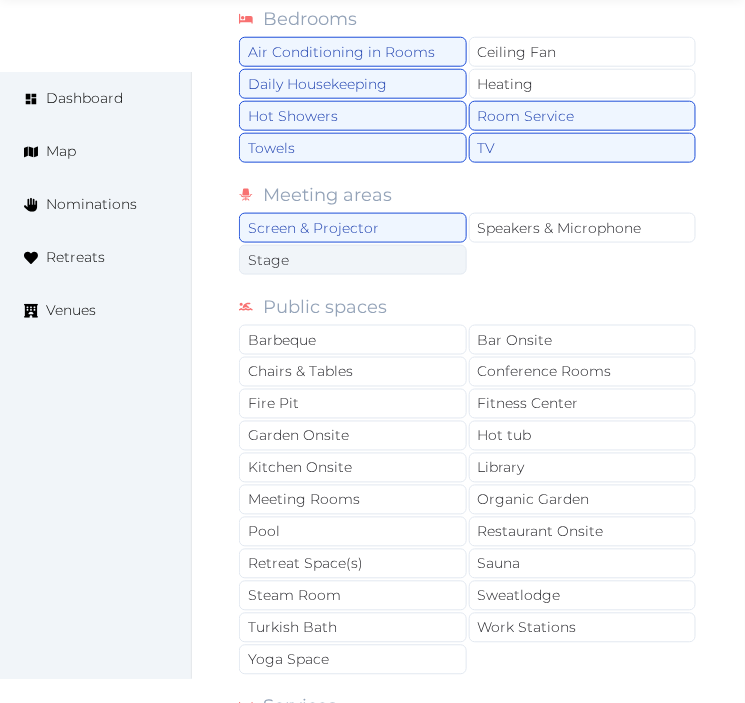drag, startPoint x: 484, startPoint y: 234, endPoint x: 457, endPoint y: 245, distance: 29.15476 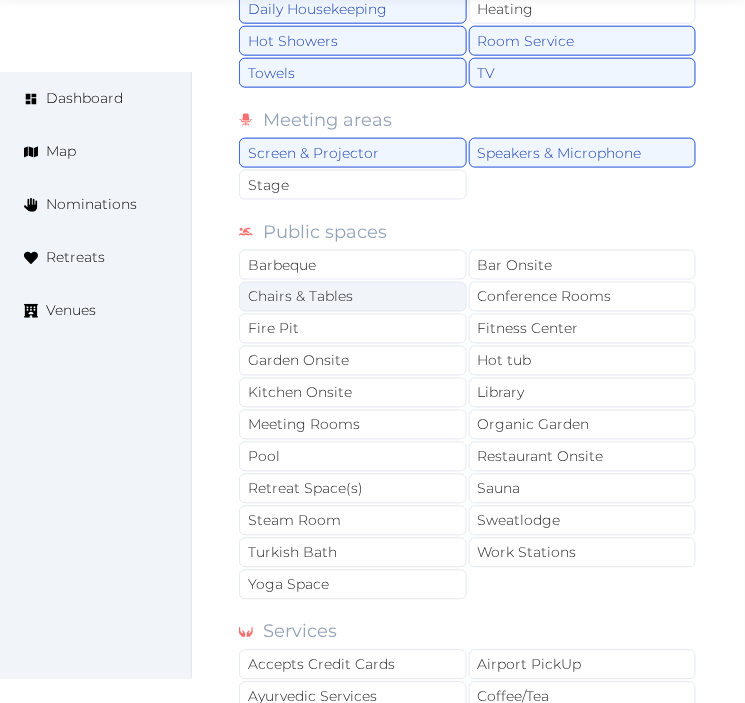 scroll, scrollTop: 1777, scrollLeft: 0, axis: vertical 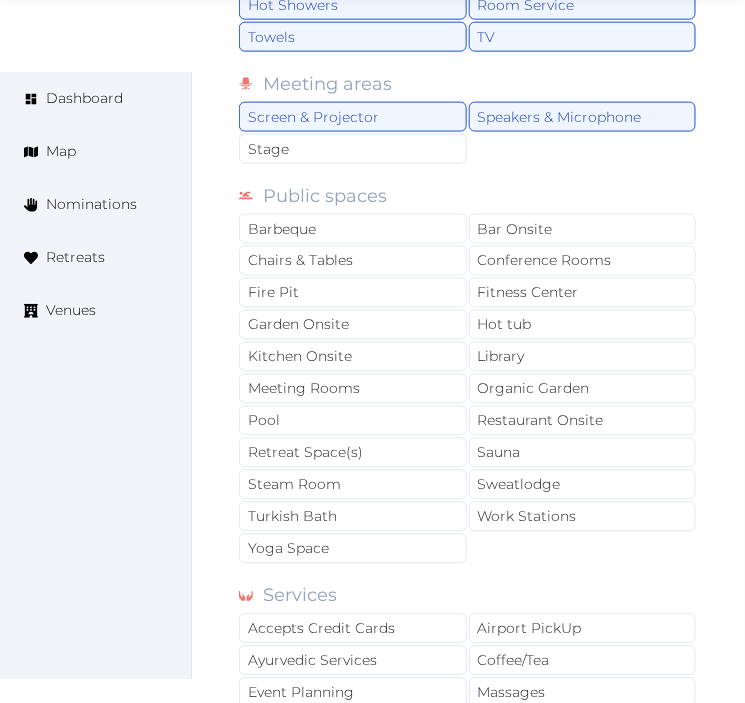 drag, startPoint x: 377, startPoint y: 266, endPoint x: 467, endPoint y: 280, distance: 91.08238 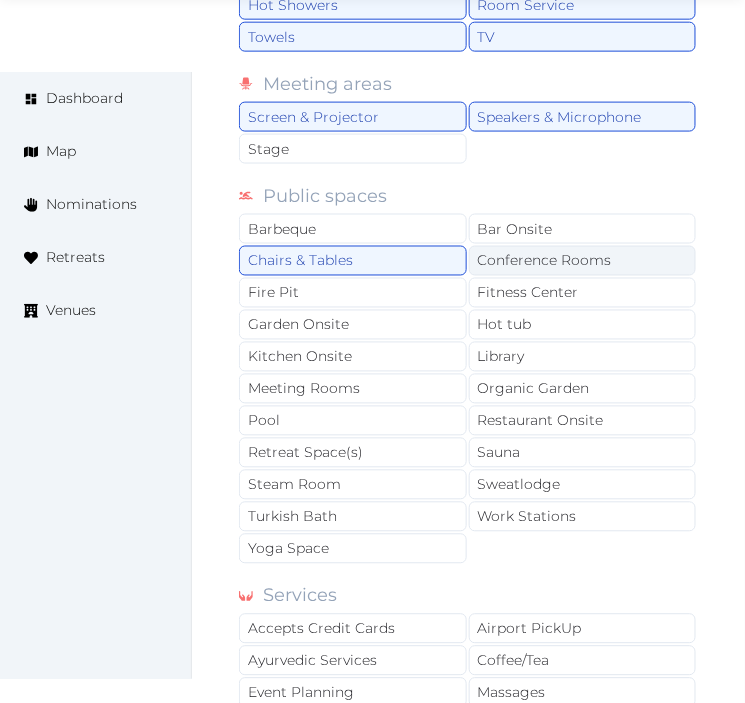 click on "Conference Rooms" at bounding box center (583, 261) 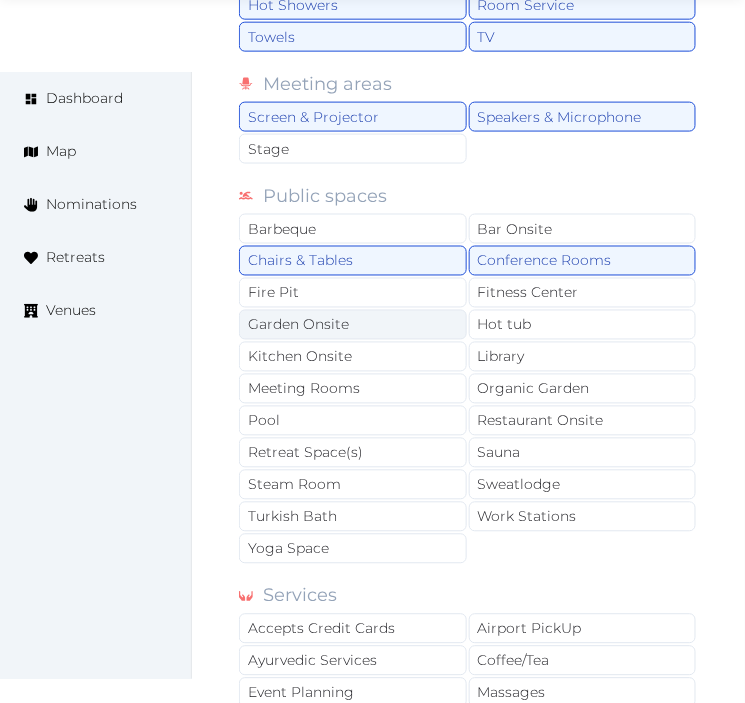 click on "Garden Onsite" at bounding box center [353, 325] 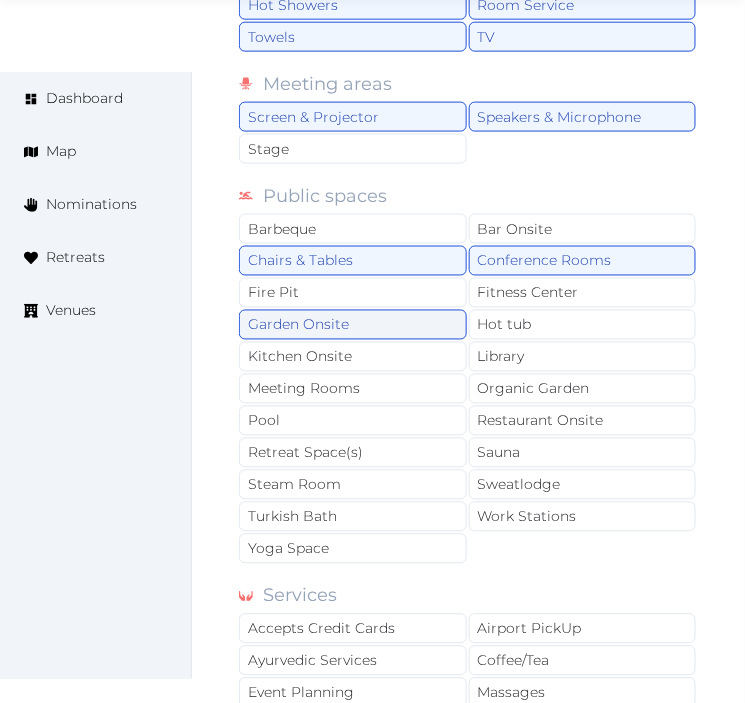 drag, startPoint x: 393, startPoint y: 326, endPoint x: 470, endPoint y: 300, distance: 81.27115 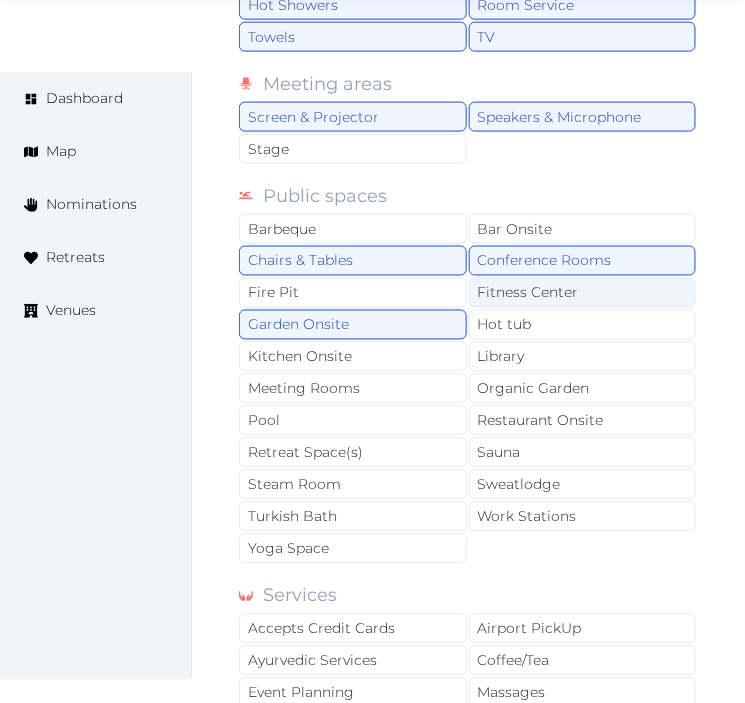 click on "Garden Onsite" at bounding box center (353, 325) 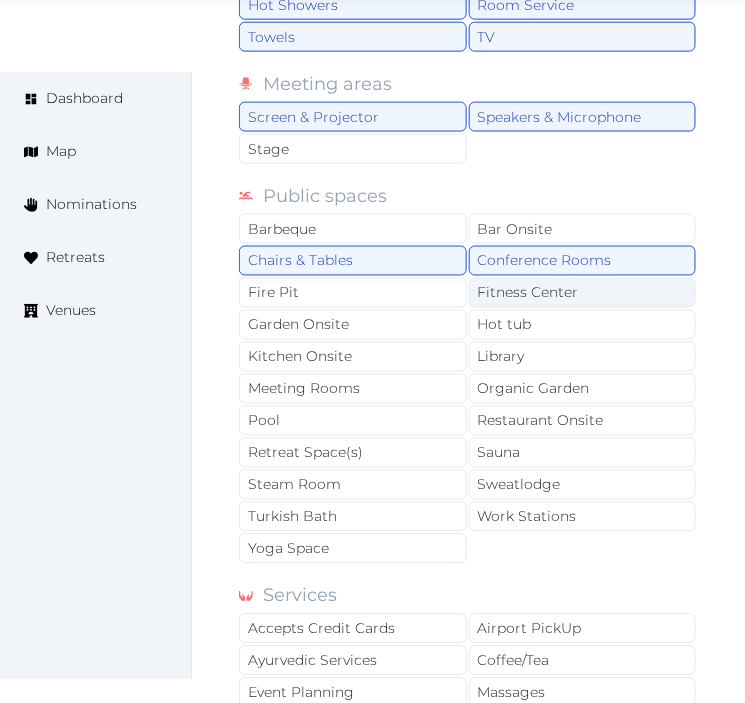 click on "Fitness Center" at bounding box center (583, 293) 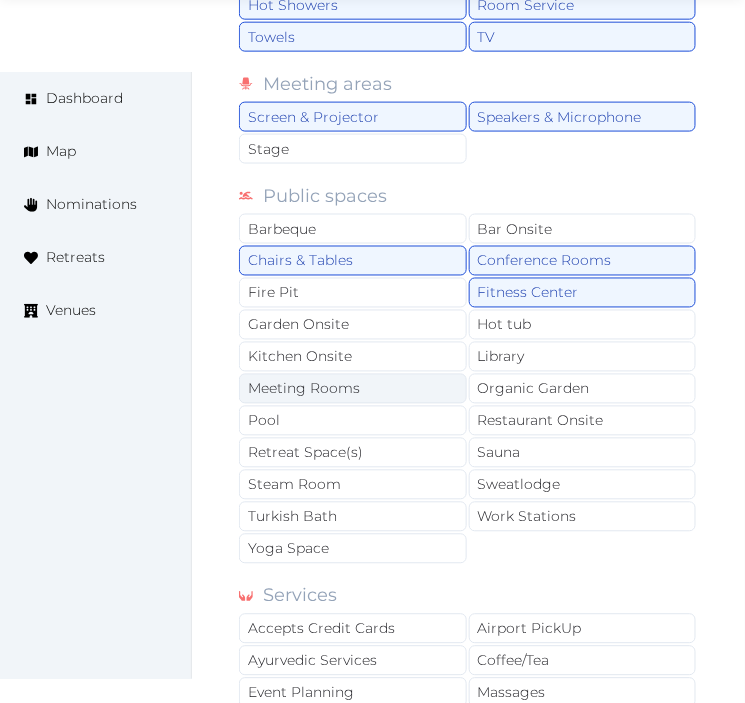 click on "Meeting Rooms" at bounding box center [353, 389] 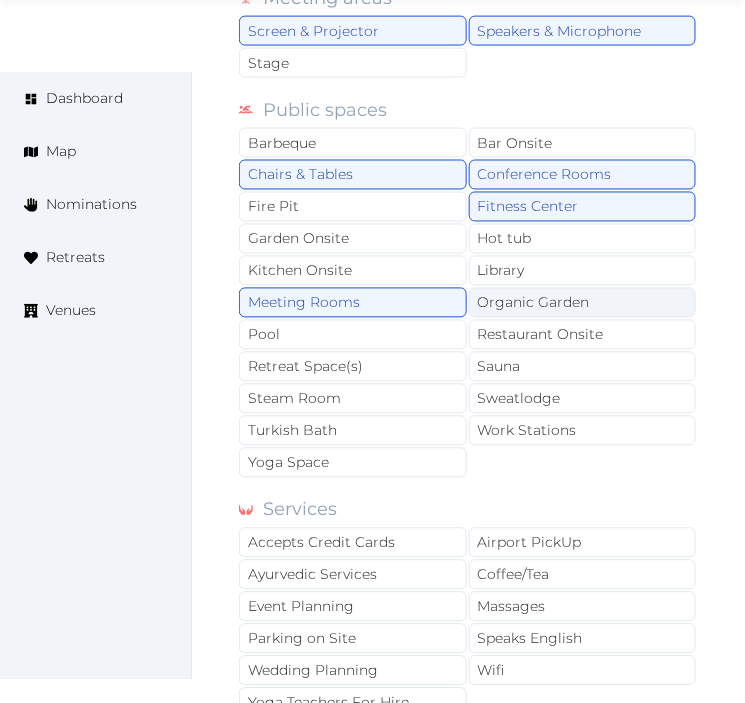scroll, scrollTop: 1888, scrollLeft: 0, axis: vertical 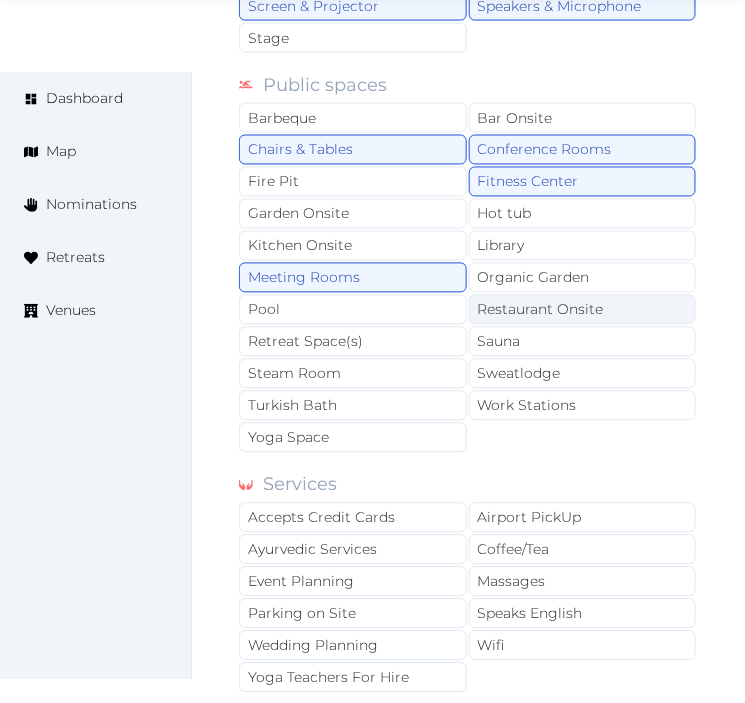click on "Restaurant Onsite" at bounding box center [583, 310] 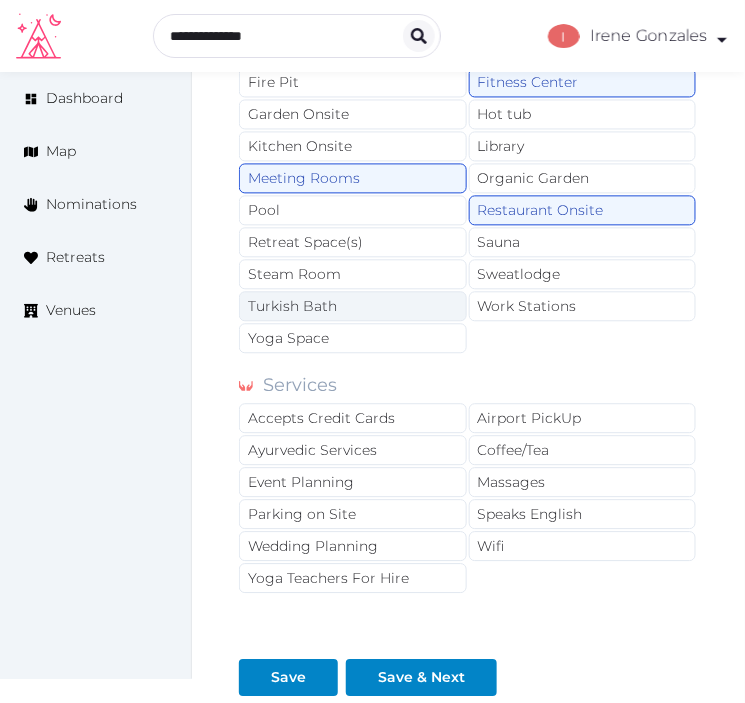 scroll, scrollTop: 2098, scrollLeft: 0, axis: vertical 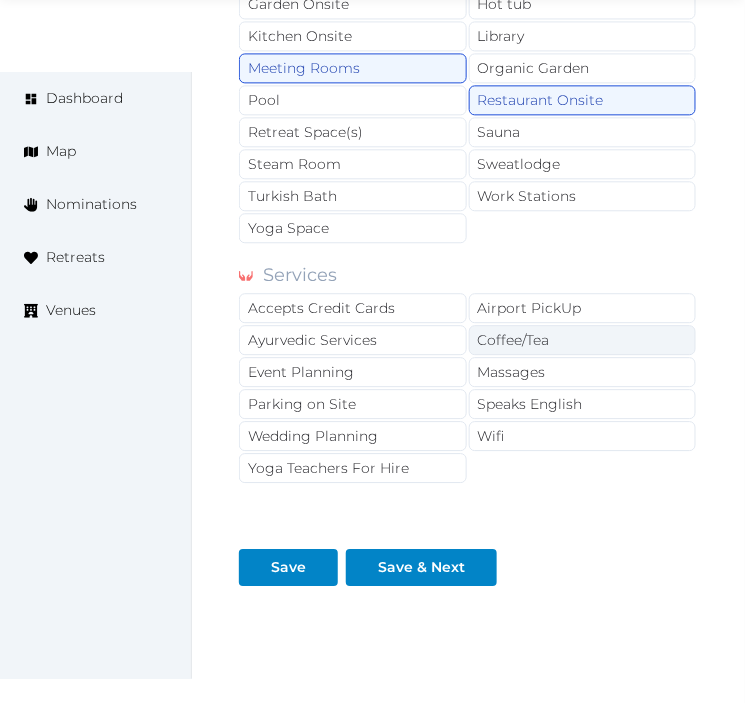 drag, startPoint x: 504, startPoint y: 334, endPoint x: 516, endPoint y: 348, distance: 18.439089 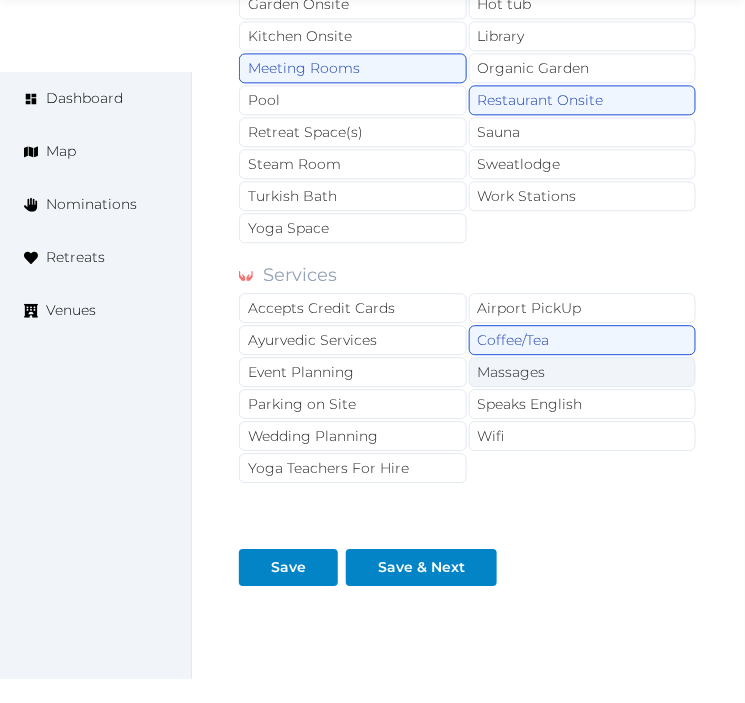 click on "Massages" at bounding box center (583, 372) 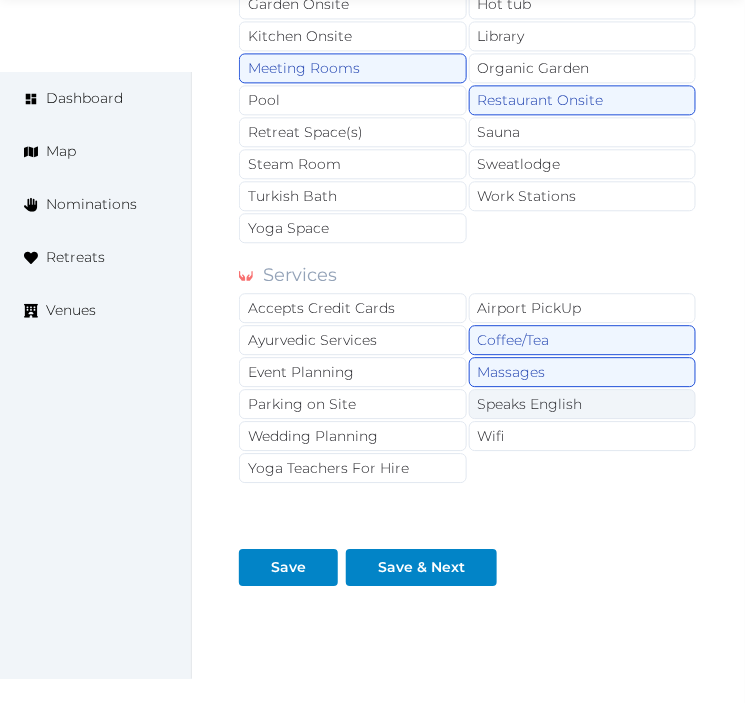 click on "Speaks English" at bounding box center [583, 404] 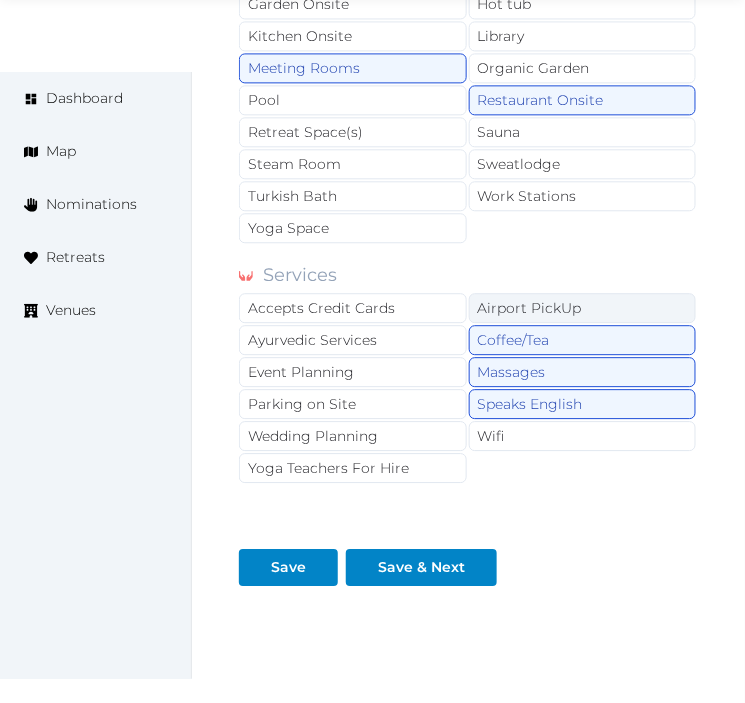 click on "Airport PickUp" at bounding box center (583, 308) 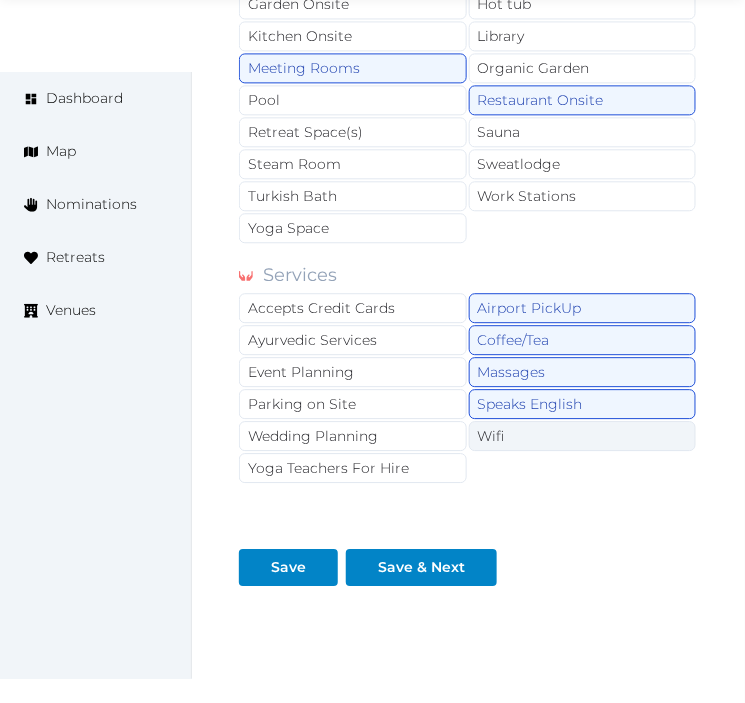 click on "Wifi" at bounding box center [583, 436] 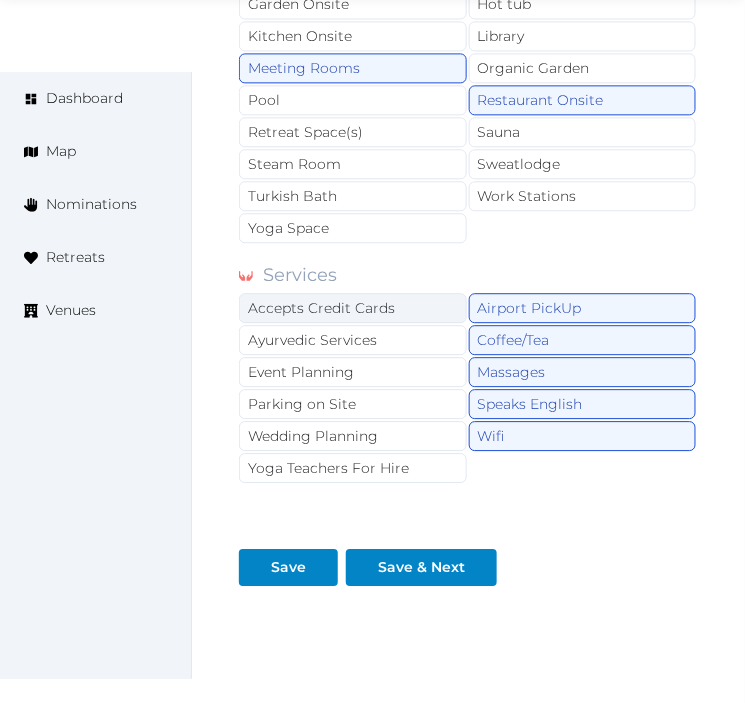 click on "Accepts Credit Cards" at bounding box center [353, 308] 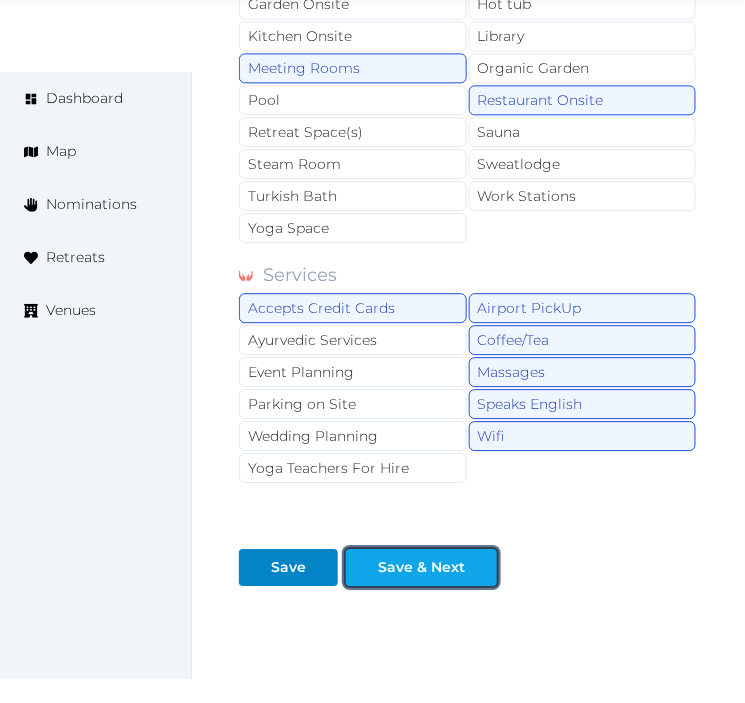 click on "Save & Next" at bounding box center [421, 567] 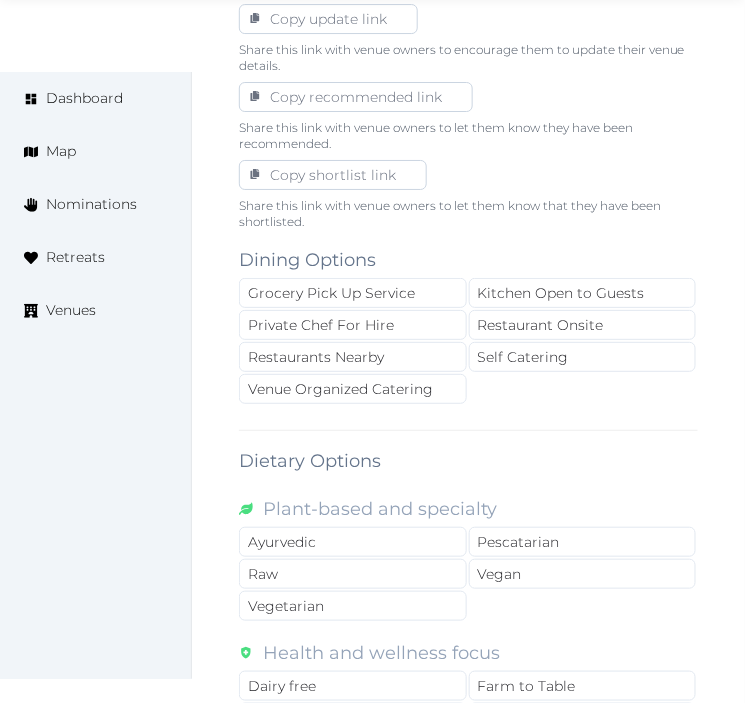 scroll, scrollTop: 1333, scrollLeft: 0, axis: vertical 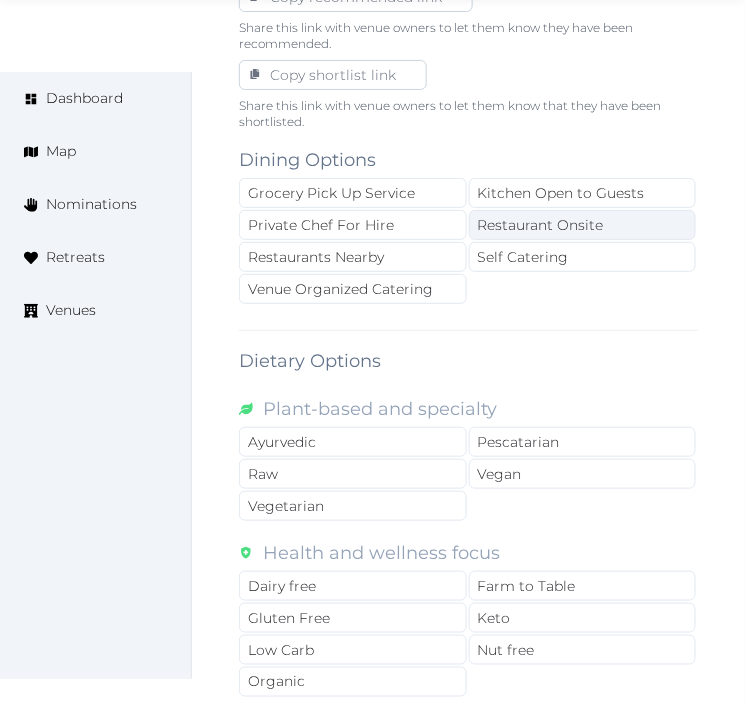click on "Restaurant Onsite" at bounding box center (583, 225) 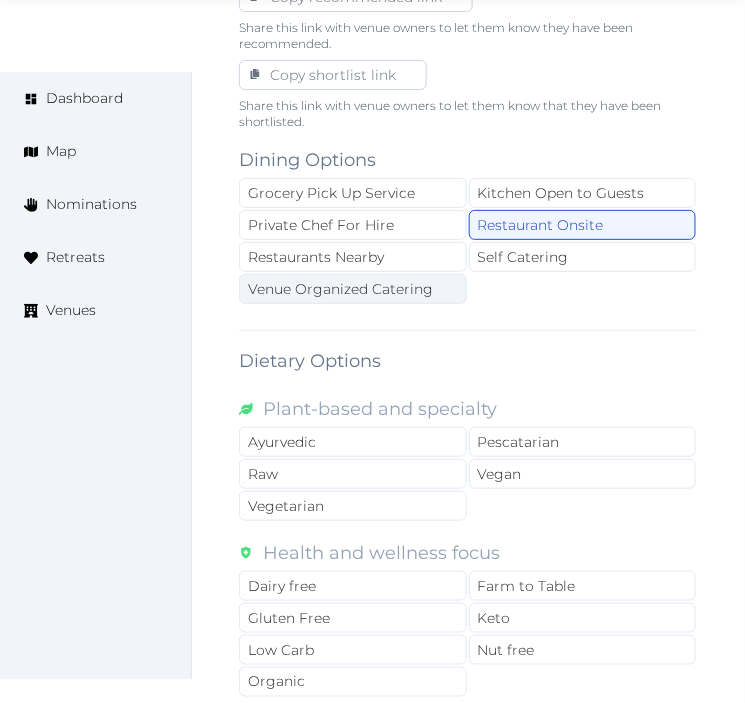 click on "Venue Organized Catering" at bounding box center (353, 289) 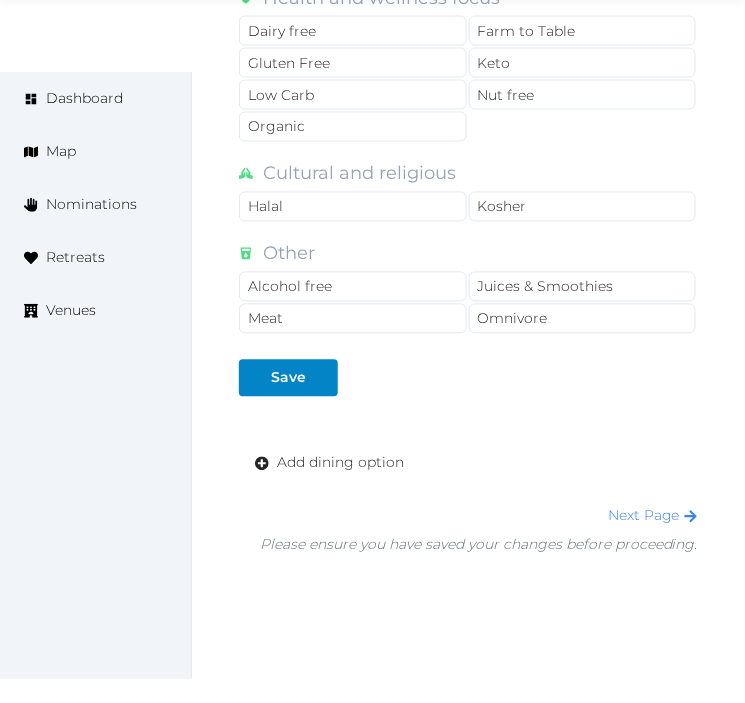 scroll, scrollTop: 1967, scrollLeft: 0, axis: vertical 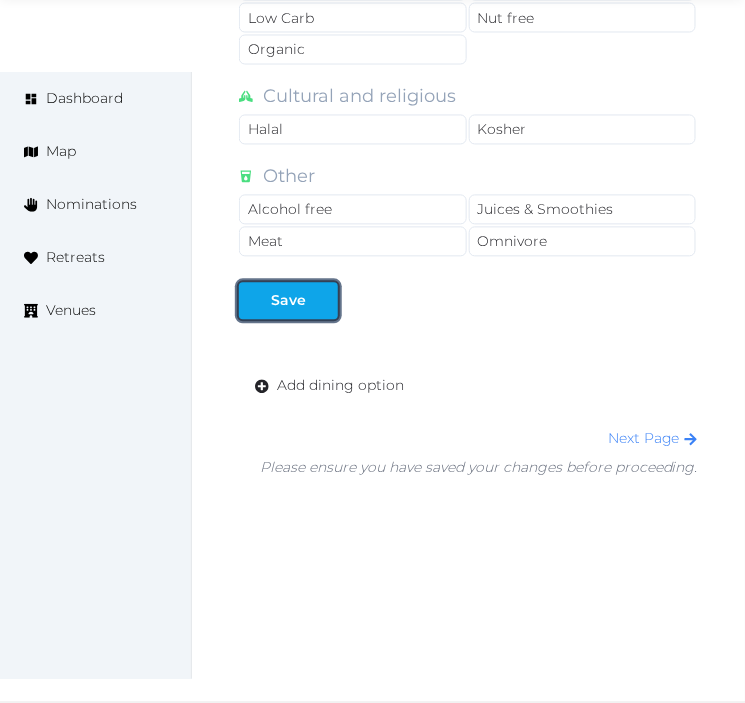 click on "Save" at bounding box center (288, 301) 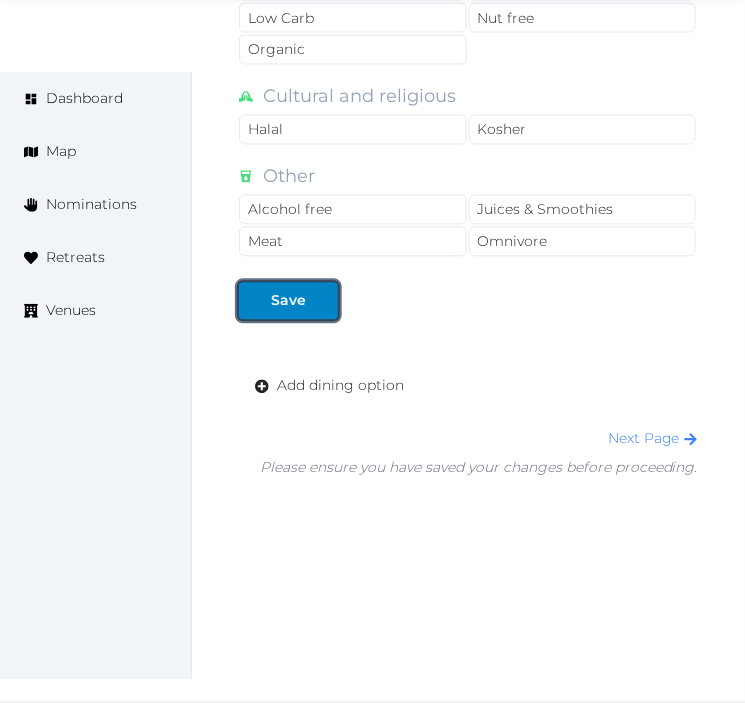 drag, startPoint x: 290, startPoint y: 304, endPoint x: 285, endPoint y: 342, distance: 38.327538 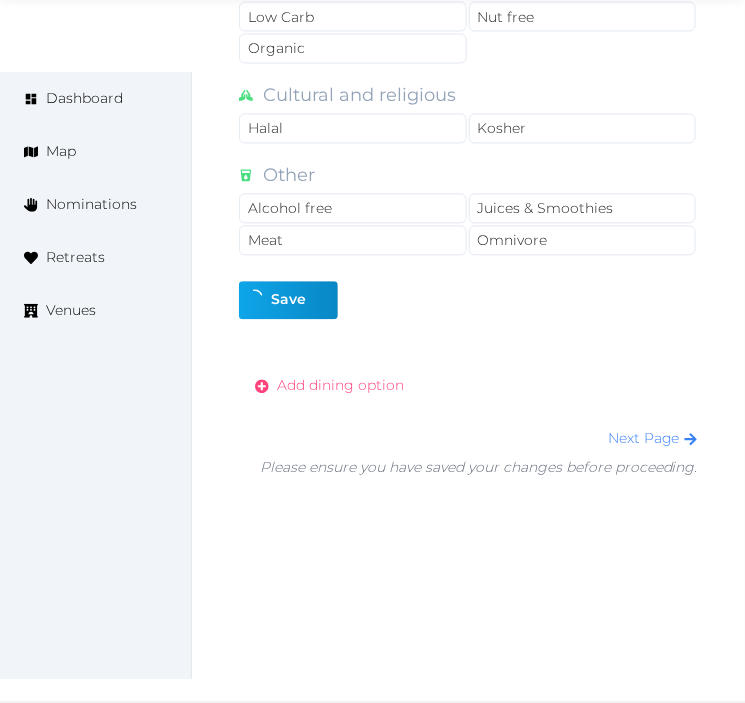 click on "Add dining option" at bounding box center (340, 386) 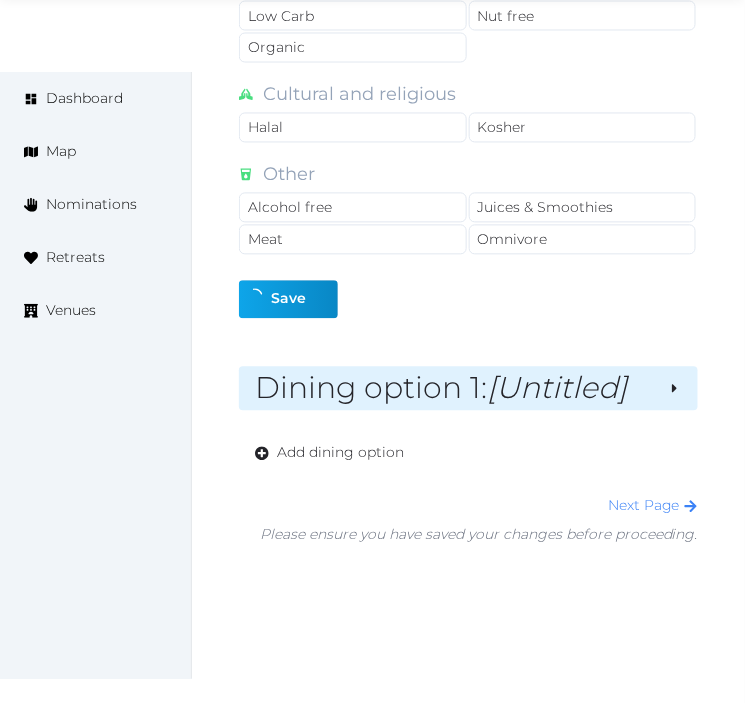 click on "Dining Options Grocery Pick Up Service Kitchen Open to Guests Private Chef For Hire Restaurant Onsite Restaurants Nearby Self Catering Venue Organized Catering Dietary Options Plant-based and specialty Ayurvedic Pescatarian Raw Vegan Vegetarian Health and wellness focus Dairy free Farm to Table Gluten Free Keto Low Carb Nut free Organic Cultural and religious Halal Kosher Other Alcohol free Juices & Smoothies Meat Omnivore Save  Dining option 1 :  [Untitled] Name Max Capacity How many people can dine here at once? Description Dining Options Grocery Pick Up Service Kitchen Open to Guests Private Chef For Hire Restaurant Onsite Restaurants Nearby Self Catering Venue Organized Catering Dietary Options Plant-based and specialty Ayurvedic Pescatarian Raw Vegan Vegetarian Health and wellness focus Dairy free Farm to Table Gluten Free Keto Low Carb Nut free Organic Cultural and religious Halal Kosher Other Alcohol free Juices & Smoothies Meat Omnivore Photos Drag and drop images, or click here jpeg, png, webp, gif" at bounding box center (468, 21) 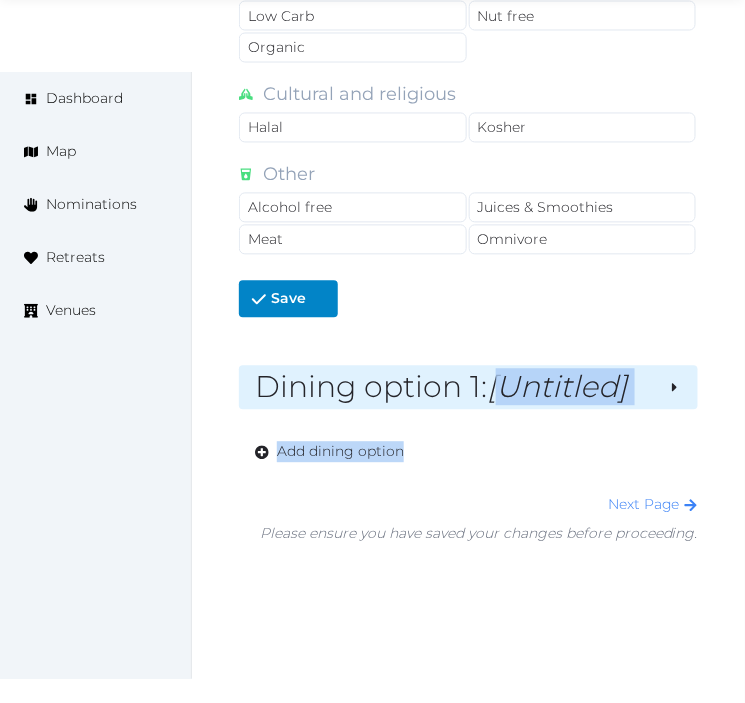 click on "[Untitled]" at bounding box center (557, 387) 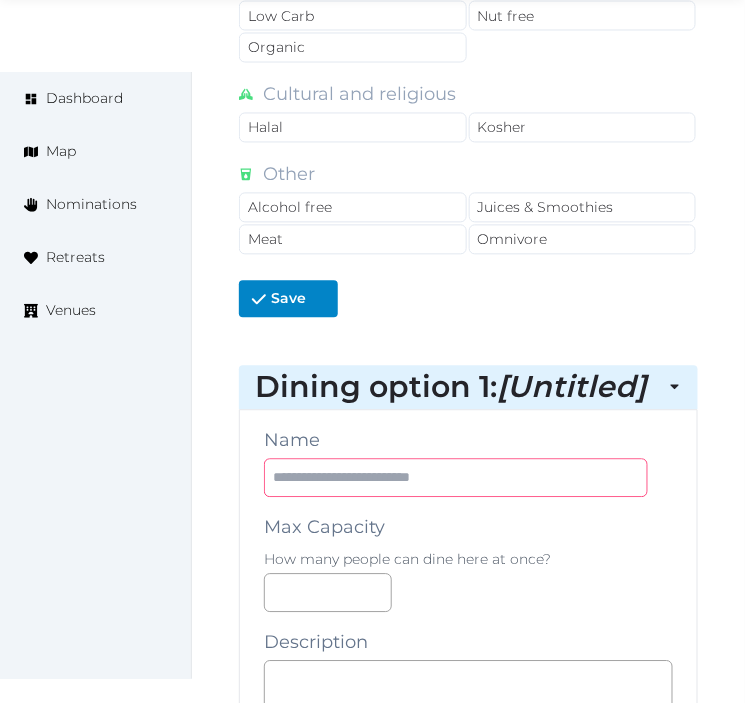 click at bounding box center [456, 478] 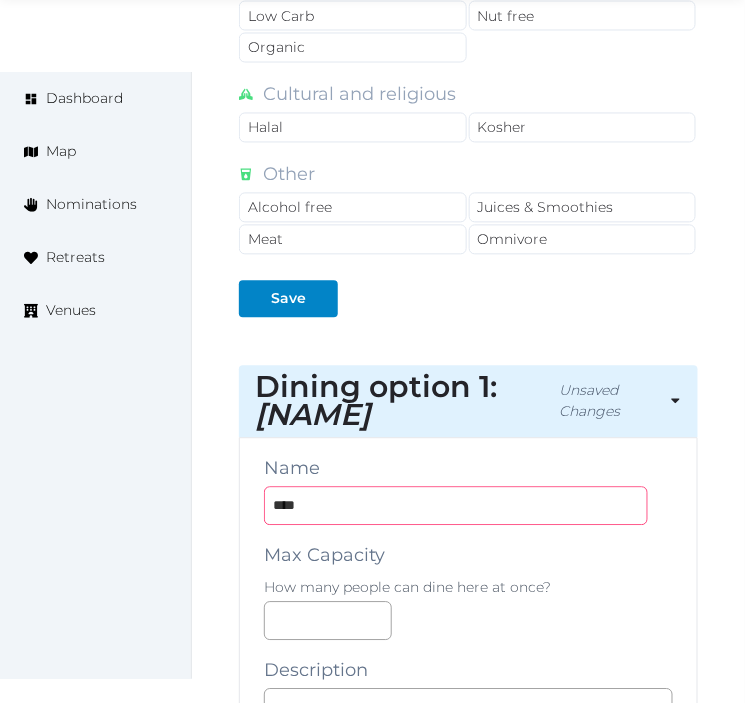 type on "****" 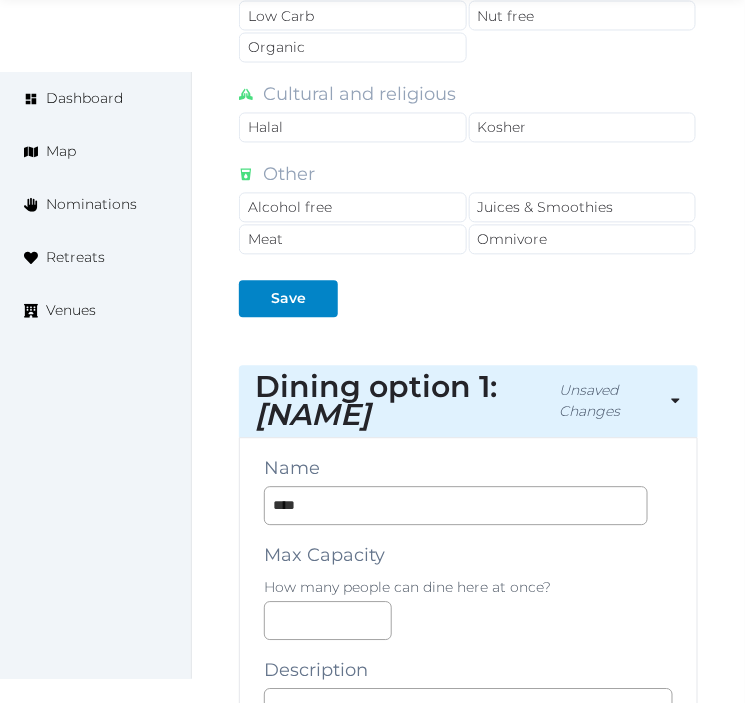 click on "Name **** Max Capacity How many people can dine here at once? Description Dining Options Grocery Pick Up Service Kitchen Open to Guests Private Chef For Hire Restaurant Onsite Restaurants Nearby Self Catering Venue Organized Catering Dietary Options Plant-based and specialty Ayurvedic Pescatarian Raw Vegan Vegetarian Health and wellness focus Dairy free Farm to Table Gluten Free Keto Low Carb Nut free Organic Cultural and religious Halal Kosher Other Alcohol free Juices & Smoothies Meat Omnivore Photos Up to 10 photos of this dining option. Landscape images work best Drag and drop images, or click here jpeg, png, webp, gif
To pick up a draggable item, press the space bar.
While dragging, use the arrow keys to move the item.
Press space again to drop the item in its new position, or press escape to cancel.
Save Delete You have unsaved changes" at bounding box center (468, 1211) 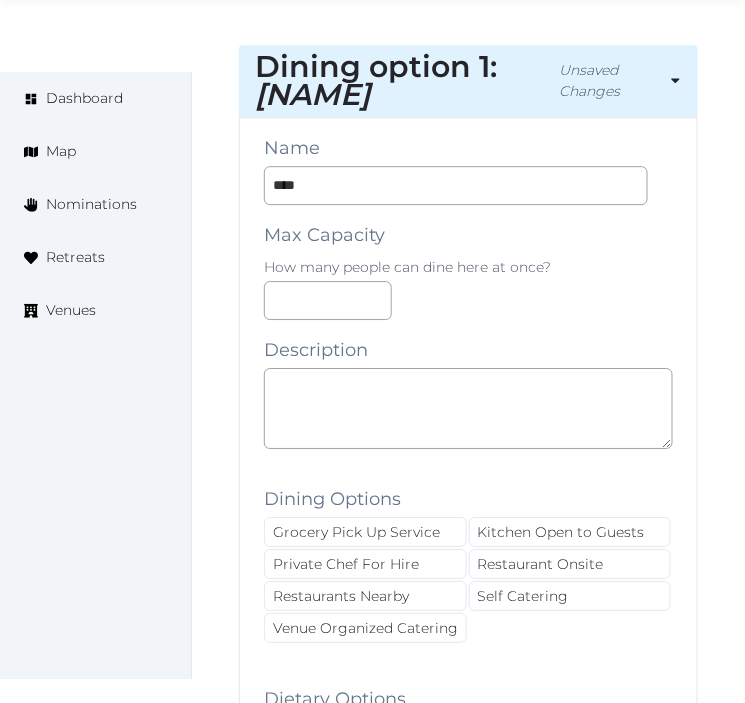 scroll, scrollTop: 2412, scrollLeft: 0, axis: vertical 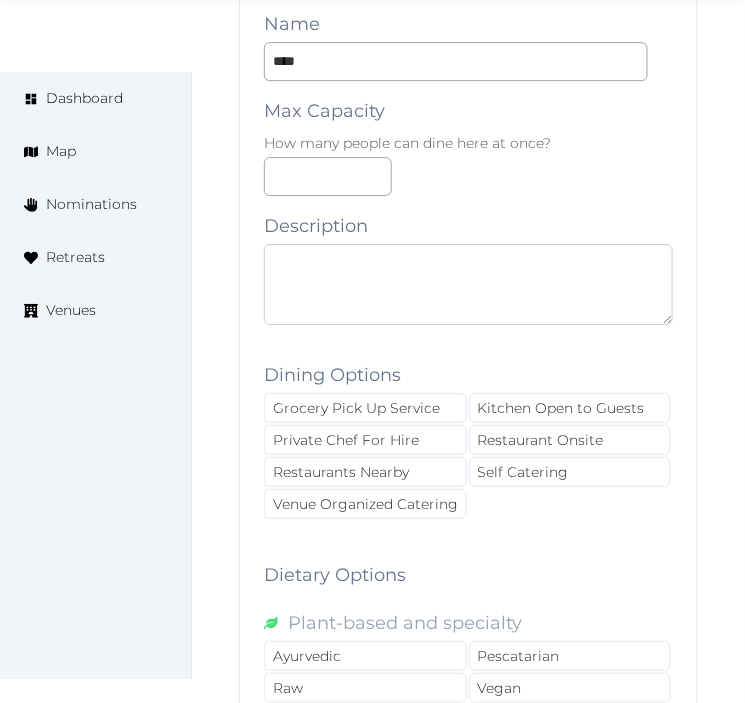 click at bounding box center [468, 284] 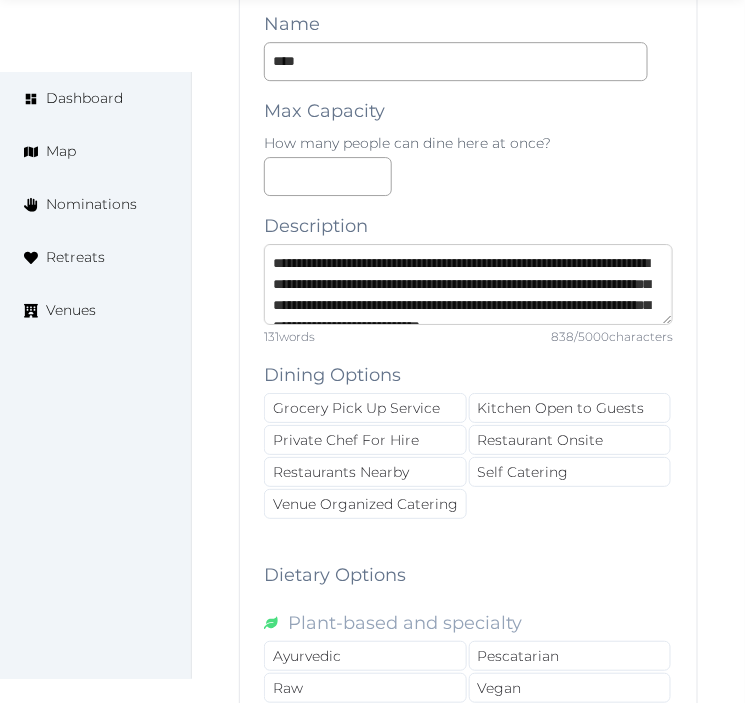 scroll, scrollTop: 345, scrollLeft: 0, axis: vertical 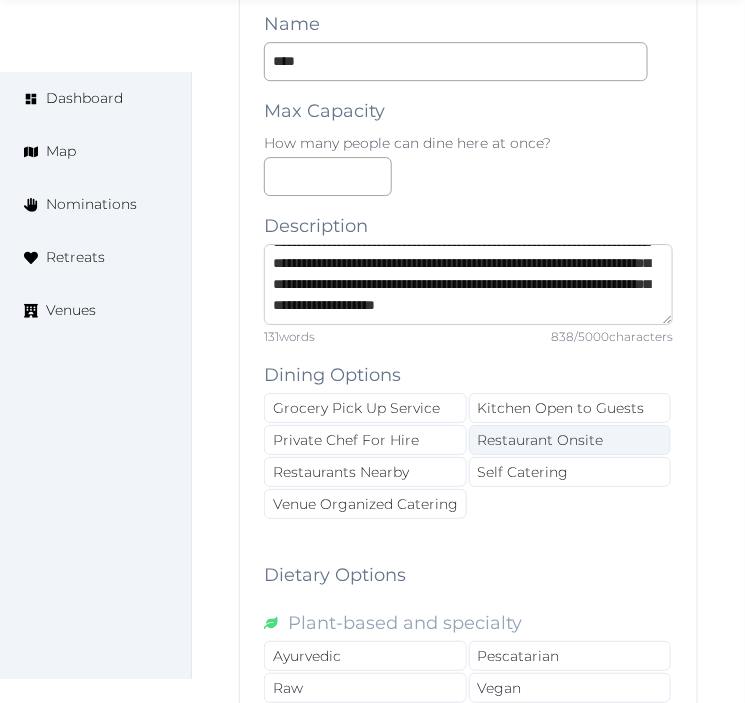 type on "**********" 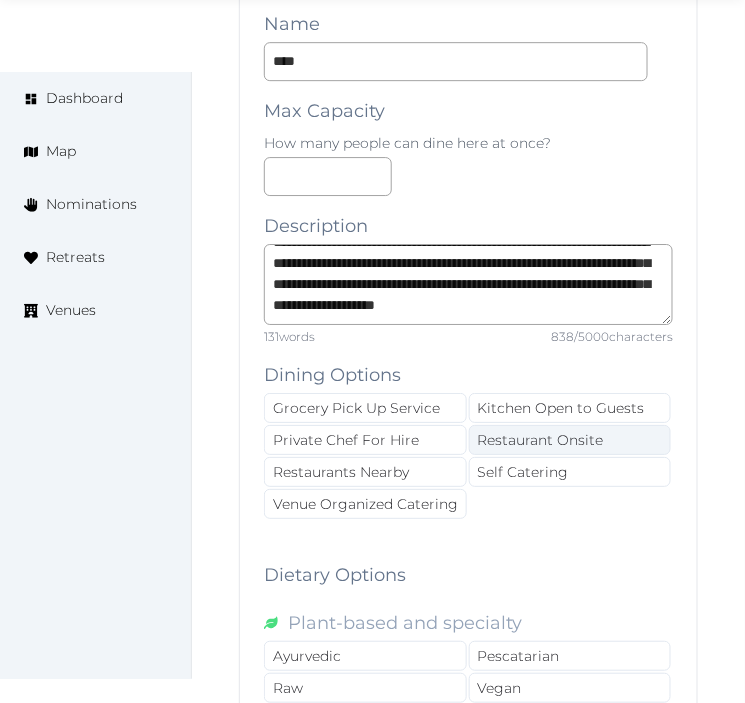click on "Restaurant Onsite" at bounding box center [570, 440] 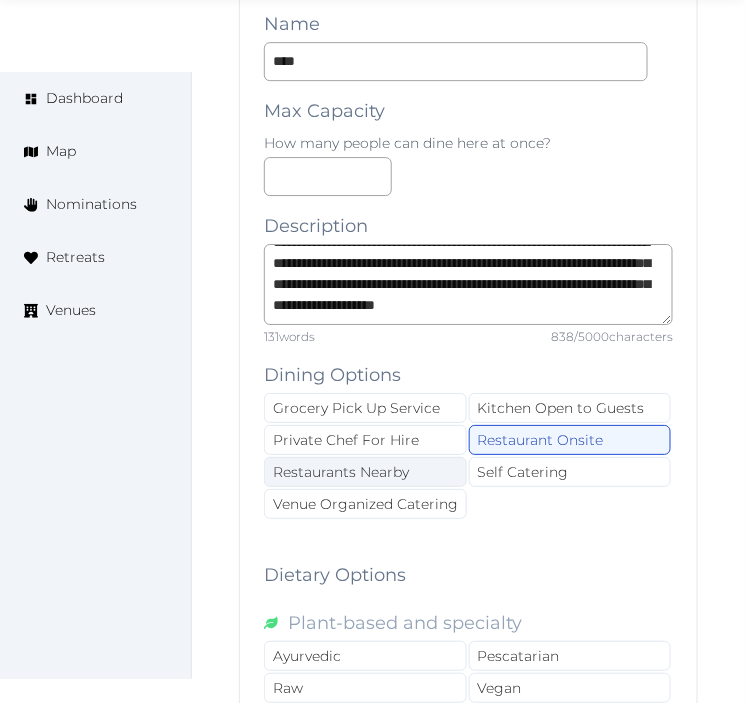 drag, startPoint x: 390, startPoint y: 502, endPoint x: 431, endPoint y: 485, distance: 44.38468 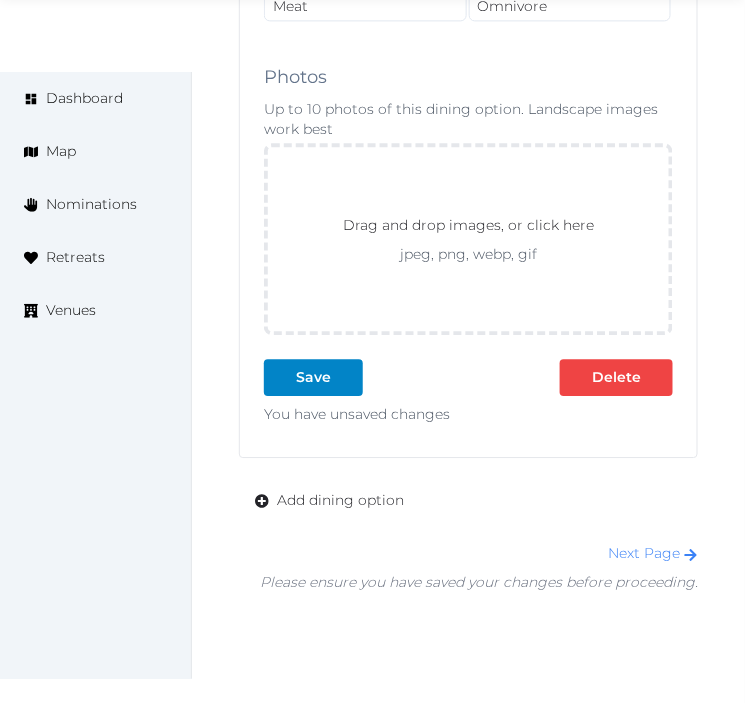 scroll, scrollTop: 3614, scrollLeft: 0, axis: vertical 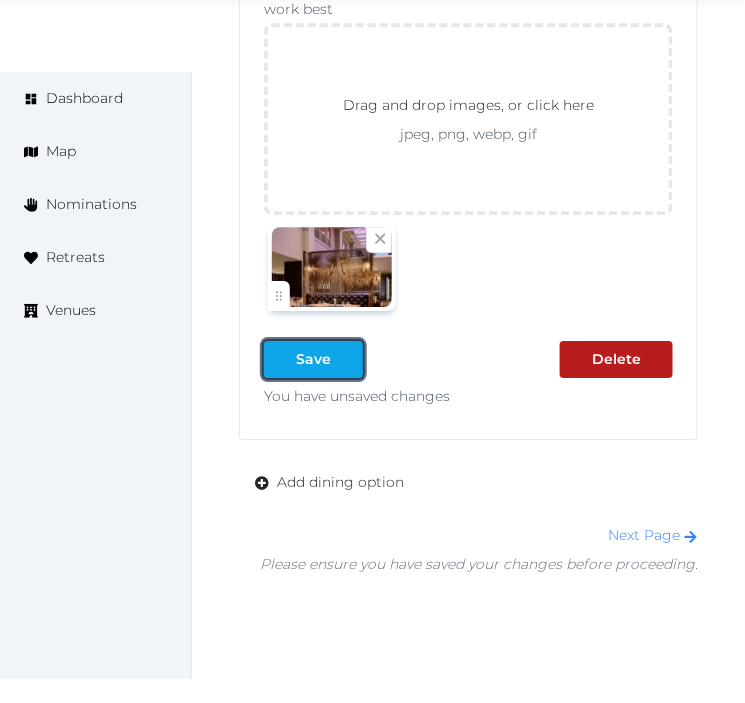click on "Save" at bounding box center (313, 359) 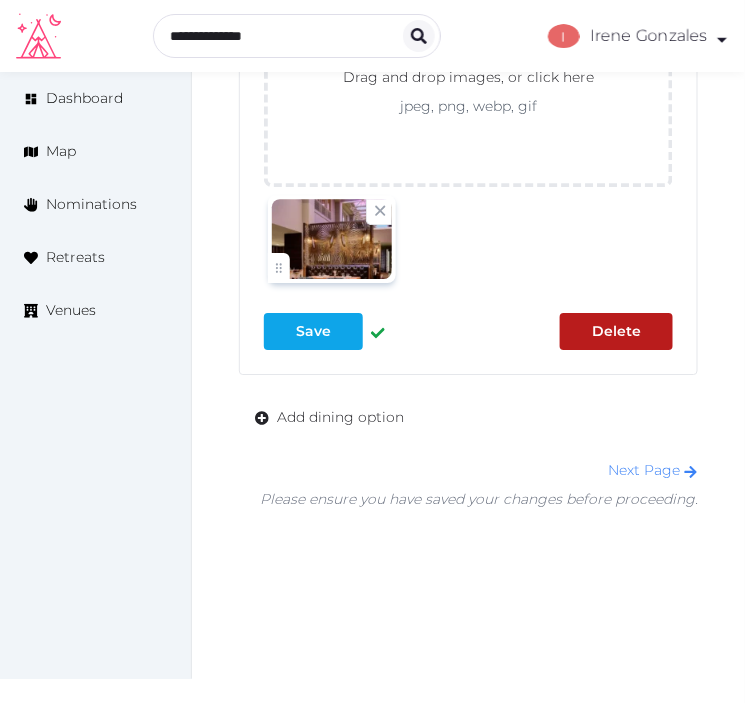 scroll, scrollTop: 3586, scrollLeft: 0, axis: vertical 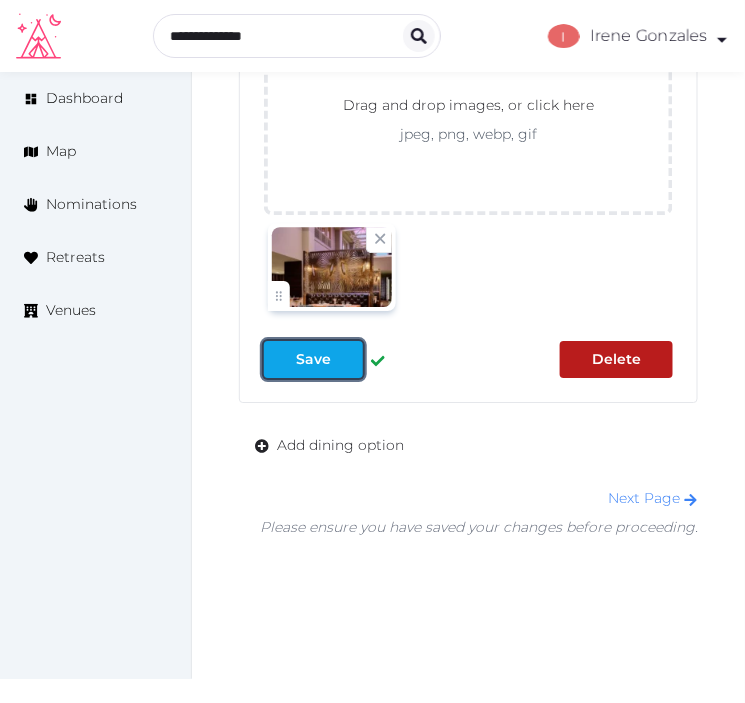 click on "Save" at bounding box center [313, 359] 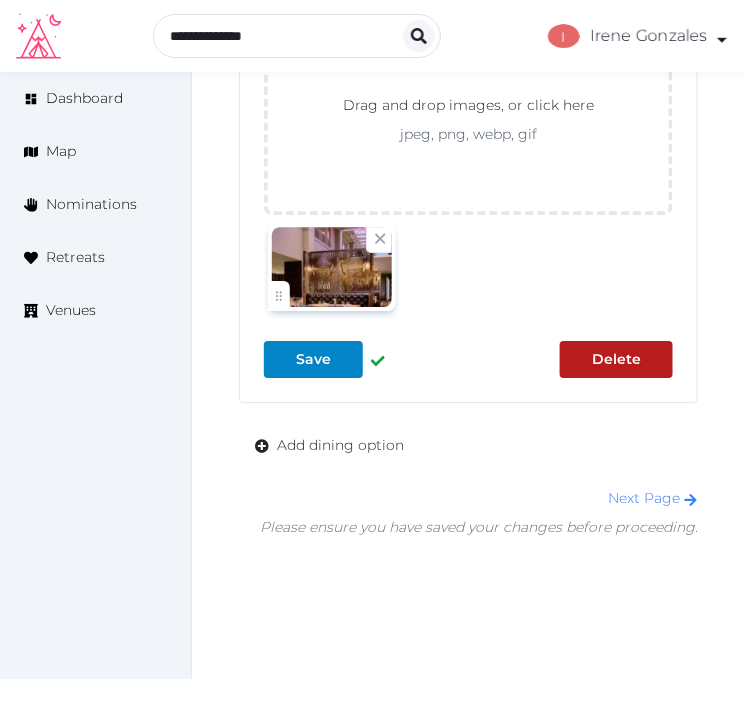 click on "Dining Options Grocery Pick Up Service Kitchen Open to Guests Private Chef For Hire Restaurant Onsite Restaurants Nearby Self Catering Venue Organized Catering Dietary Options Plant-based and specialty Ayurvedic Pescatarian Raw Vegan Vegetarian Health and wellness focus Dairy free Farm to Table Gluten Free Keto Low Carb Nut free Organic Cultural and religious Halal Kosher Other Alcohol free Juices & Smoothies Meat Omnivore Save  Dining option 1 :  Luce Name **** Max Capacity How many people can dine here at once? Description 131  words 838 / 5000  characters Dining Options Grocery Pick Up Service Kitchen Open to Guests Private Chef For Hire Restaurant Onsite Restaurants Nearby Self Catering Venue Organized Catering Dietary Options Plant-based and specialty Ayurvedic Pescatarian Raw Vegan Vegetarian Health and wellness focus Dairy free Farm to Table Gluten Free Keto Low Carb Nut free Organic Cultural and religious Halal Kosher Other Alcohol free Juices & Smoothies Meat Omnivore Photos jpeg, png, webp, gif Save" at bounding box center (468, -793) 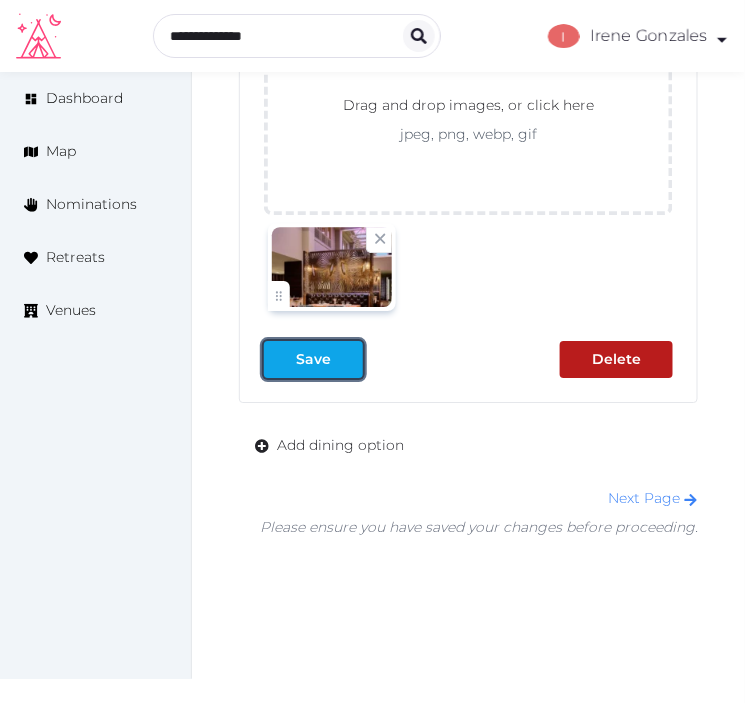 click on "Save" at bounding box center [313, 359] 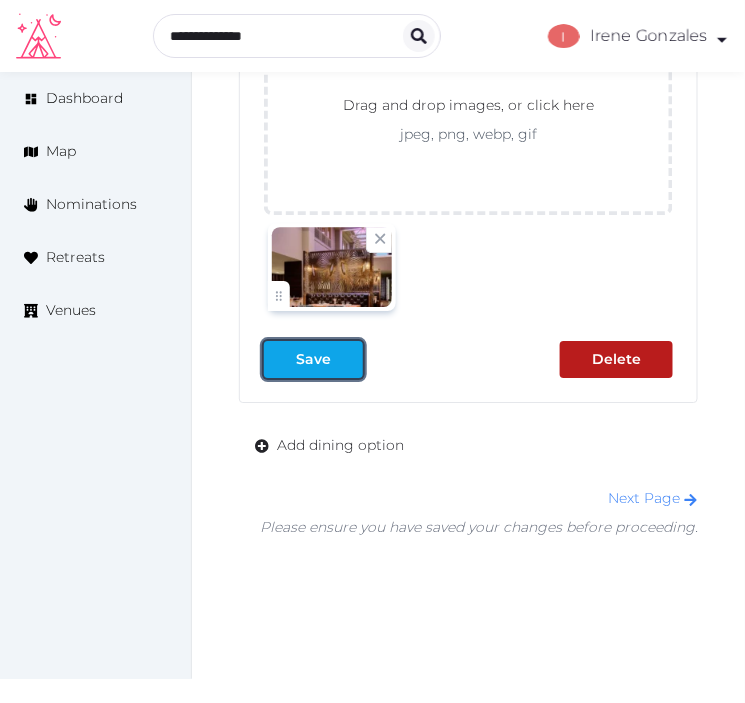 click on "Save" at bounding box center [313, 359] 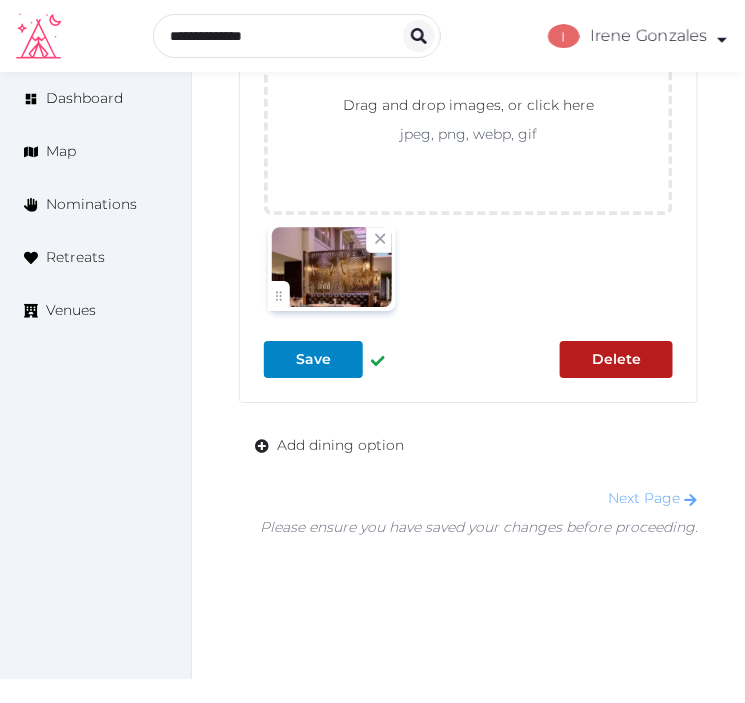 click on "Next Page" at bounding box center (653, 498) 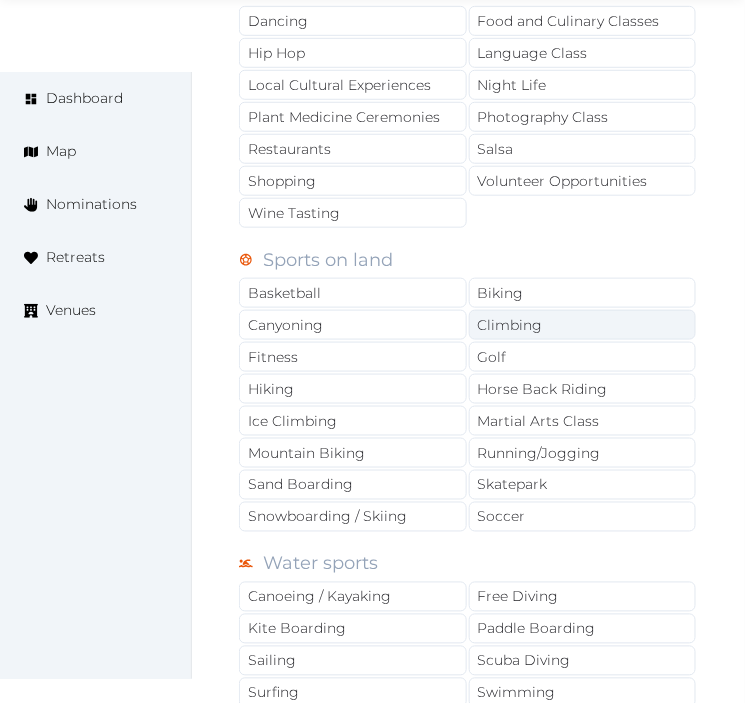 scroll, scrollTop: 1555, scrollLeft: 0, axis: vertical 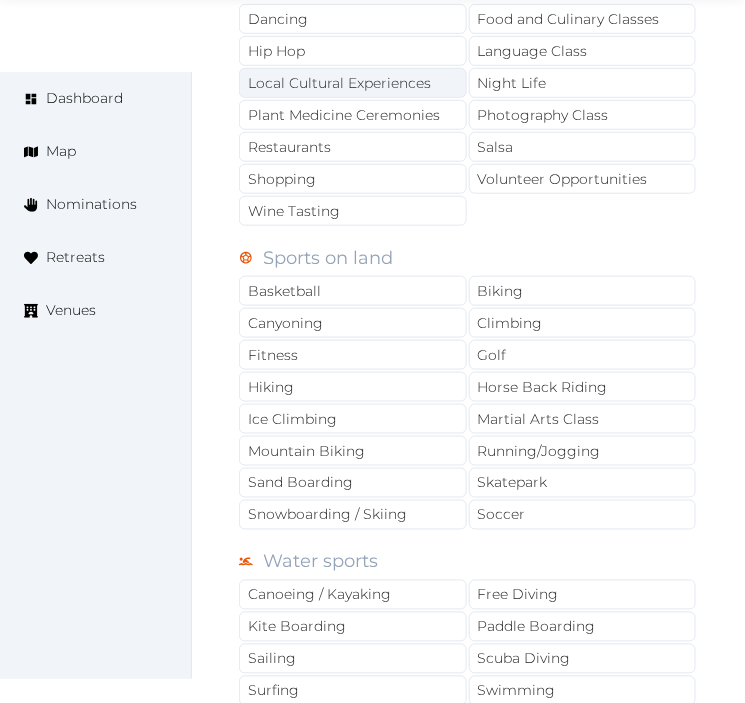 click on "Local Cultural Experiences" at bounding box center (353, 83) 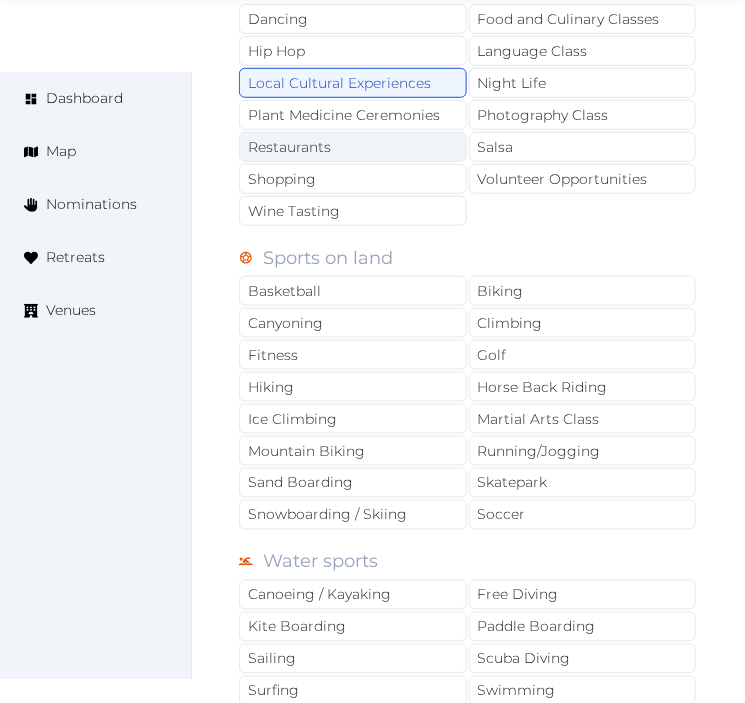click on "Restaurants" at bounding box center [353, 147] 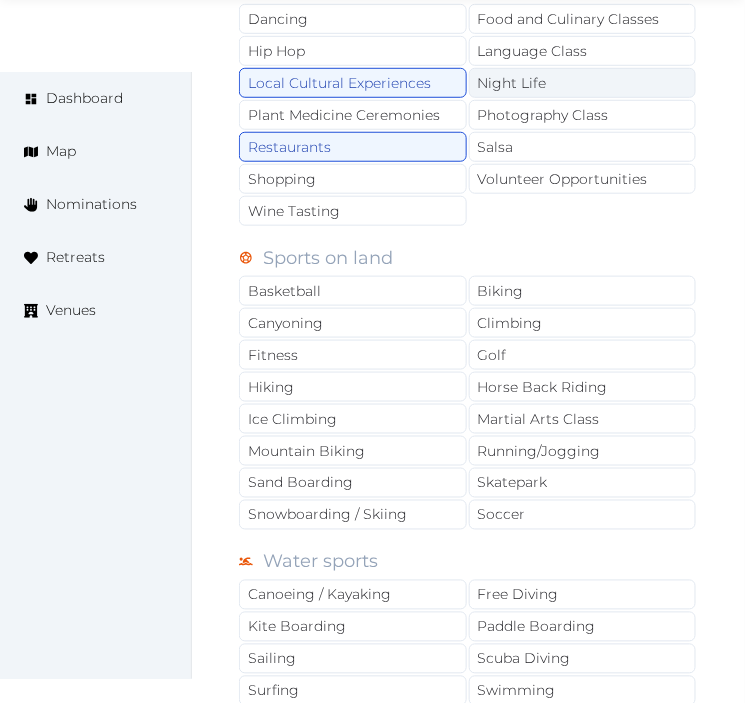 drag, startPoint x: 546, startPoint y: 78, endPoint x: 393, endPoint y: 225, distance: 212.17445 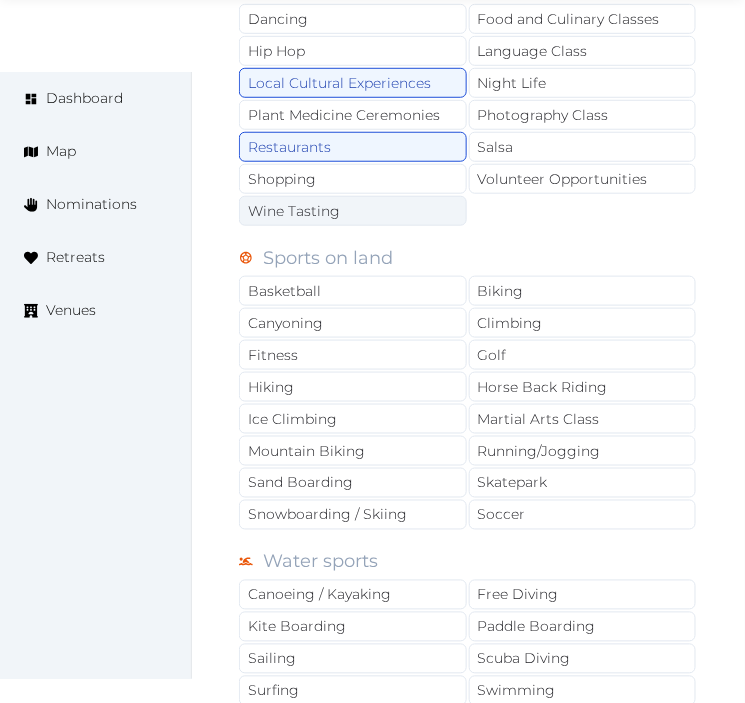 click on "Night Life" at bounding box center [583, 83] 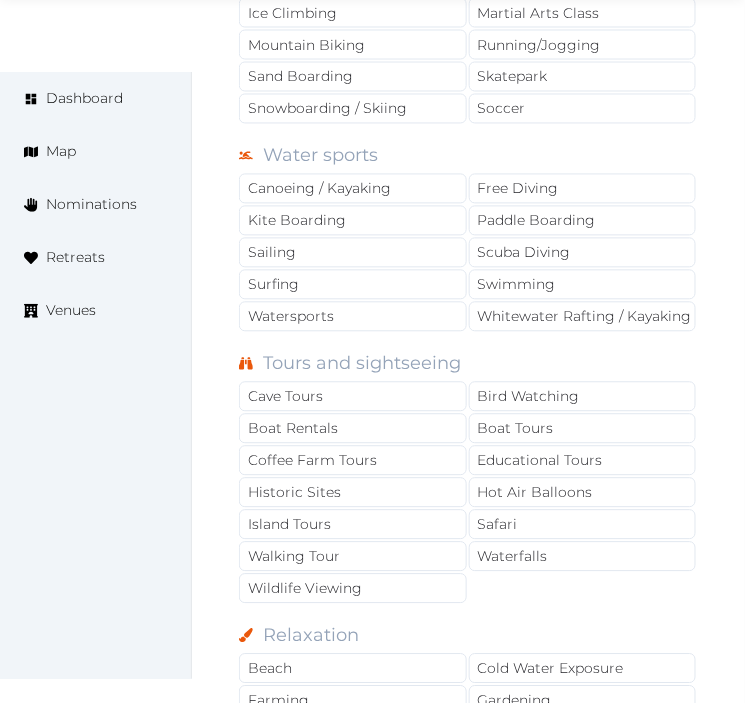 scroll, scrollTop: 2000, scrollLeft: 0, axis: vertical 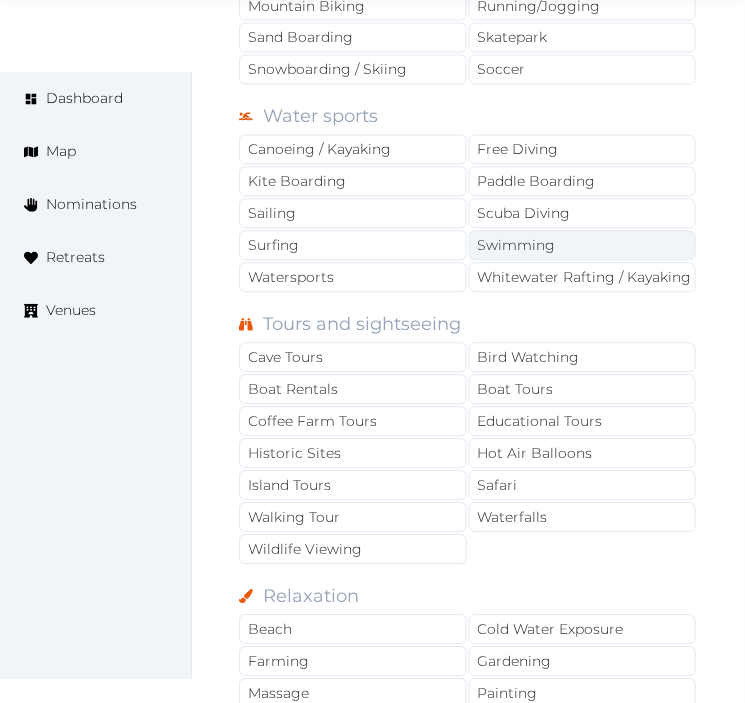 click on "Swimming" at bounding box center (583, 246) 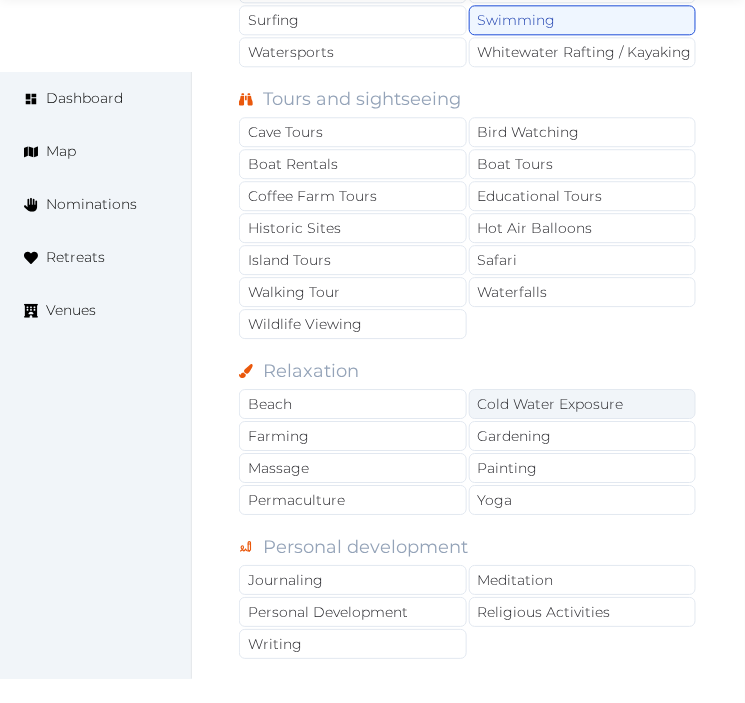 scroll, scrollTop: 2333, scrollLeft: 0, axis: vertical 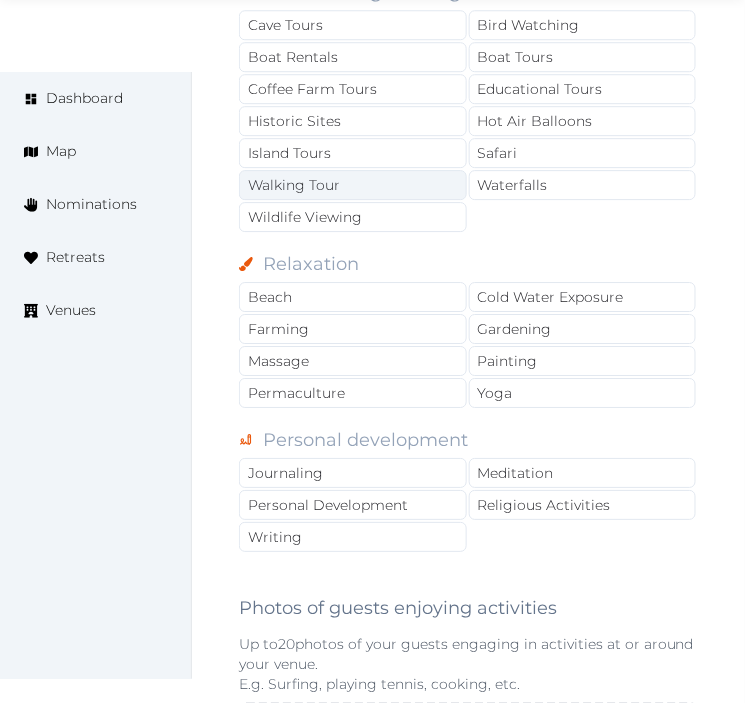 click on "Walking Tour" at bounding box center [353, 185] 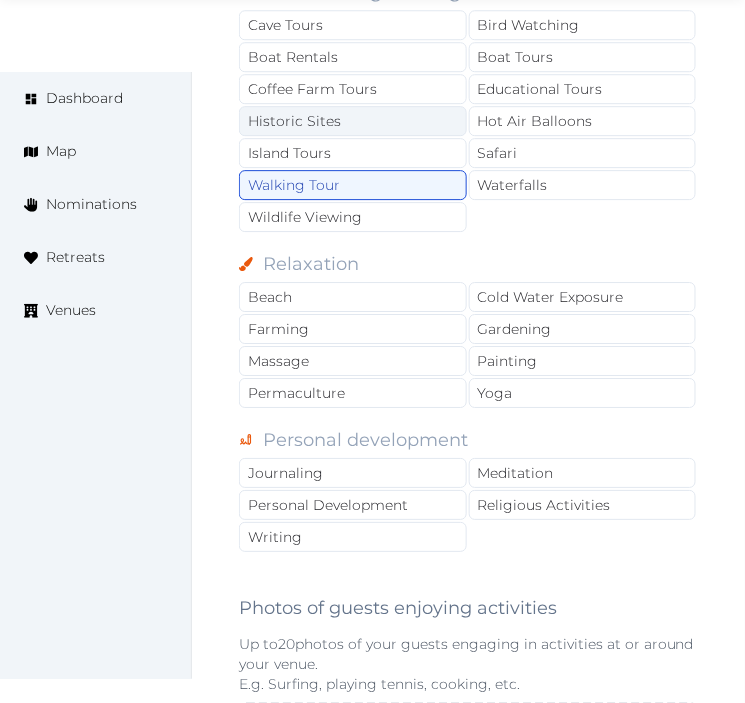 click on "Historic Sites" at bounding box center [353, 121] 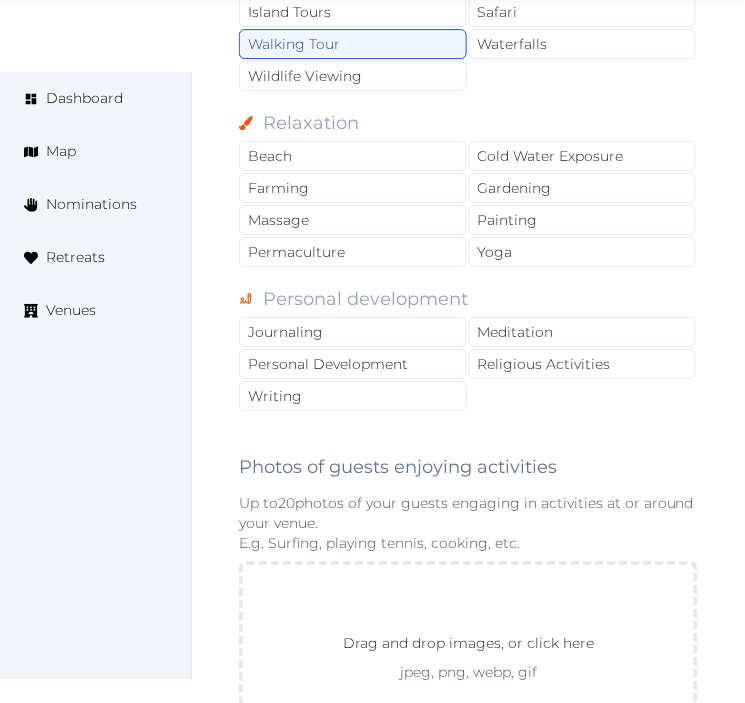 scroll, scrollTop: 2555, scrollLeft: 0, axis: vertical 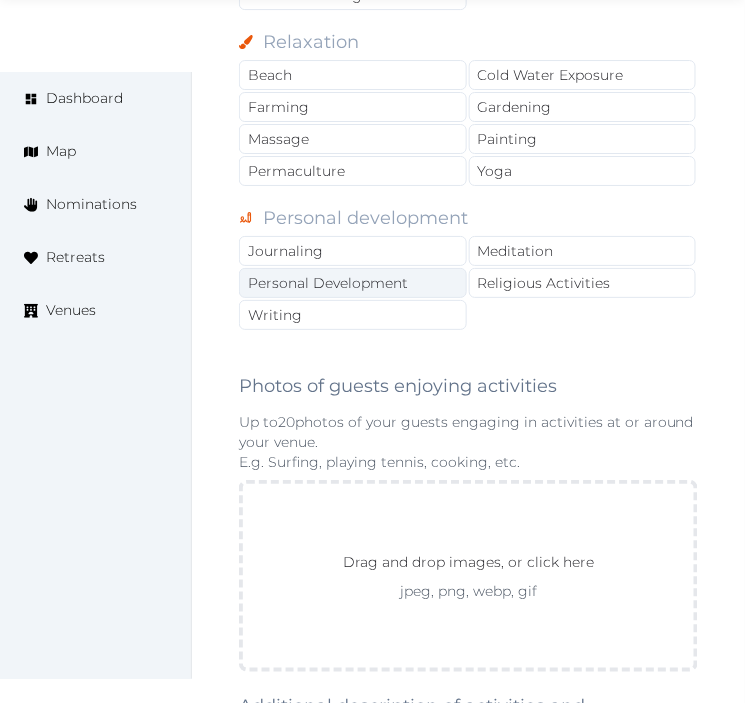 click on "Personal Development" at bounding box center (353, 283) 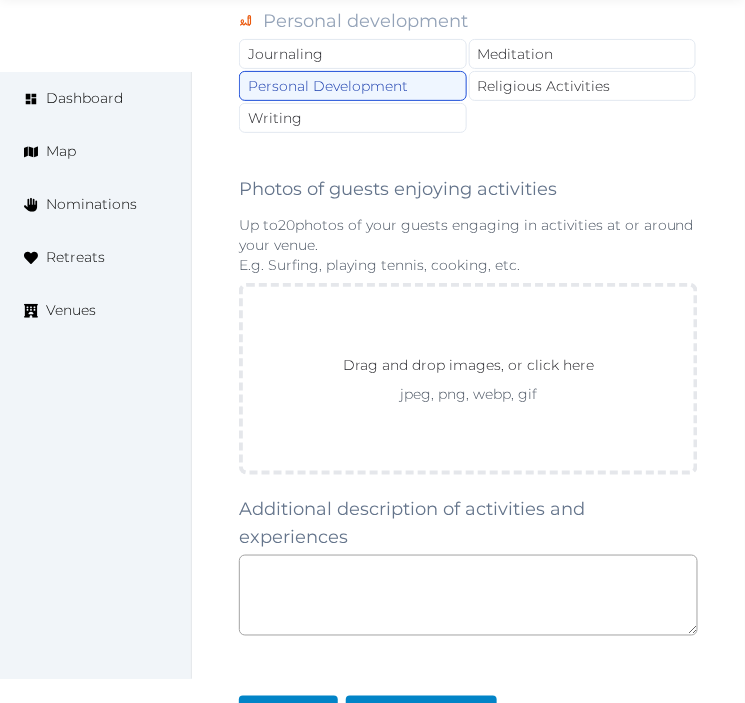 scroll, scrollTop: 2985, scrollLeft: 0, axis: vertical 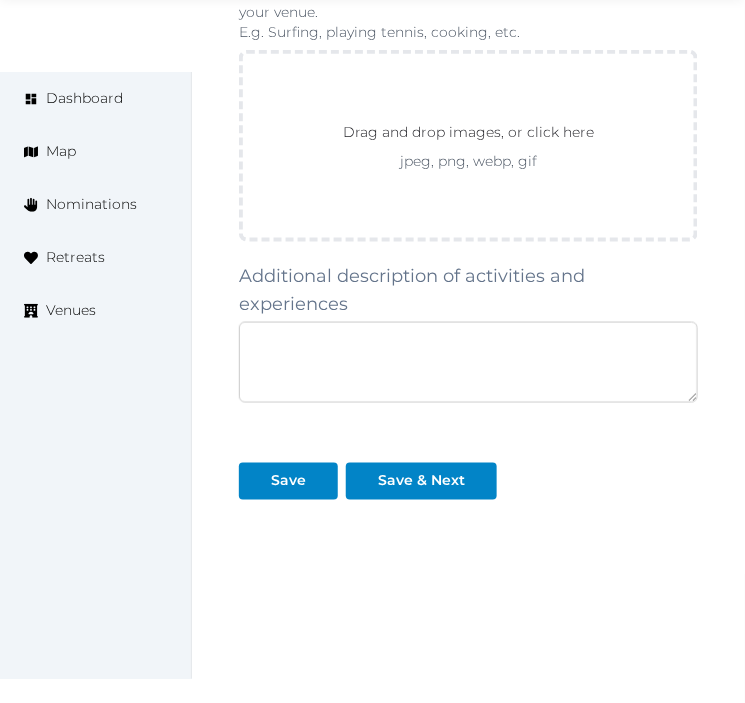 click at bounding box center [468, 362] 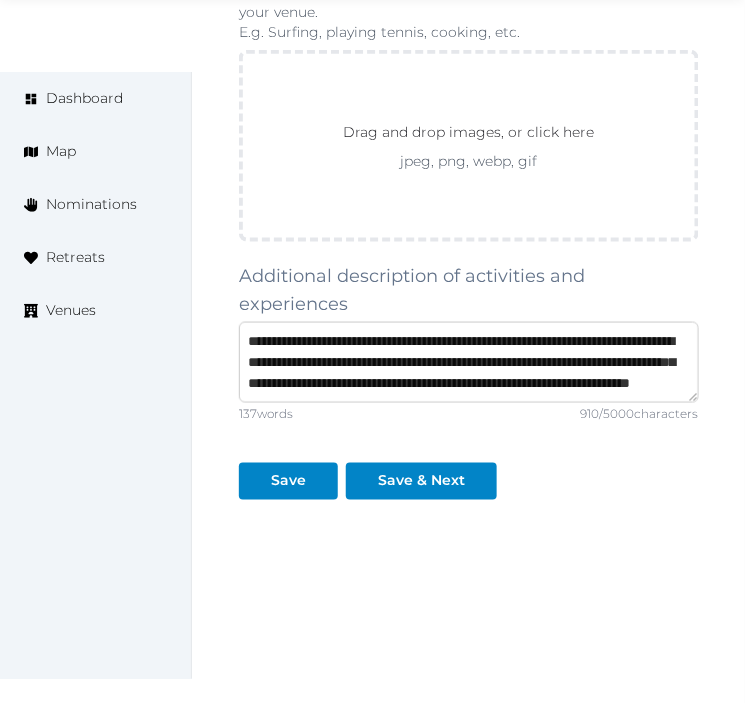 scroll, scrollTop: 345, scrollLeft: 0, axis: vertical 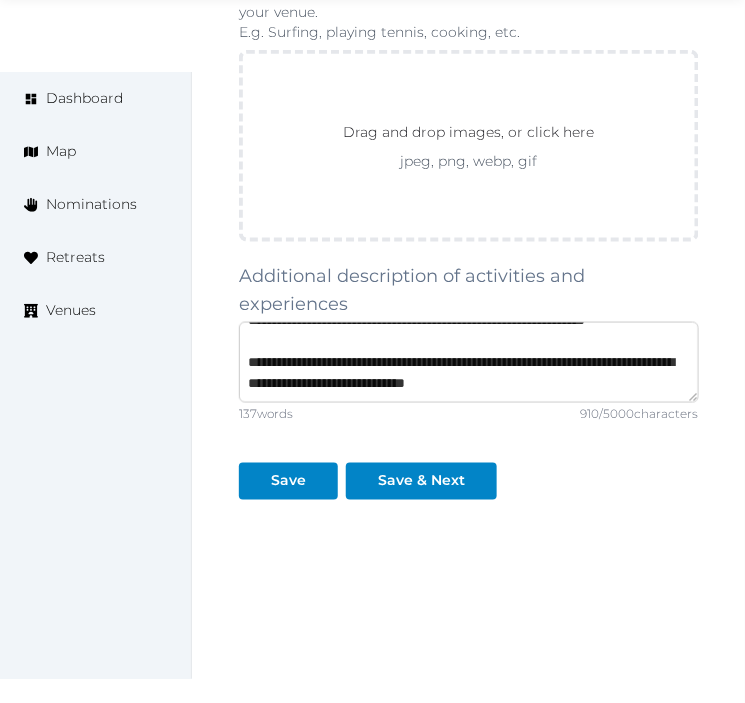 type on "**********" 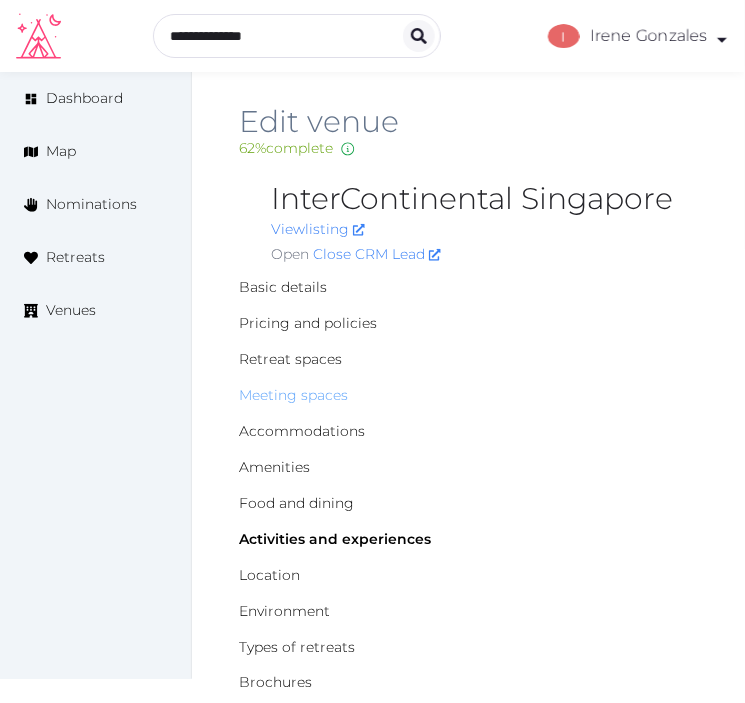 scroll, scrollTop: 0, scrollLeft: 0, axis: both 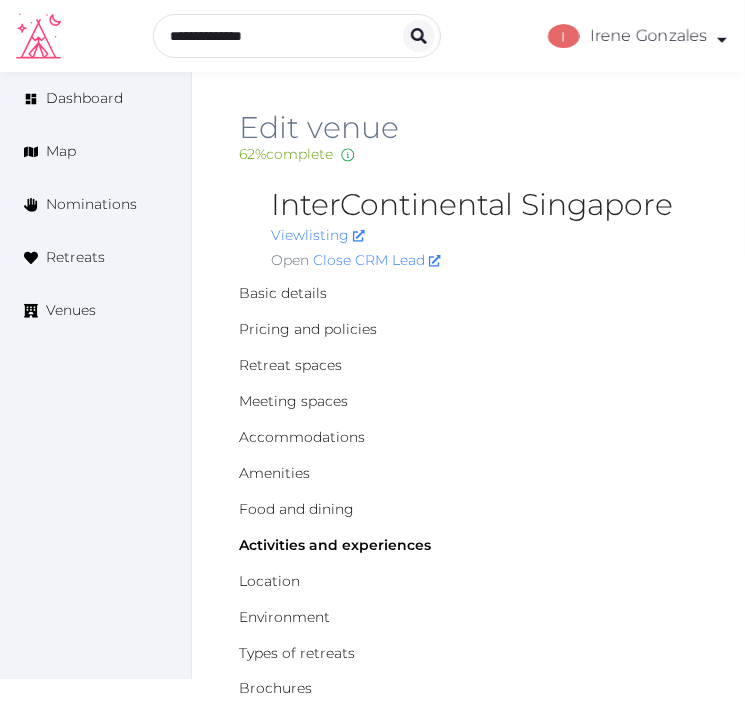 click on "InterContinental Singapore" at bounding box center (484, 205) 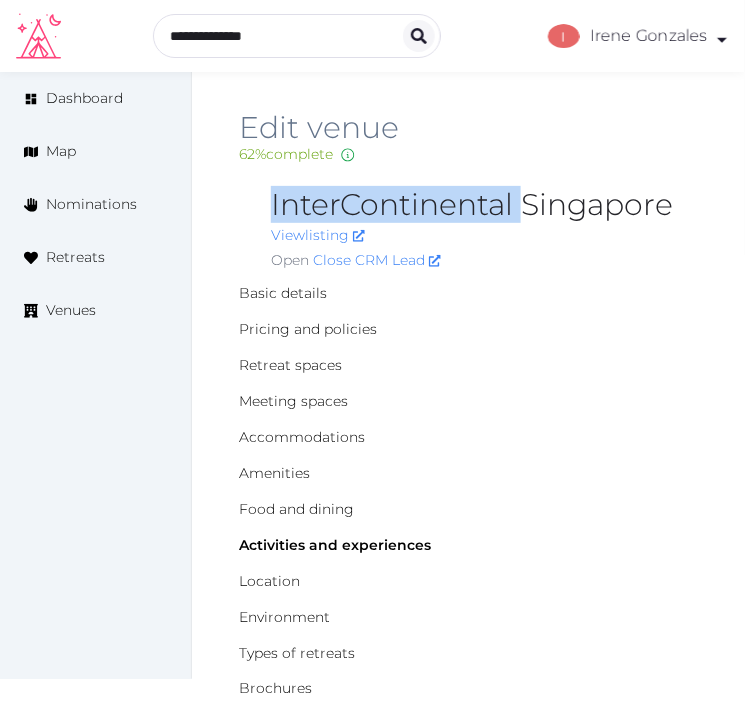 click on "InterContinental Singapore" at bounding box center [484, 205] 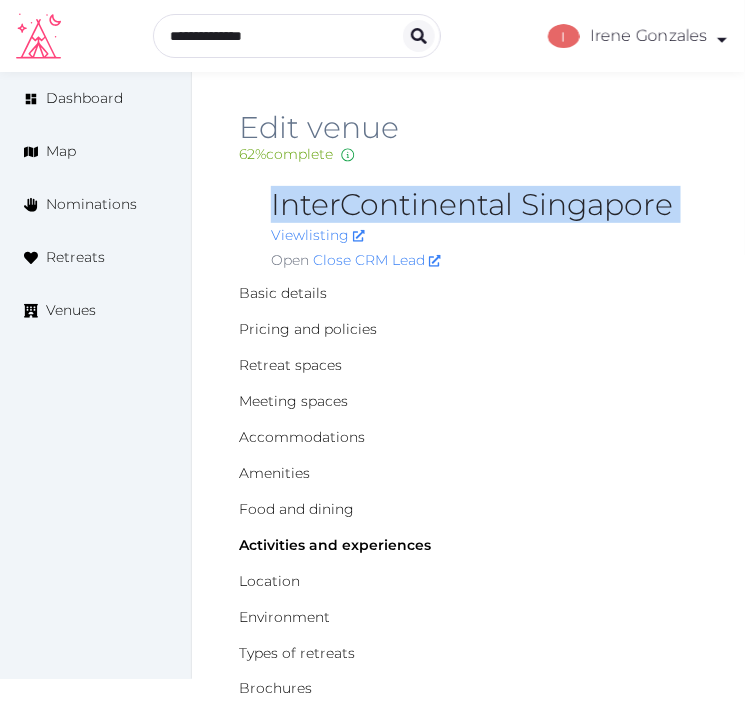 click on "InterContinental Singapore" at bounding box center [484, 205] 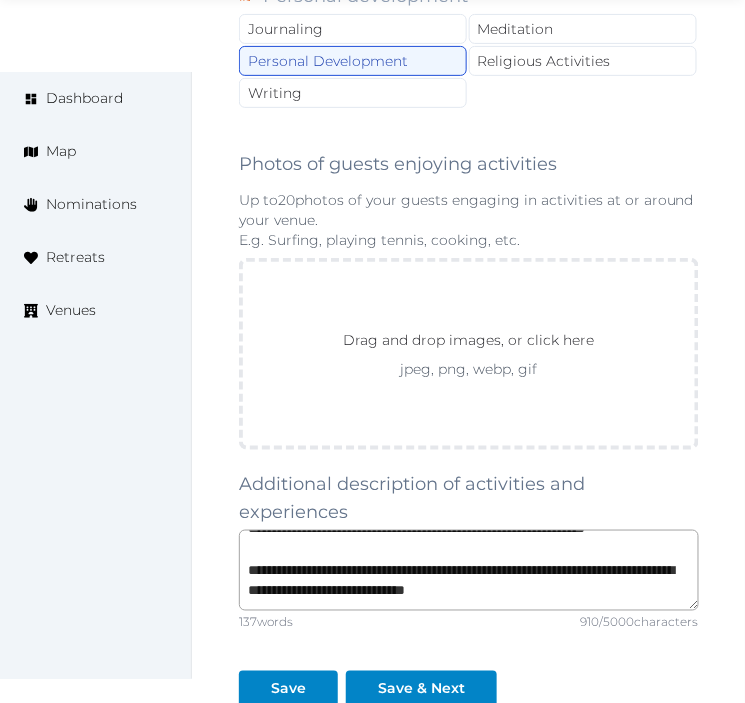 scroll, scrollTop: 2985, scrollLeft: 0, axis: vertical 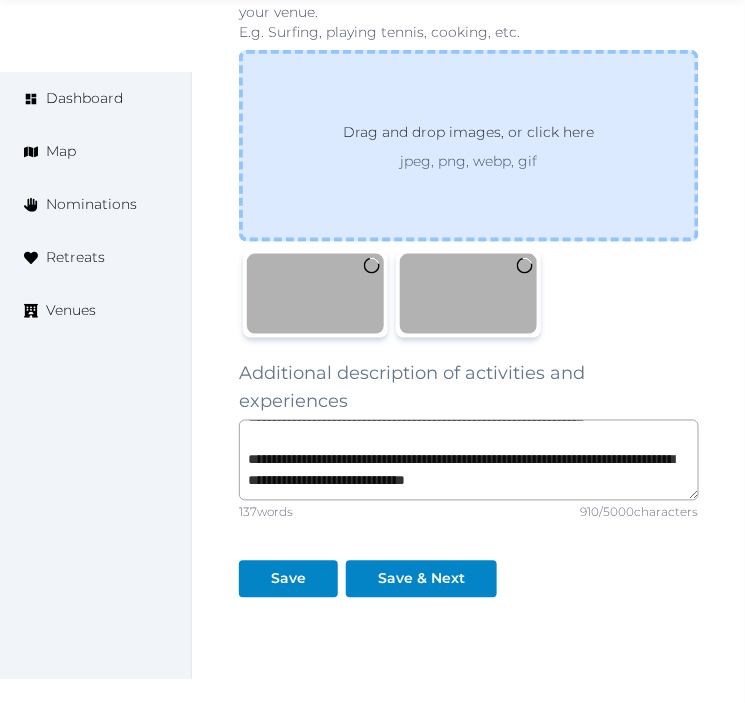 click on "Drag and drop images, or click here jpeg, png, webp, gif" at bounding box center (469, 146) 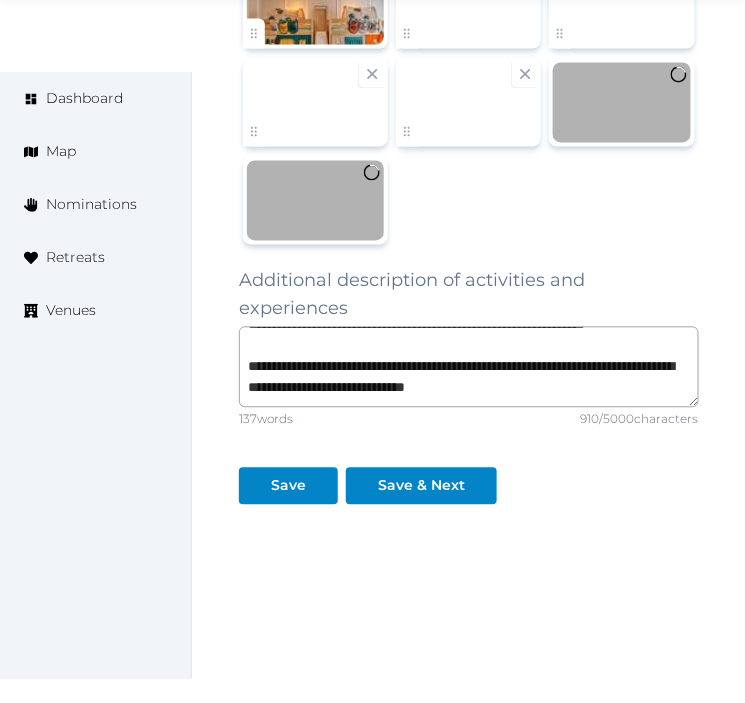 scroll, scrollTop: 3281, scrollLeft: 0, axis: vertical 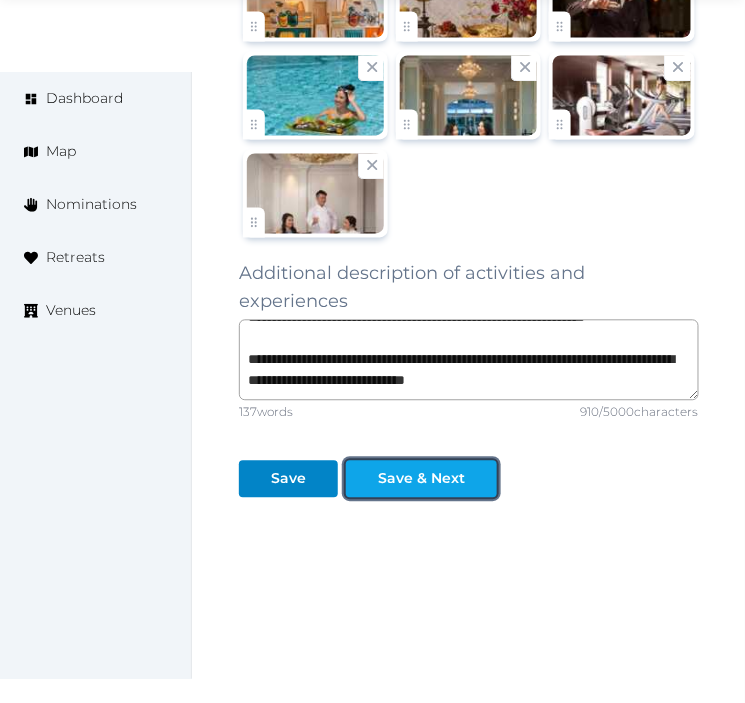 click on "Save & Next" at bounding box center [421, 479] 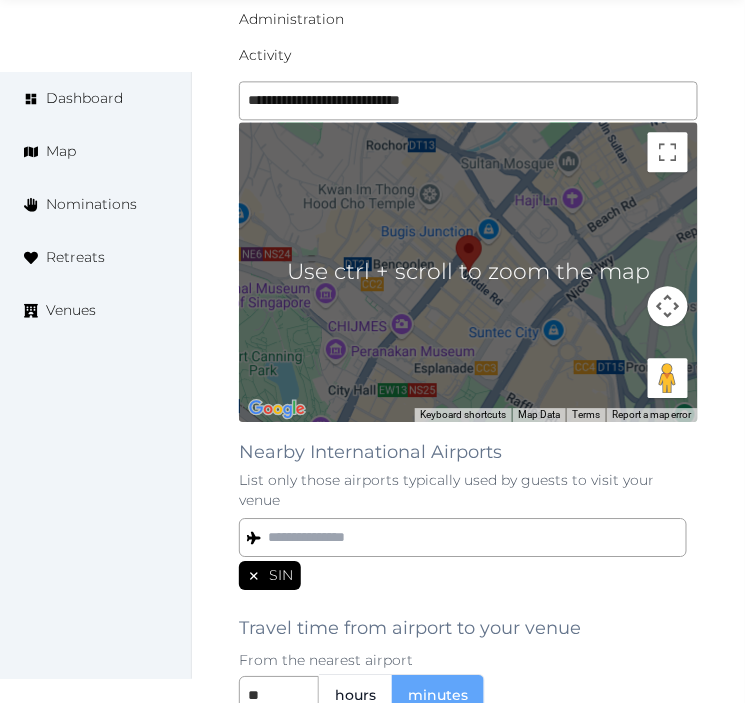 scroll, scrollTop: 1867, scrollLeft: 0, axis: vertical 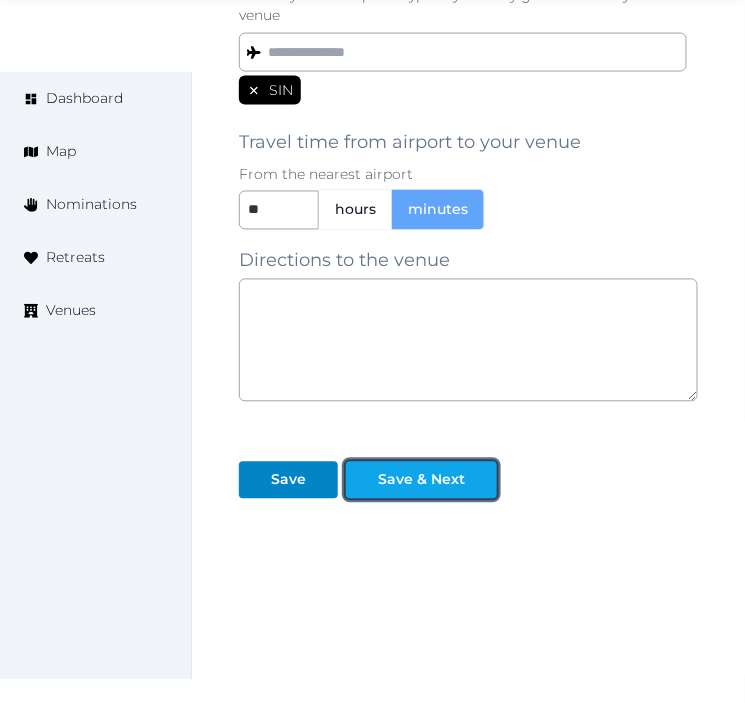 click at bounding box center [362, 480] 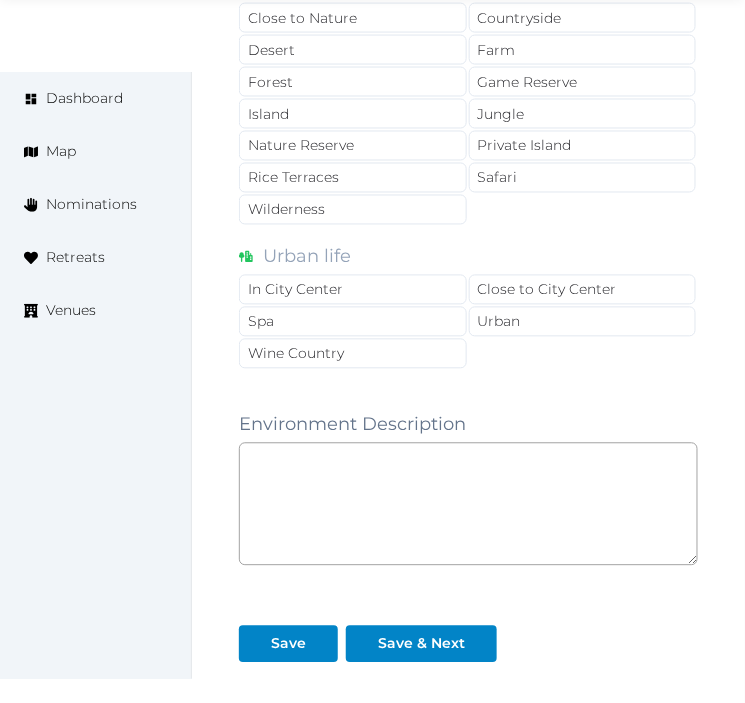 scroll, scrollTop: 1888, scrollLeft: 0, axis: vertical 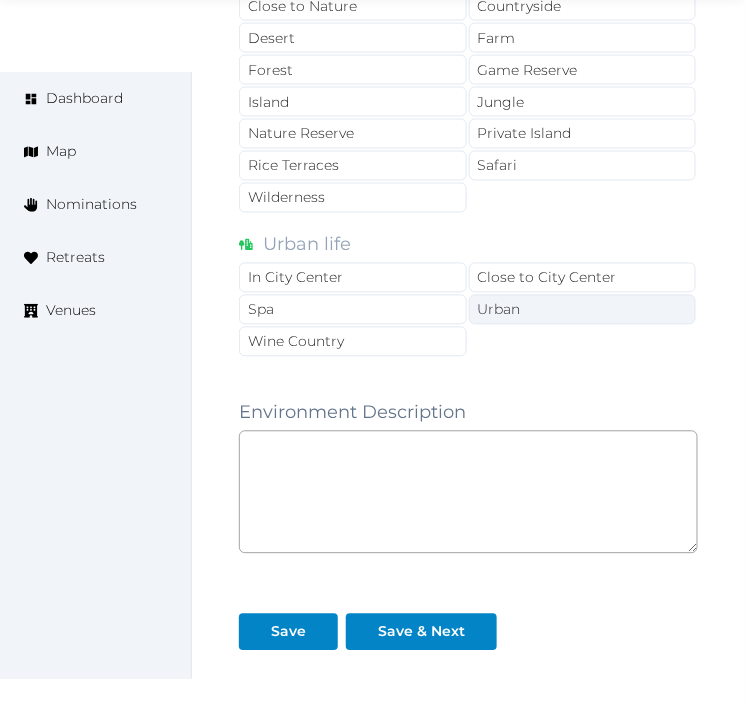 click on "Urban" at bounding box center (583, 310) 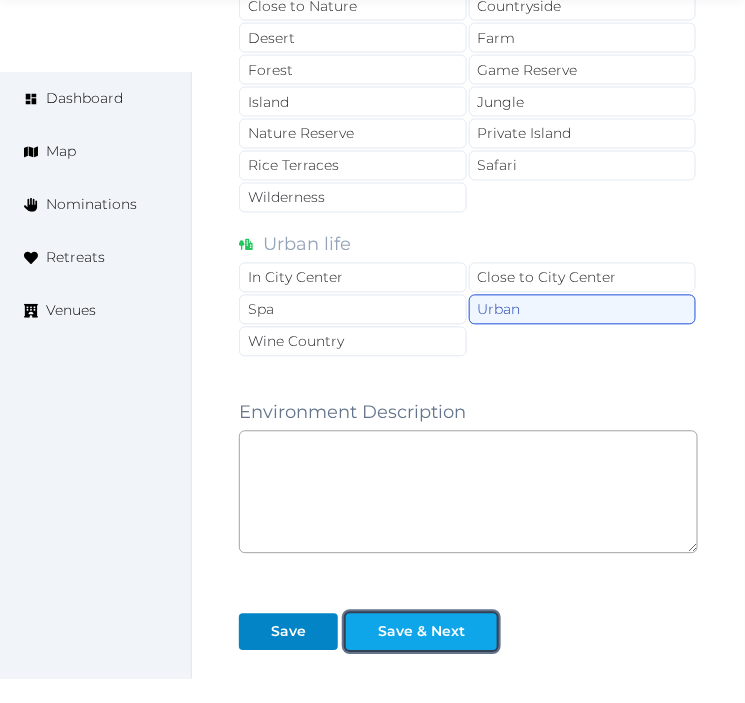 click at bounding box center (481, 632) 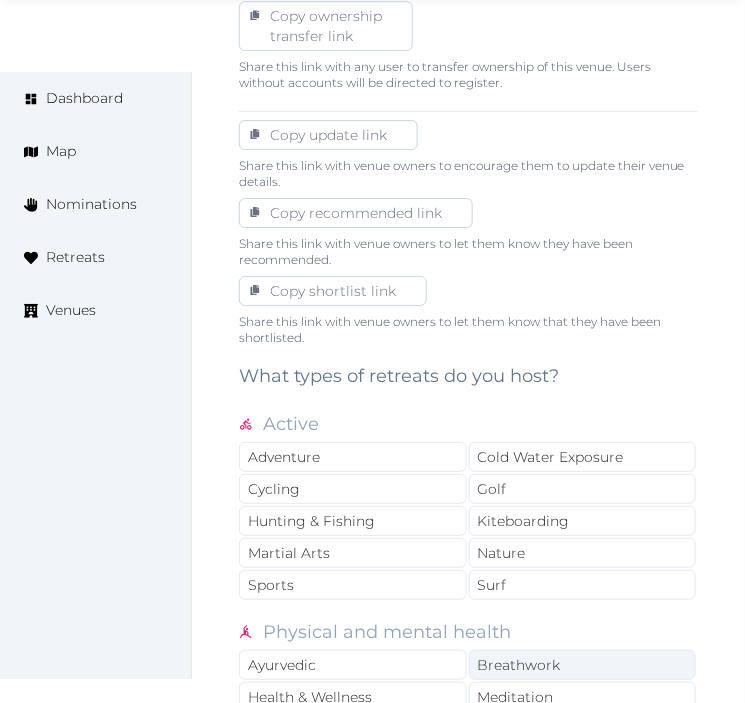 scroll, scrollTop: 1333, scrollLeft: 0, axis: vertical 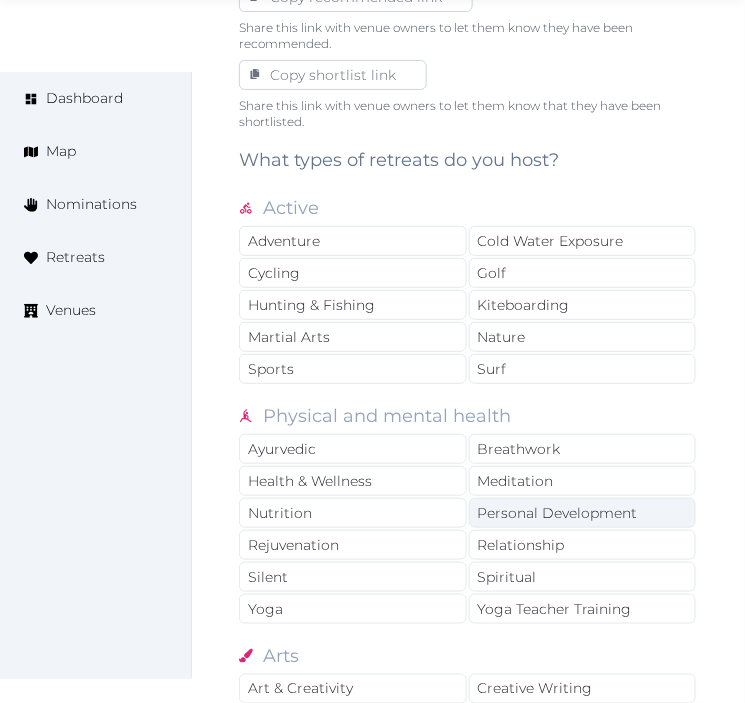 click on "Personal Development" at bounding box center (583, 513) 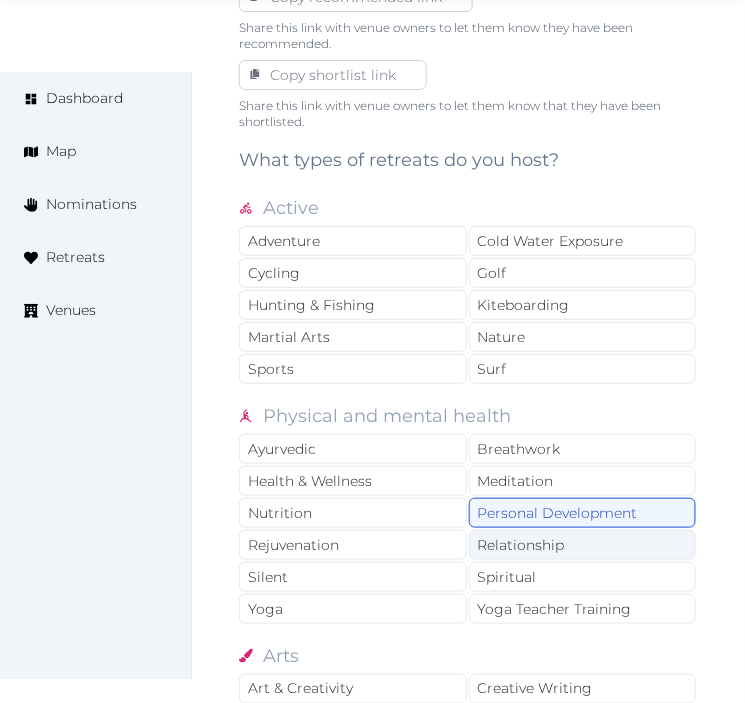 click on "Relationship" at bounding box center (583, 545) 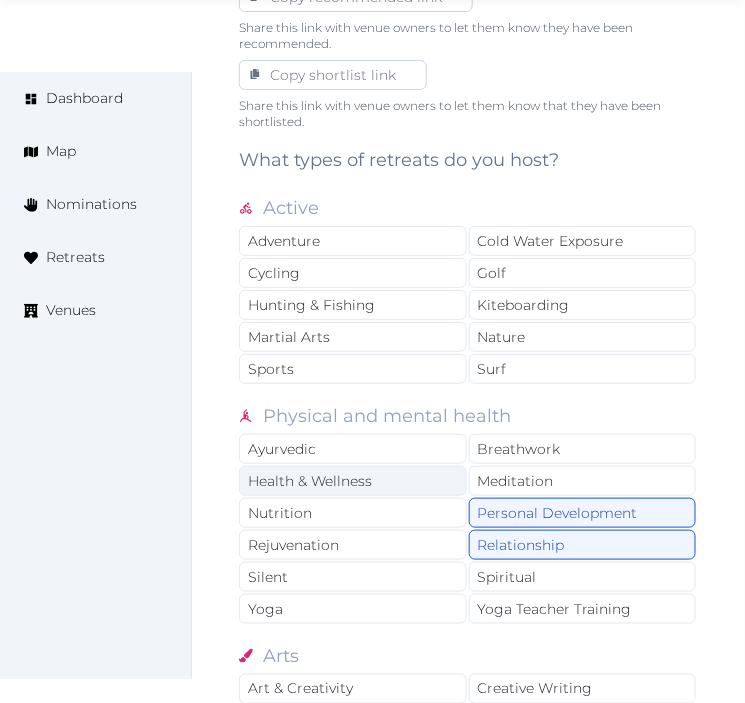 click on "Health & Wellness" at bounding box center [353, 481] 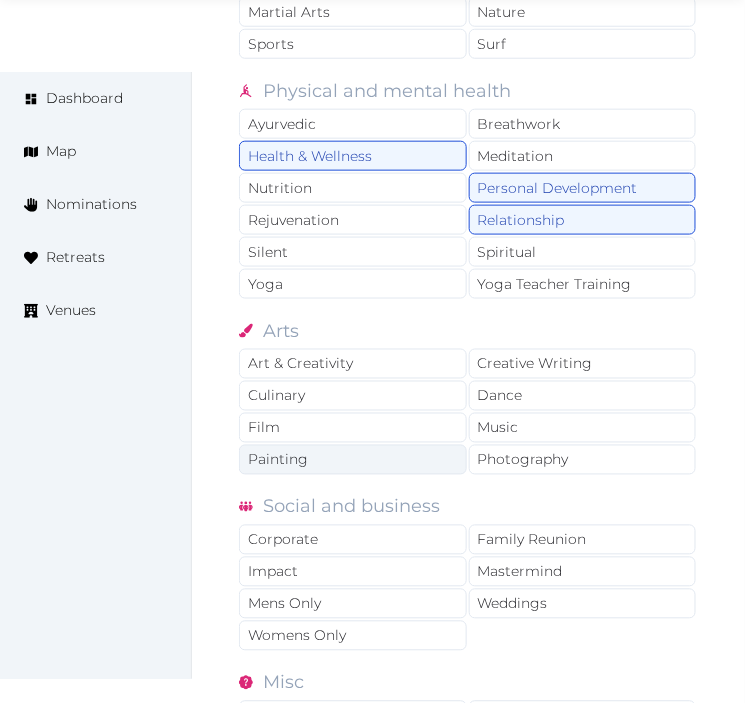 scroll, scrollTop: 1666, scrollLeft: 0, axis: vertical 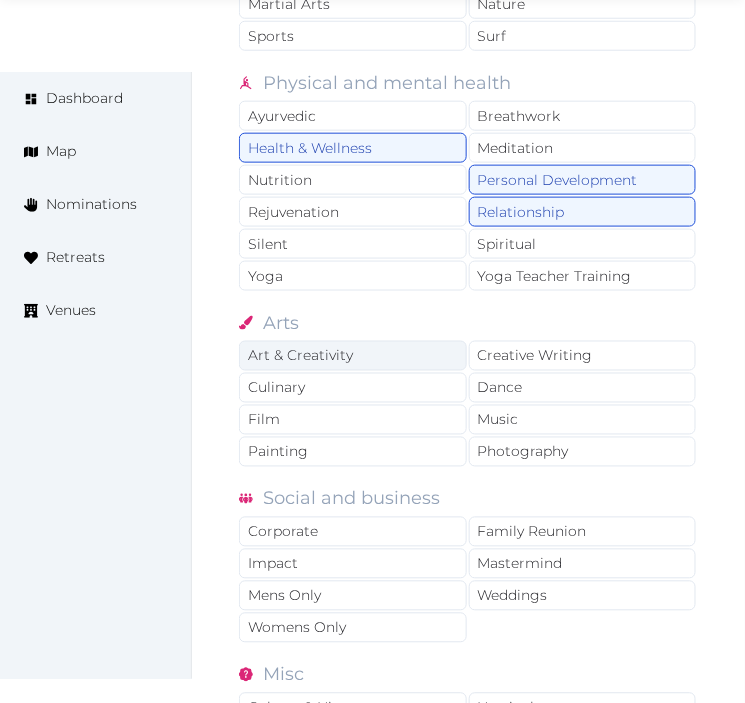 click on "Art & Creativity" at bounding box center [353, 356] 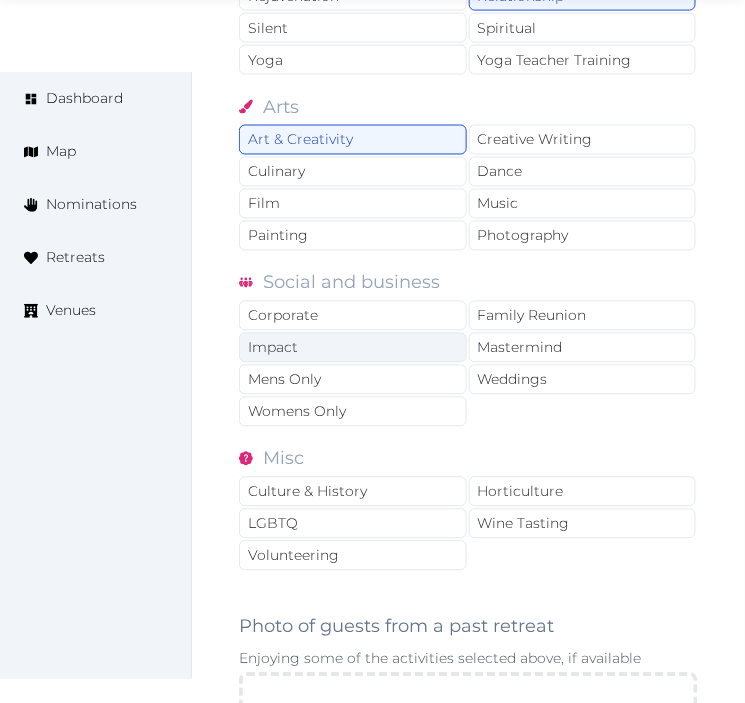 scroll, scrollTop: 1888, scrollLeft: 0, axis: vertical 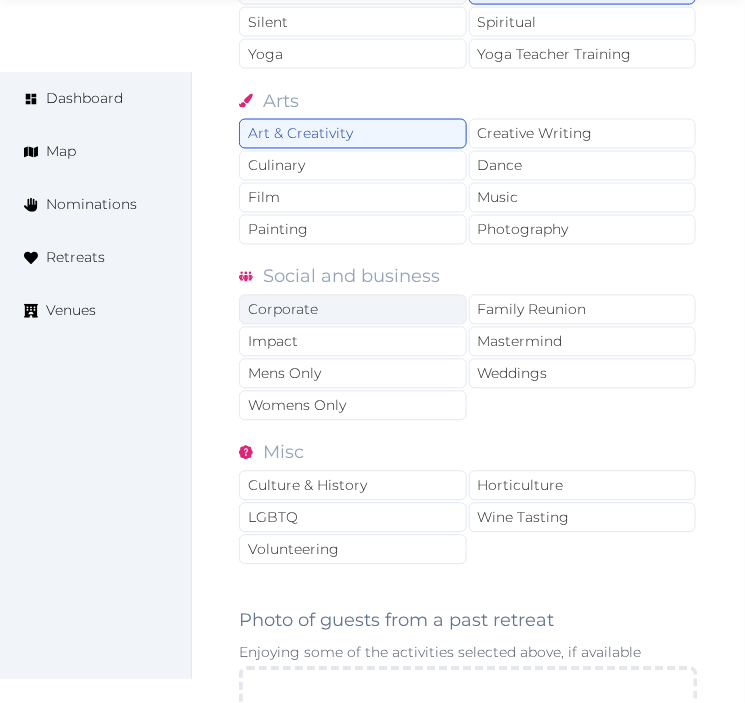 click on "Corporate" at bounding box center [353, 310] 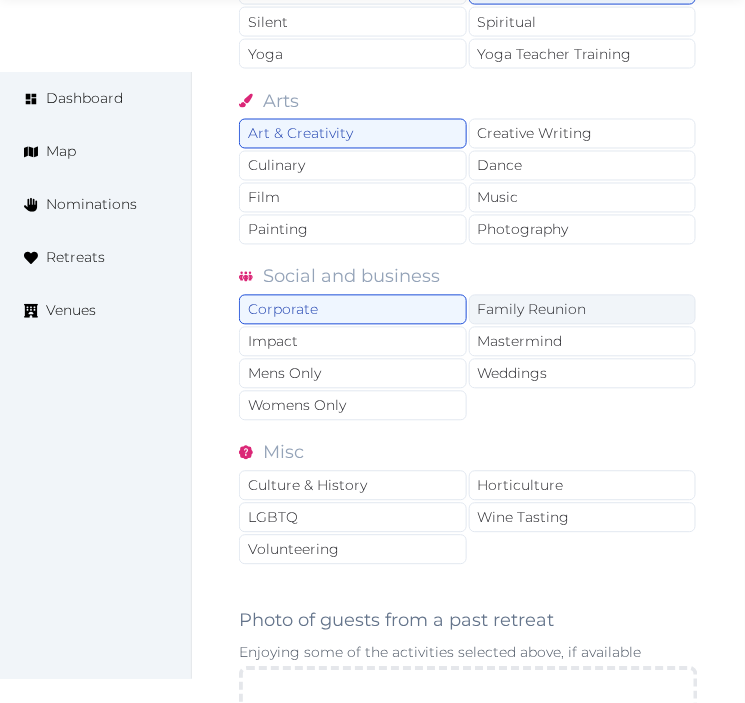 click on "Family Reunion" at bounding box center (583, 310) 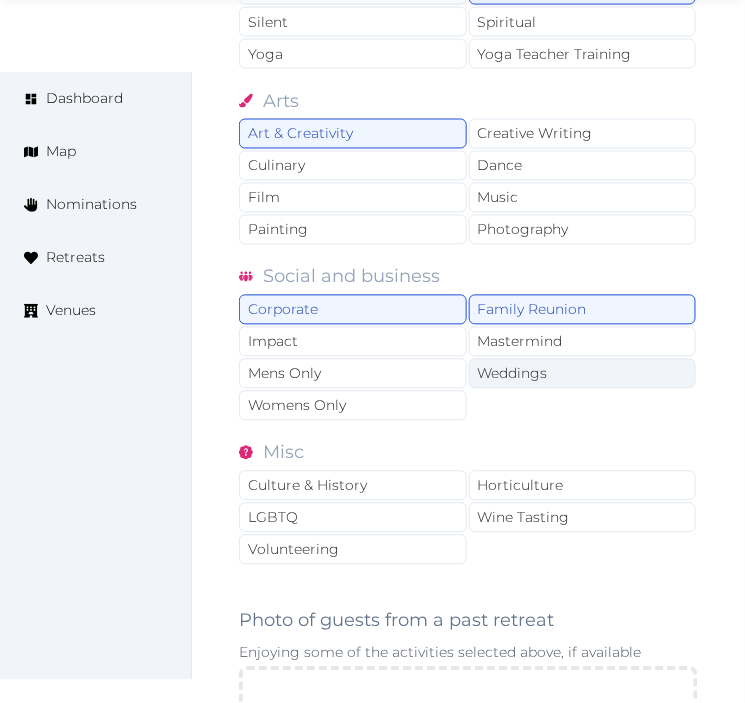 click on "Weddings" at bounding box center [583, 374] 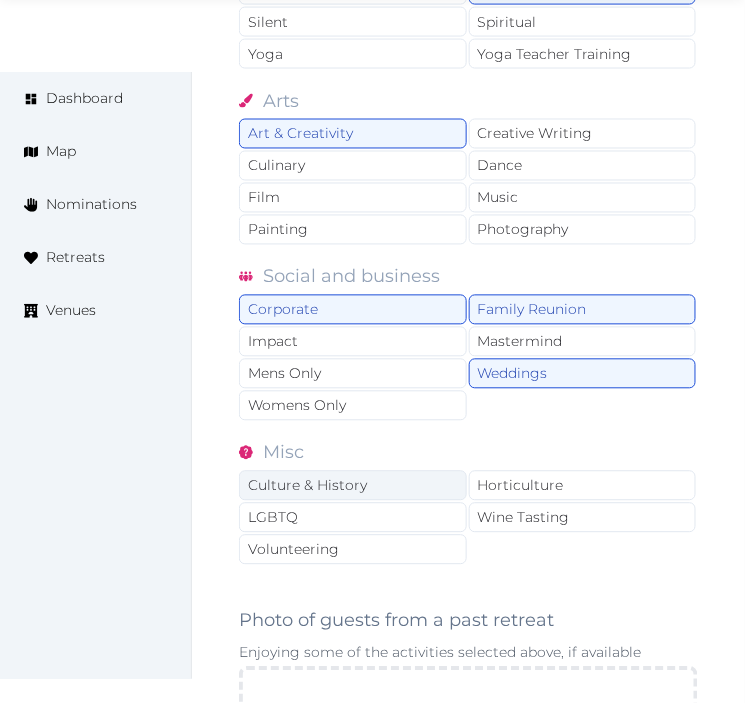 click on "Culture & History" at bounding box center (353, 486) 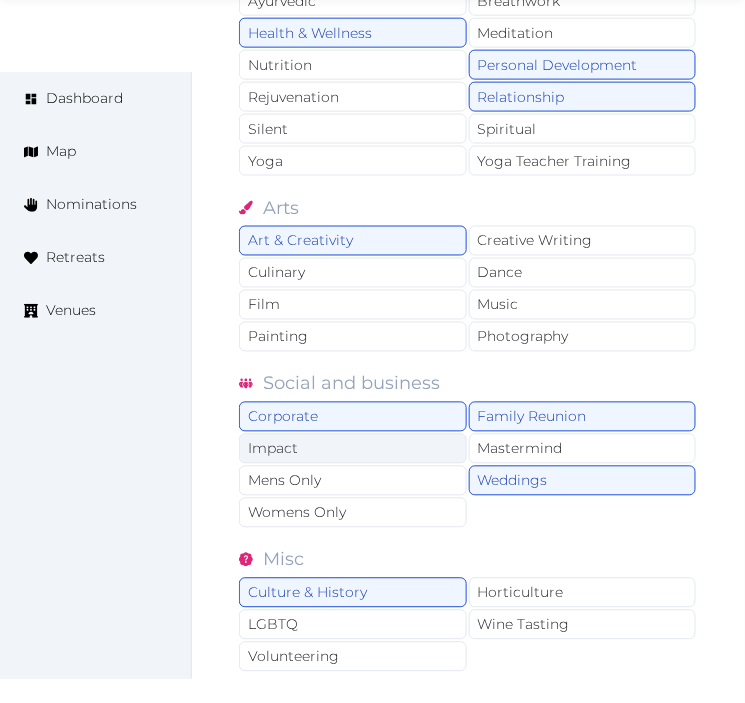 scroll, scrollTop: 1666, scrollLeft: 0, axis: vertical 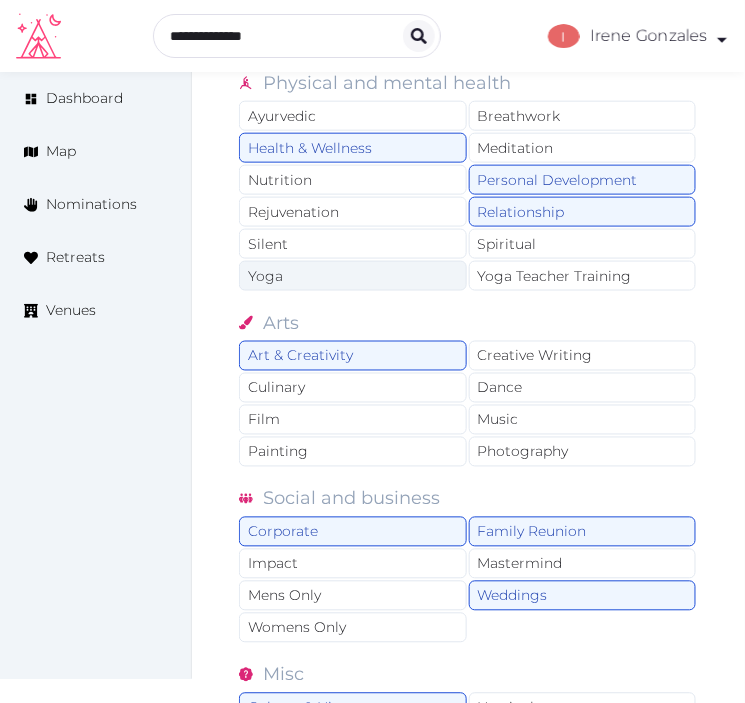 click on "Yoga" at bounding box center (353, 276) 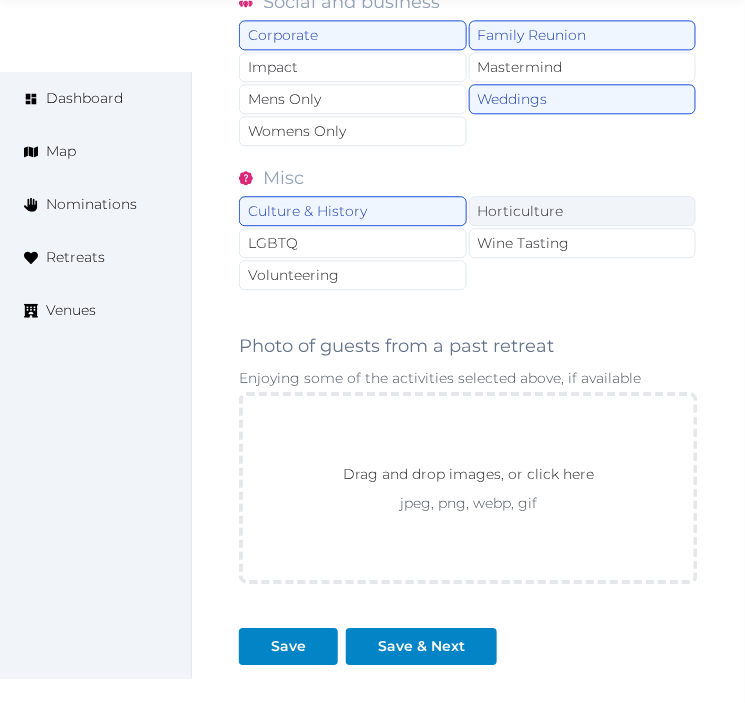 scroll, scrollTop: 2333, scrollLeft: 0, axis: vertical 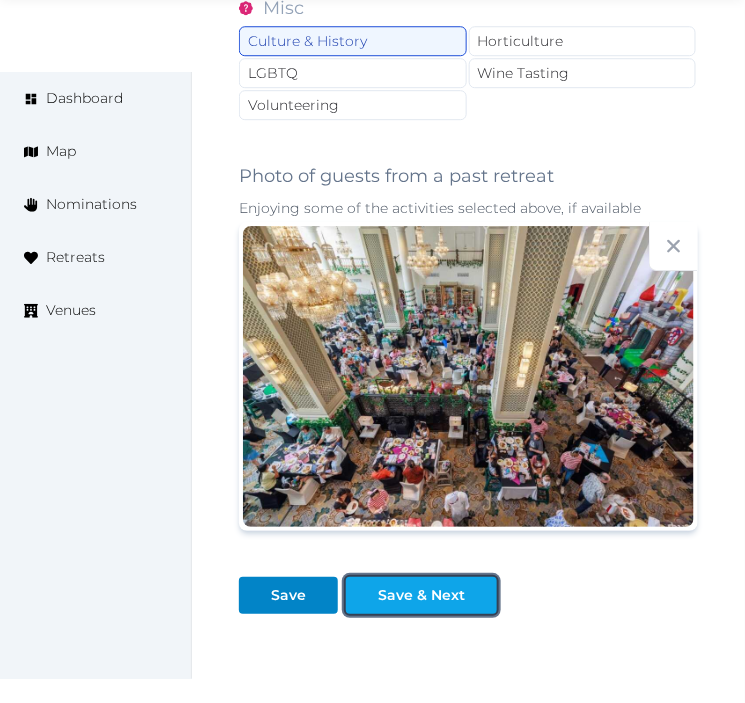 click on "Save & Next" at bounding box center [421, 595] 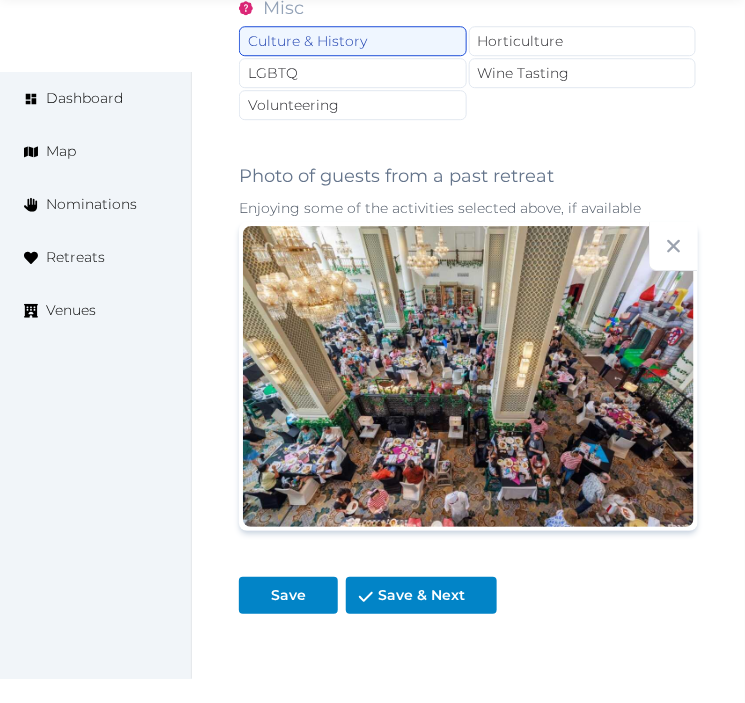 scroll, scrollTop: 2394, scrollLeft: 0, axis: vertical 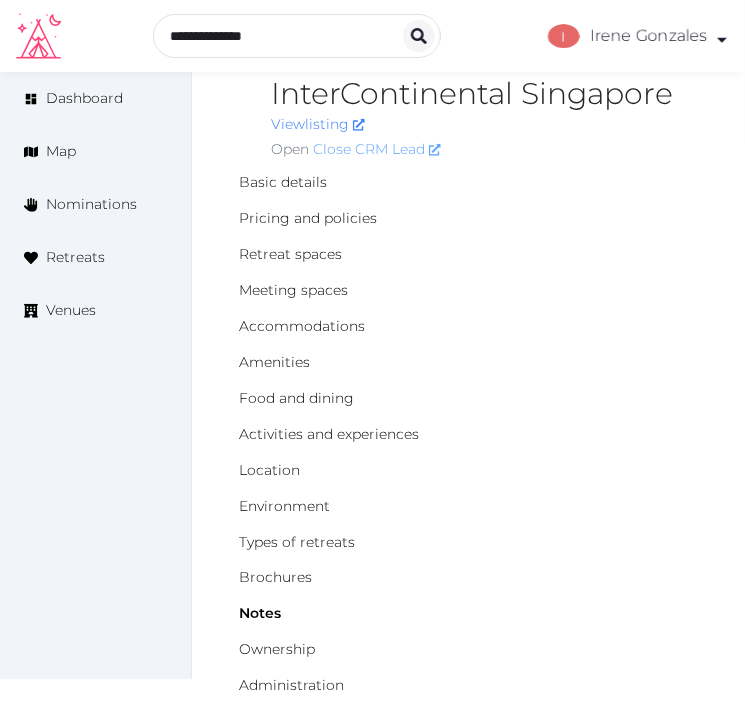 click on "Close CRM Lead" at bounding box center [377, 149] 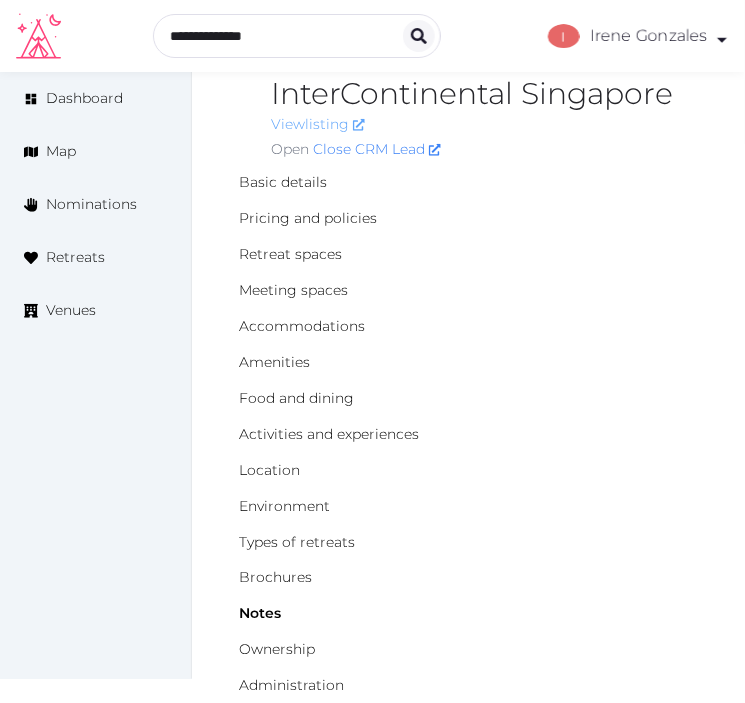 click on "View  listing" at bounding box center (318, 124) 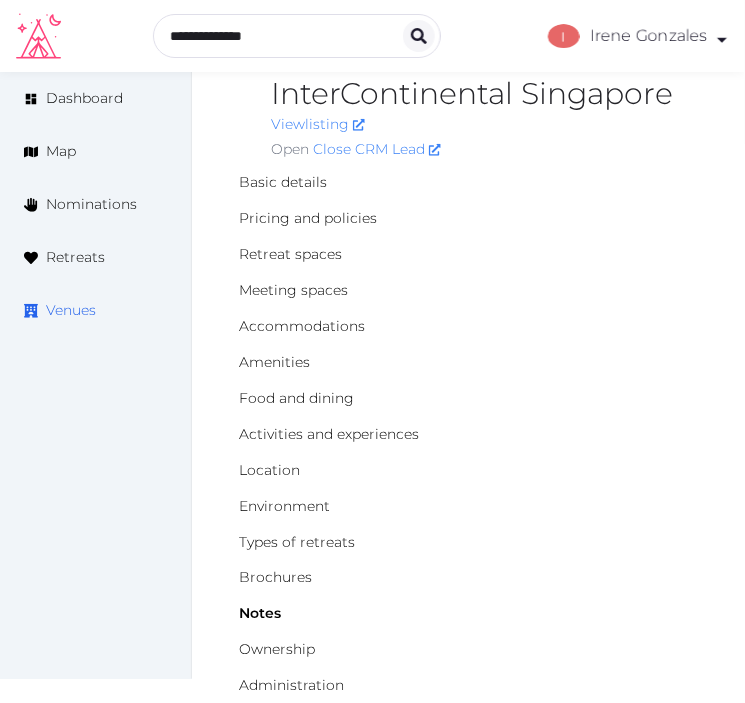 click on "Venues" at bounding box center (71, 310) 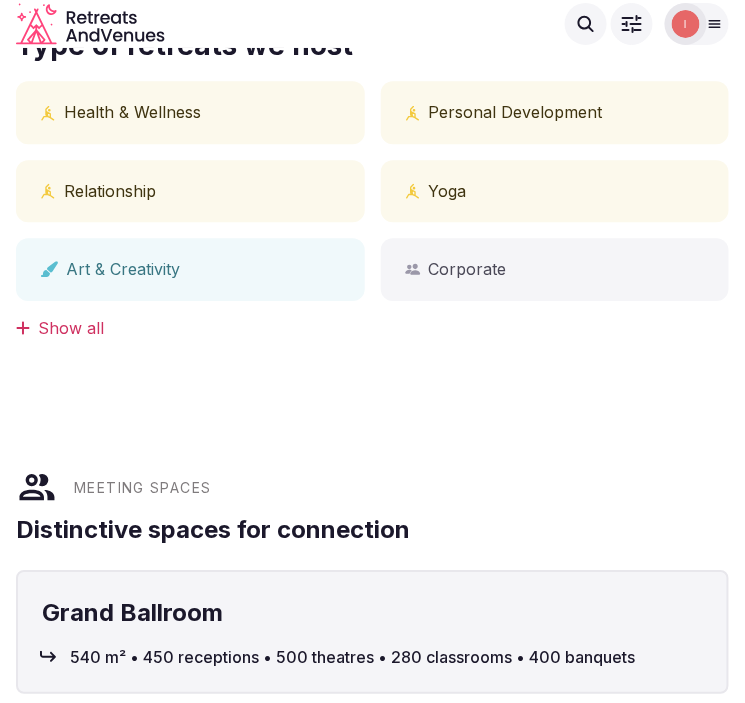 scroll, scrollTop: 333, scrollLeft: 0, axis: vertical 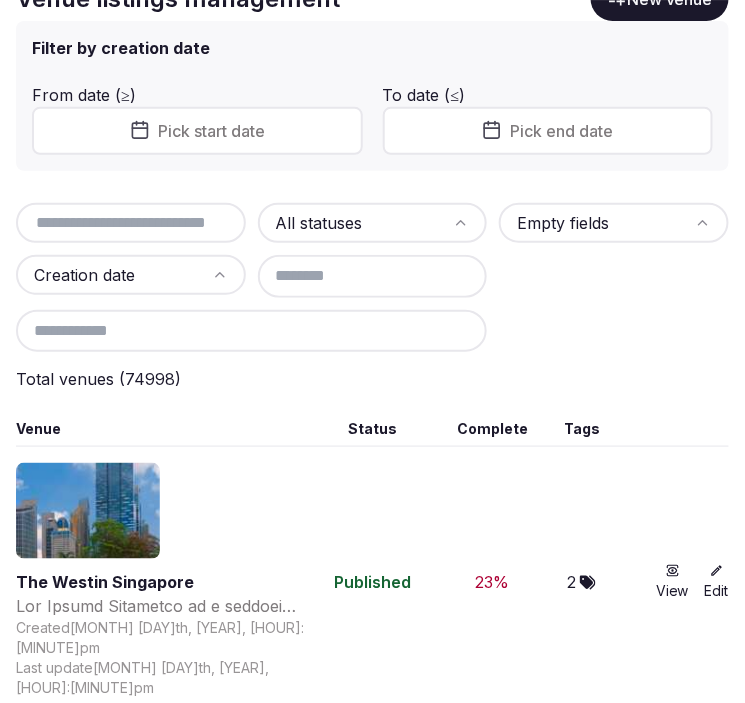 click at bounding box center (131, 223) 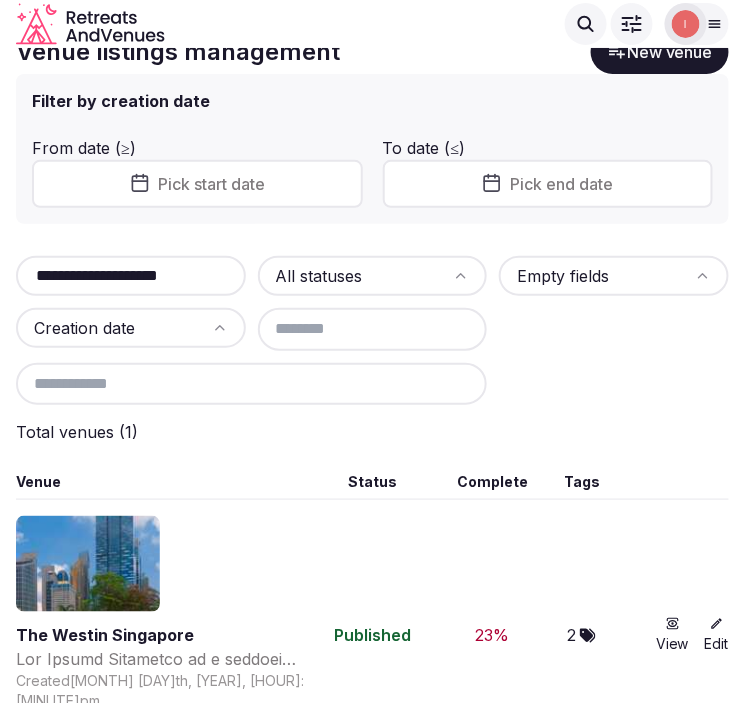 scroll, scrollTop: 91, scrollLeft: 0, axis: vertical 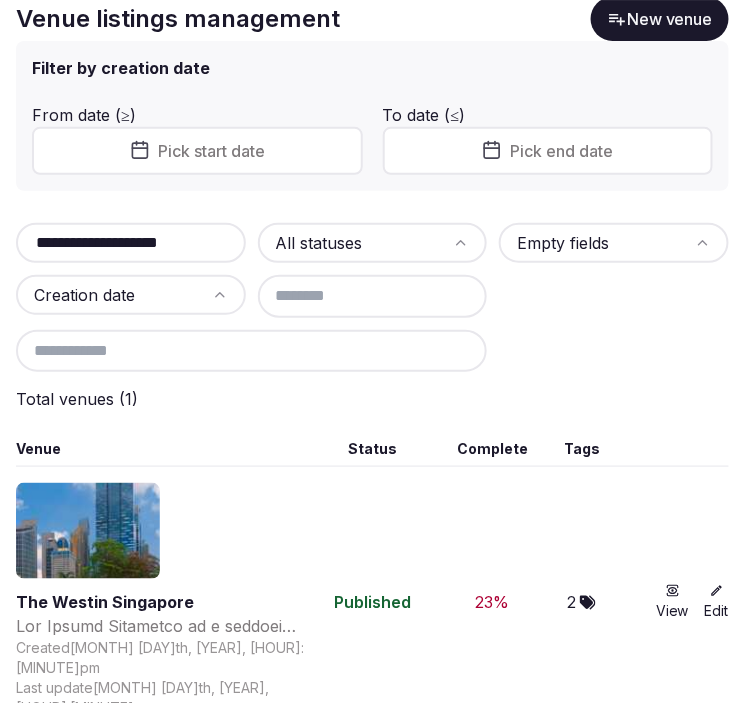 type on "**********" 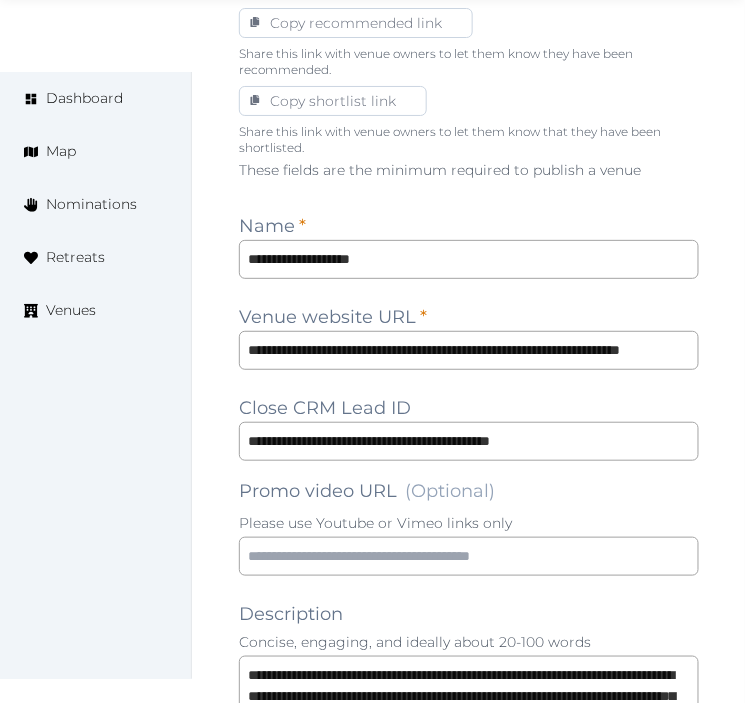 scroll, scrollTop: 1333, scrollLeft: 0, axis: vertical 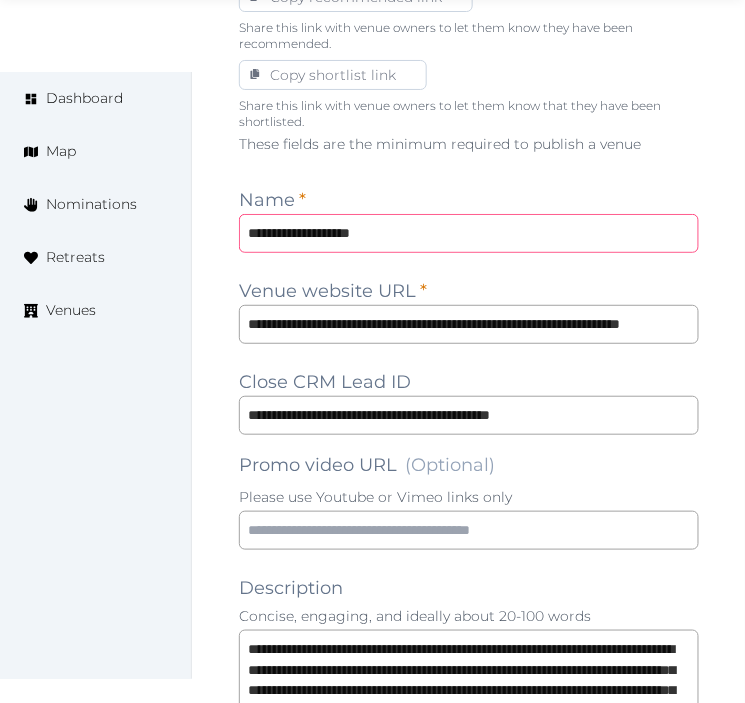 click on "**********" at bounding box center (469, 233) 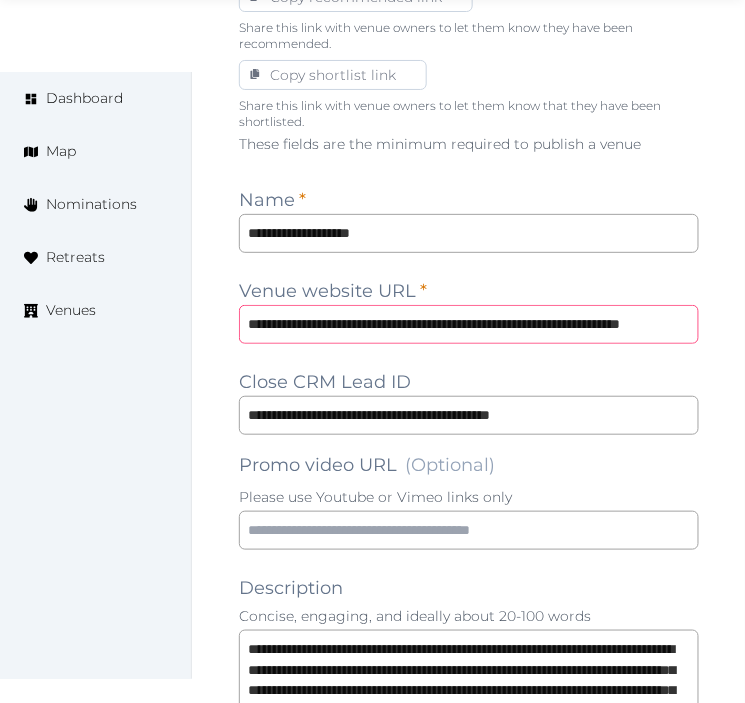 click on "**********" at bounding box center [469, 324] 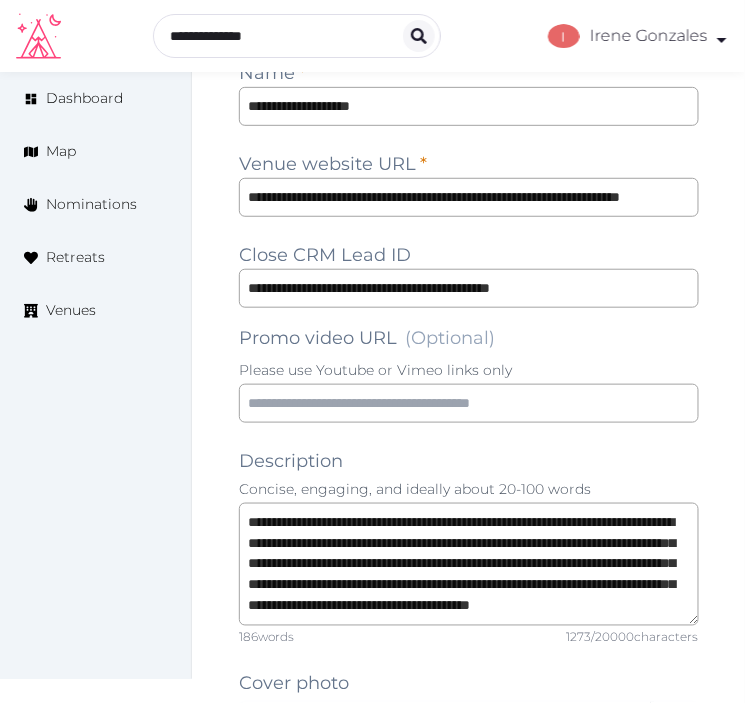 scroll, scrollTop: 1444, scrollLeft: 0, axis: vertical 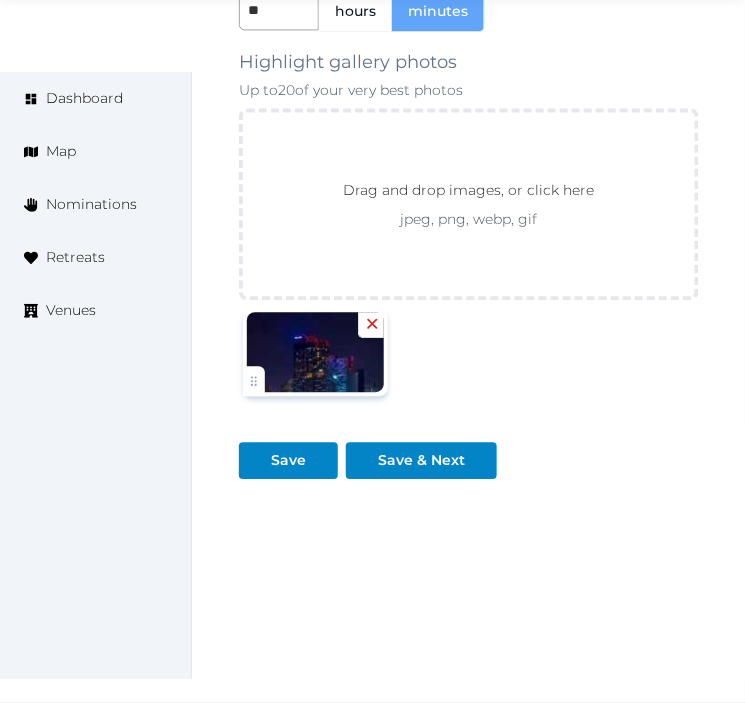 click 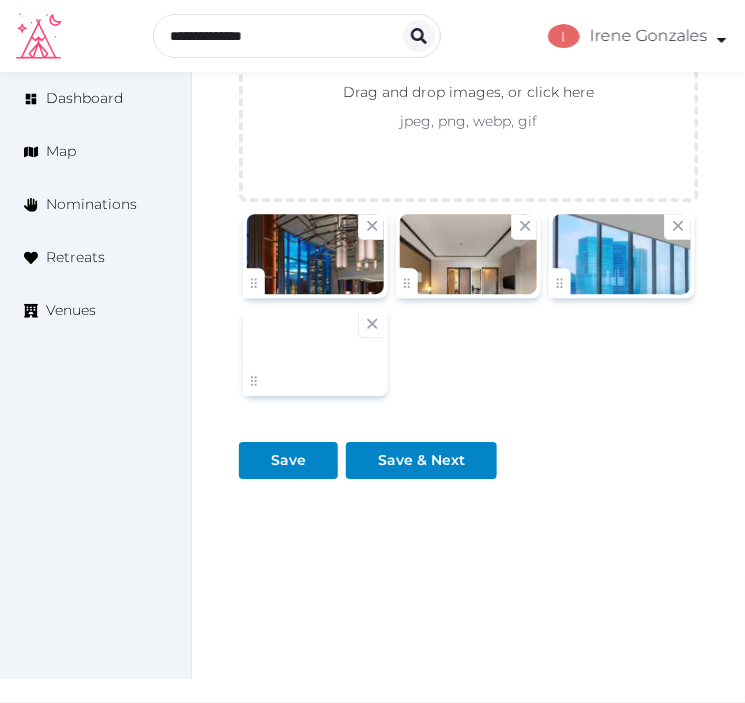 scroll, scrollTop: 3393, scrollLeft: 0, axis: vertical 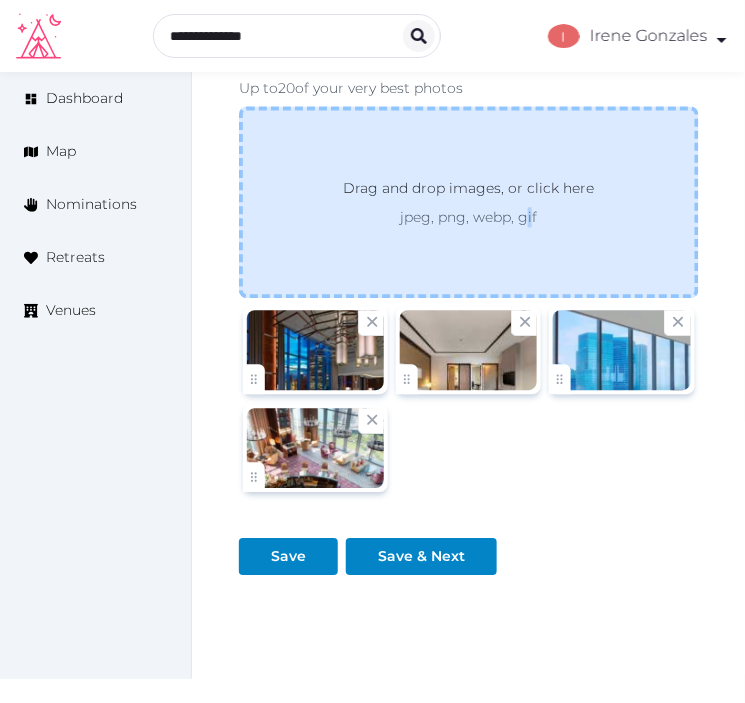 click on "Drag and drop images, or click here jpeg, png, webp, gif" at bounding box center [469, 202] 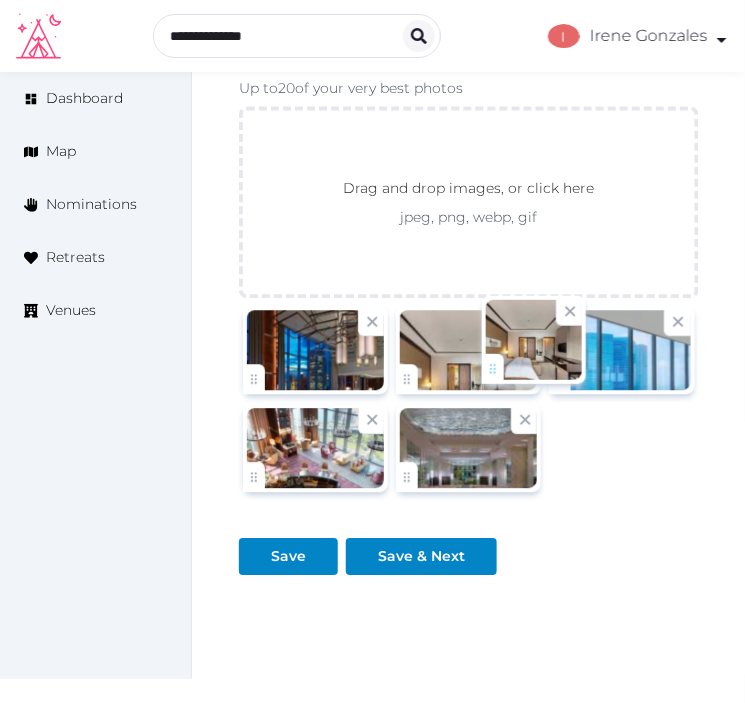 drag, startPoint x: 407, startPoint y: 370, endPoint x: 546, endPoint y: 362, distance: 139.23003 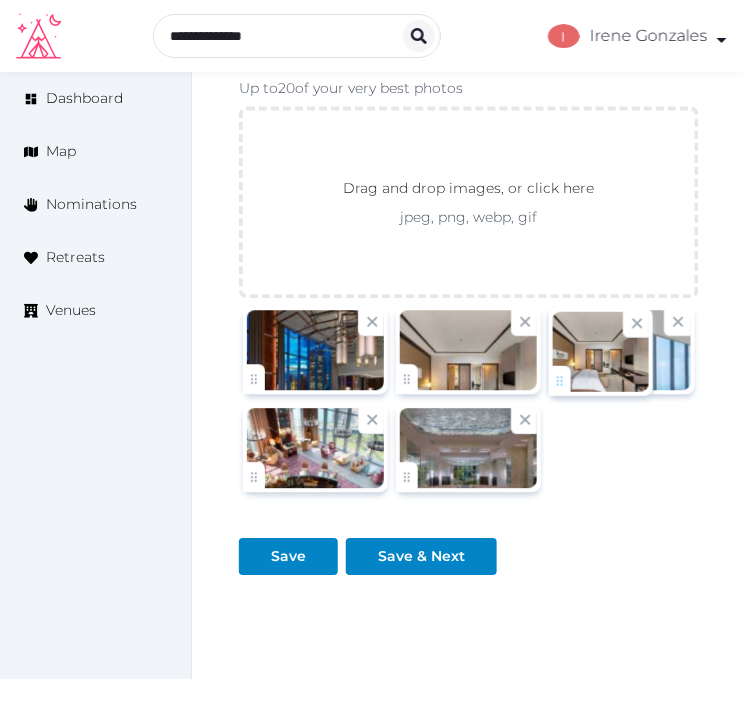 click on "**********" at bounding box center (372, -1297) 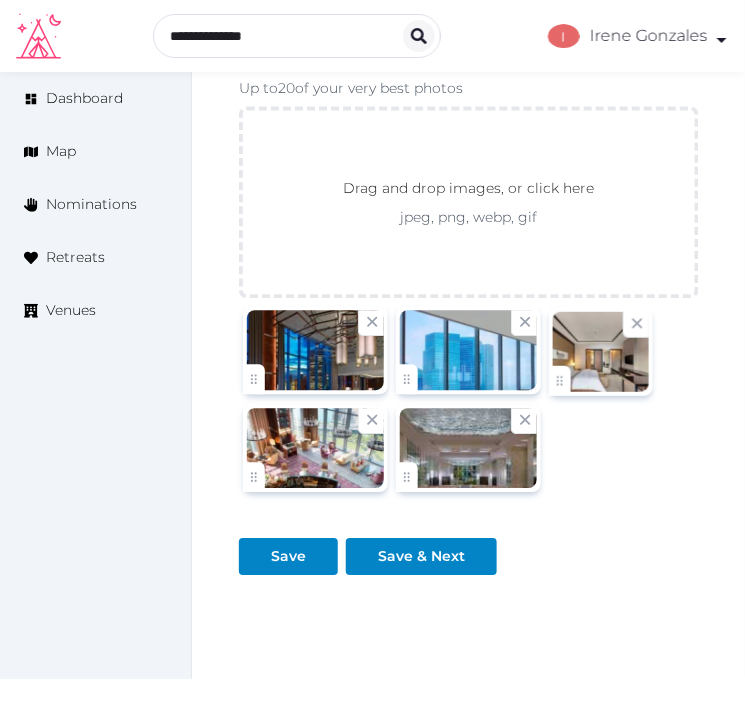 click at bounding box center (567, 376) 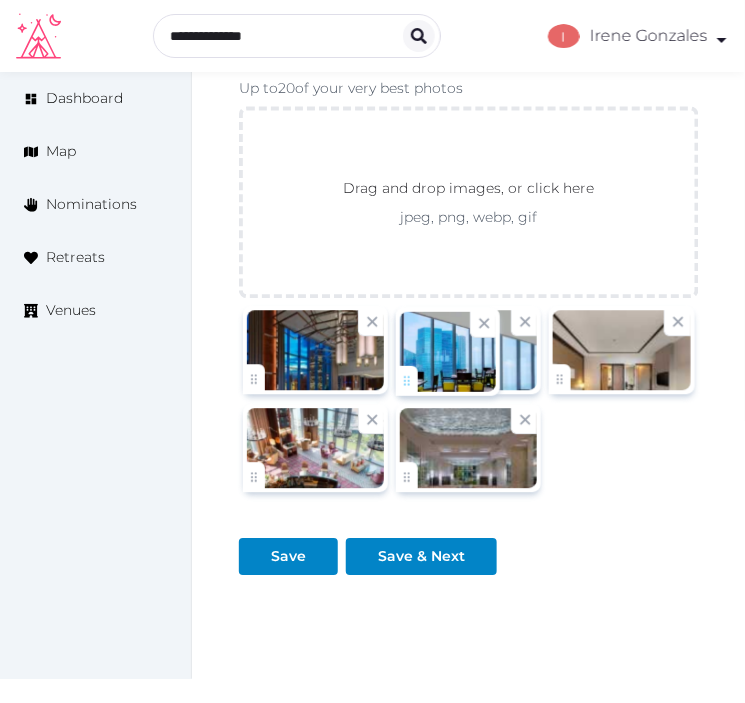 click on "**********" at bounding box center (372, -1297) 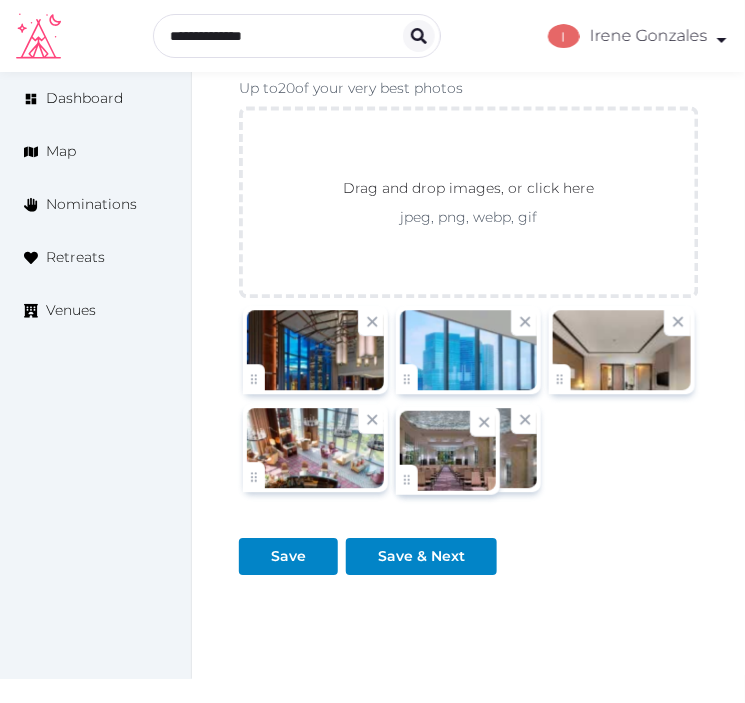 click on "**********" at bounding box center [372, -1297] 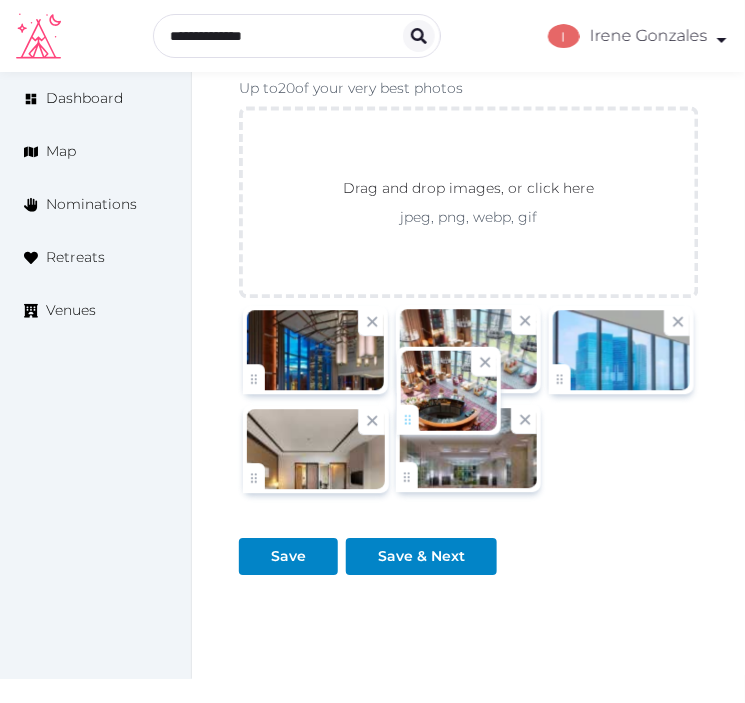 drag, startPoint x: 248, startPoint y: 470, endPoint x: 418, endPoint y: 390, distance: 187.88295 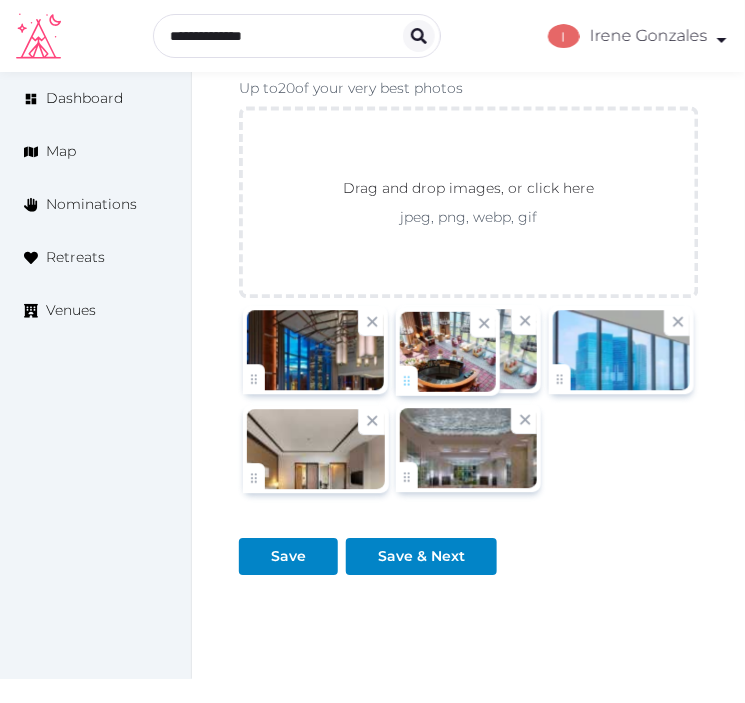 click on "**********" at bounding box center (372, -1297) 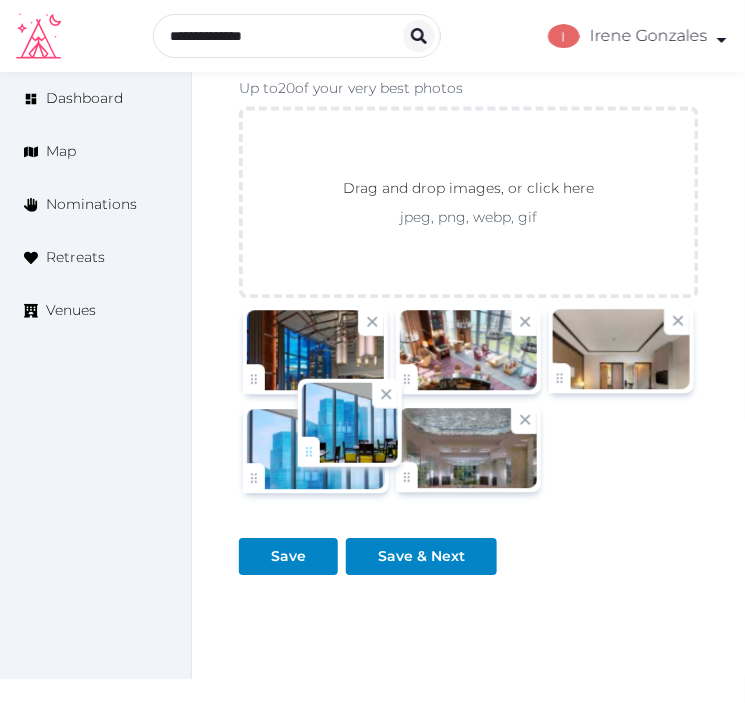 drag, startPoint x: 562, startPoint y: 373, endPoint x: 311, endPoint y: 444, distance: 260.8486 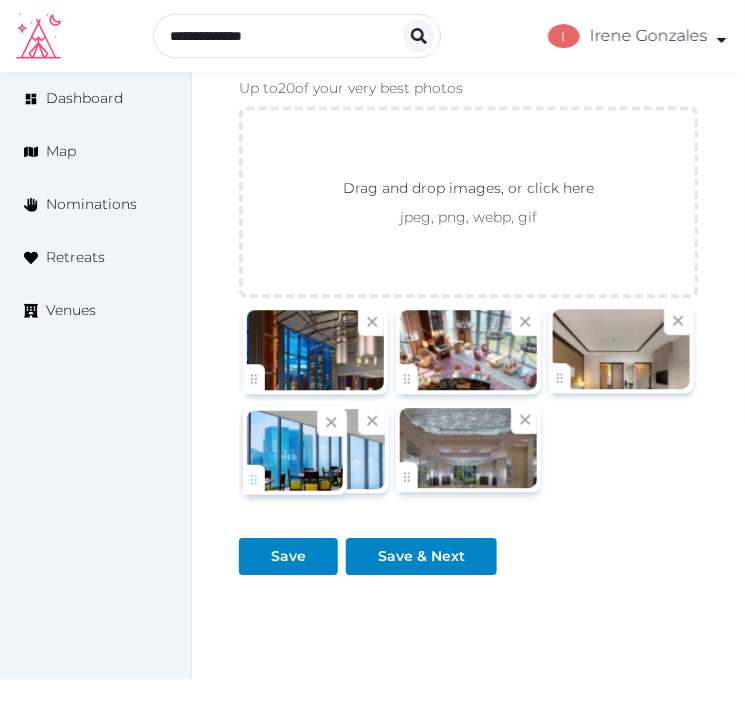 click on "**********" at bounding box center [372, -1297] 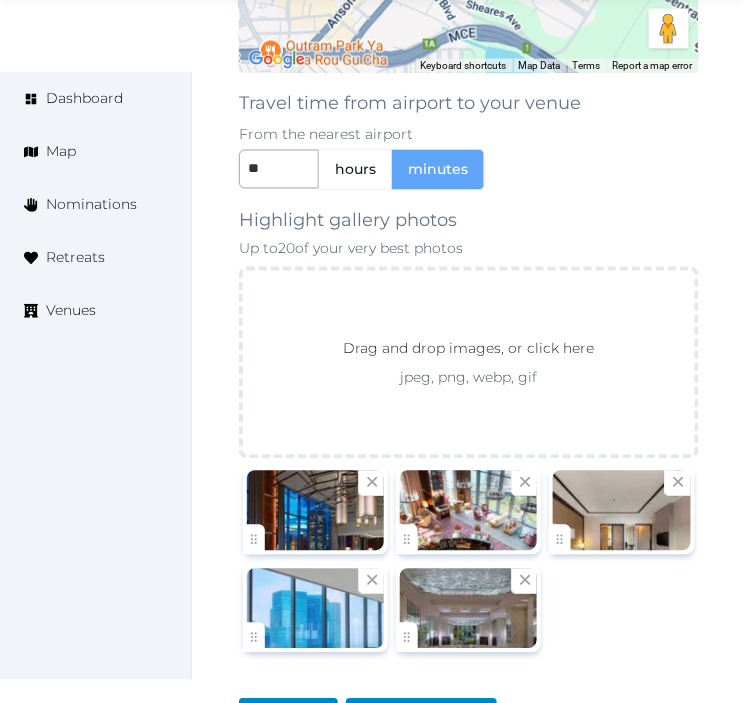scroll, scrollTop: 3393, scrollLeft: 0, axis: vertical 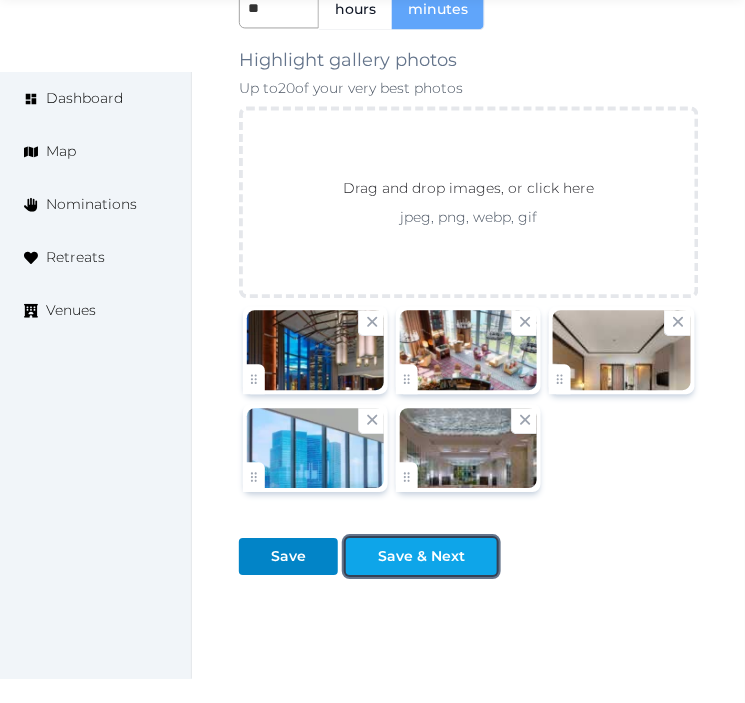 drag, startPoint x: 442, startPoint y: 562, endPoint x: 471, endPoint y: 551, distance: 31.016125 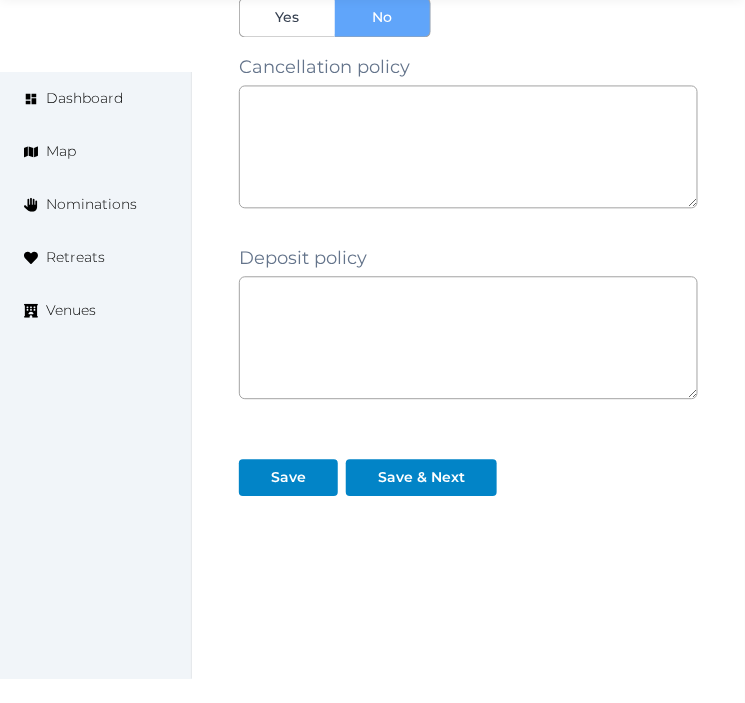scroll, scrollTop: 2050, scrollLeft: 0, axis: vertical 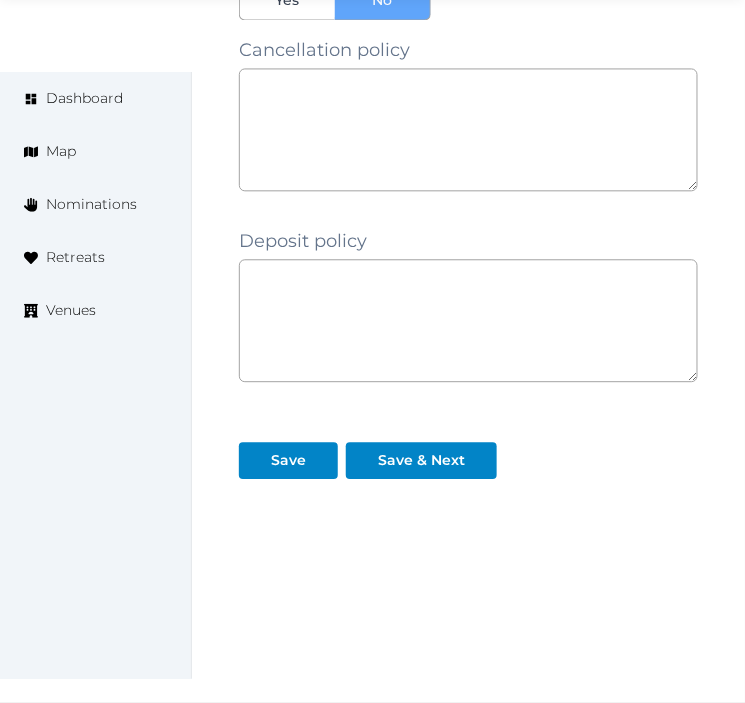 click on "Save & Next" at bounding box center [425, 452] 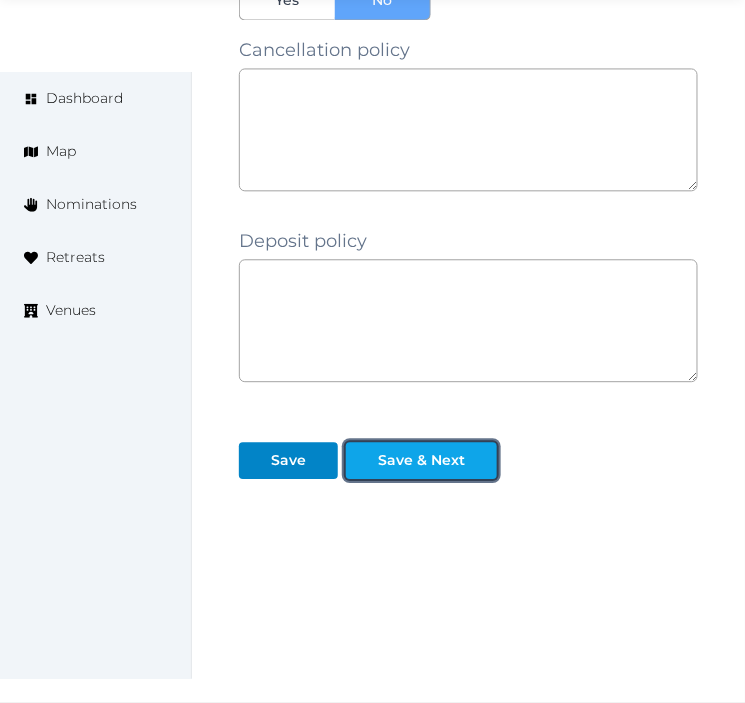 click on "Save & Next" at bounding box center [421, 460] 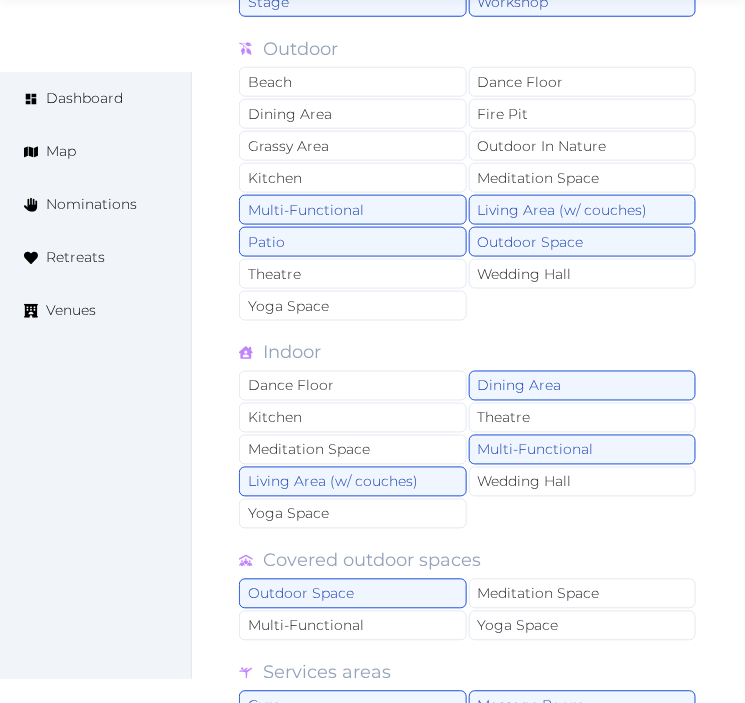 scroll, scrollTop: 2080, scrollLeft: 0, axis: vertical 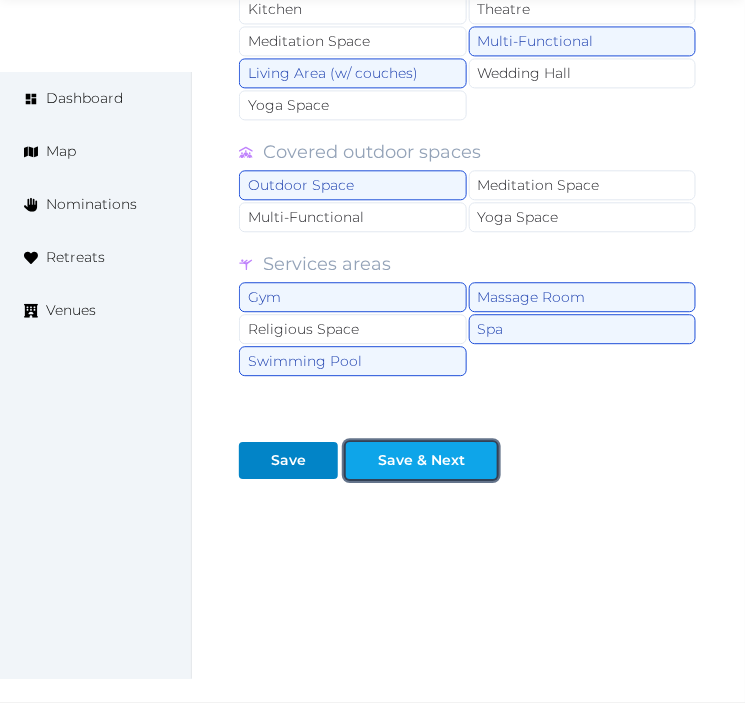 click at bounding box center [481, 460] 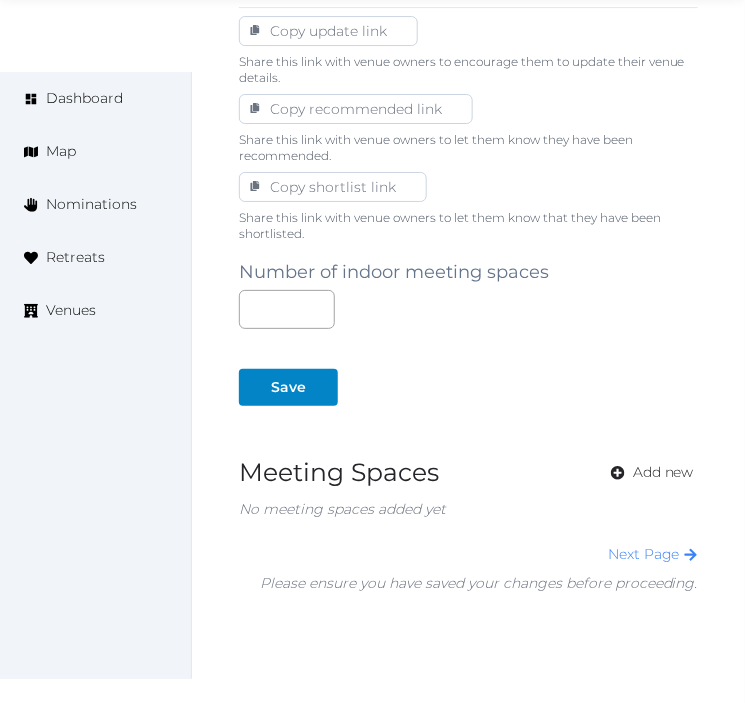 scroll, scrollTop: 1336, scrollLeft: 0, axis: vertical 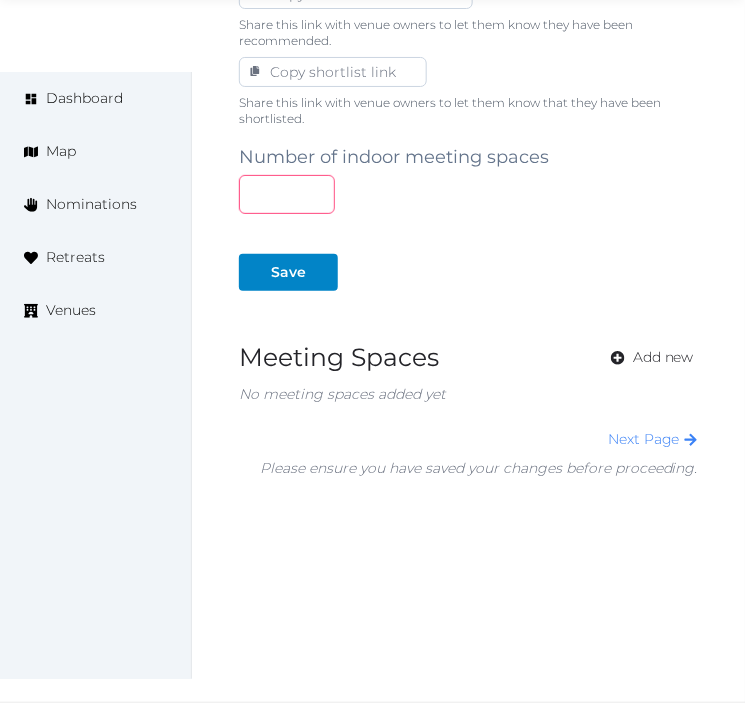 click at bounding box center [287, 194] 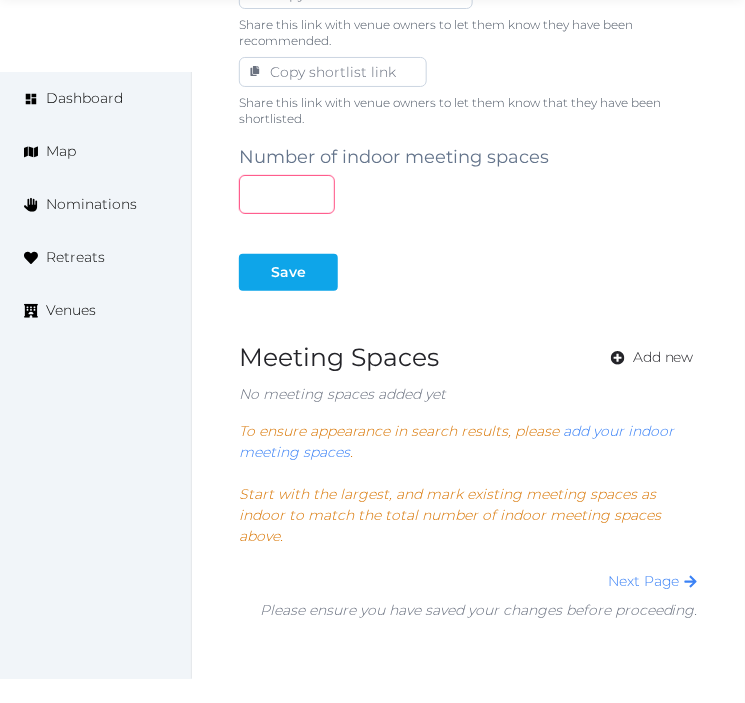 type on "**" 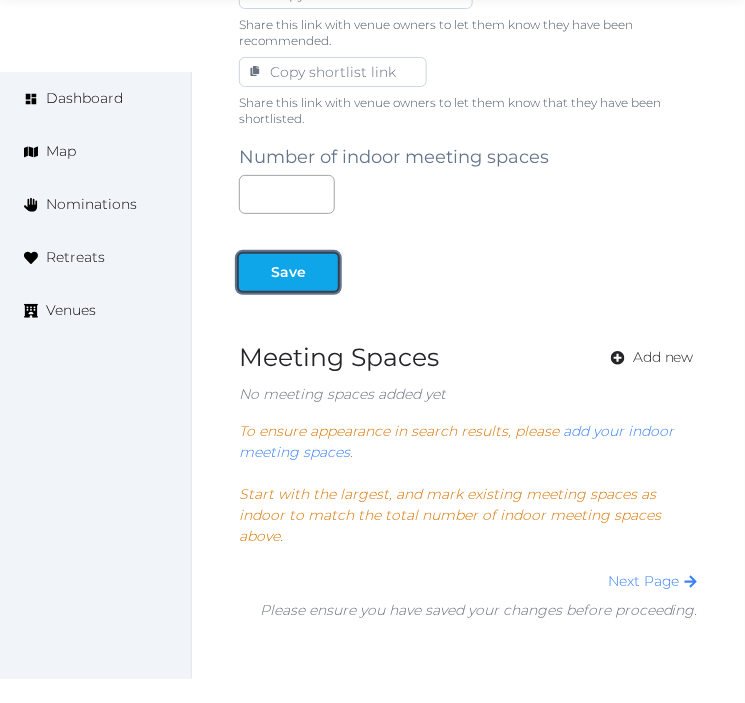 drag, startPoint x: 287, startPoint y: 285, endPoint x: 301, endPoint y: 263, distance: 26.076809 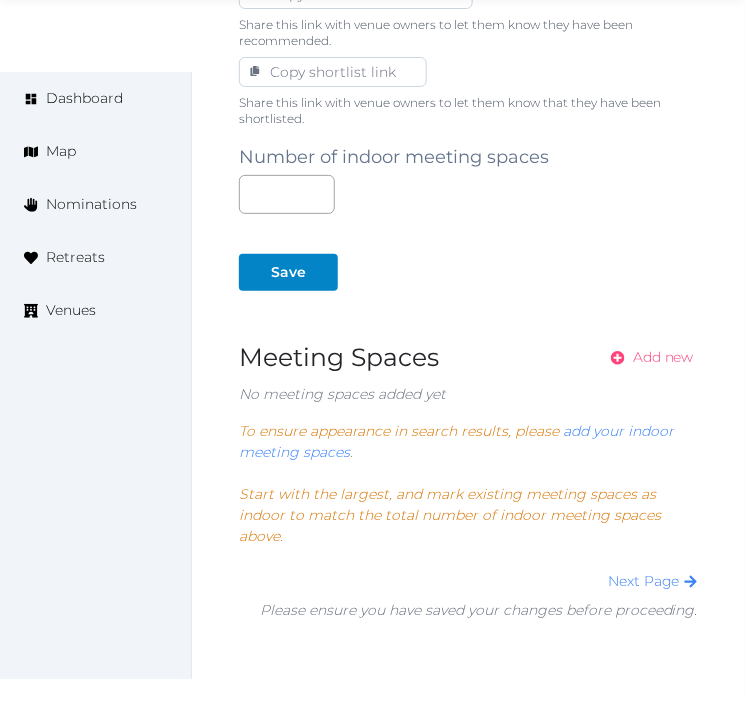 drag, startPoint x: 660, startPoint y: 352, endPoint x: 615, endPoint y: 365, distance: 46.840153 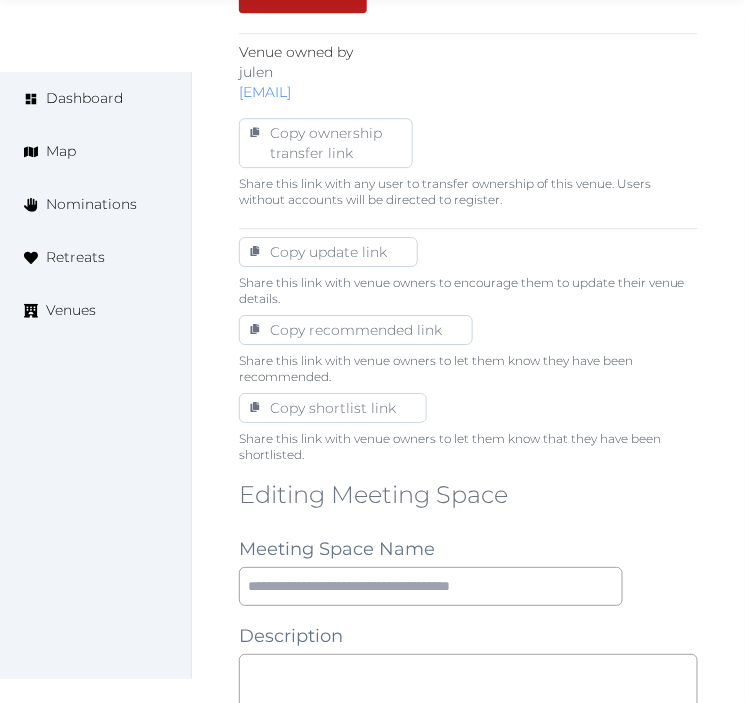 scroll, scrollTop: 1333, scrollLeft: 0, axis: vertical 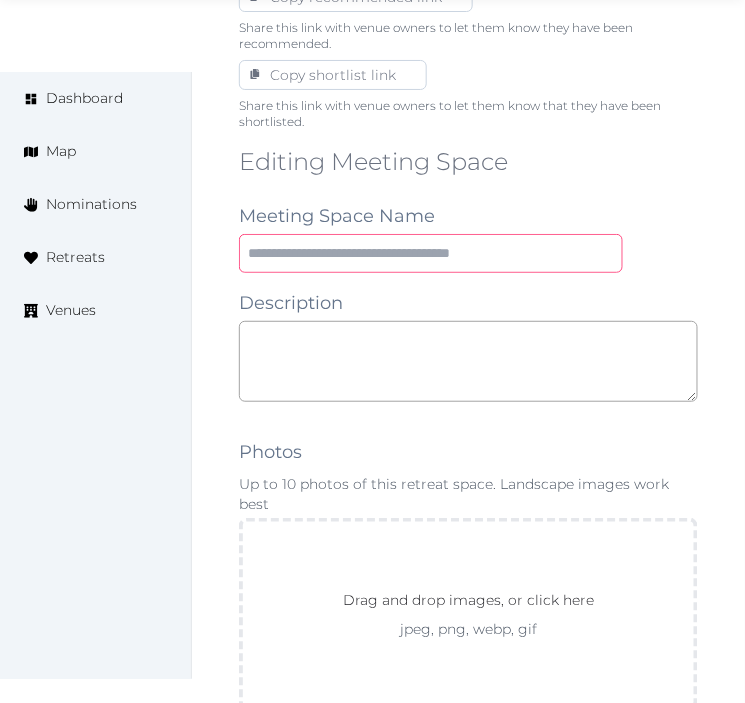 click at bounding box center (431, 253) 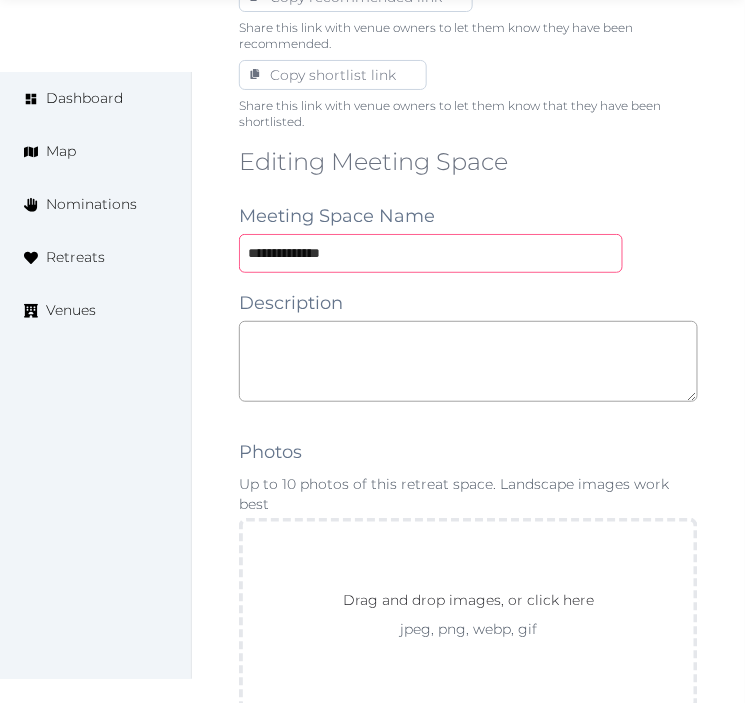 type on "**********" 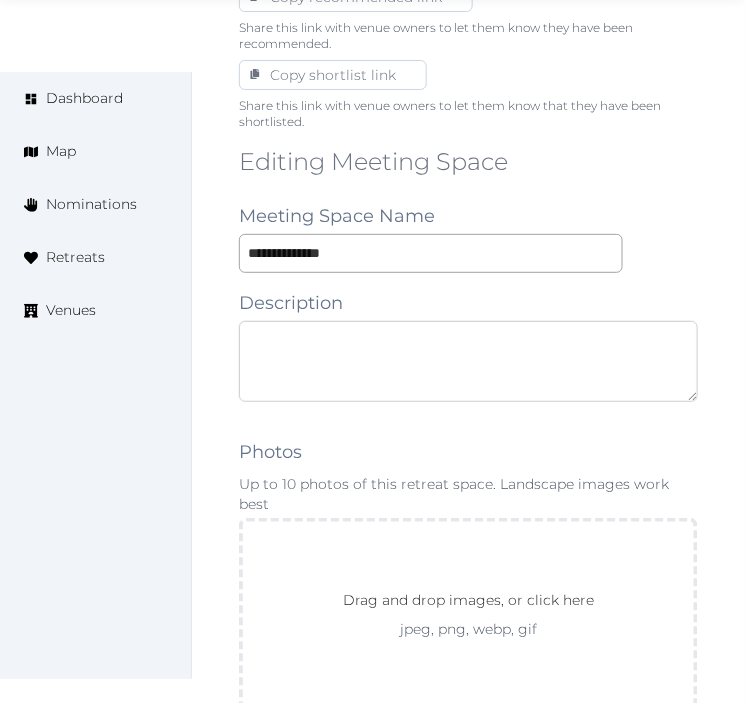 click at bounding box center (468, 361) 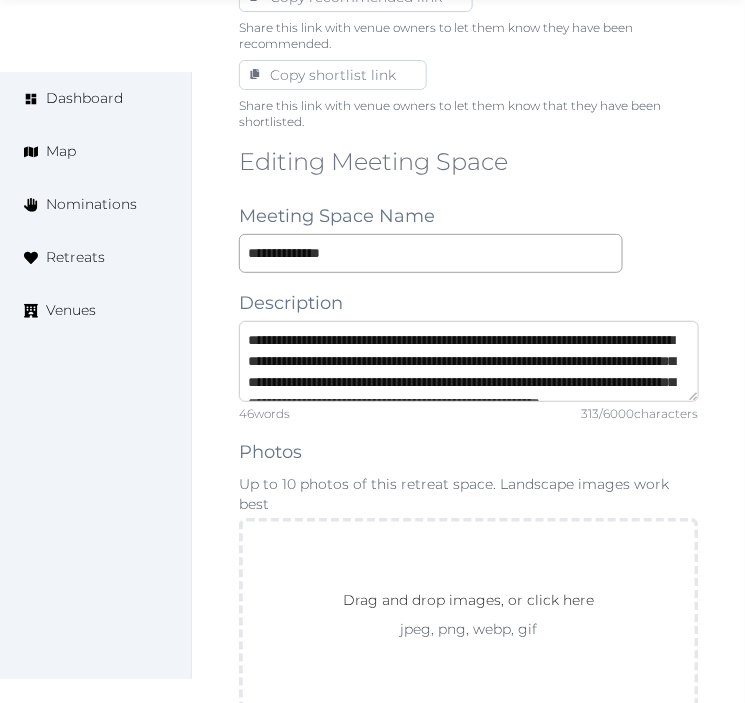 scroll, scrollTop: 52, scrollLeft: 0, axis: vertical 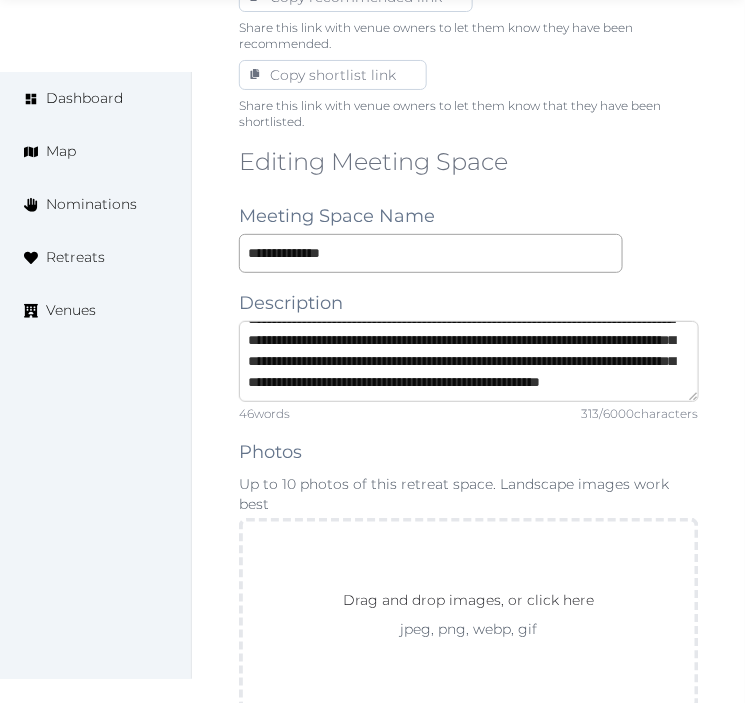 type on "**********" 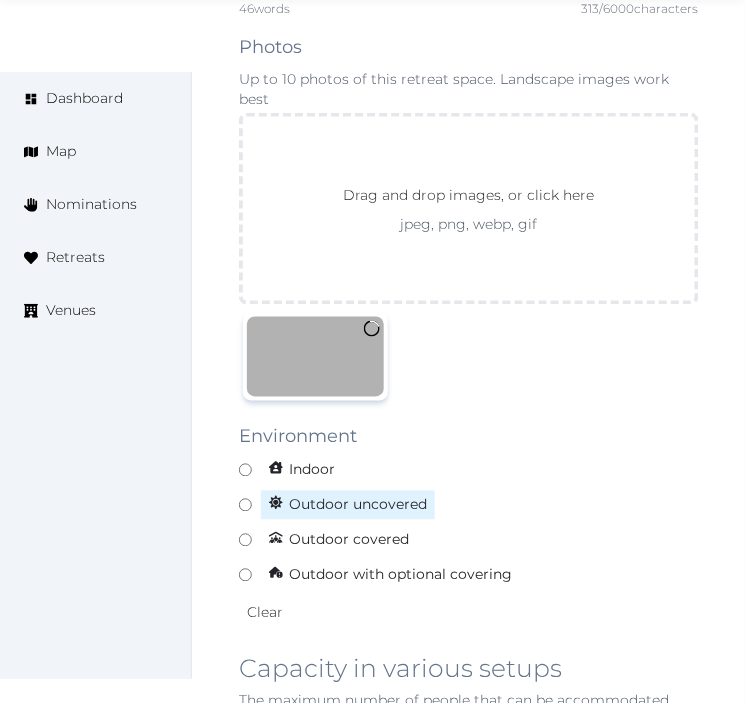scroll, scrollTop: 1777, scrollLeft: 0, axis: vertical 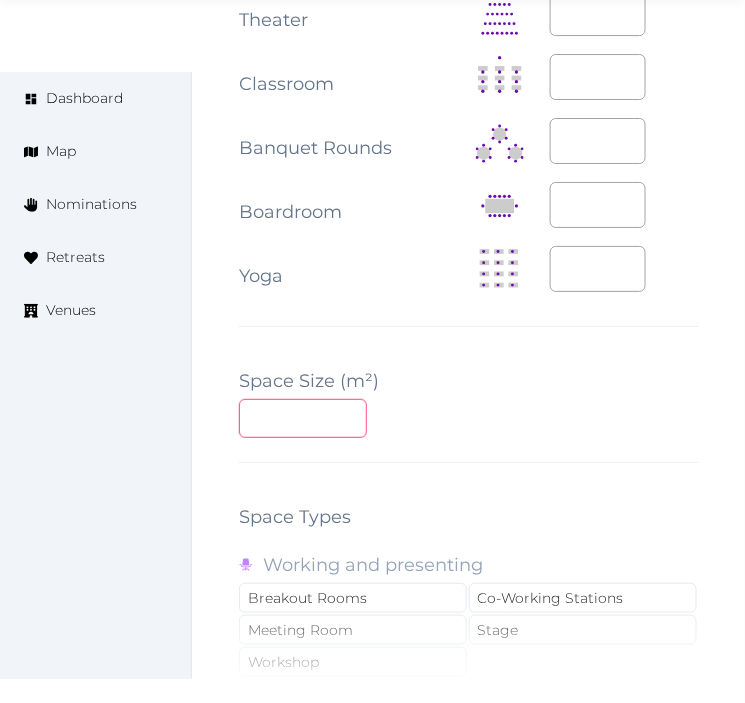 click at bounding box center [303, 418] 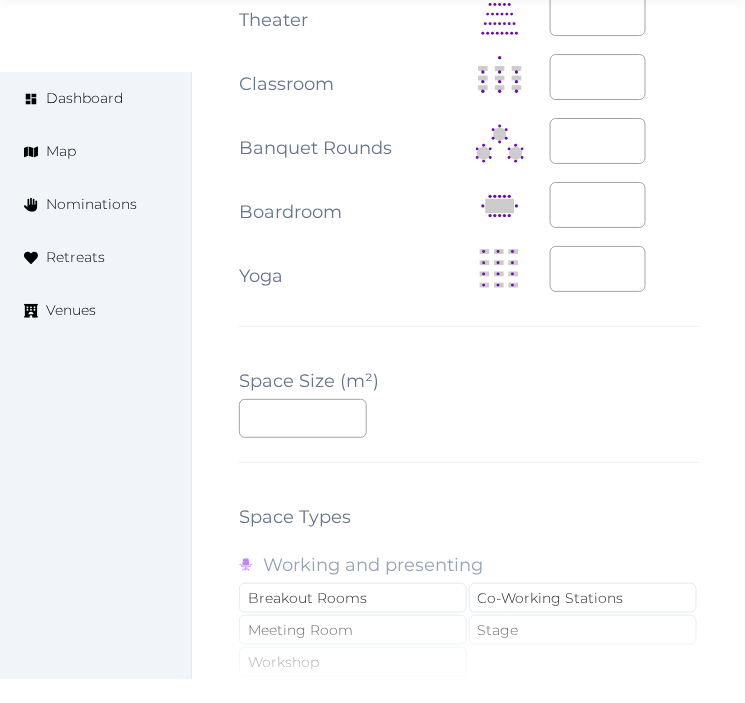 click on "***" at bounding box center (469, 418) 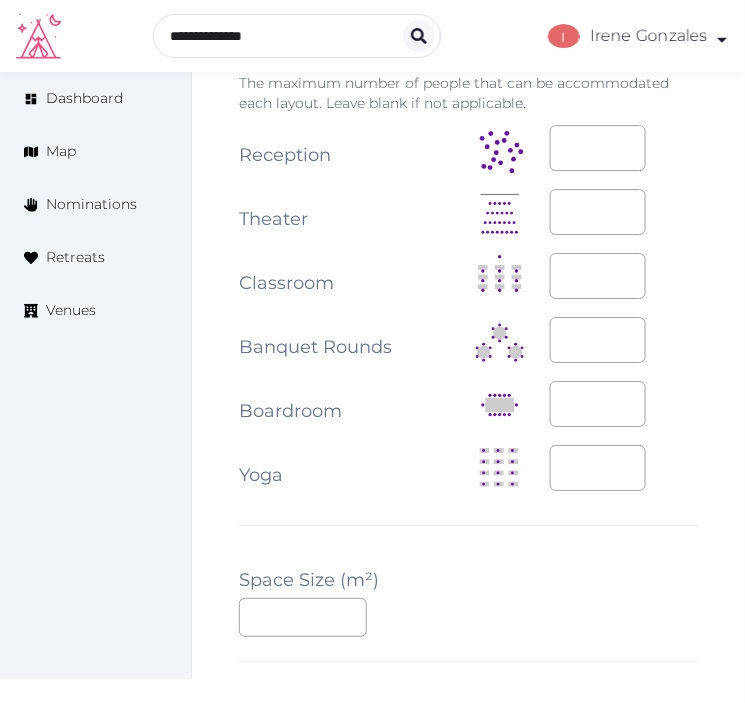 scroll, scrollTop: 2333, scrollLeft: 0, axis: vertical 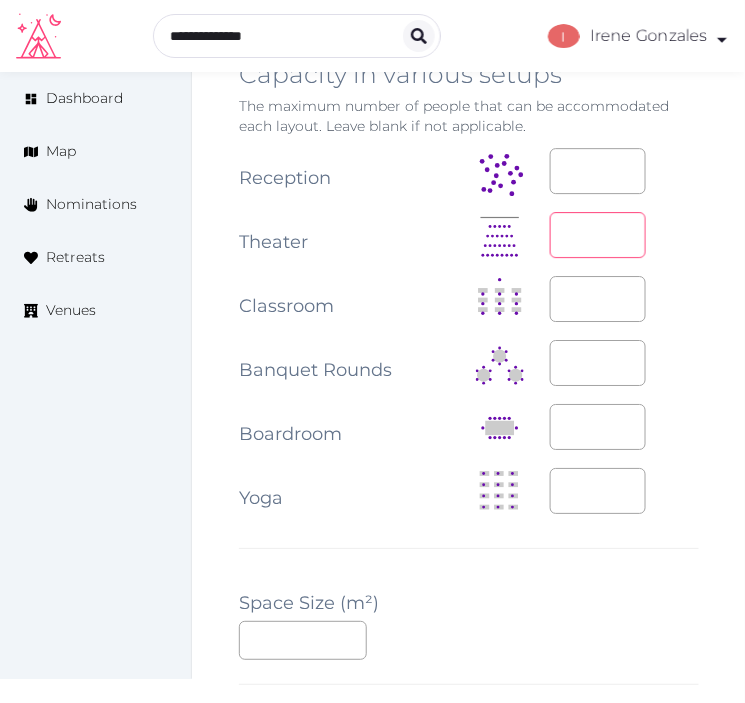 click at bounding box center [598, 235] 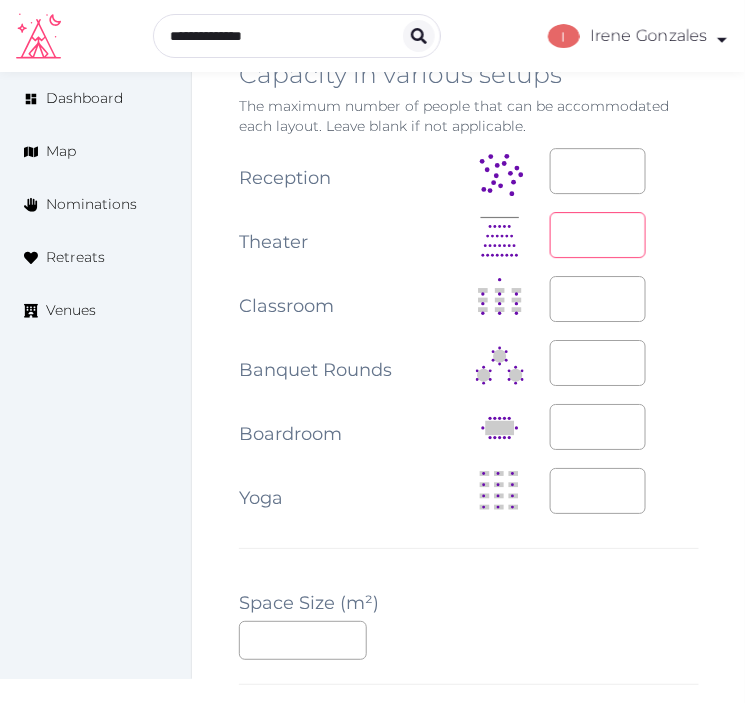 type on "***" 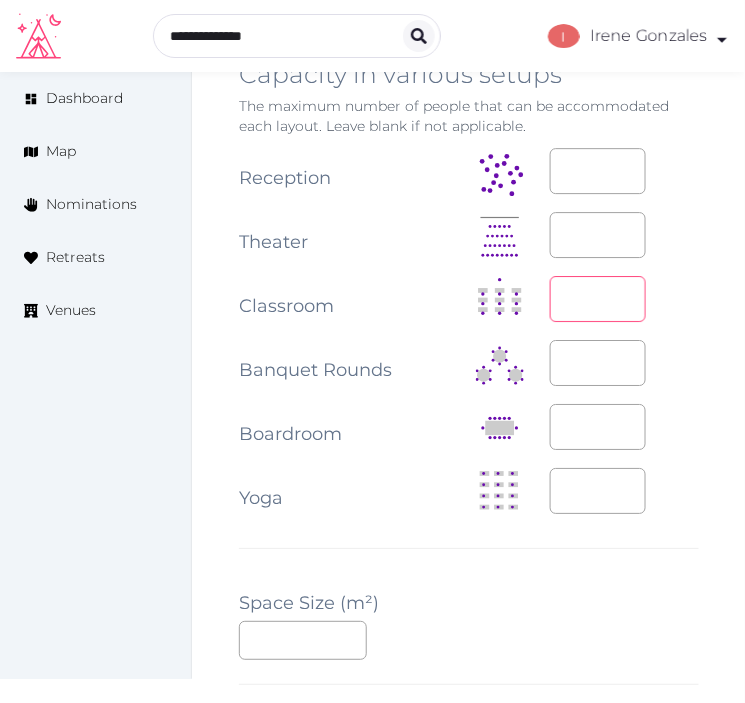 click at bounding box center [598, 299] 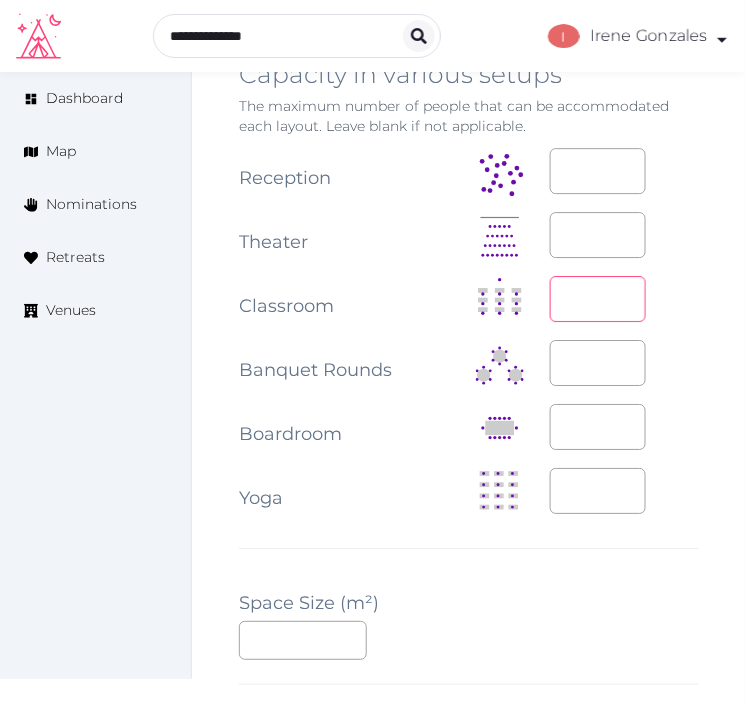 type on "***" 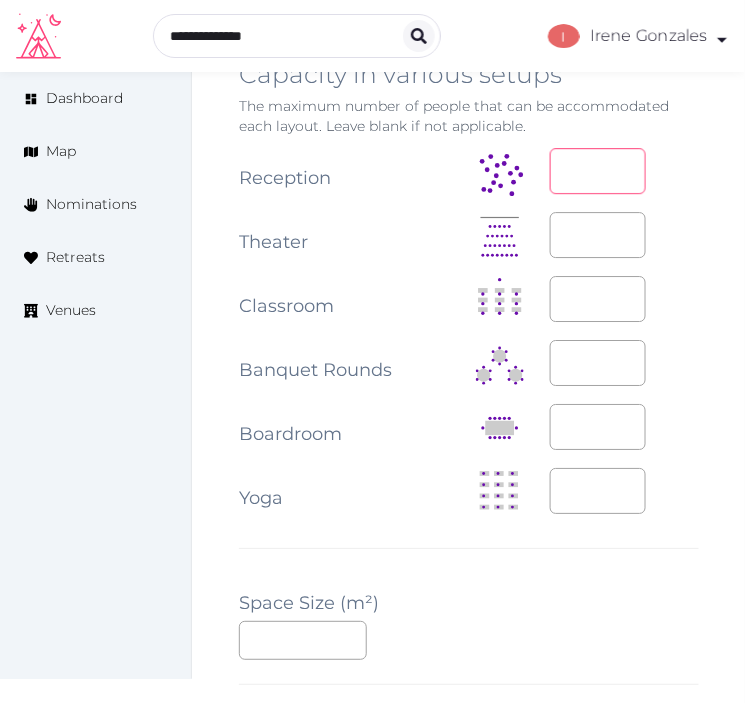 click at bounding box center (598, 171) 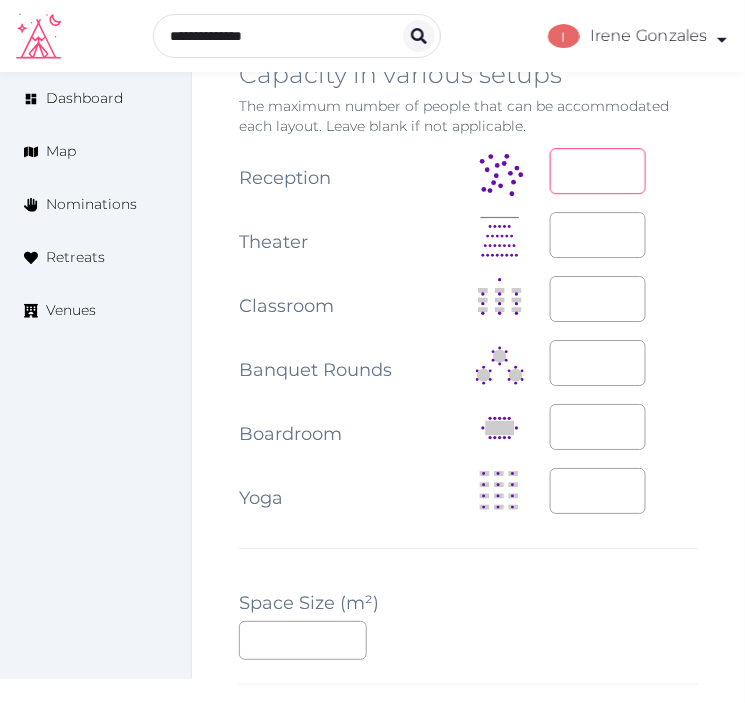 type on "***" 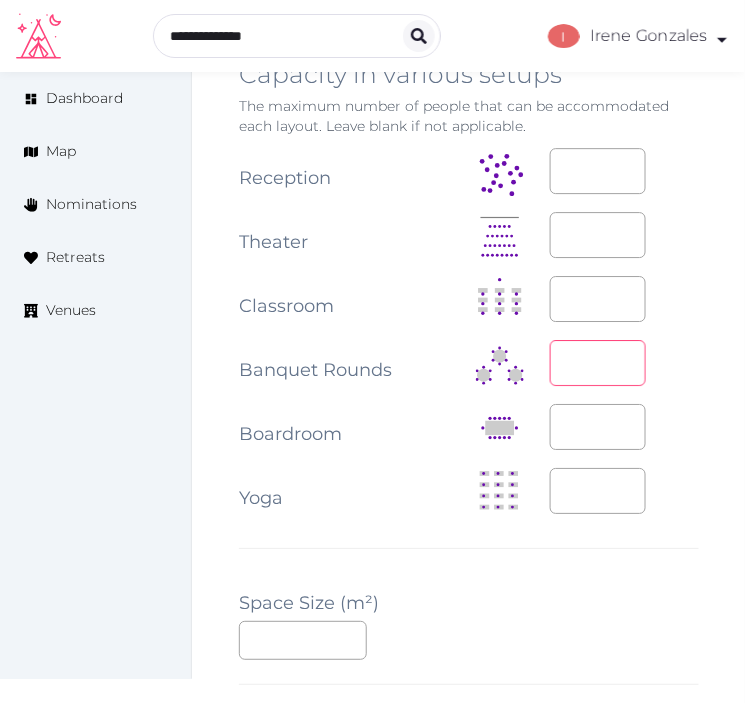 click at bounding box center [598, 363] 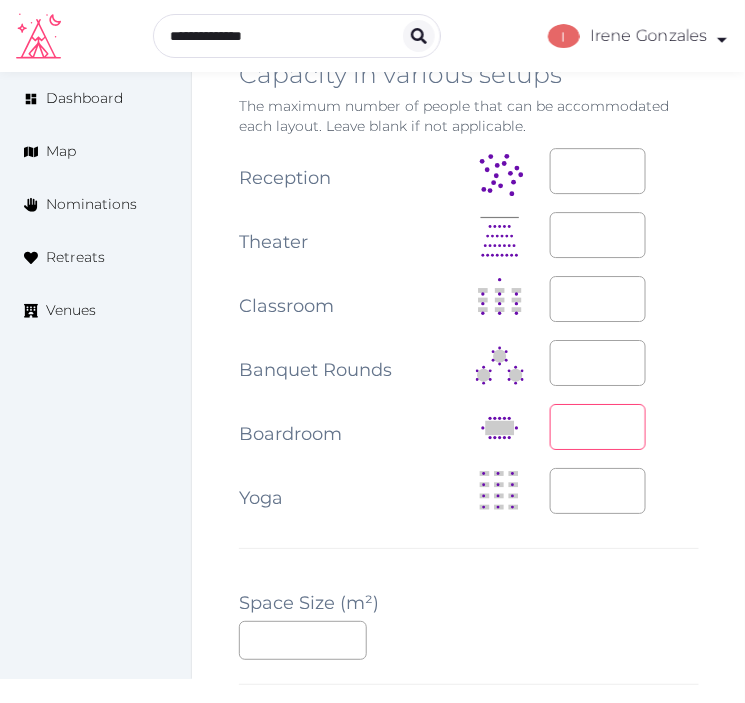 click at bounding box center [598, 427] 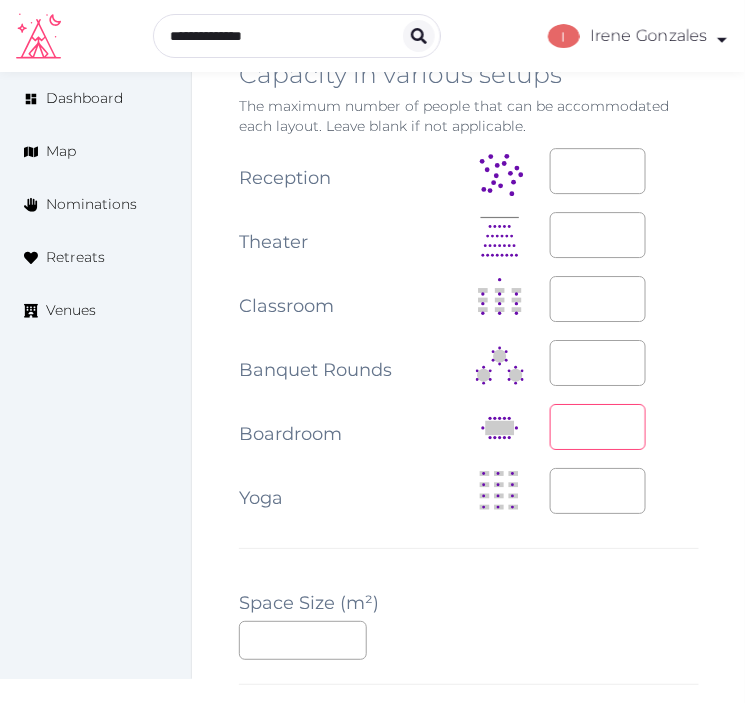 type on "***" 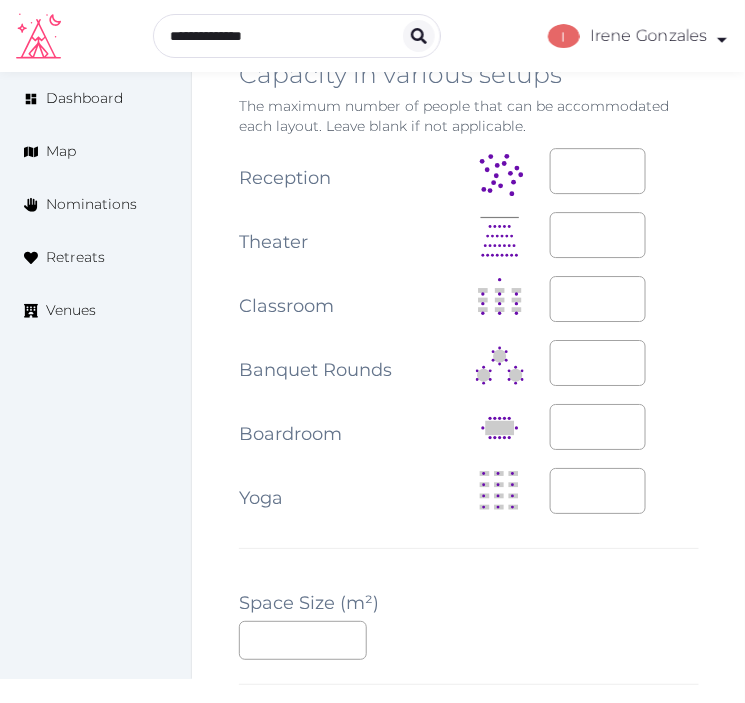 click on "**********" at bounding box center (469, 333) 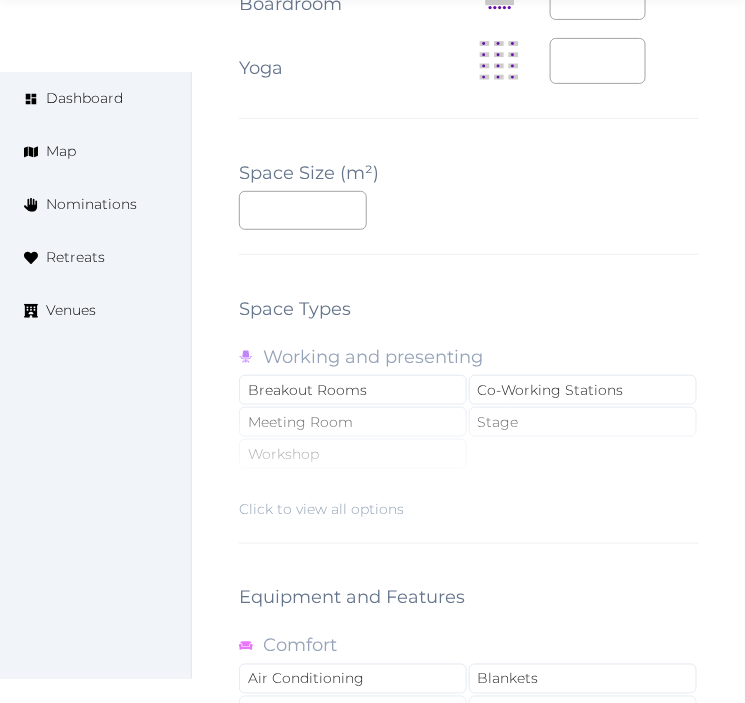 scroll, scrollTop: 2888, scrollLeft: 0, axis: vertical 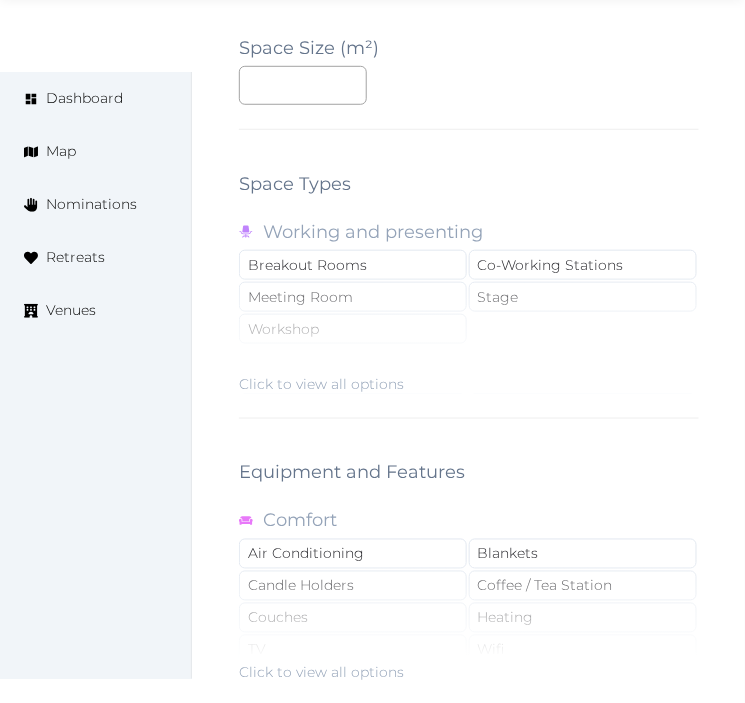 click on "Click to view all options" at bounding box center [469, 330] 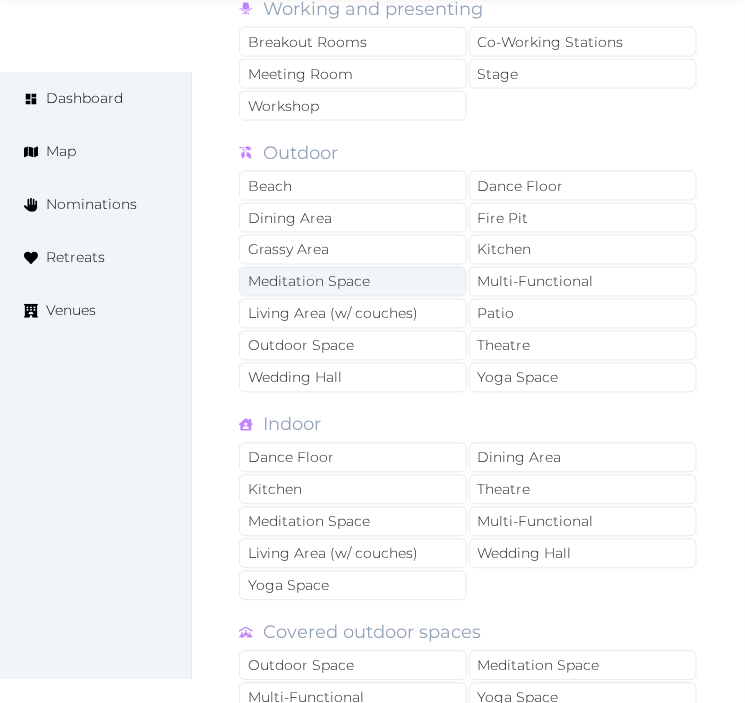 scroll, scrollTop: 3222, scrollLeft: 0, axis: vertical 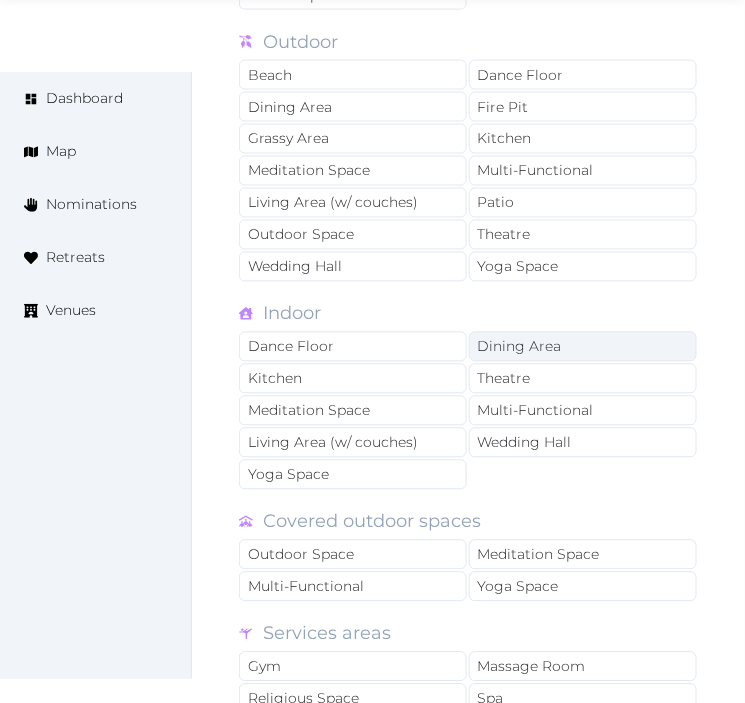 click on "Dining Area" at bounding box center (583, 347) 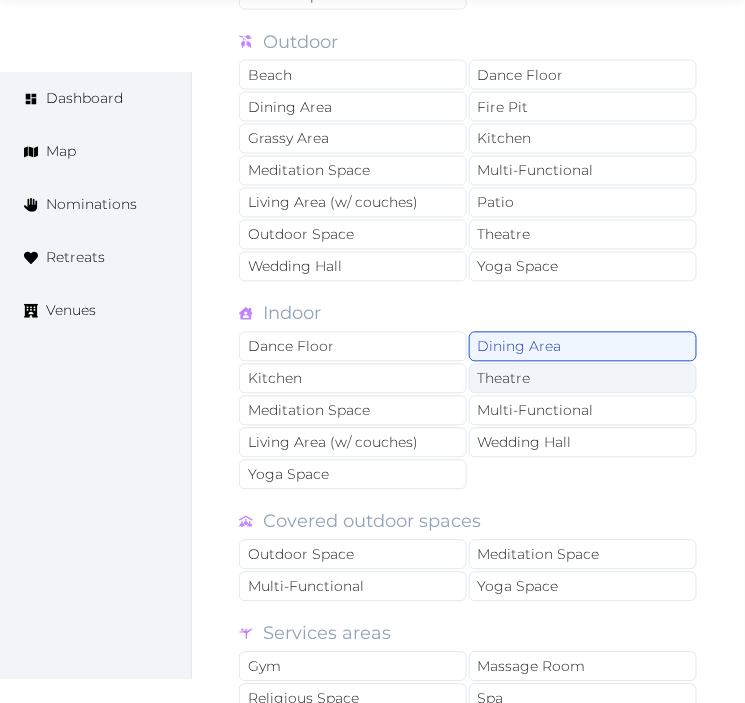 click on "Theatre" at bounding box center (583, 379) 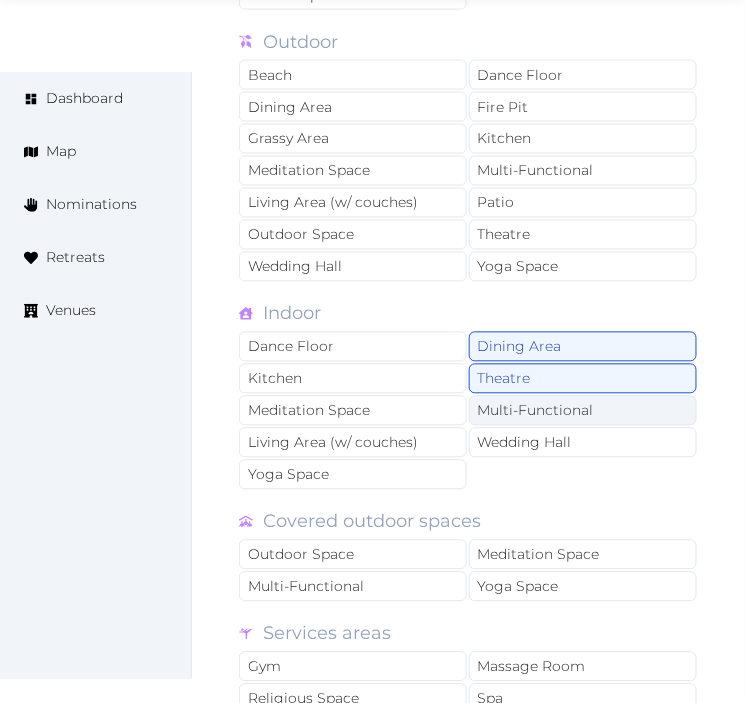click on "Multi-Functional" at bounding box center (583, 411) 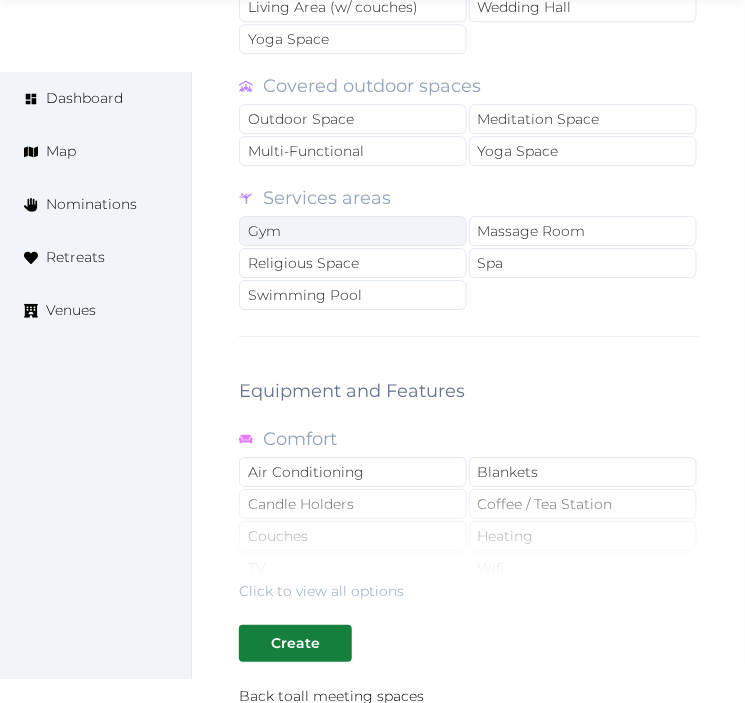 scroll, scrollTop: 3666, scrollLeft: 0, axis: vertical 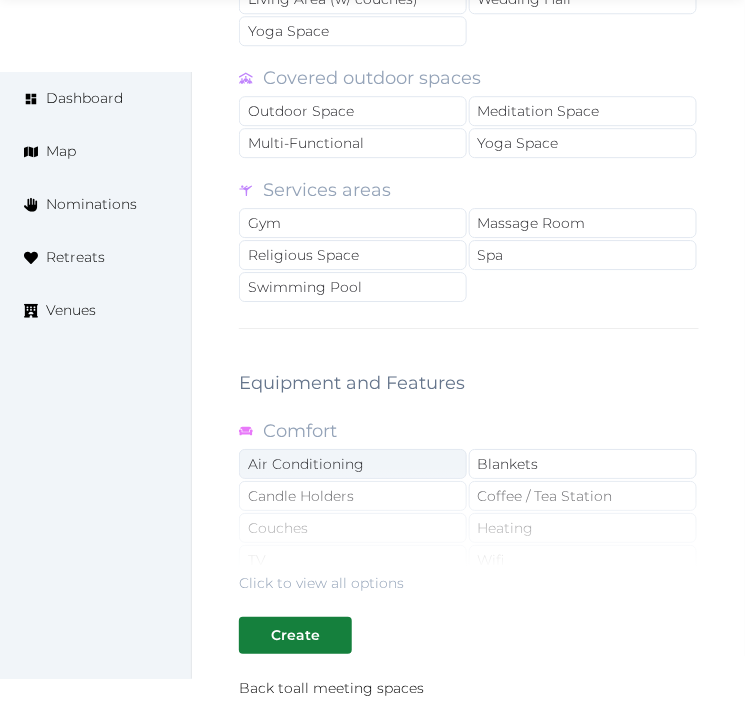 click on "Air Conditioning" at bounding box center [353, 464] 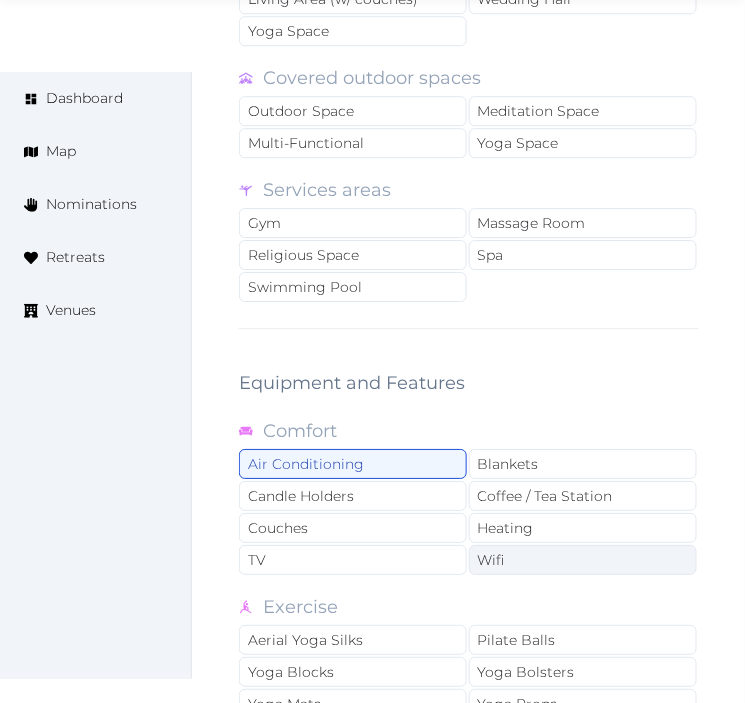 click on "Wifi" at bounding box center (583, 560) 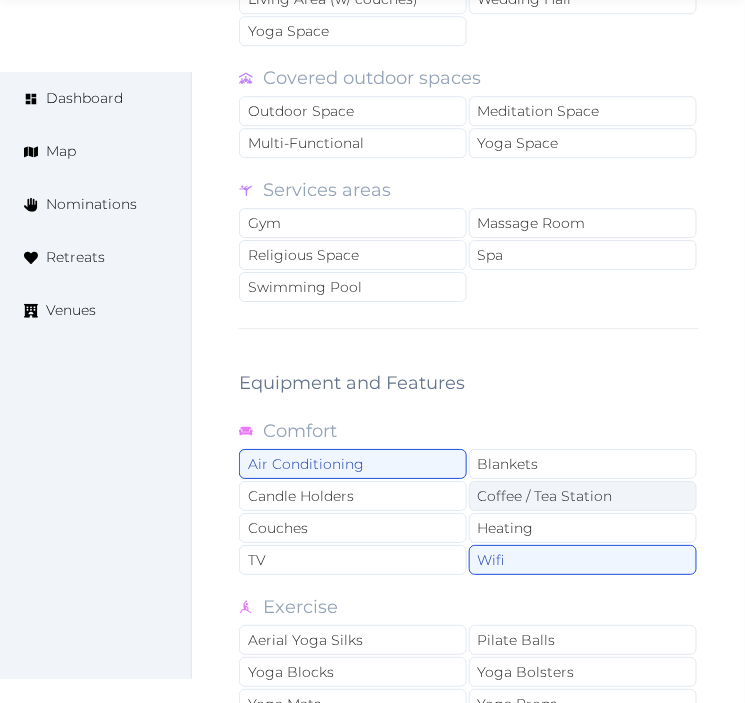 click on "Coffee / Tea Station" at bounding box center [583, 496] 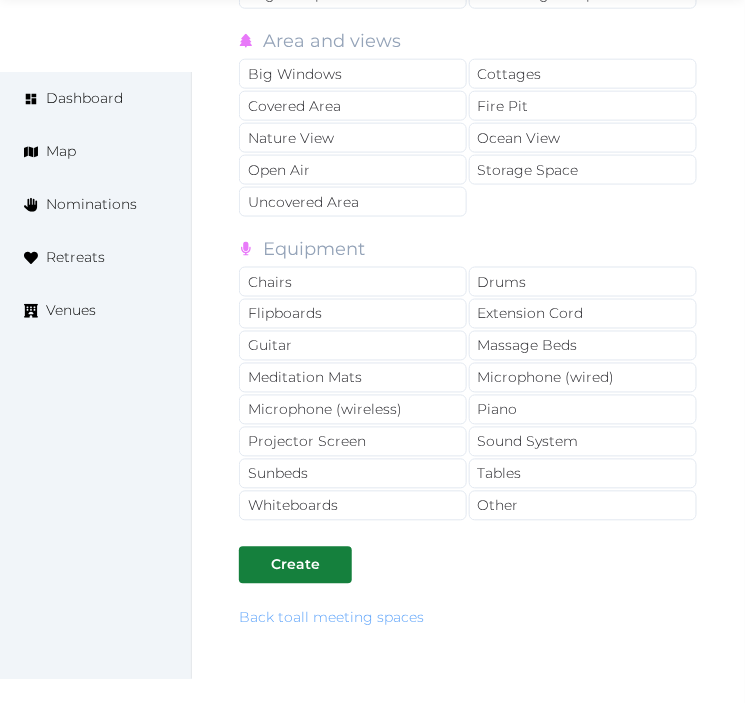 scroll, scrollTop: 4547, scrollLeft: 0, axis: vertical 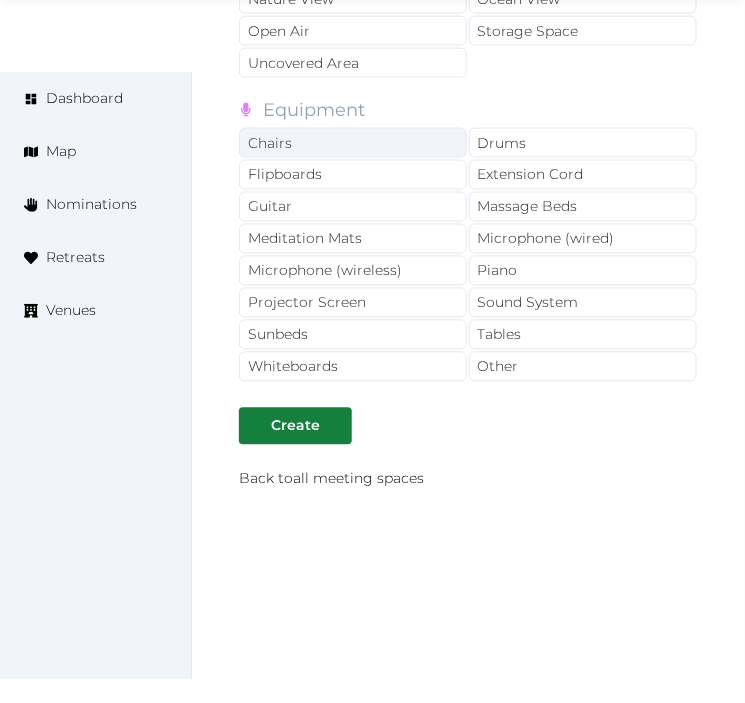 click on "Chairs" at bounding box center (353, 143) 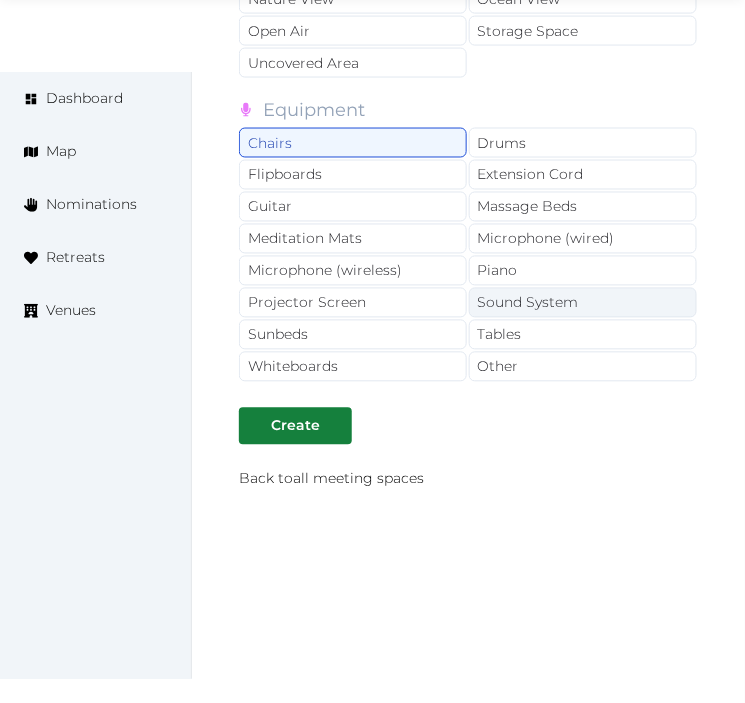 click on "Sound System" at bounding box center [583, 303] 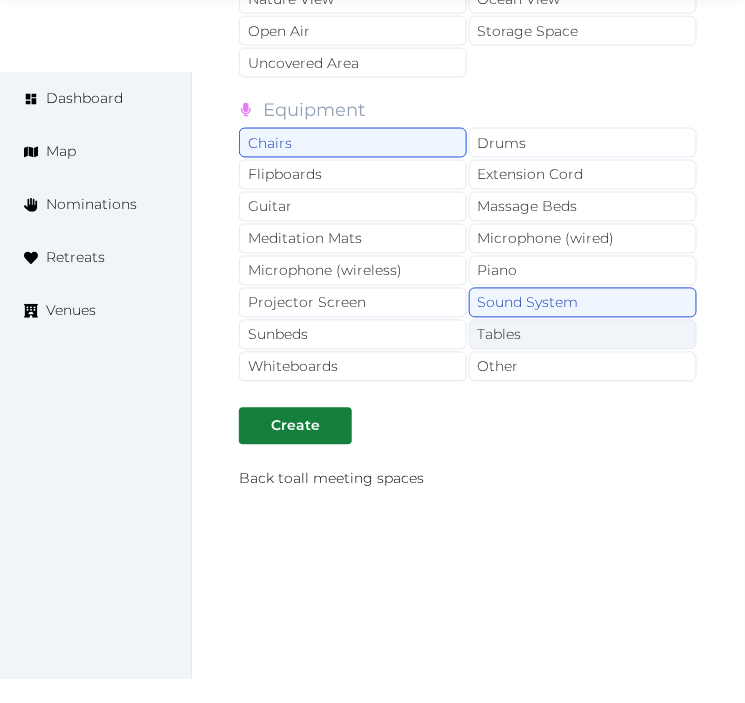 drag, startPoint x: 424, startPoint y: 295, endPoint x: 490, endPoint y: 316, distance: 69.260376 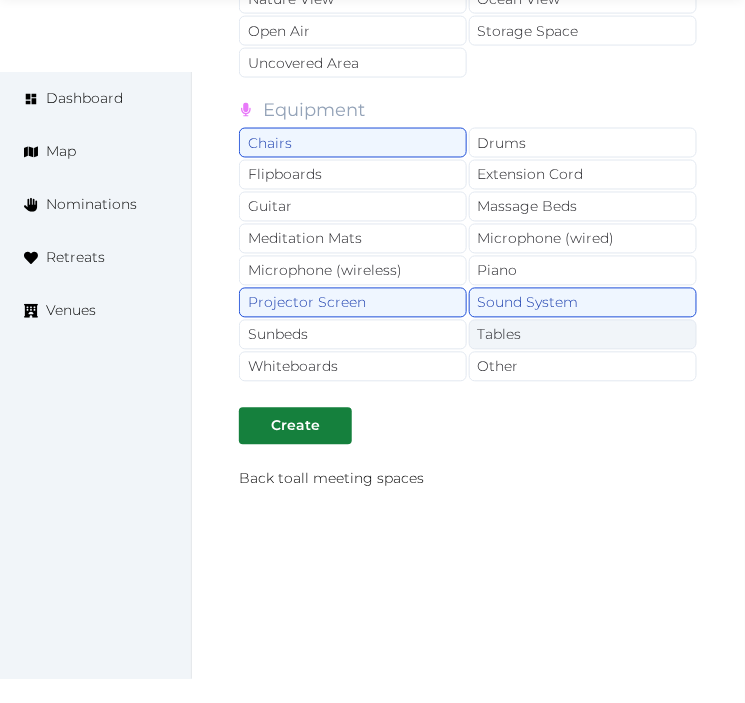 click on "Tables" at bounding box center (583, 335) 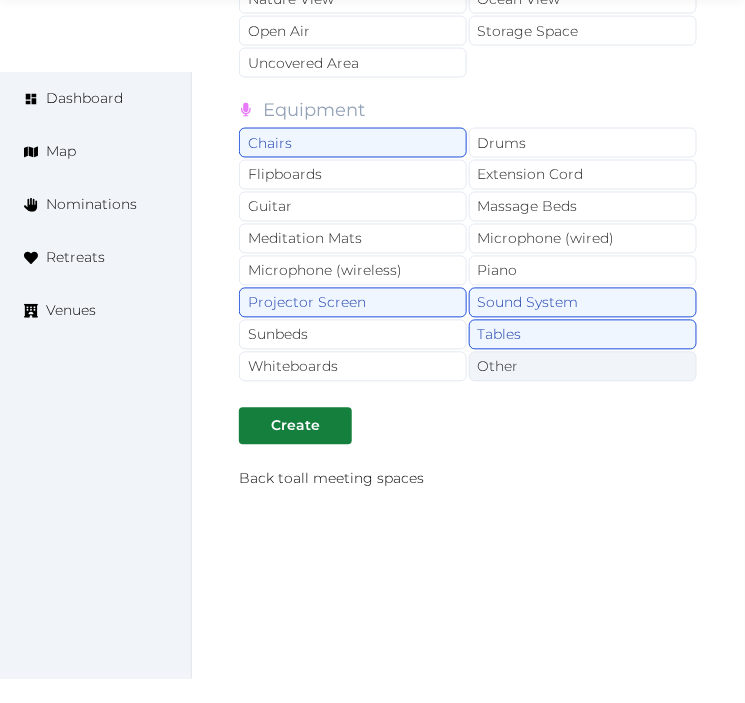 click on "Other" at bounding box center (583, 367) 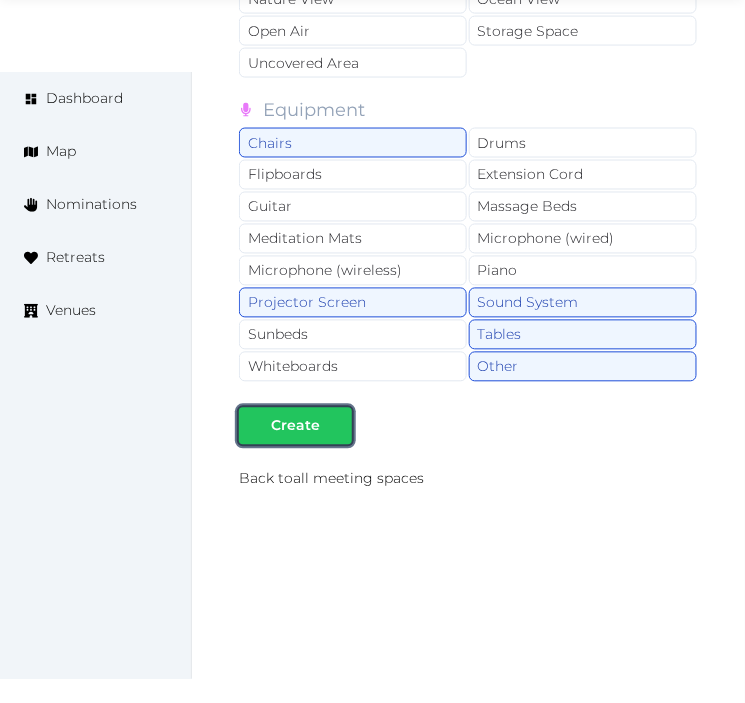 click on "Create" at bounding box center [295, 426] 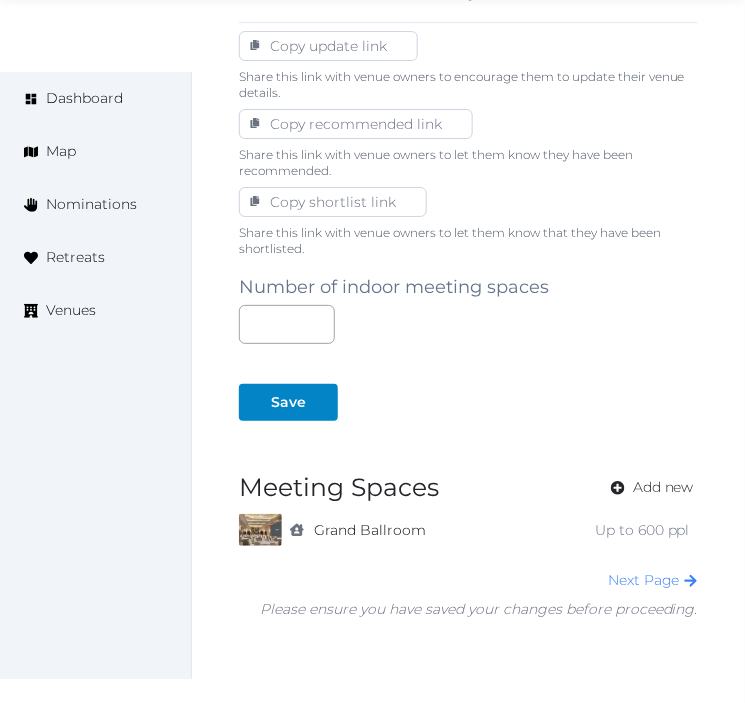 scroll, scrollTop: 1333, scrollLeft: 0, axis: vertical 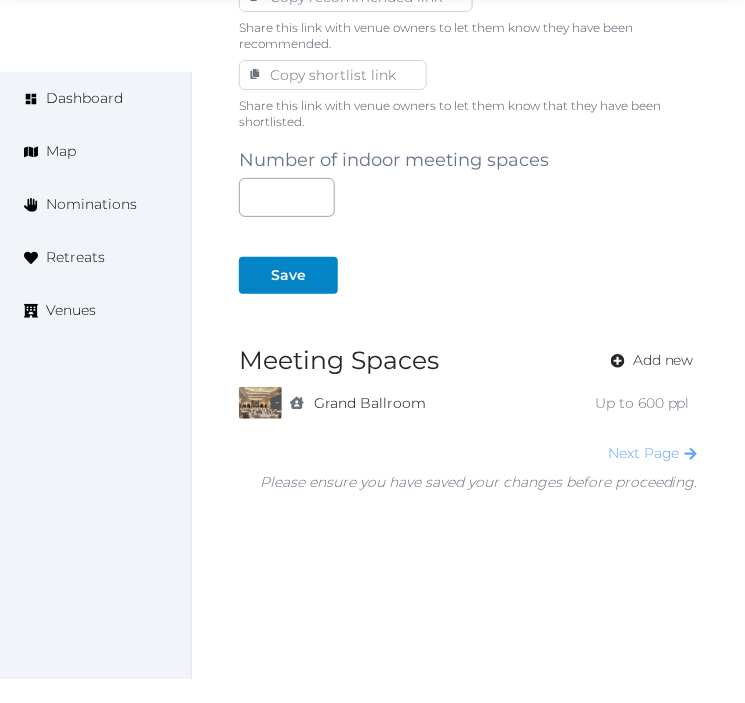 click on "Next Page" at bounding box center (653, 453) 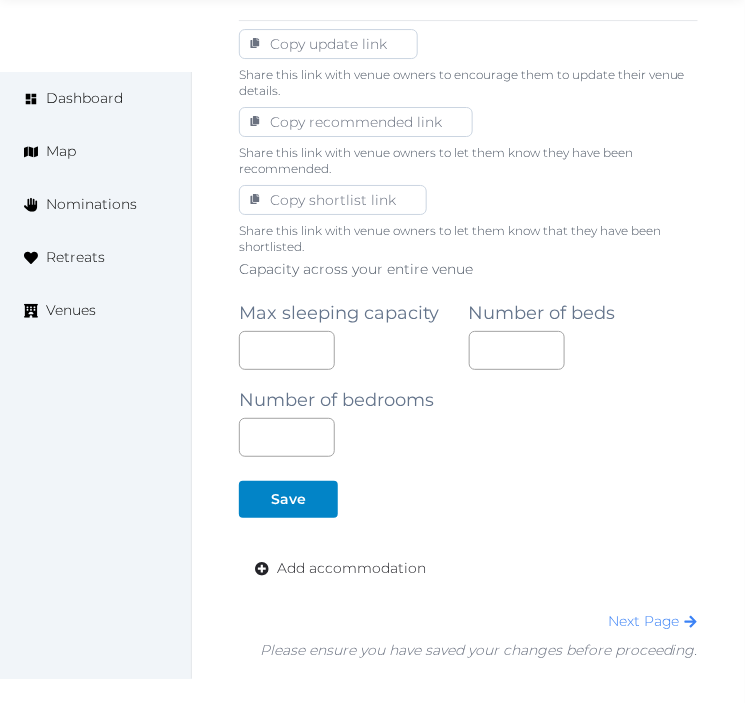 scroll, scrollTop: 1390, scrollLeft: 0, axis: vertical 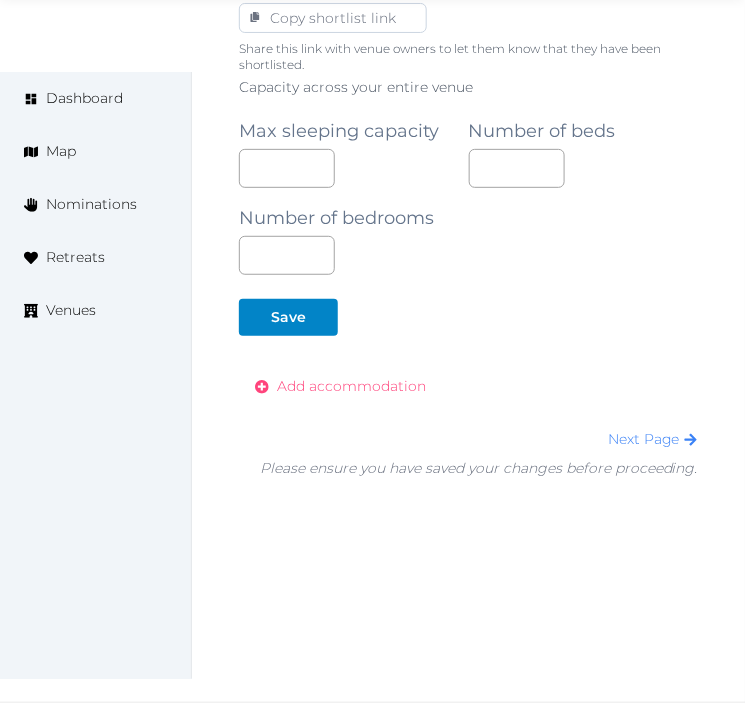 click on "Add accommodation" at bounding box center (351, 386) 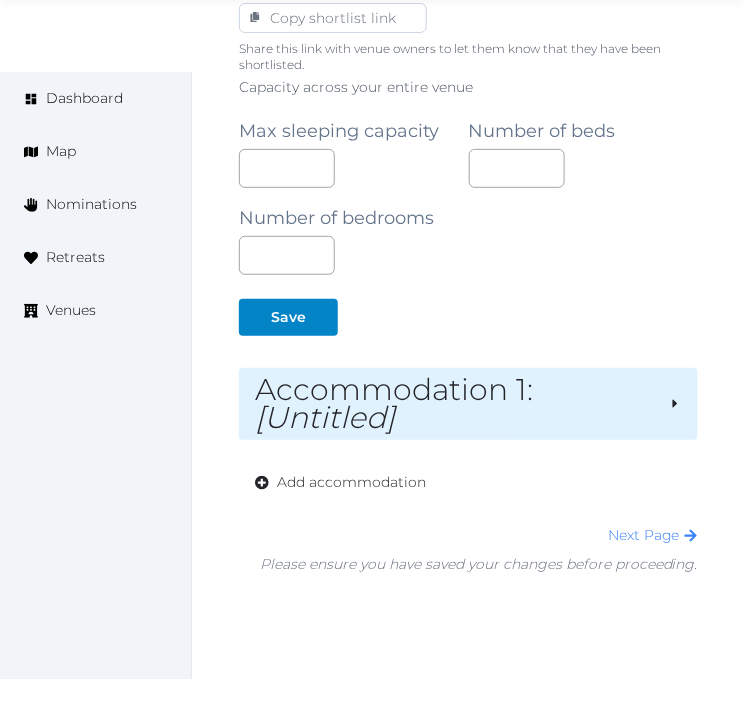 click on "Accommodation 1 :  [Untitled]" at bounding box center [454, 404] 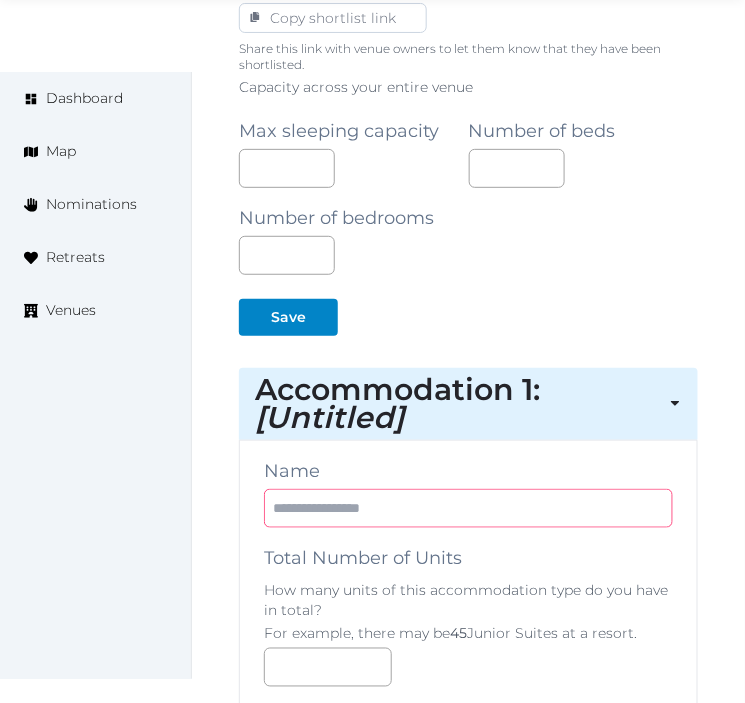 click at bounding box center (468, 508) 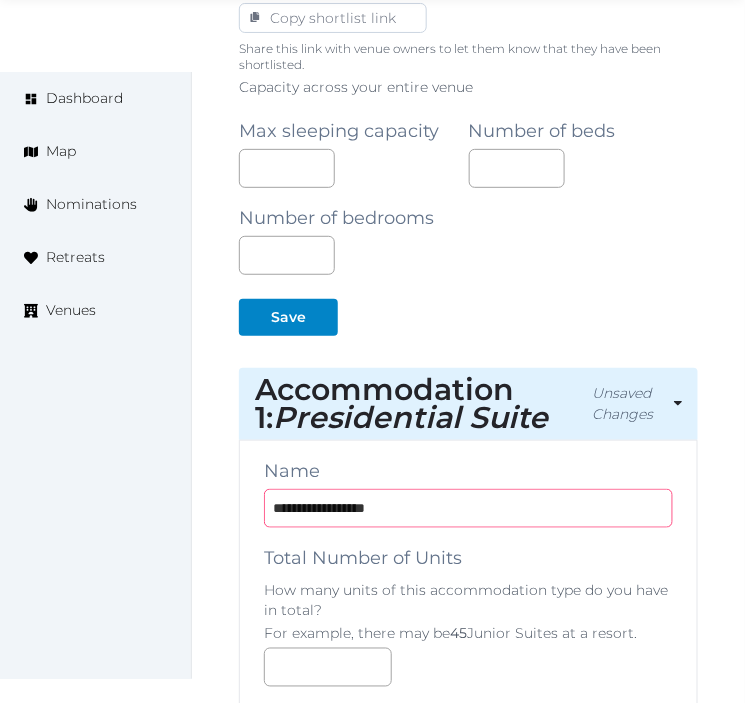 type on "**********" 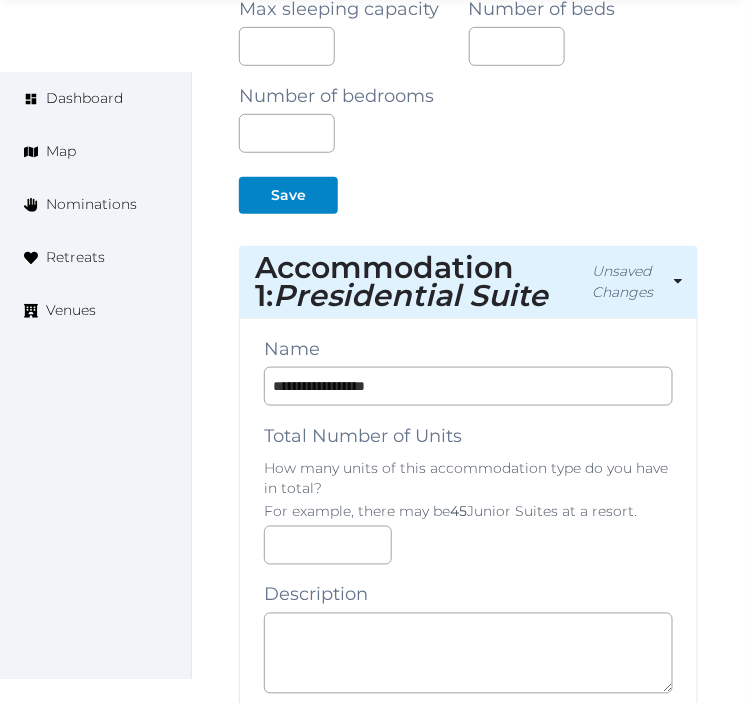 scroll, scrollTop: 1723, scrollLeft: 0, axis: vertical 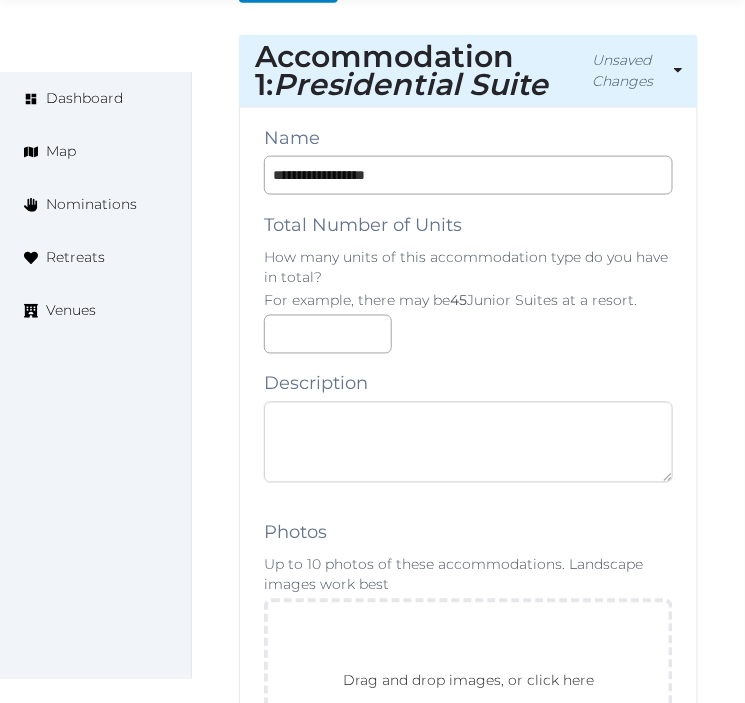 click at bounding box center [468, 442] 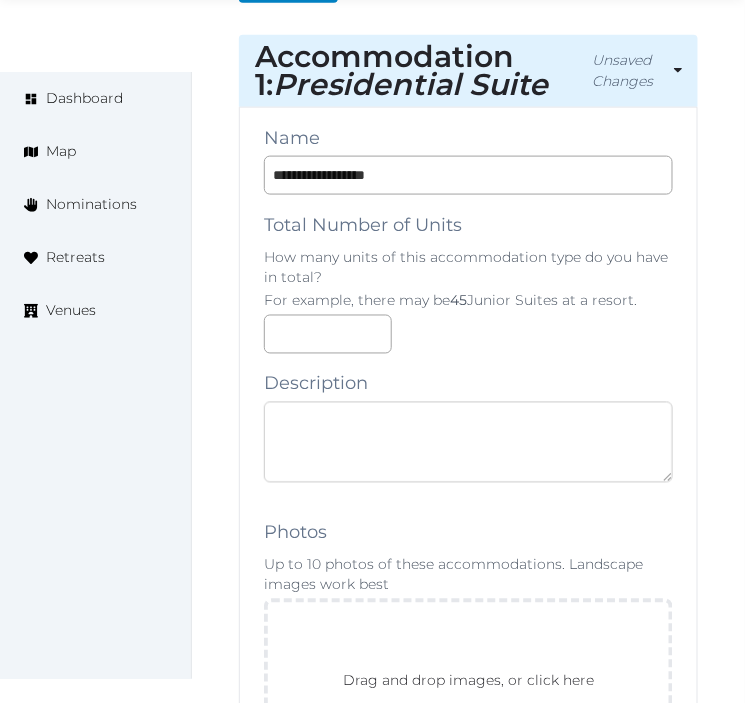 paste on "**********" 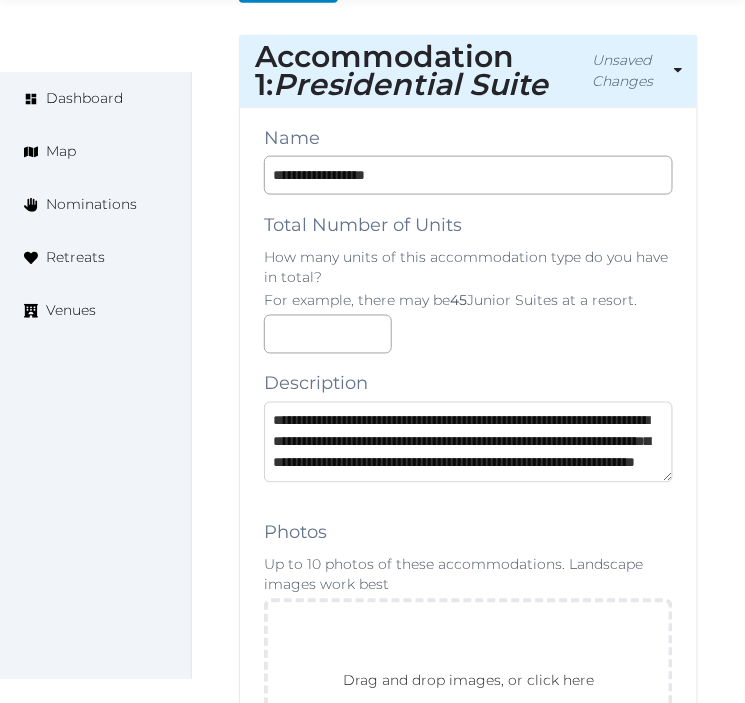 scroll, scrollTop: 73, scrollLeft: 0, axis: vertical 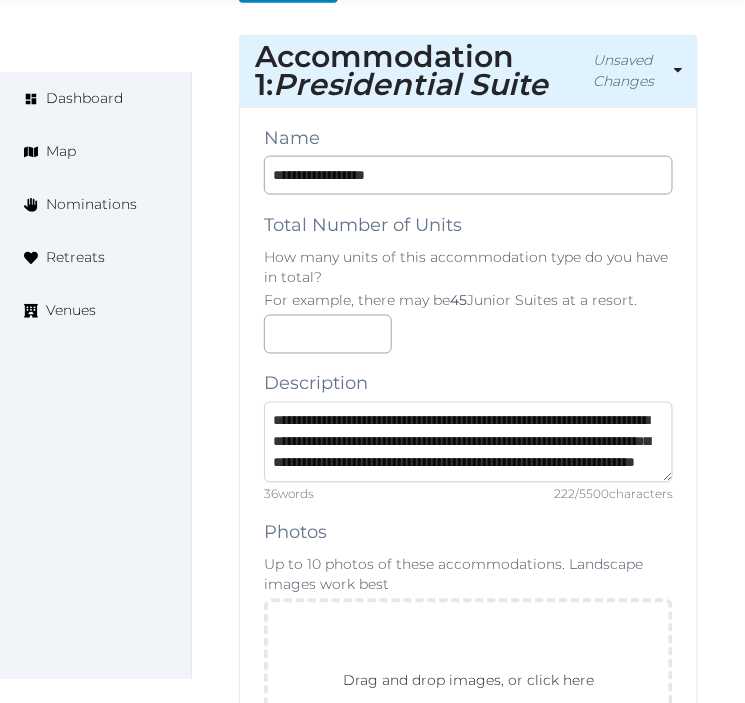 type on "**********" 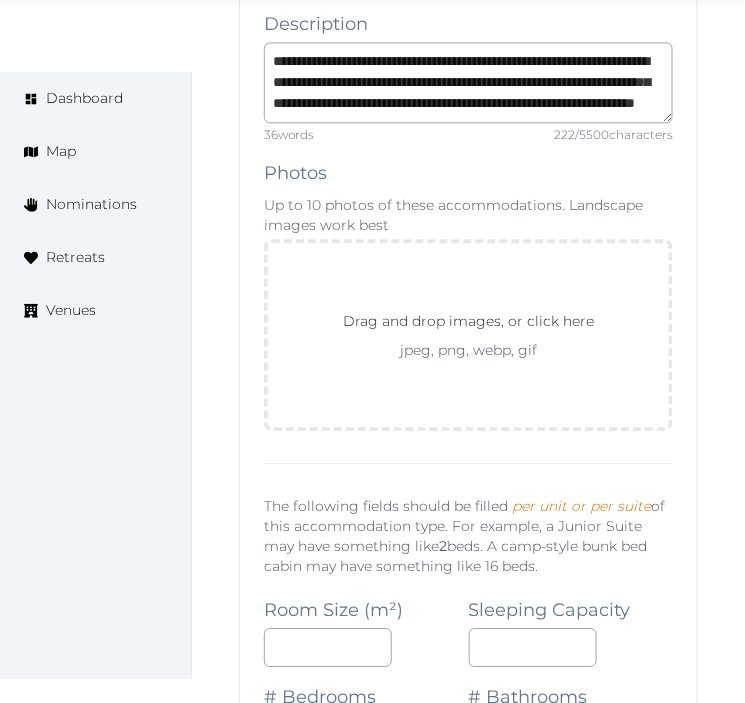 scroll, scrollTop: 2167, scrollLeft: 0, axis: vertical 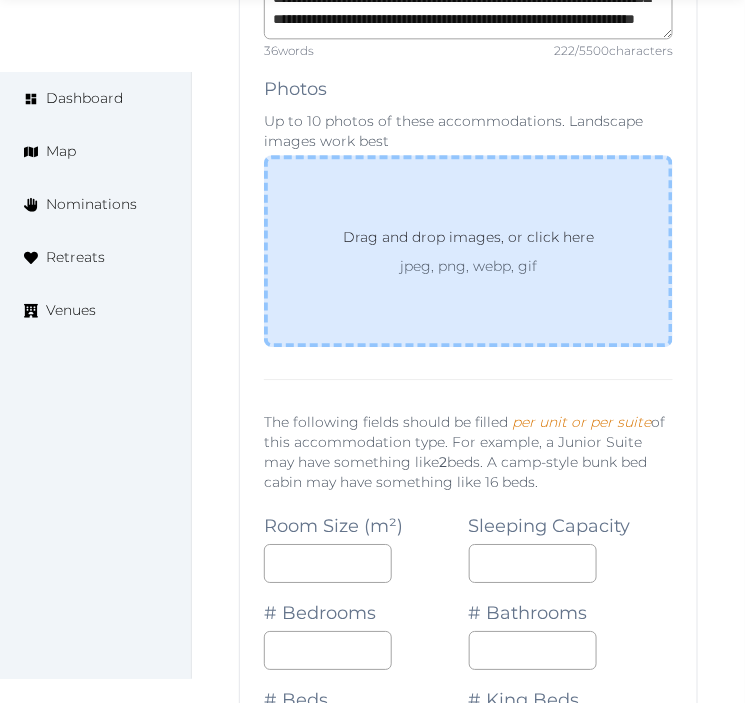 click on "Drag and drop images, or click here jpeg, png, webp, gif" at bounding box center (468, 251) 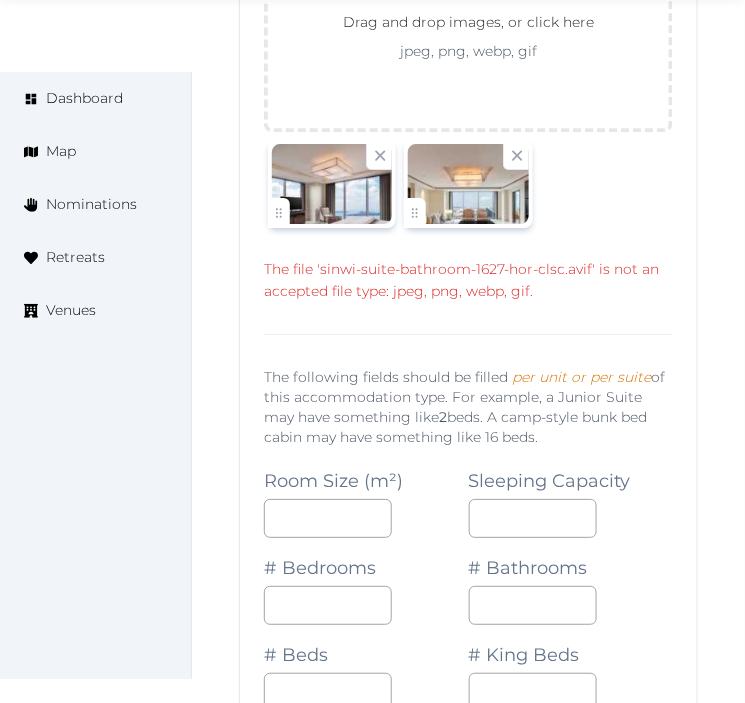 scroll, scrollTop: 2390, scrollLeft: 0, axis: vertical 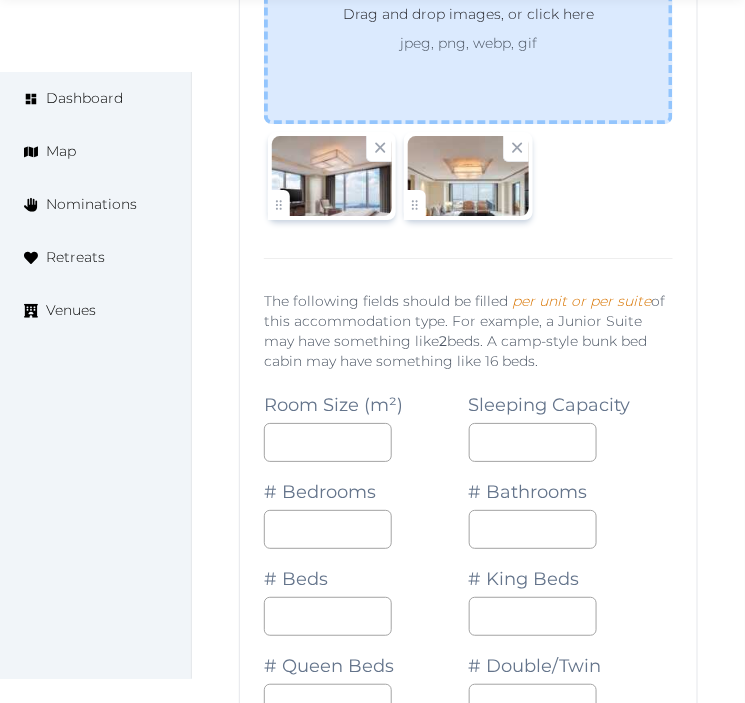 click on "Drag and drop images, or click here jpeg, png, webp, gif" at bounding box center (468, 28) 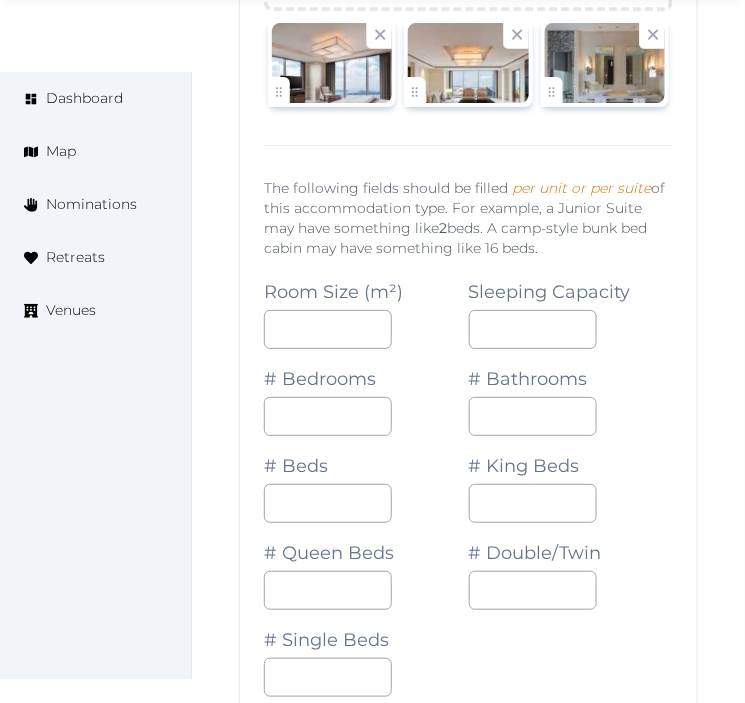 scroll, scrollTop: 2612, scrollLeft: 0, axis: vertical 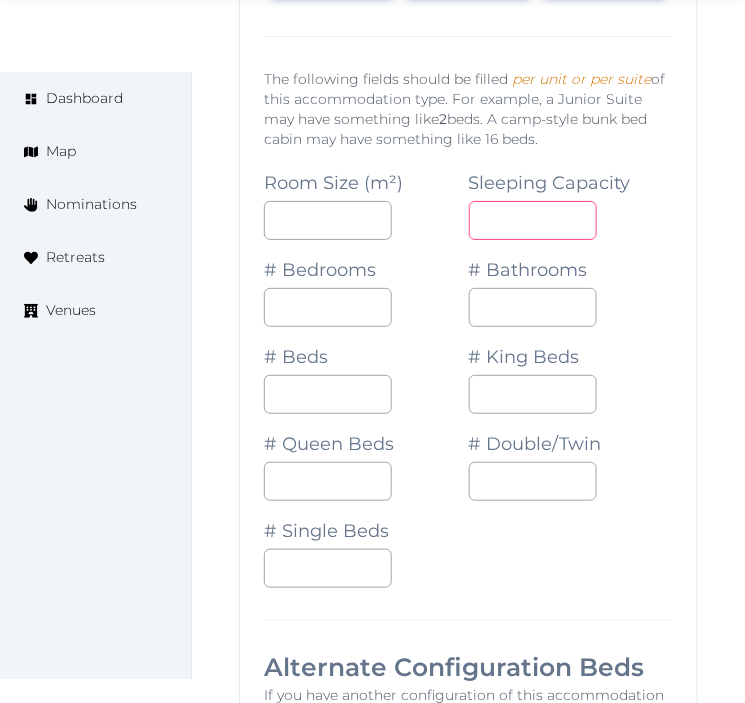 click at bounding box center (533, 220) 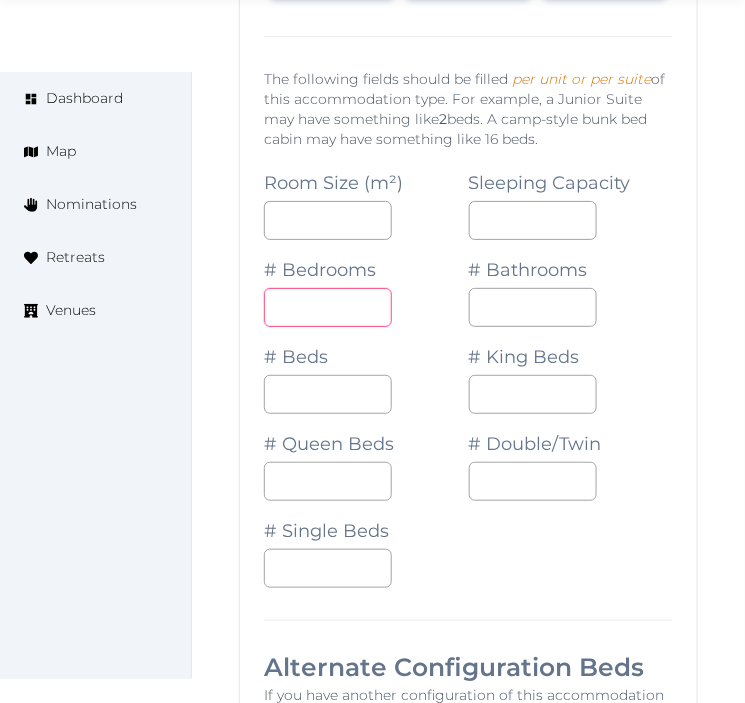 click on "*" at bounding box center [328, 307] 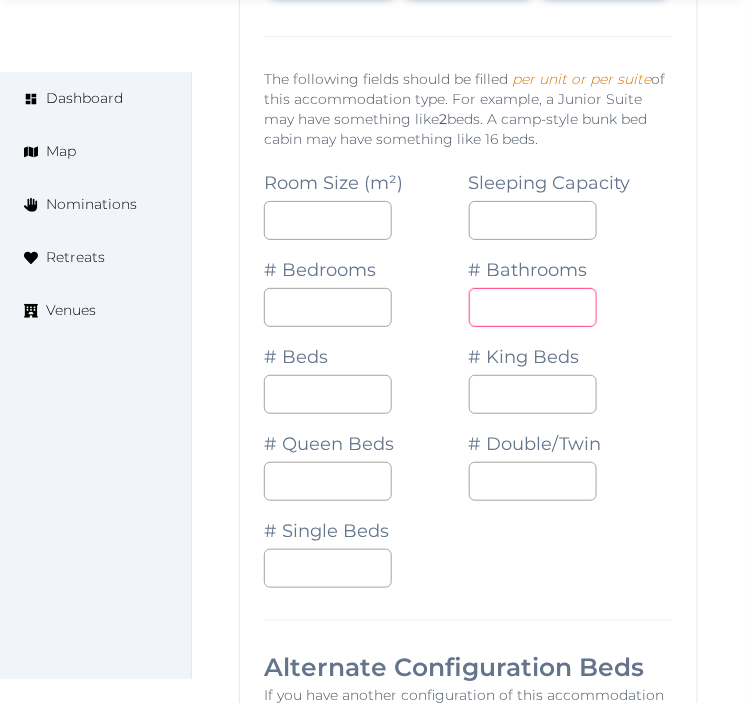 click on "*" at bounding box center [533, 307] 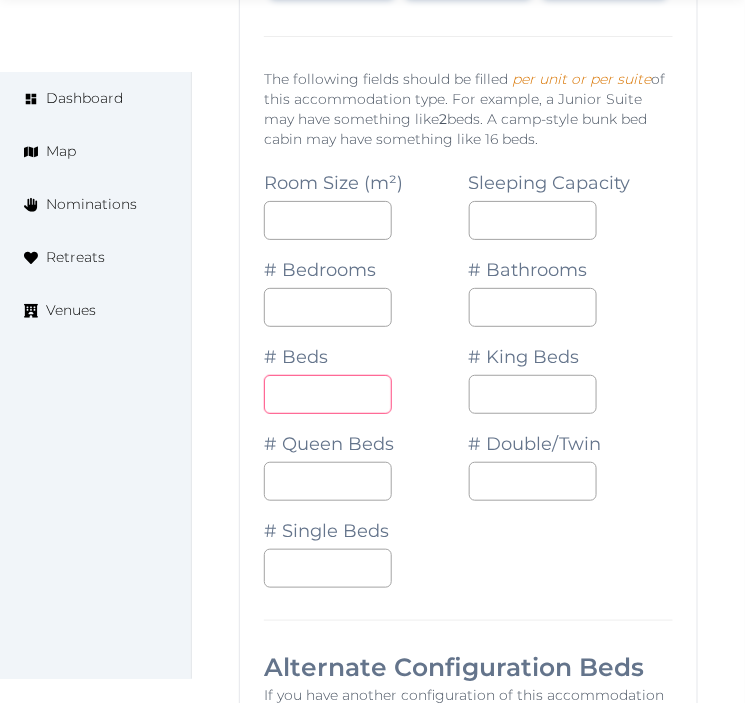 click on "*" at bounding box center [328, 394] 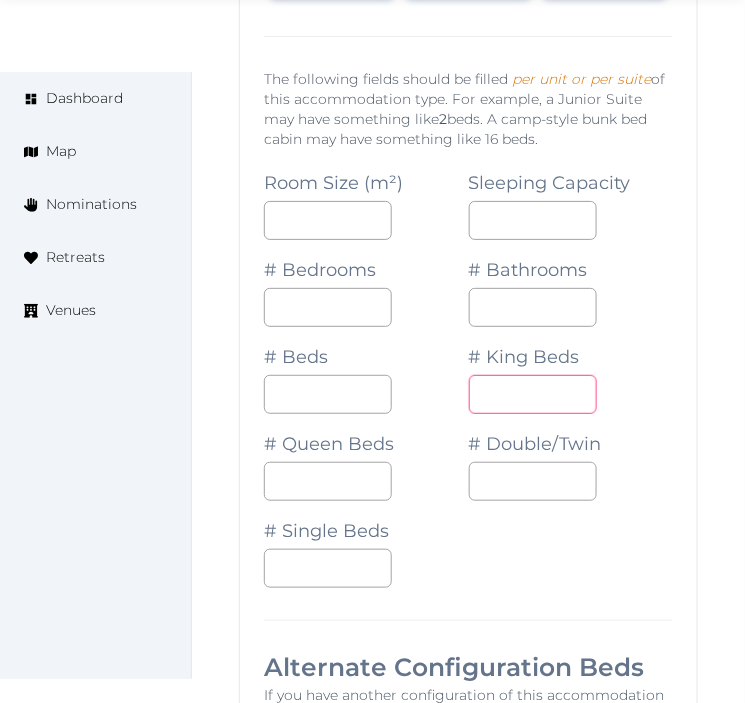 click on "*" at bounding box center [533, 394] 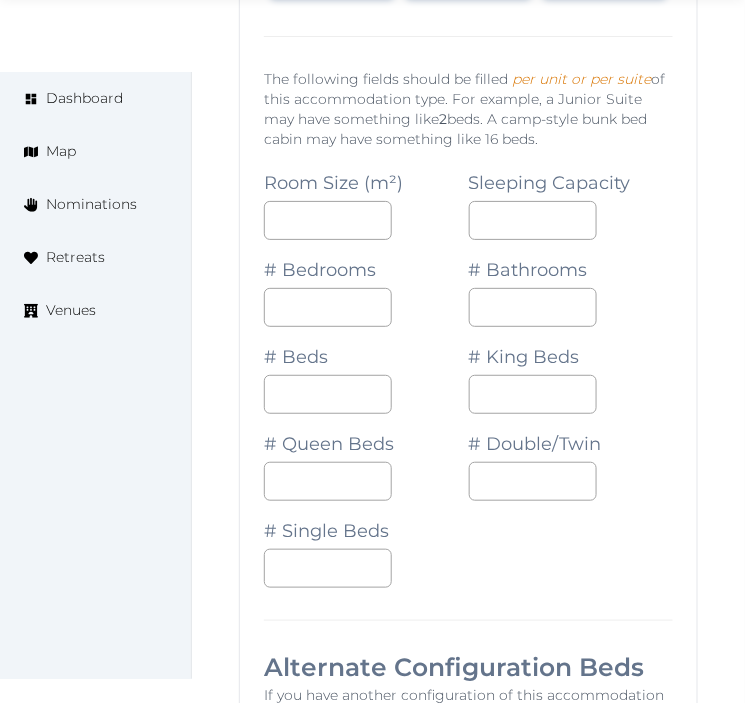 click on "Room Size (m²) Sleeping Capacity * # Bedrooms * # Bathrooms * # Beds * # King Beds * # Queen Beds # Double/Twin # Single Beds" at bounding box center (468, 370) 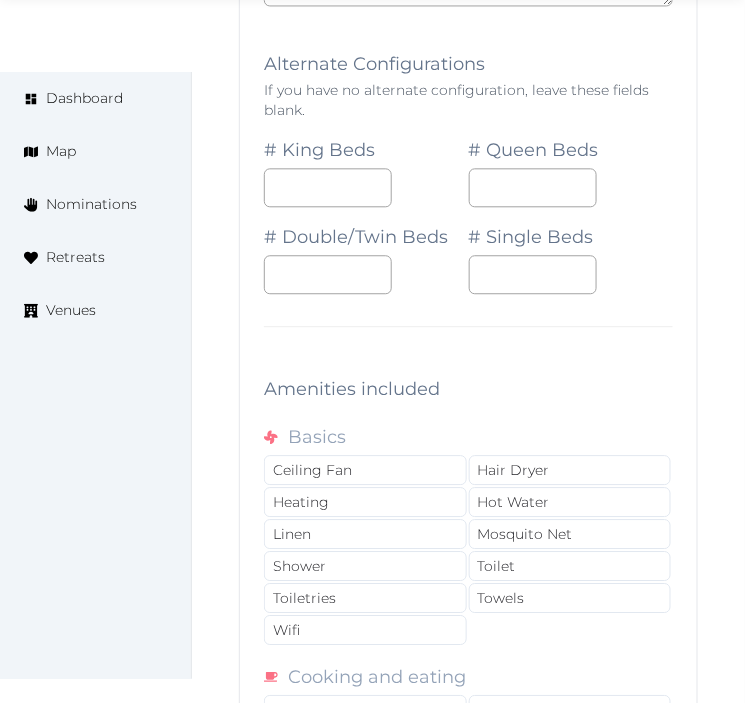 scroll, scrollTop: 3723, scrollLeft: 0, axis: vertical 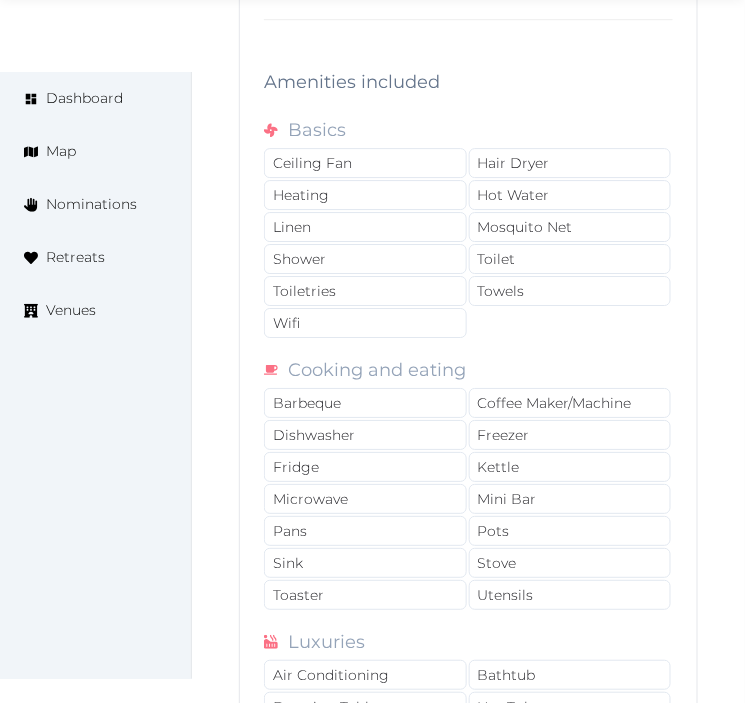 click on "Ceiling Fan Hair Dryer Heating Hot Water Linen Mosquito Net Shower Toilet Toiletries Towels Wifi" at bounding box center [468, 244] 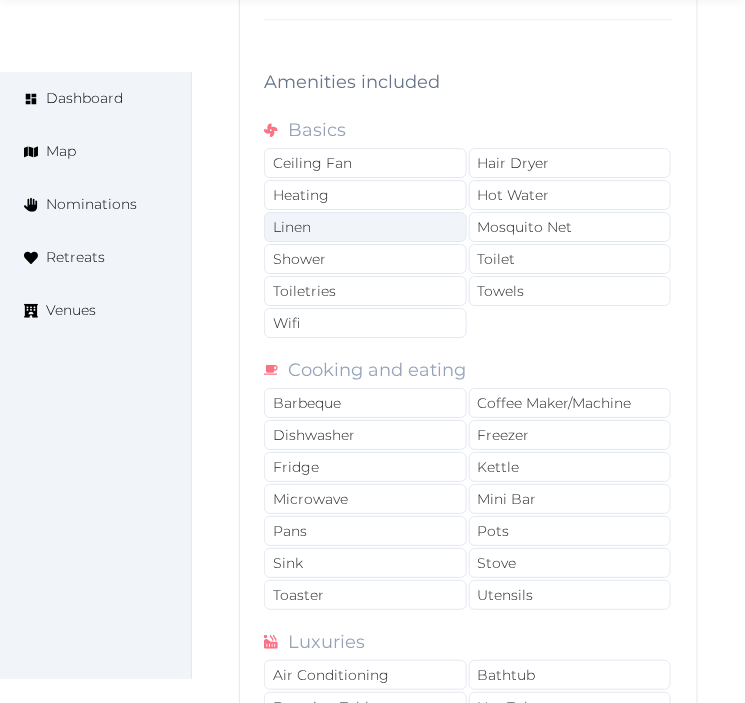 click on "Linen" at bounding box center (365, 227) 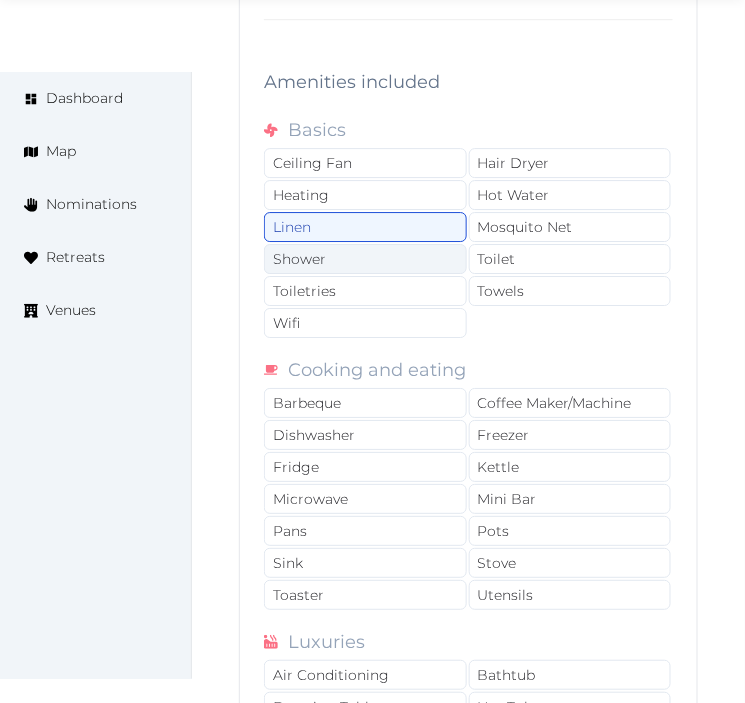 click on "Shower" at bounding box center (365, 259) 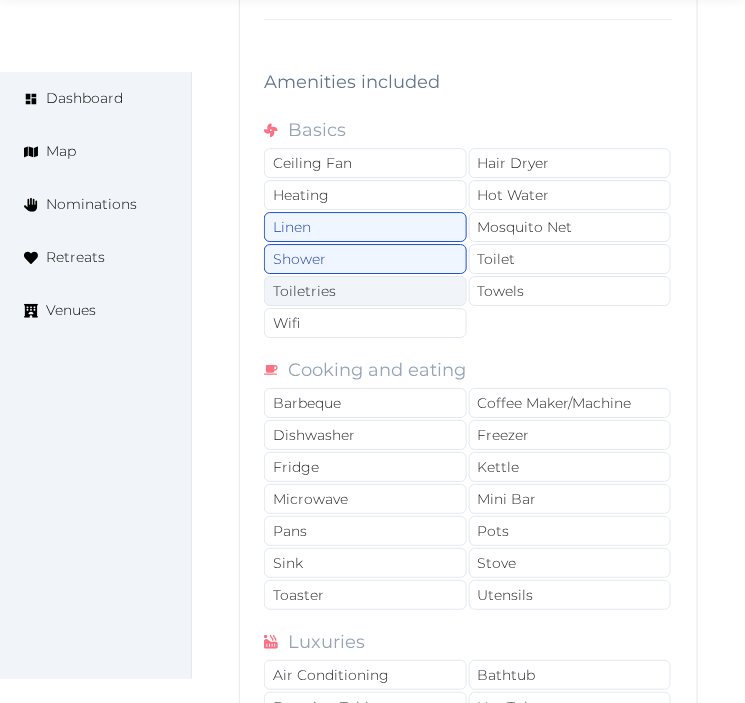 click on "Toiletries" at bounding box center [365, 291] 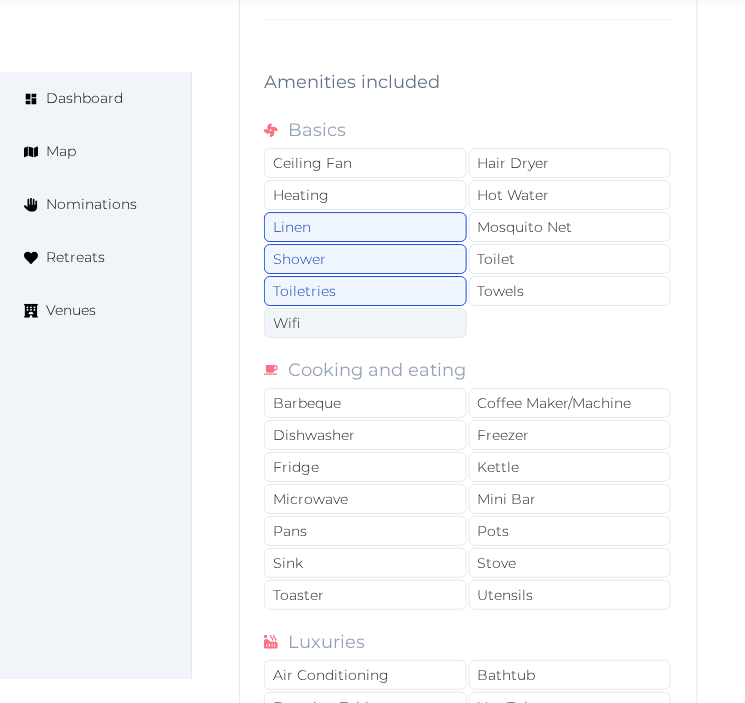 click on "Wifi" at bounding box center [365, 323] 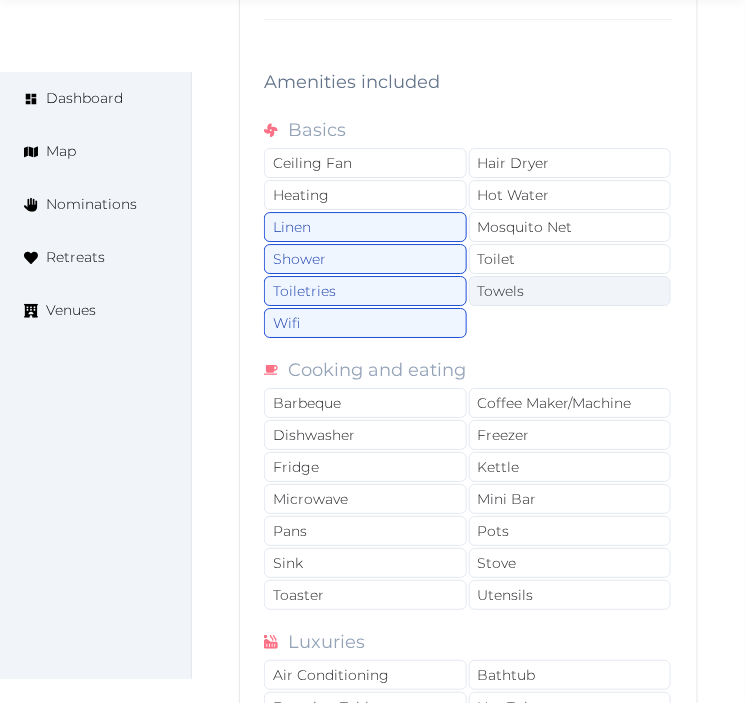 click on "Towels" at bounding box center (570, 291) 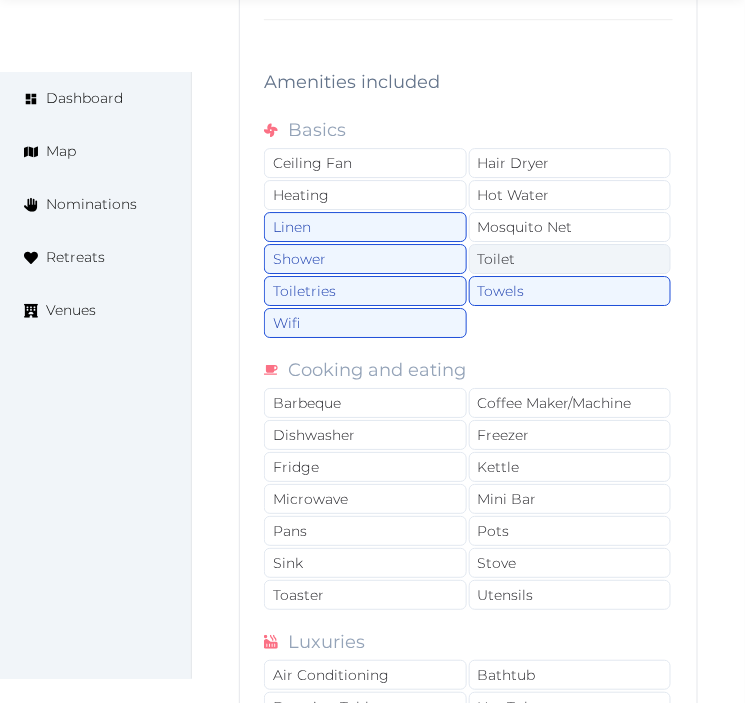 click on "Toilet" at bounding box center (570, 259) 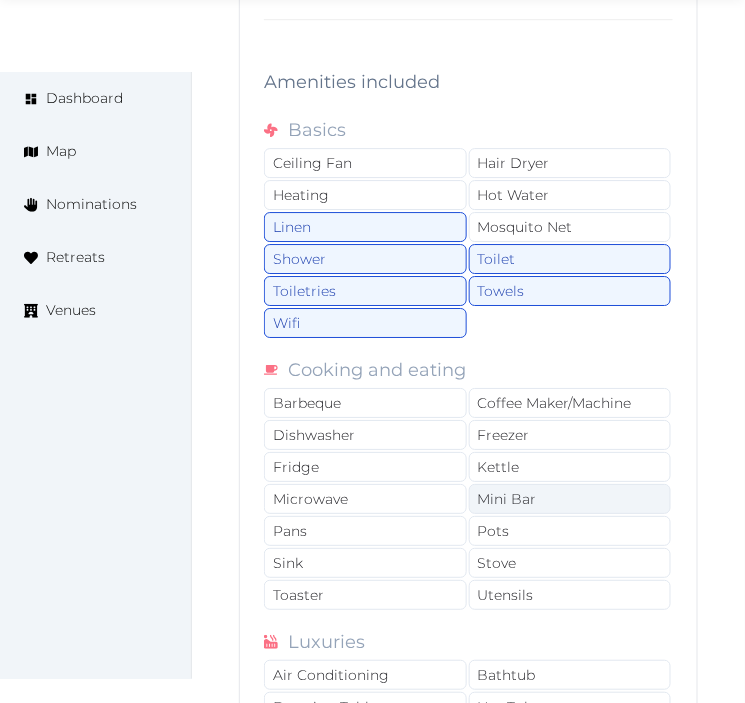 drag, startPoint x: 542, startPoint y: 407, endPoint x: 511, endPoint y: 490, distance: 88.60023 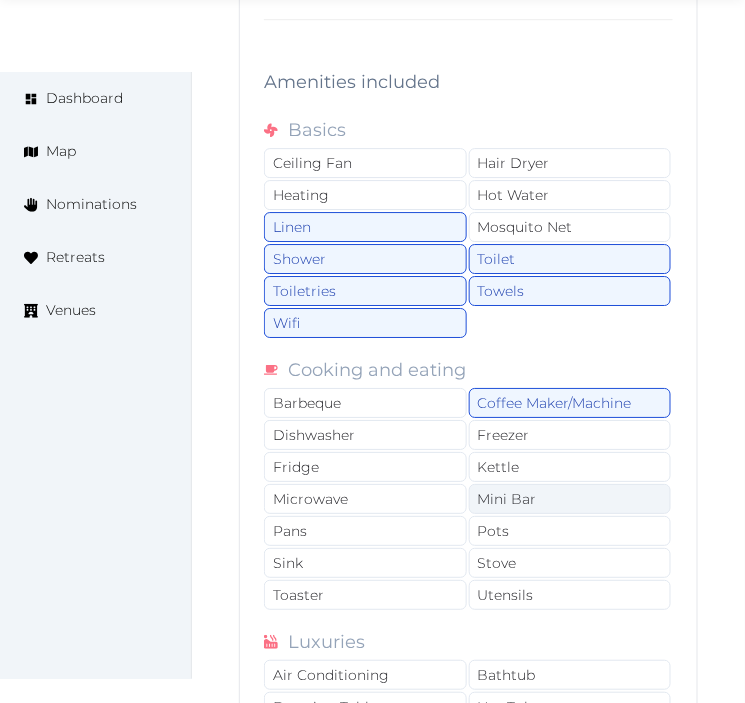 click on "Mini Bar" at bounding box center (570, 499) 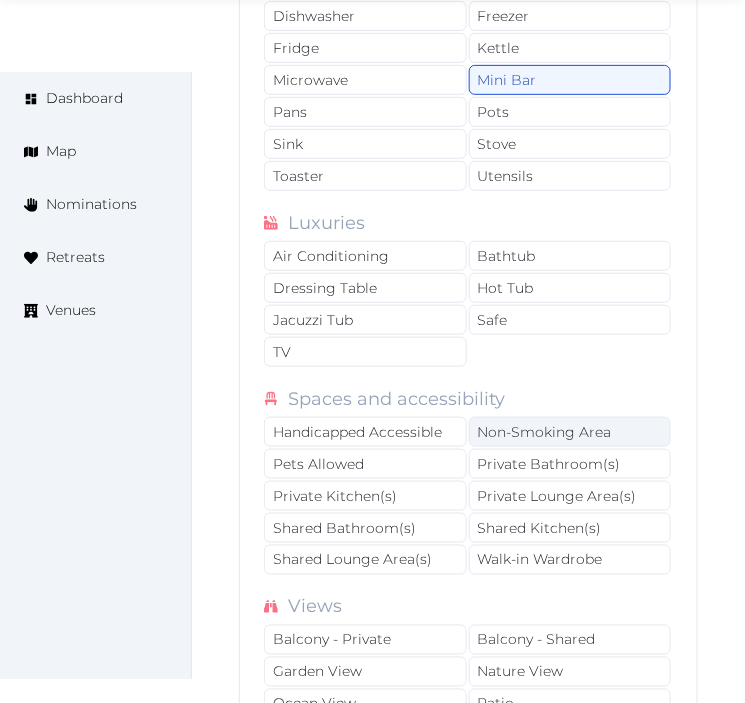 scroll, scrollTop: 4167, scrollLeft: 0, axis: vertical 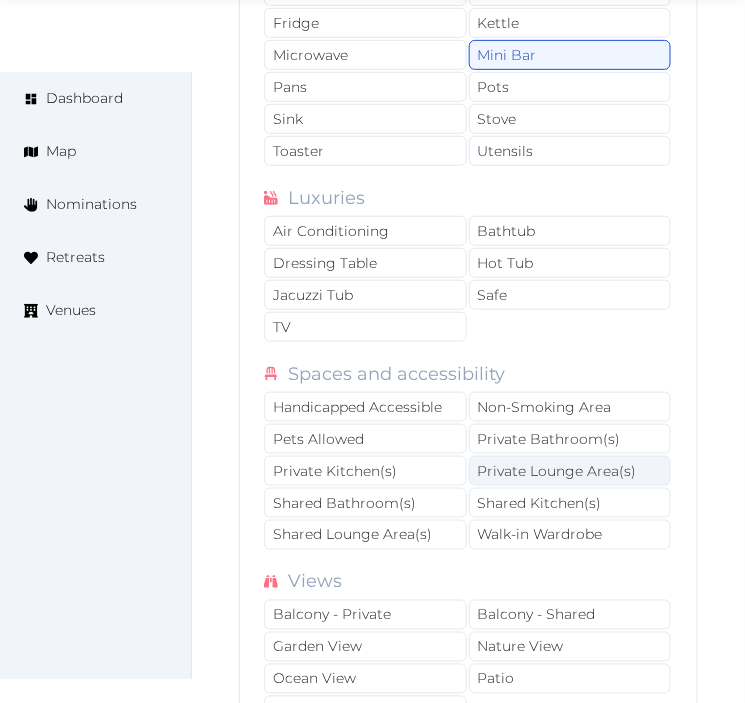 drag, startPoint x: 543, startPoint y: 446, endPoint x: 525, endPoint y: 480, distance: 38.470768 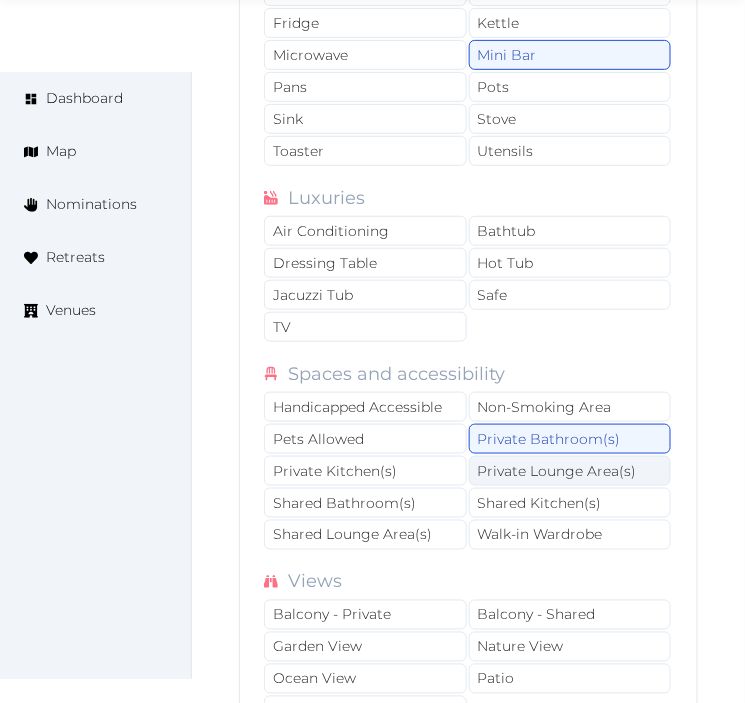 click on "Private Lounge Area(s)" at bounding box center (570, 471) 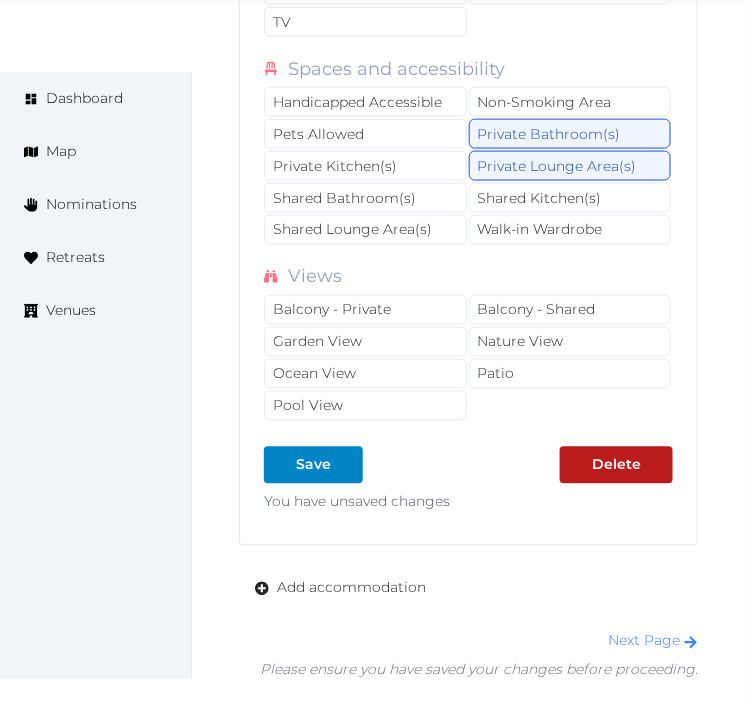 scroll, scrollTop: 4501, scrollLeft: 0, axis: vertical 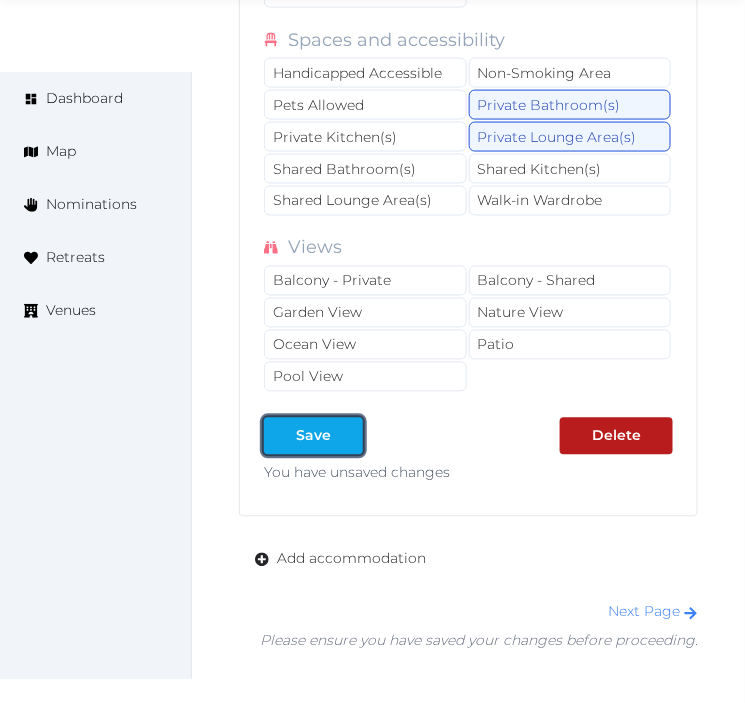 click at bounding box center [347, 436] 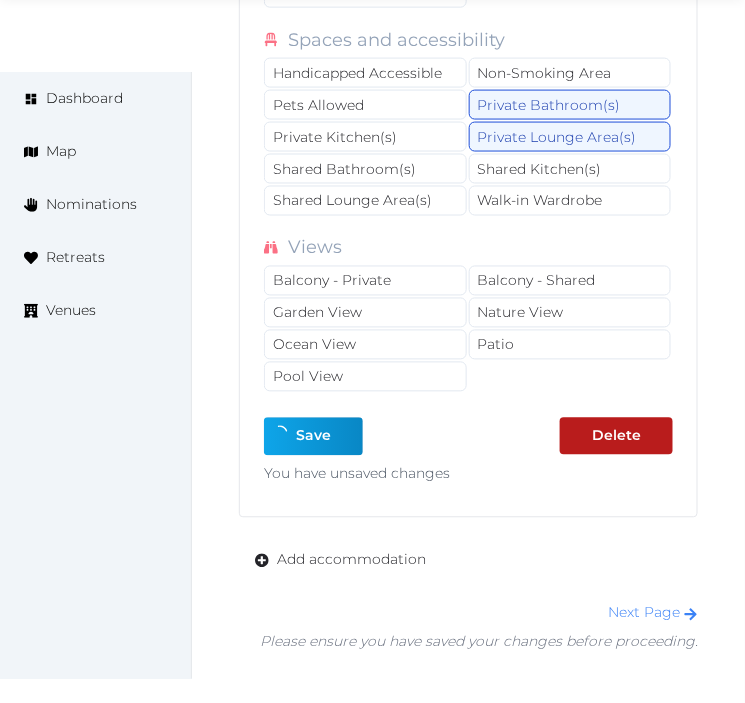 type on "*" 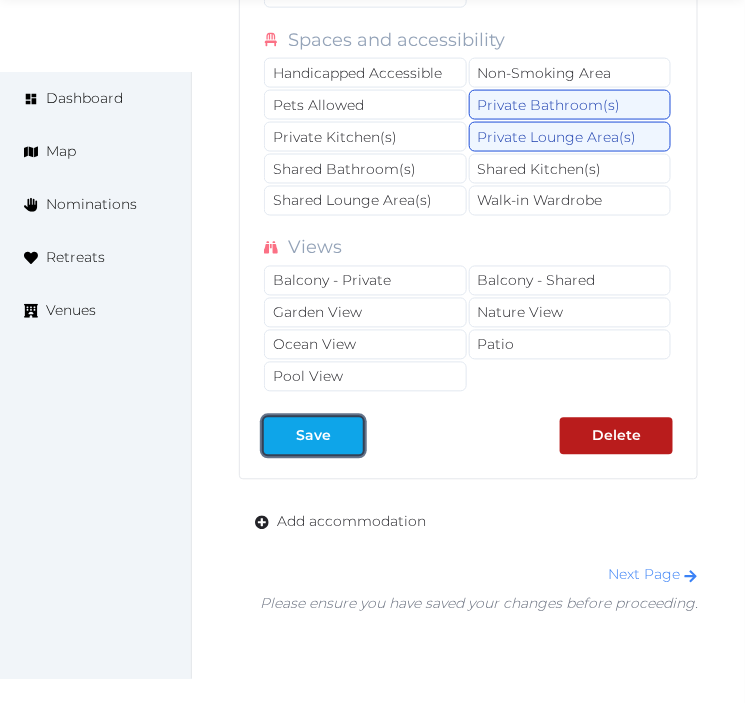 click on "Save" at bounding box center [313, 436] 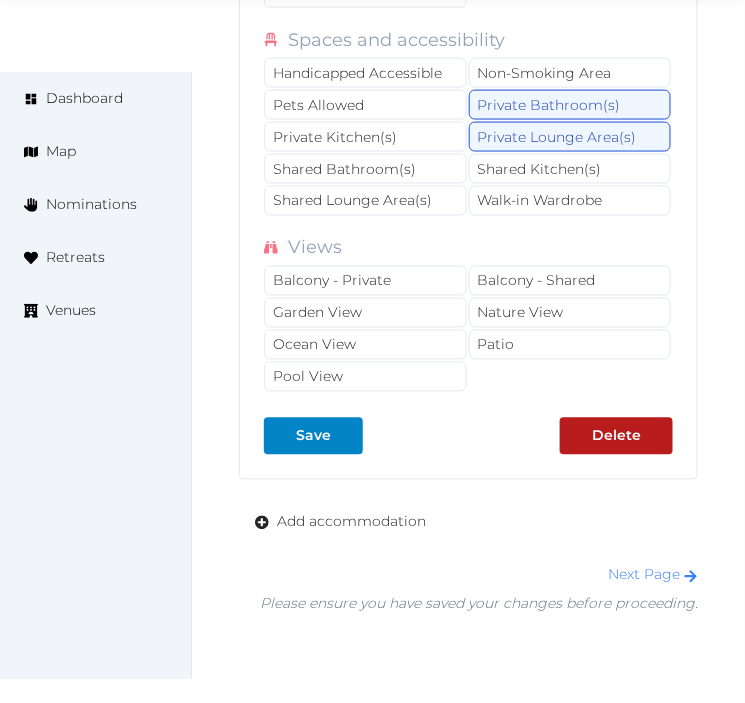 click on "**********" at bounding box center [468, -1210] 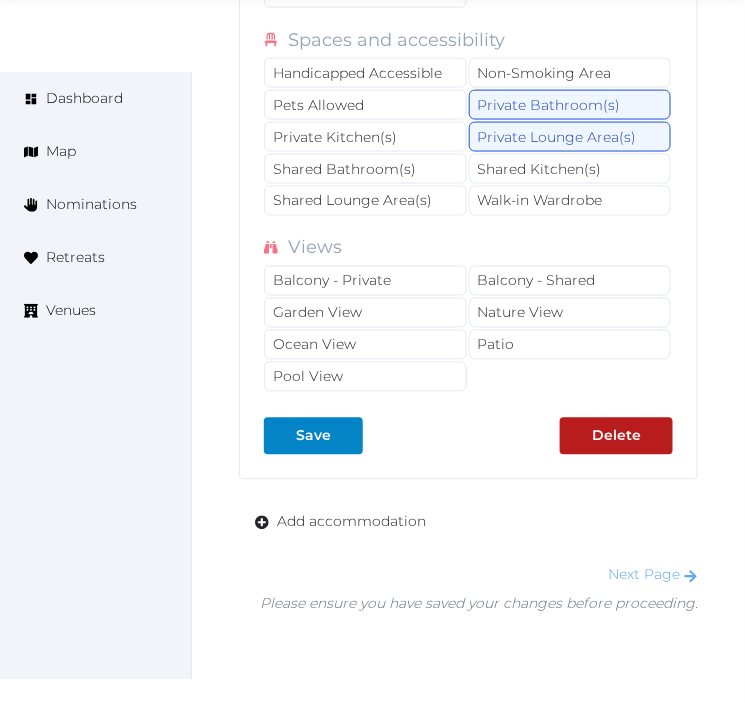 click on "Next Page" at bounding box center (653, 575) 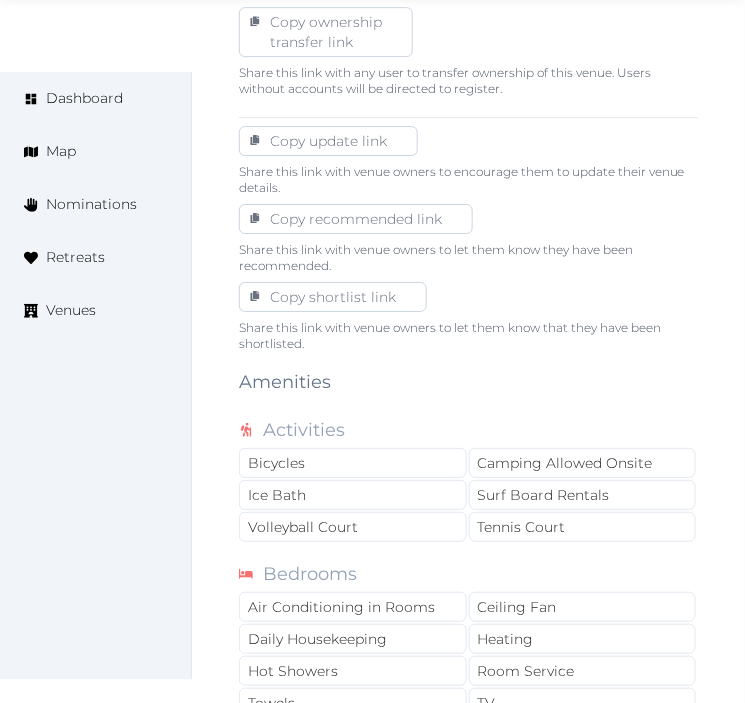 scroll, scrollTop: 1444, scrollLeft: 0, axis: vertical 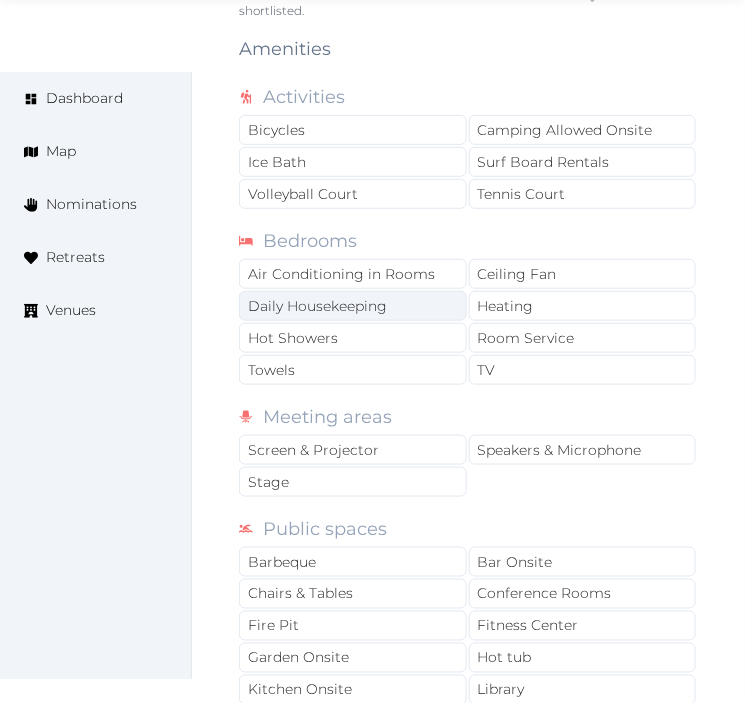 click on "Daily Housekeeping" at bounding box center [353, 306] 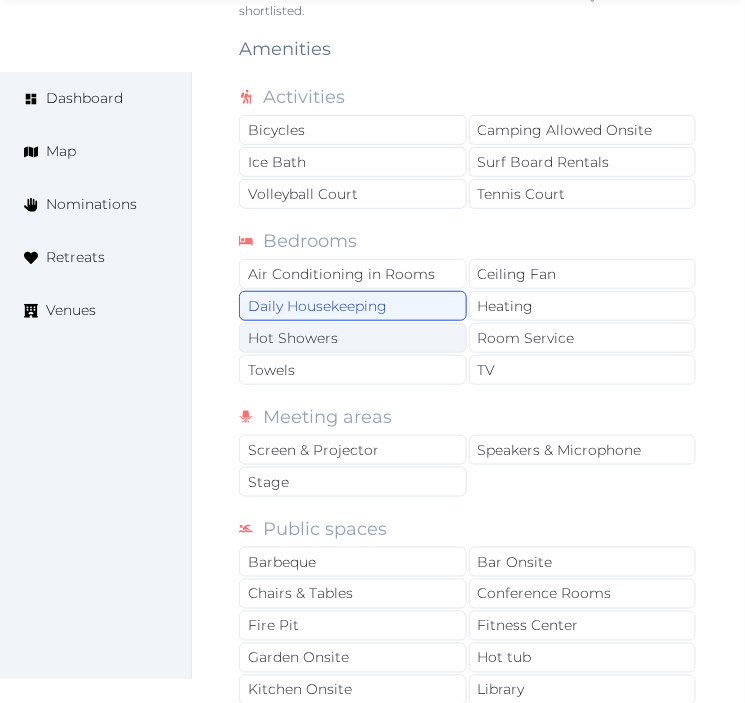 click on "Hot Showers" at bounding box center [353, 338] 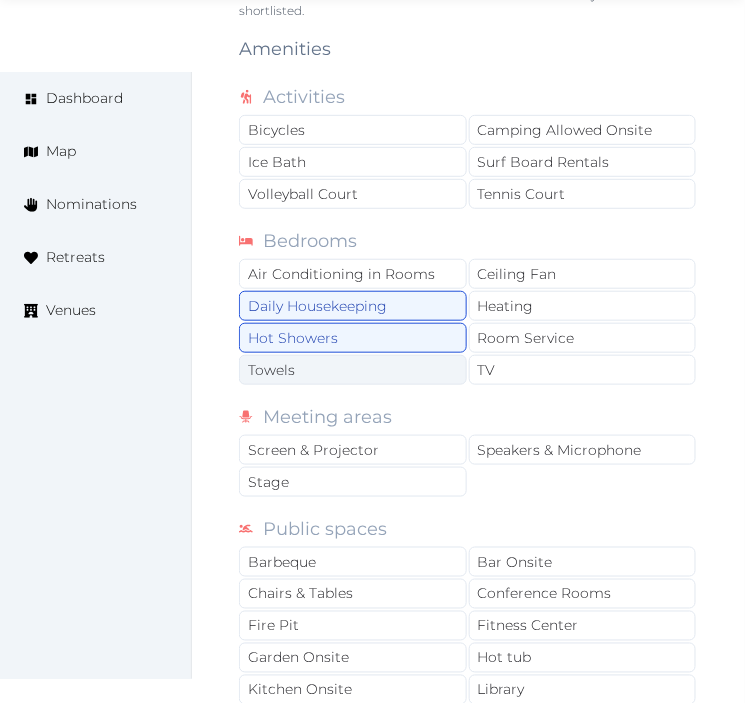 click on "Towels" at bounding box center (353, 370) 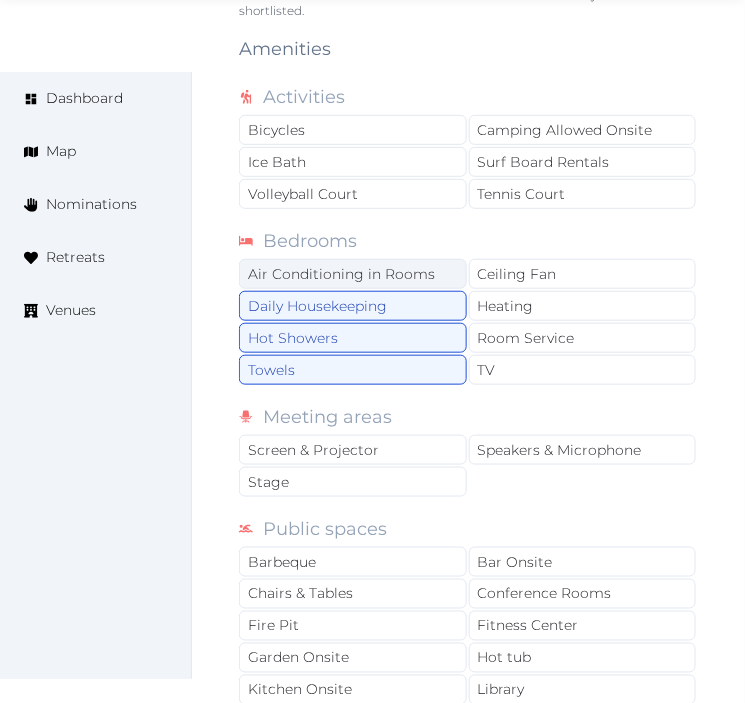 click on "Air Conditioning in Rooms" at bounding box center [353, 274] 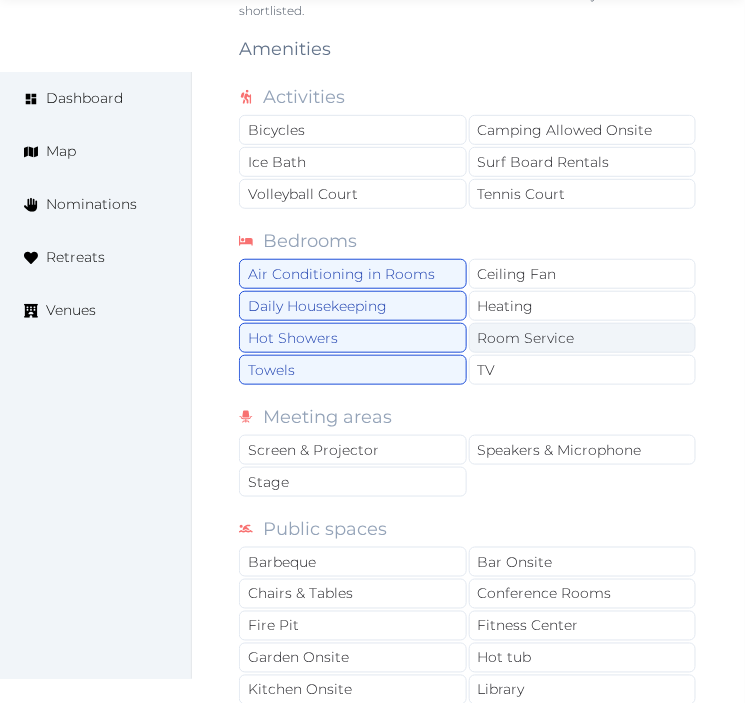 click on "Room Service" at bounding box center (583, 338) 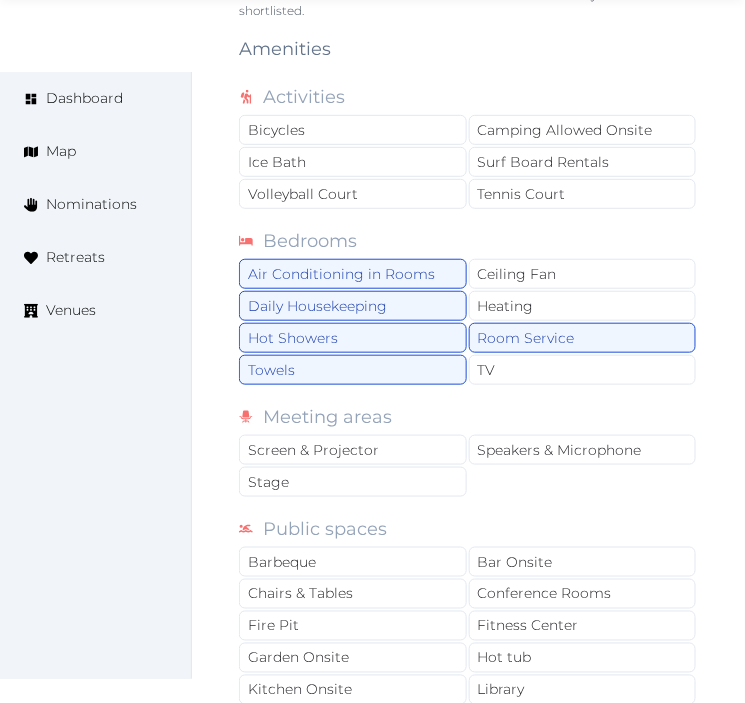 click on "Meeting areas" at bounding box center [468, 417] 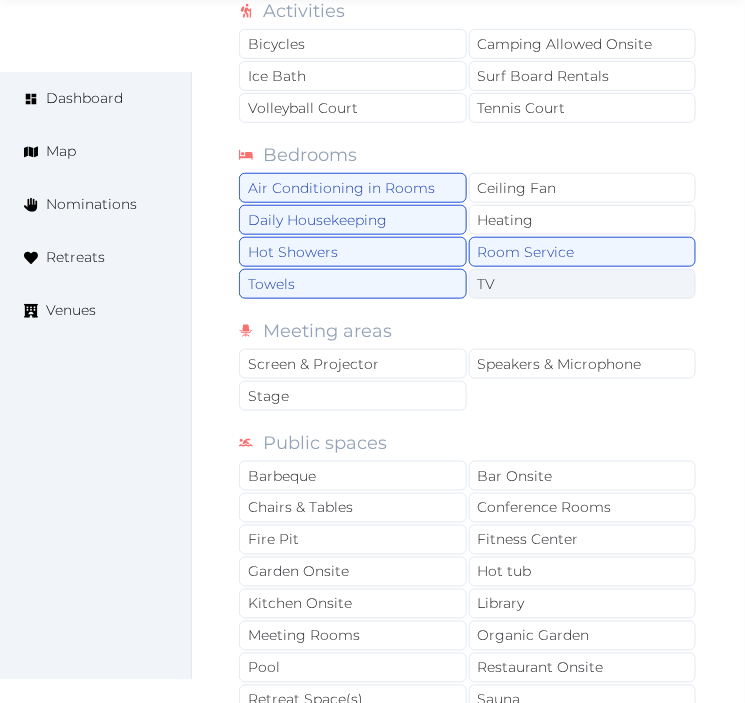 scroll, scrollTop: 1555, scrollLeft: 0, axis: vertical 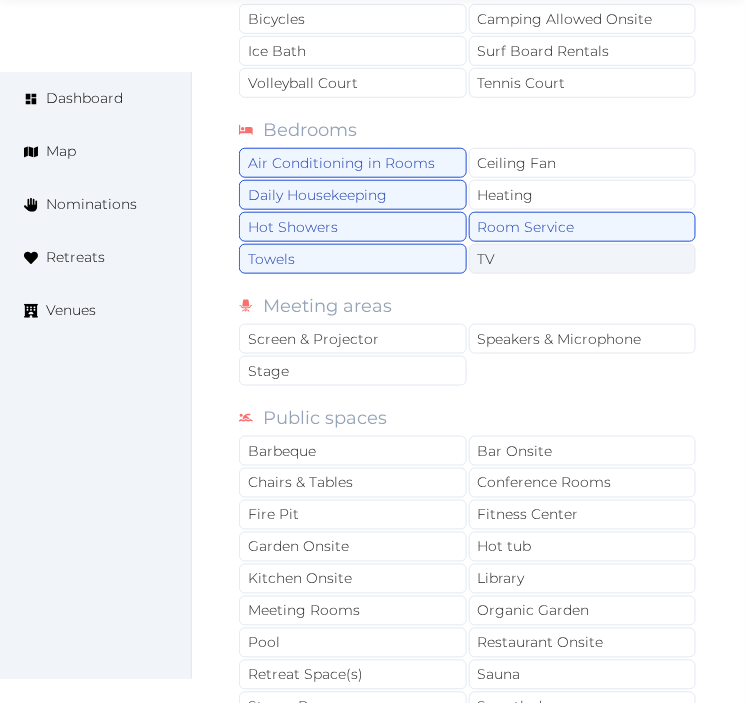 click on "TV" at bounding box center (583, 259) 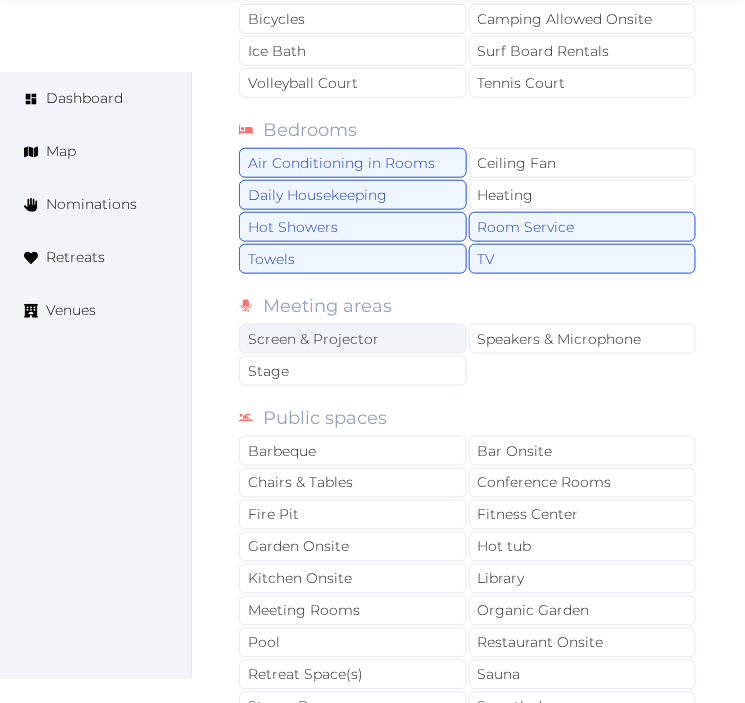 click on "Screen & Projector" at bounding box center (353, 339) 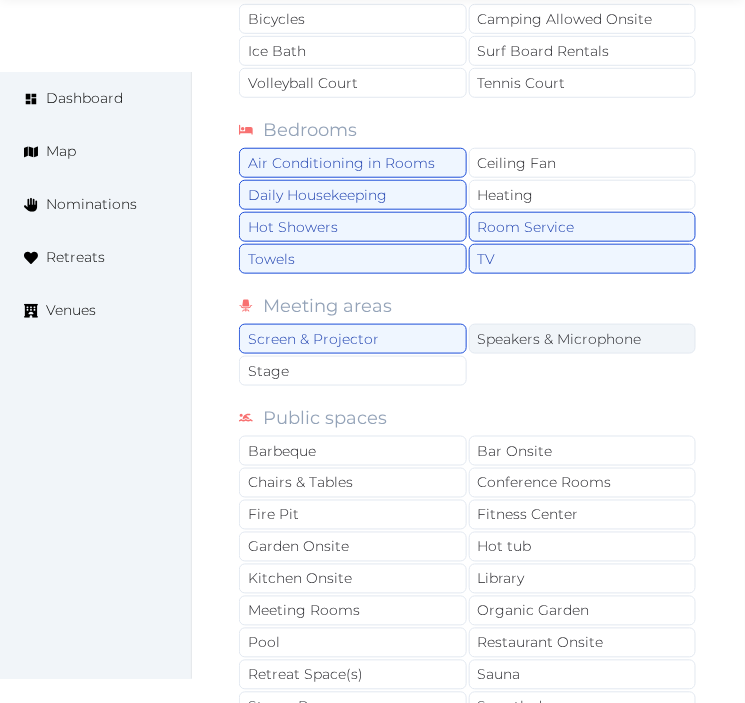 click on "Speakers & Microphone" at bounding box center [583, 339] 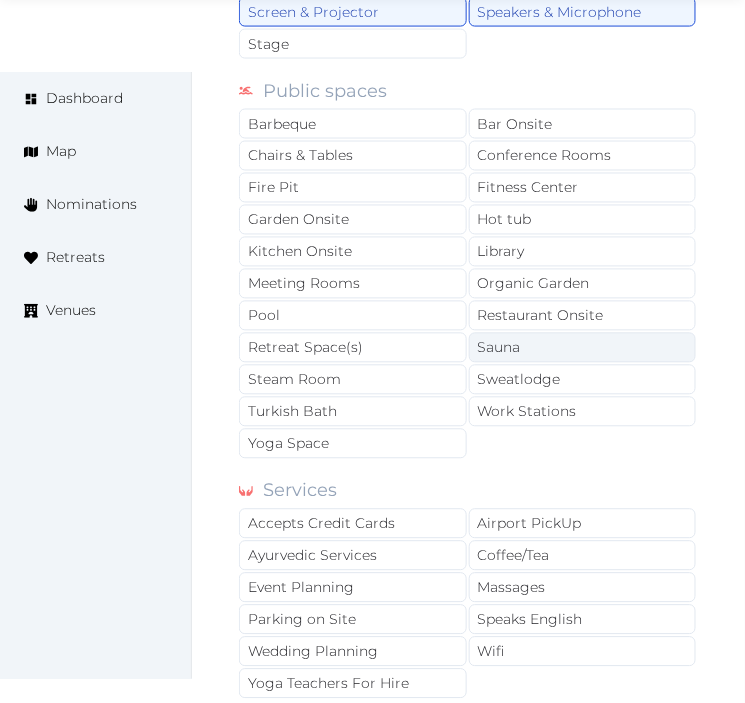 scroll, scrollTop: 1888, scrollLeft: 0, axis: vertical 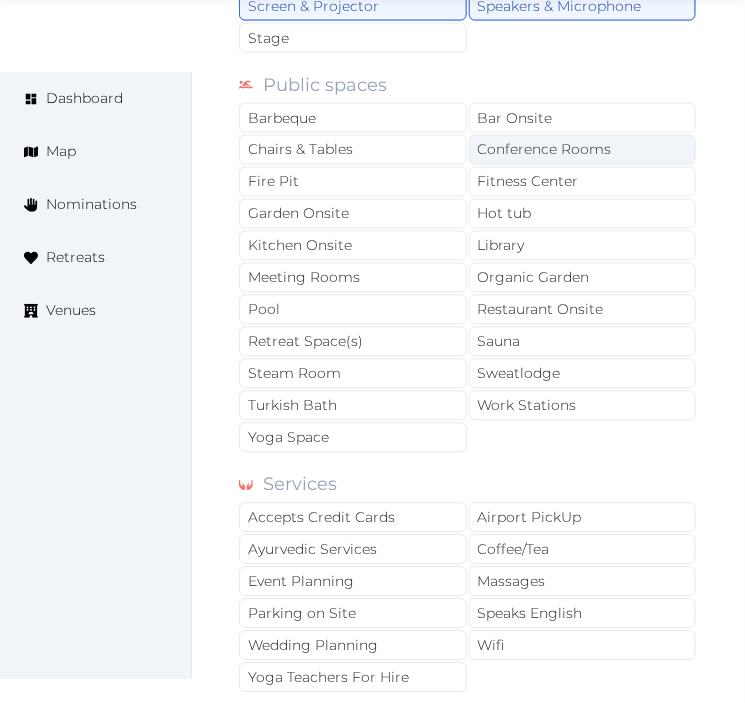 click on "Conference Rooms" at bounding box center [583, 150] 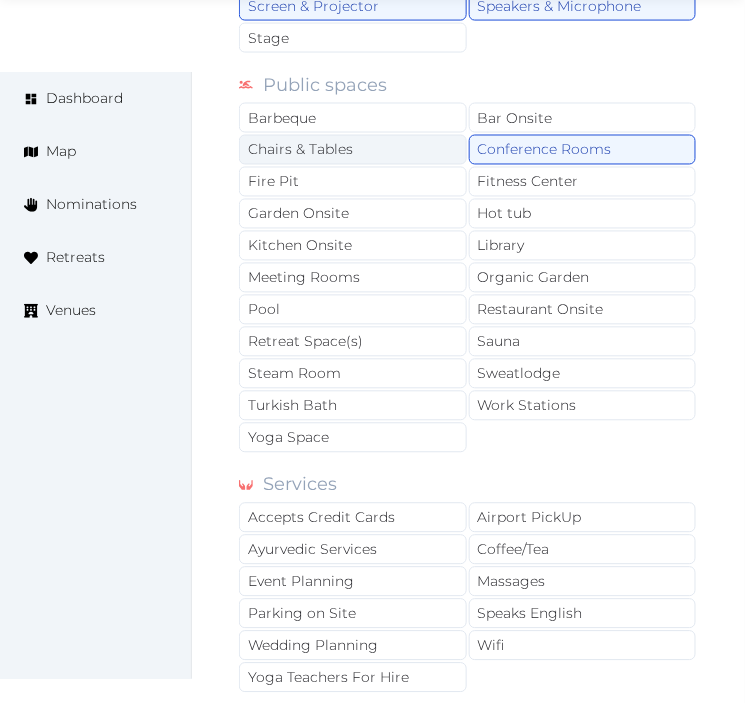 click on "Chairs & Tables" at bounding box center [353, 150] 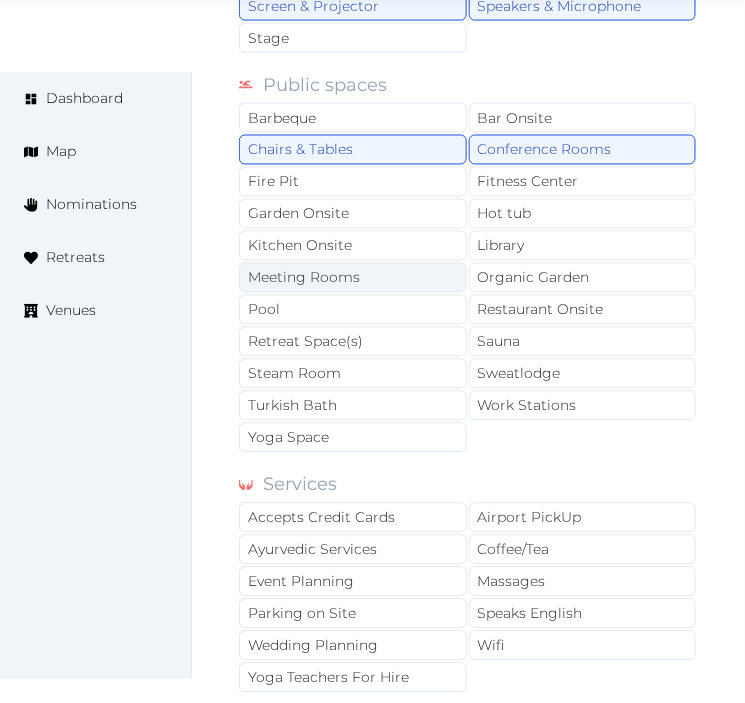 click on "Meeting Rooms" at bounding box center (353, 278) 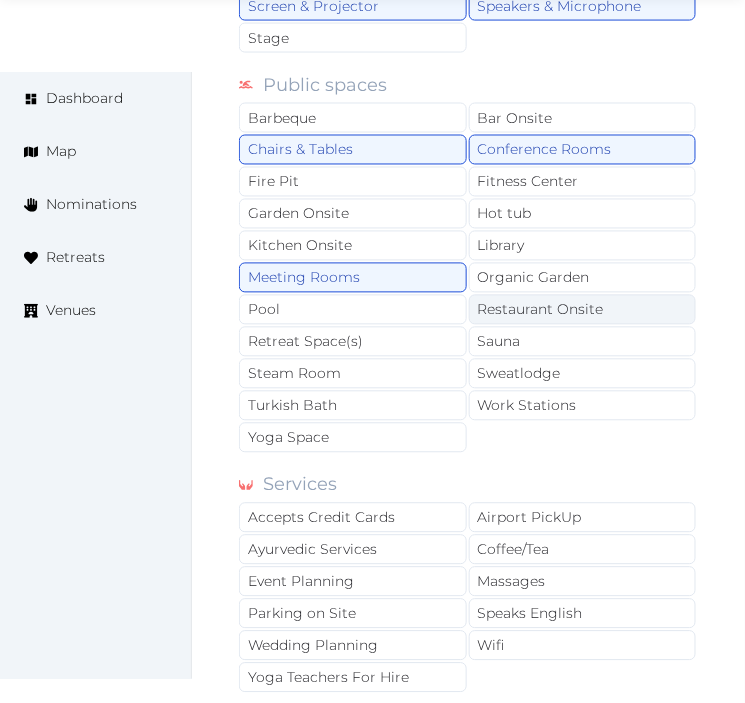 click on "Restaurant Onsite" at bounding box center (583, 310) 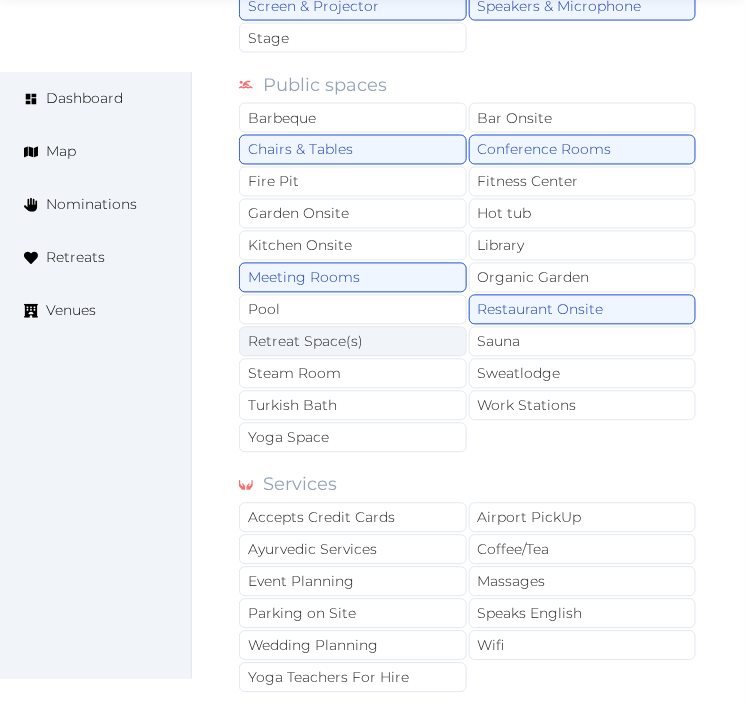 click on "Steam Room" at bounding box center (353, 374) 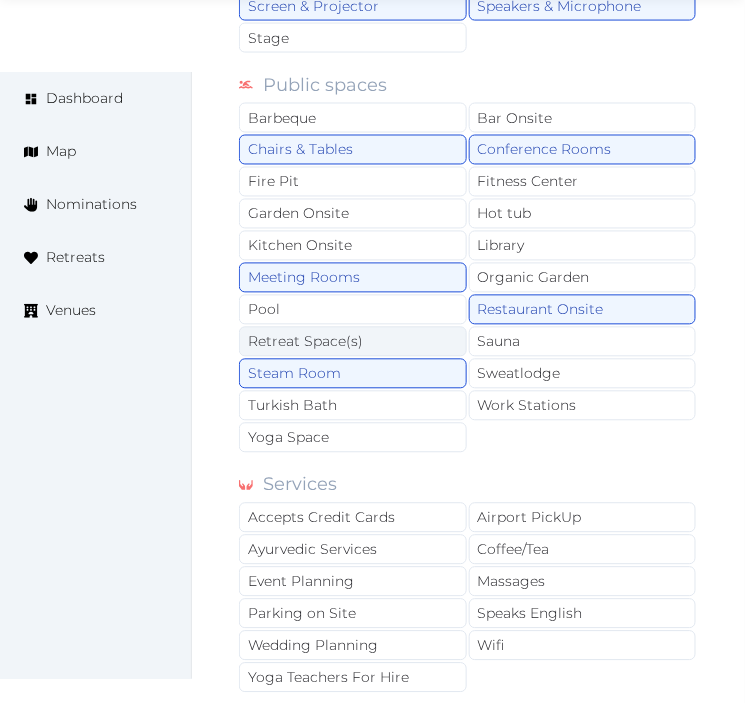 click on "Retreat Space(s)" at bounding box center (353, 342) 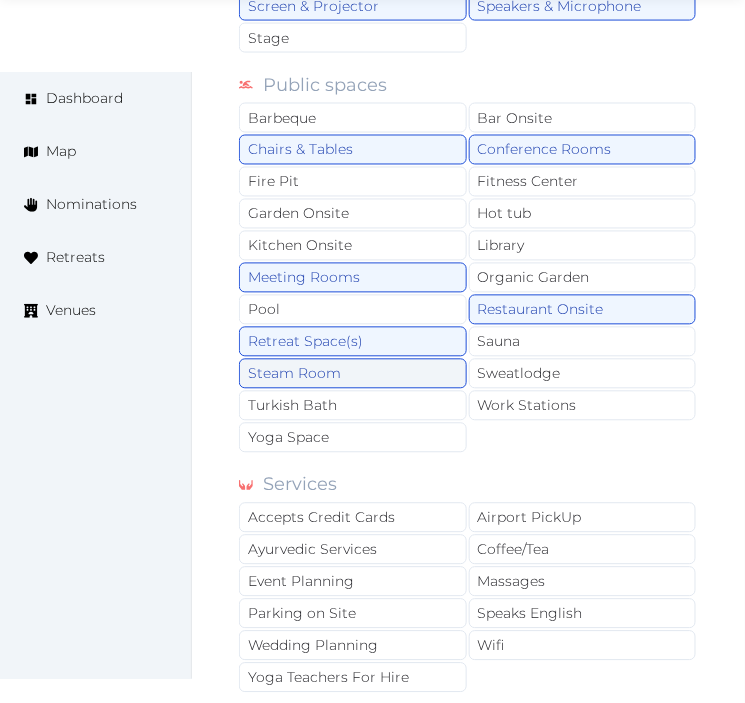 click on "Steam Room" at bounding box center [353, 374] 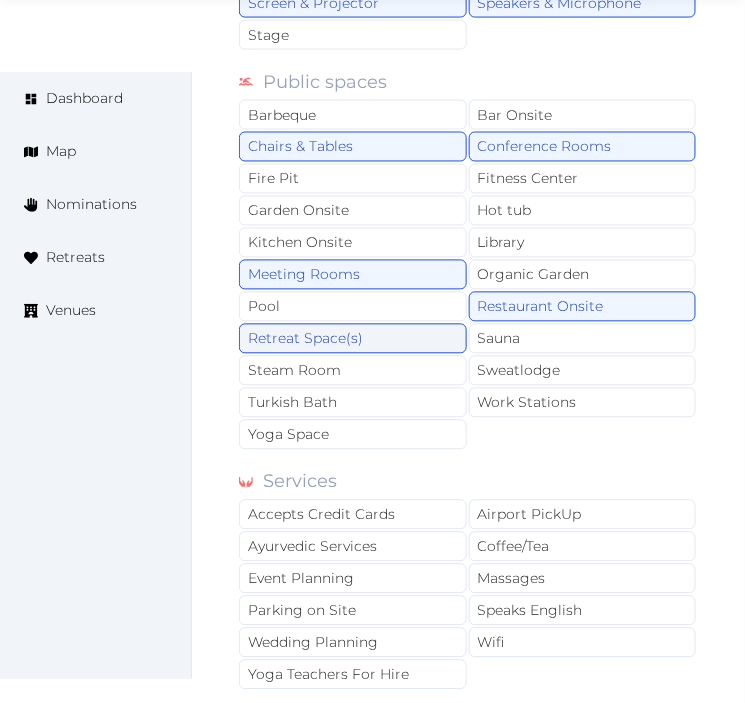 scroll, scrollTop: 1888, scrollLeft: 0, axis: vertical 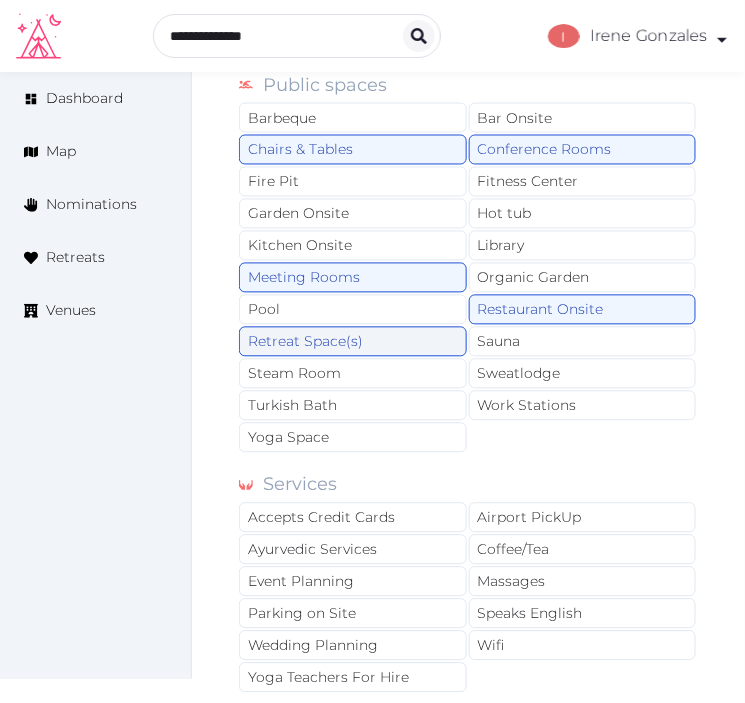 click on "Retreat Space(s)" at bounding box center [353, 342] 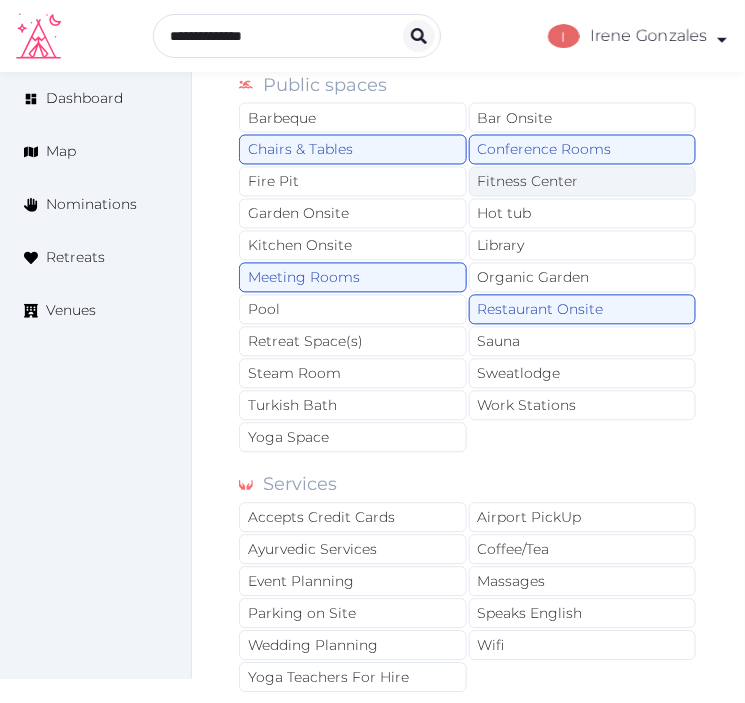 click on "Fitness Center" at bounding box center [583, 182] 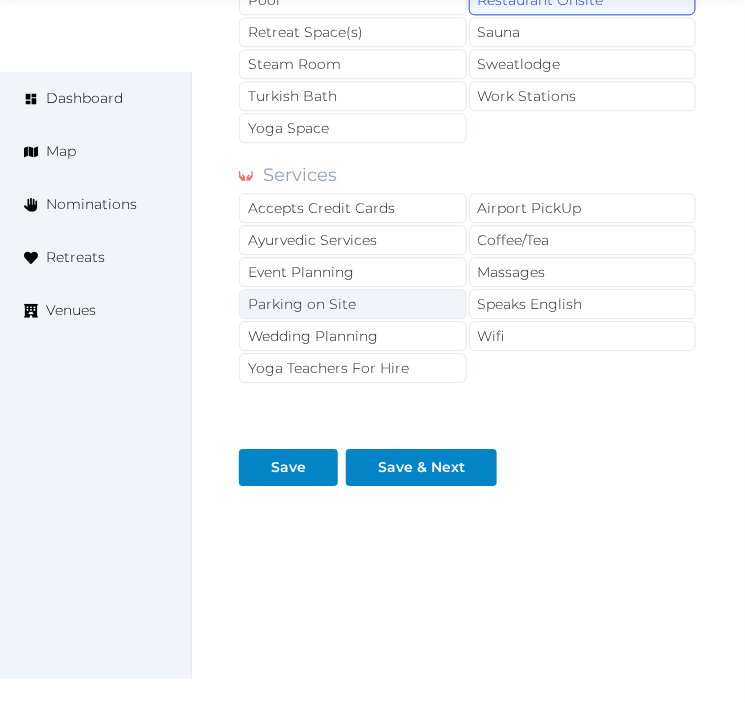 scroll, scrollTop: 2210, scrollLeft: 0, axis: vertical 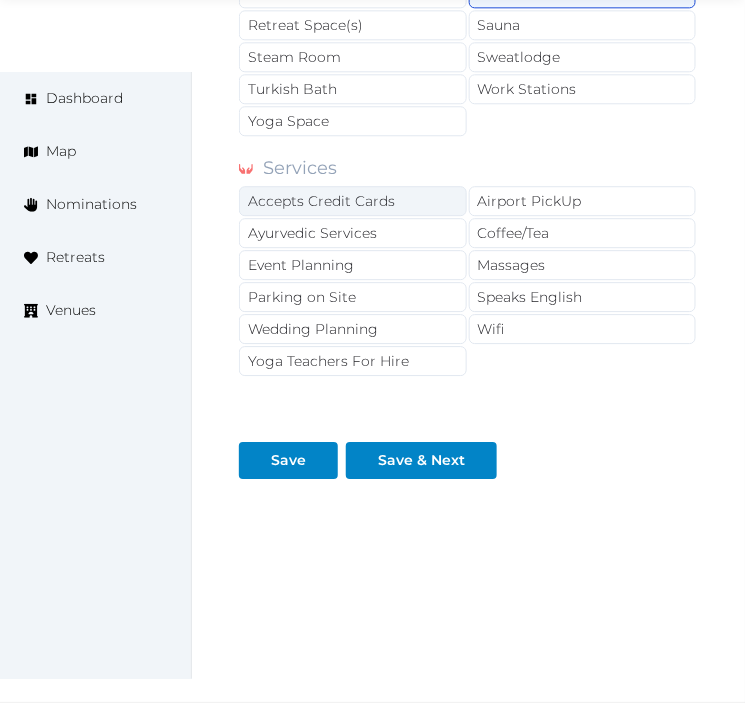 click on "Accepts Credit Cards" at bounding box center (353, 201) 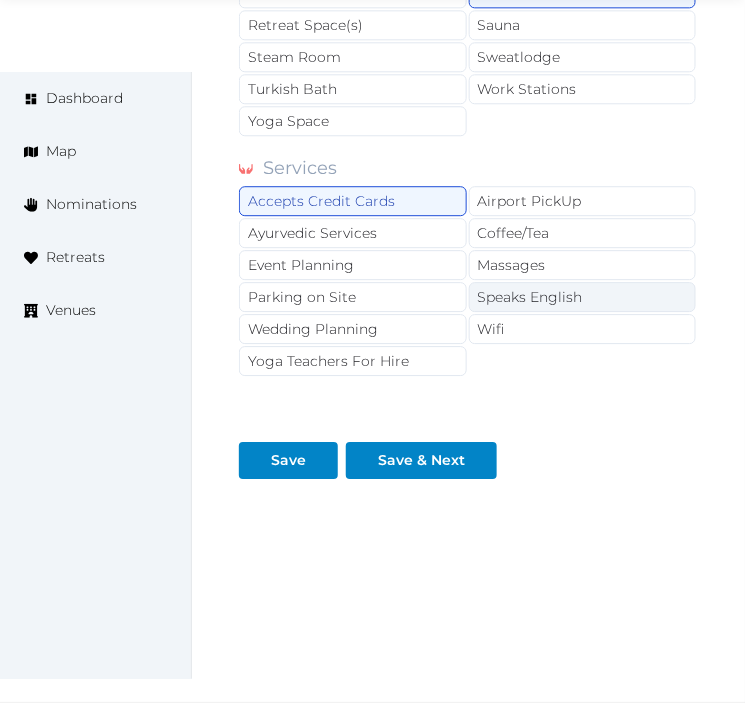 drag, startPoint x: 500, startPoint y: 270, endPoint x: 487, endPoint y: 294, distance: 27.294687 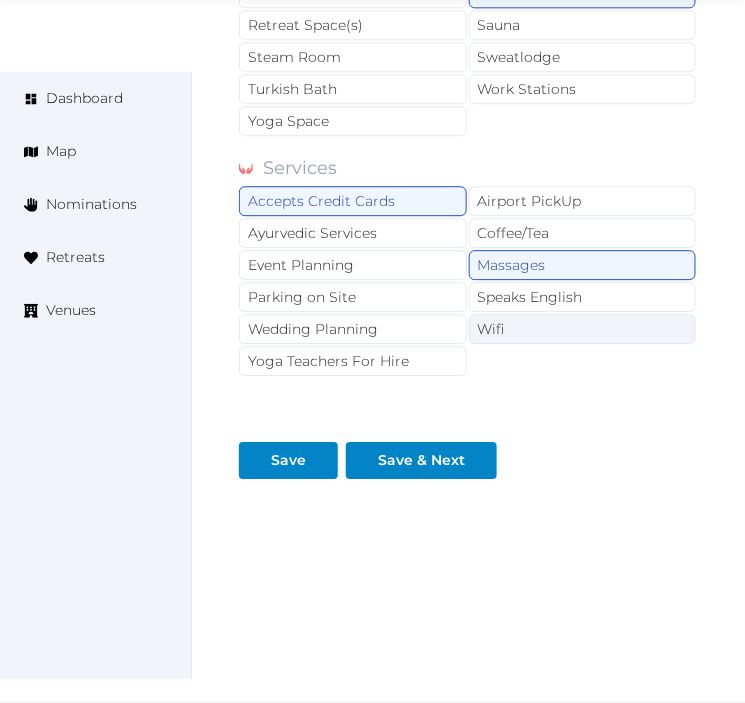 click on "Wifi" at bounding box center (583, 329) 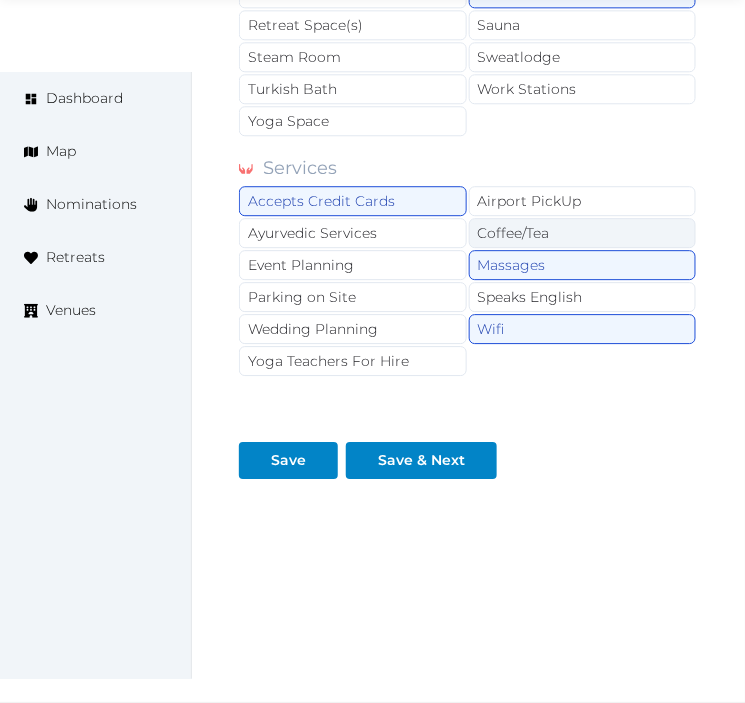 drag, startPoint x: 497, startPoint y: 300, endPoint x: 535, endPoint y: 235, distance: 75.29276 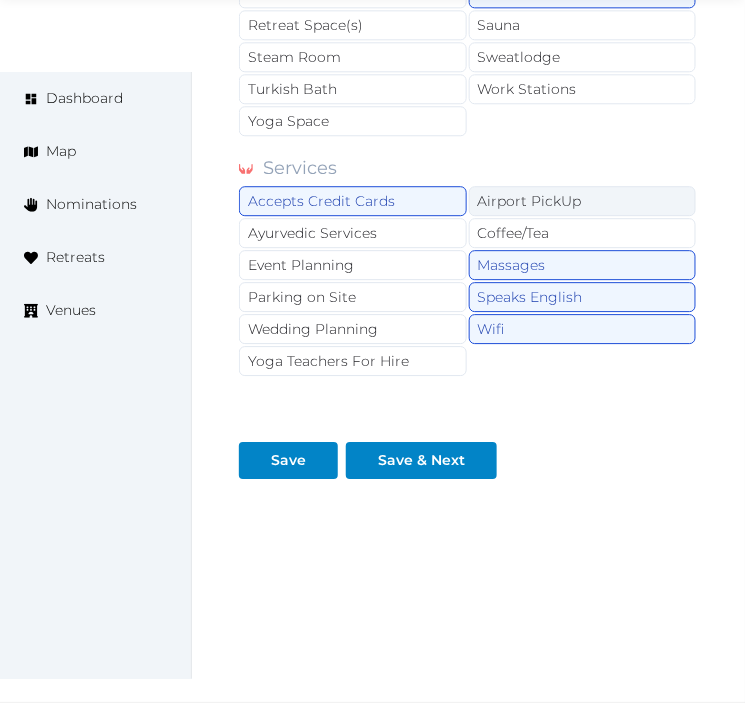 click on "Airport PickUp" at bounding box center [583, 201] 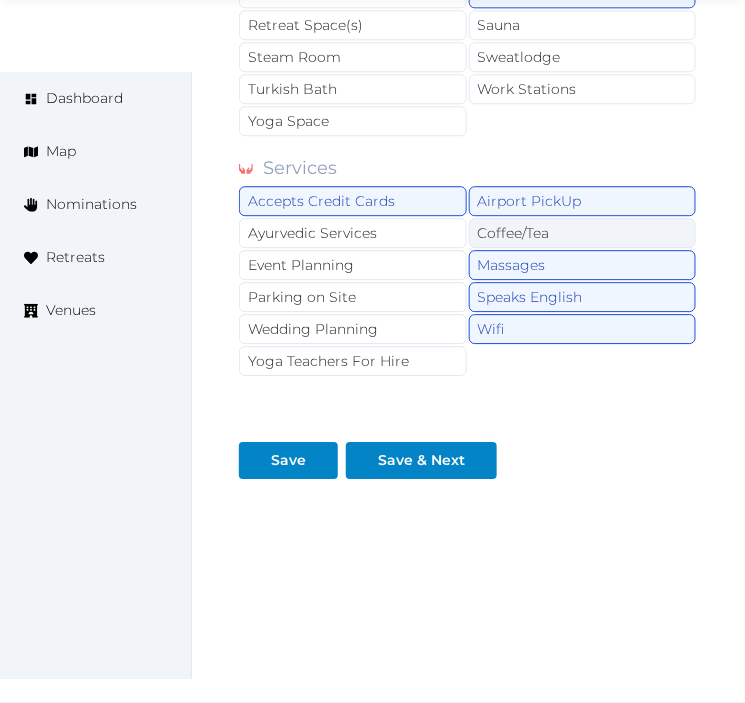 click on "Coffee/Tea" at bounding box center (583, 233) 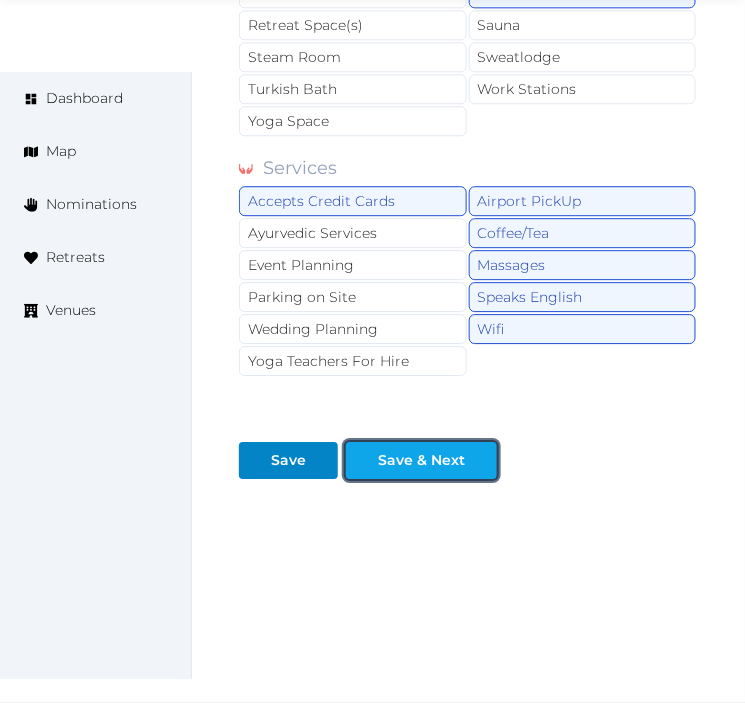 click on "Save & Next" at bounding box center [421, 460] 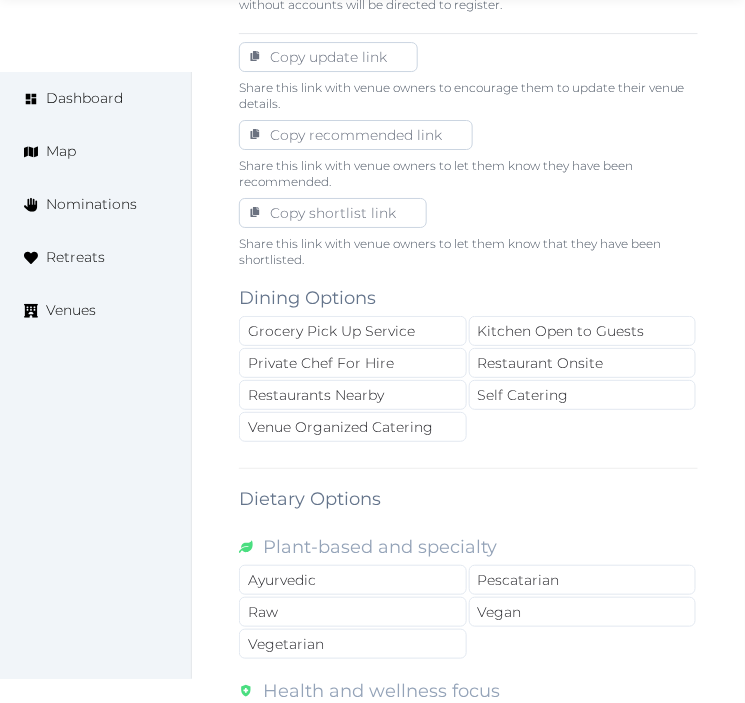 scroll, scrollTop: 1333, scrollLeft: 0, axis: vertical 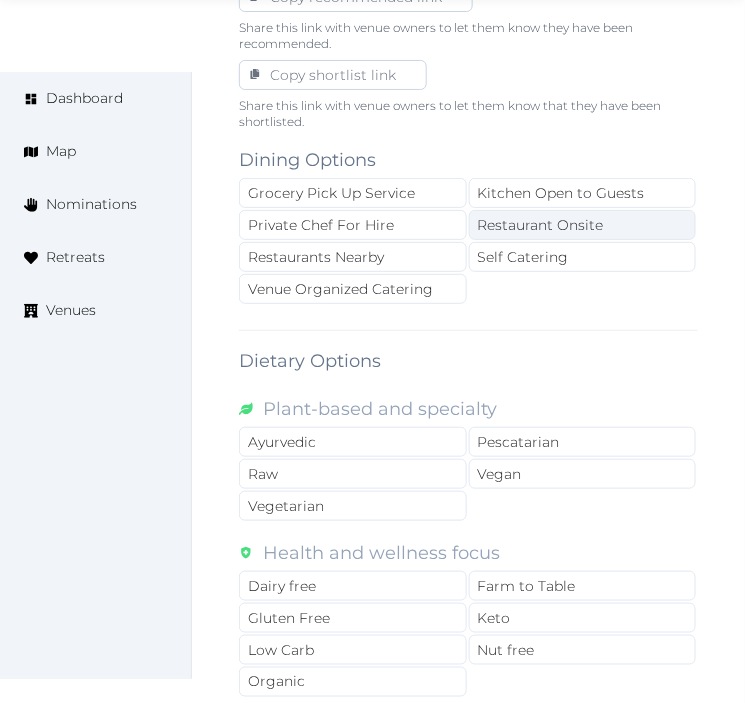 click on "Restaurant Onsite" at bounding box center [583, 225] 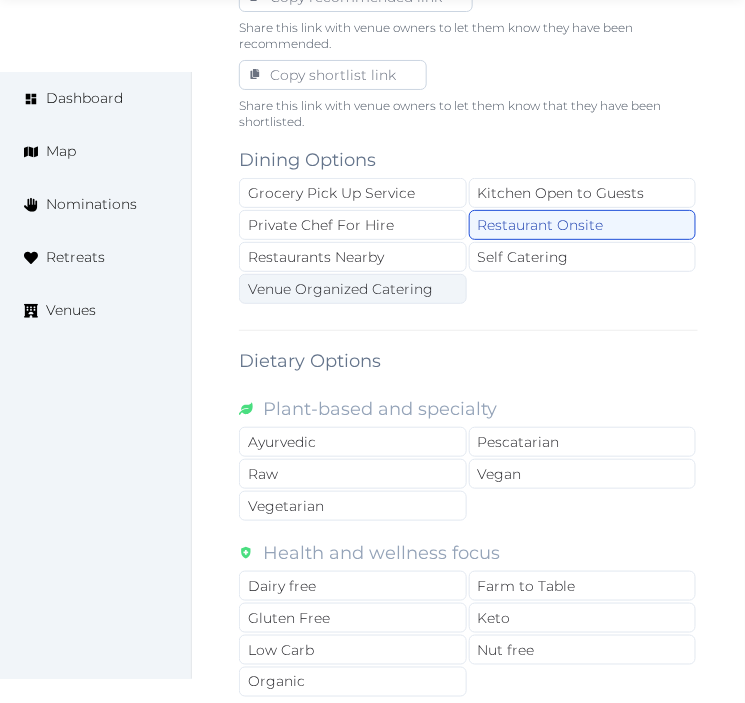 click on "Venue Organized Catering" at bounding box center (353, 289) 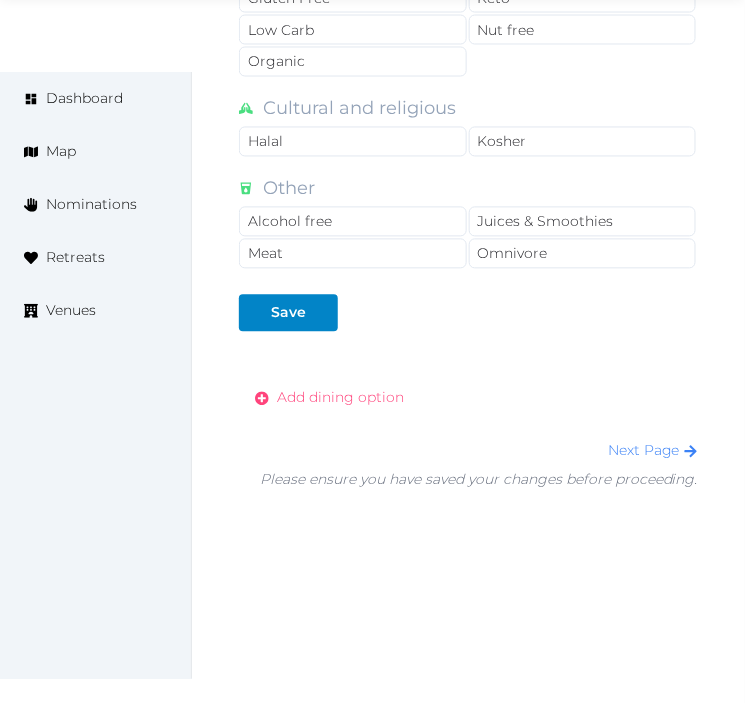 scroll, scrollTop: 1967, scrollLeft: 0, axis: vertical 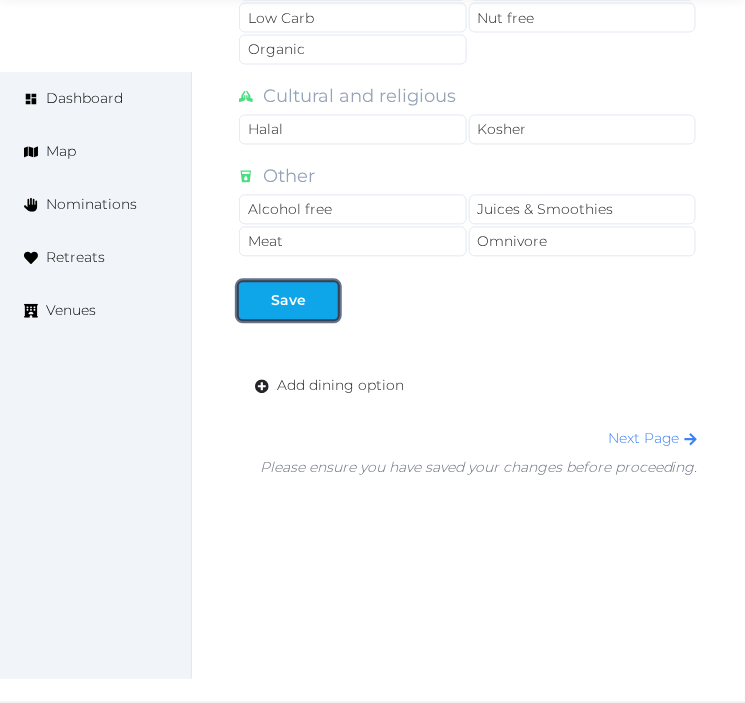 click at bounding box center [322, 301] 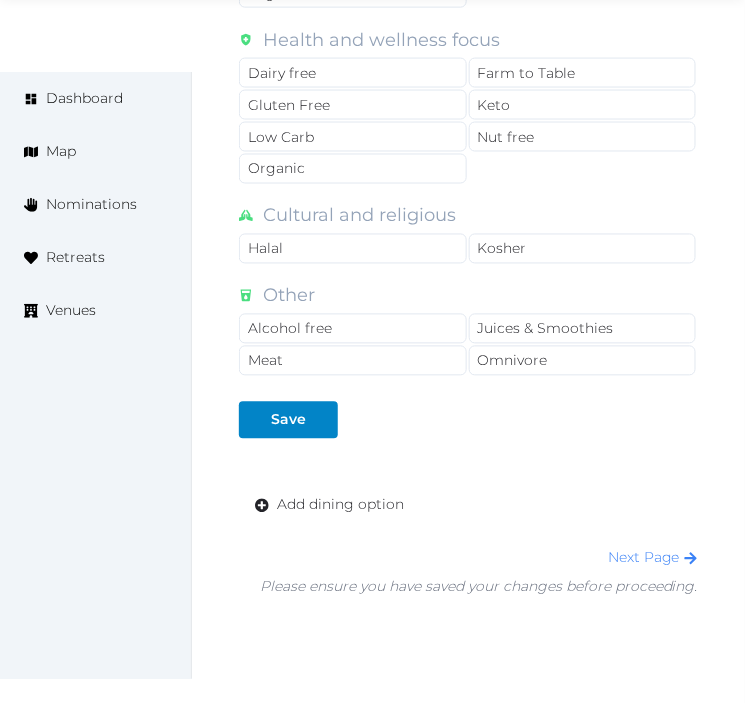 scroll, scrollTop: 1967, scrollLeft: 0, axis: vertical 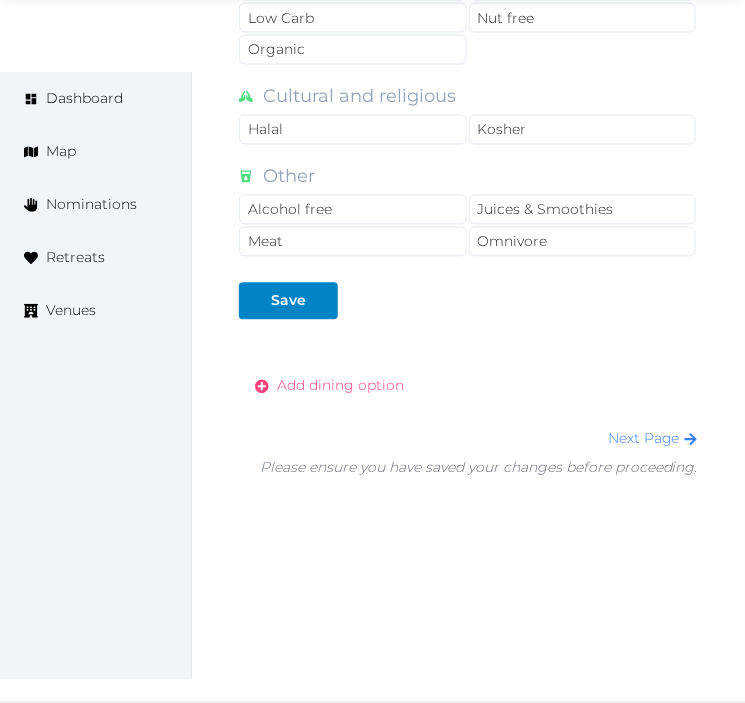 click on "Add dining option" at bounding box center (340, 386) 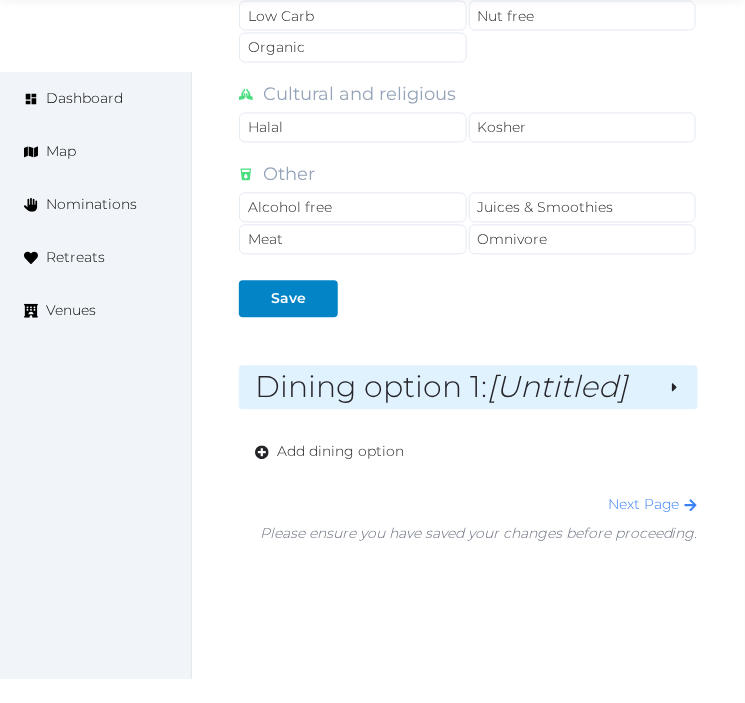 click on "[Untitled]" at bounding box center (557, 387) 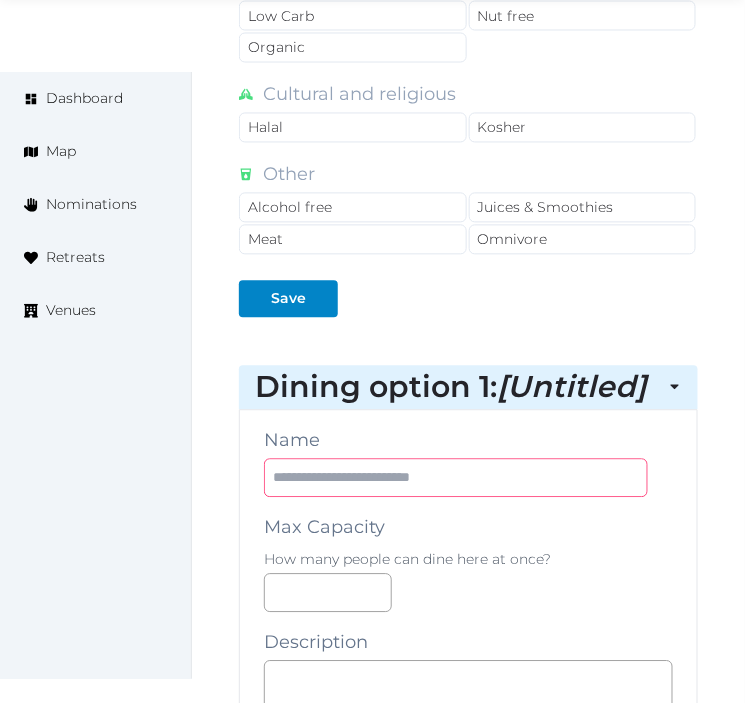 click at bounding box center [456, 478] 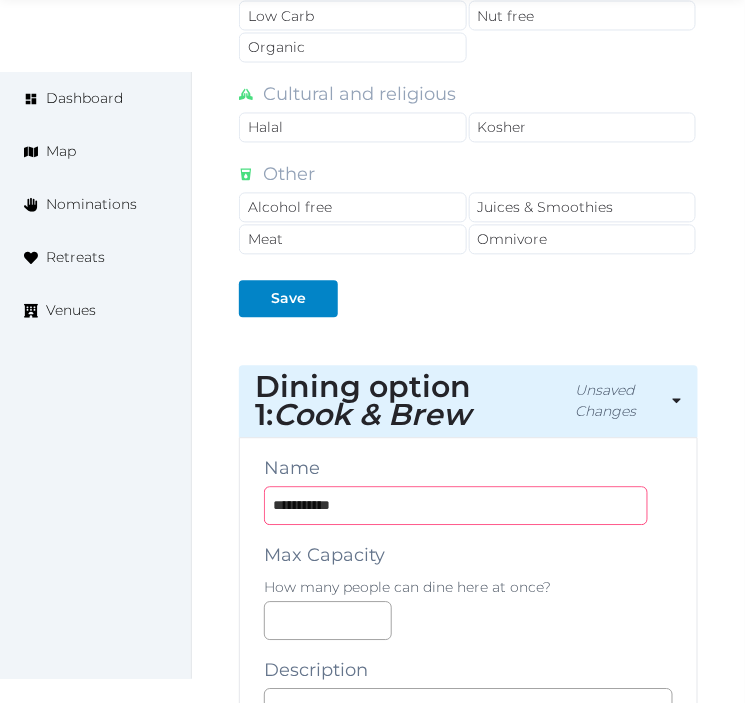 type on "**********" 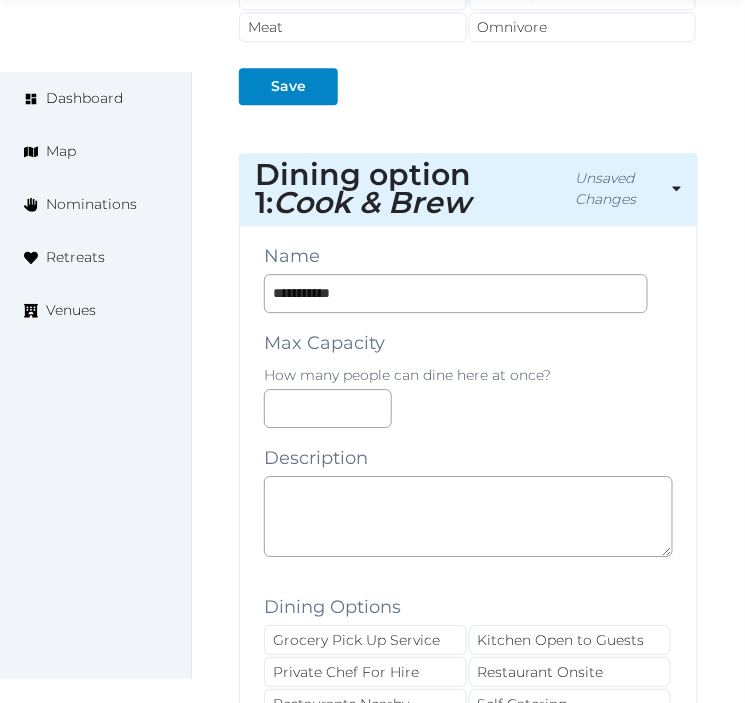 scroll, scrollTop: 2190, scrollLeft: 0, axis: vertical 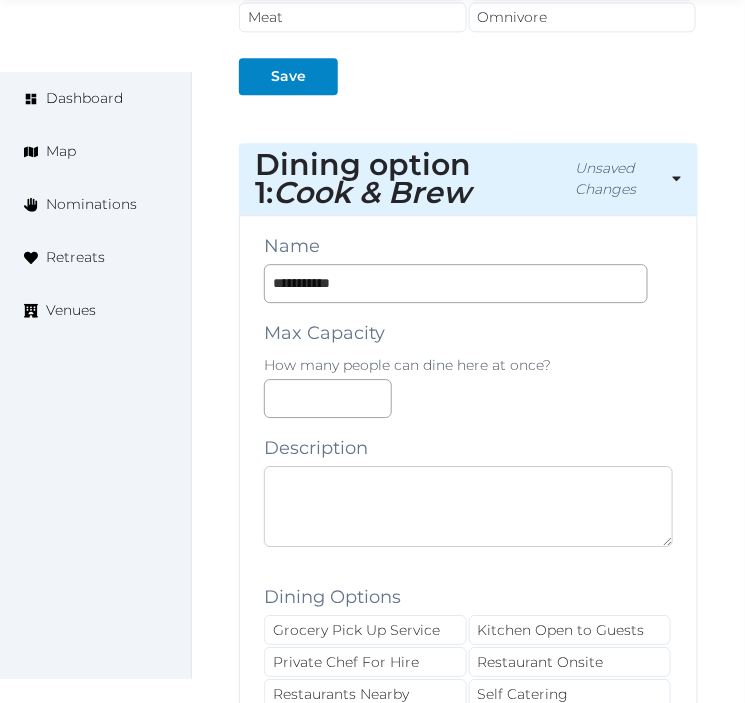 click at bounding box center (468, 506) 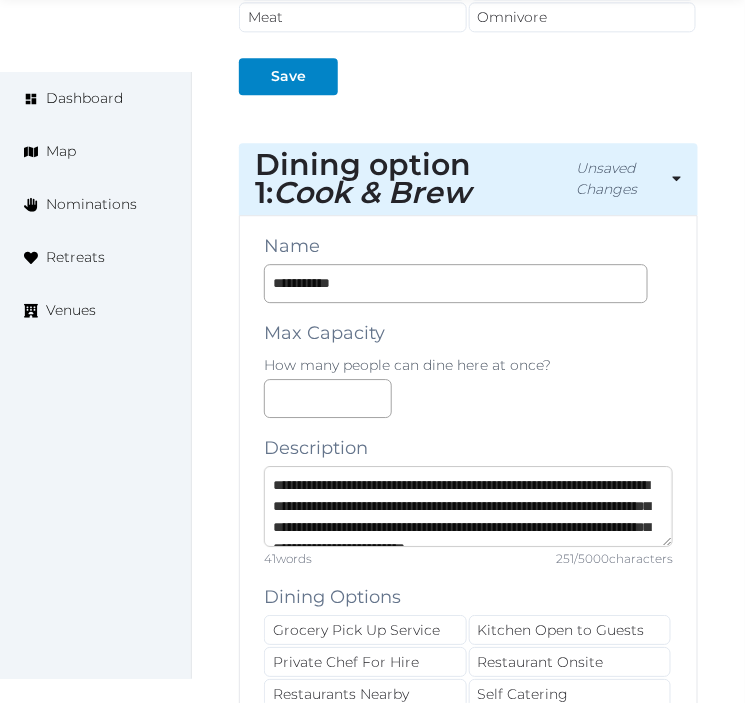 scroll, scrollTop: 73, scrollLeft: 0, axis: vertical 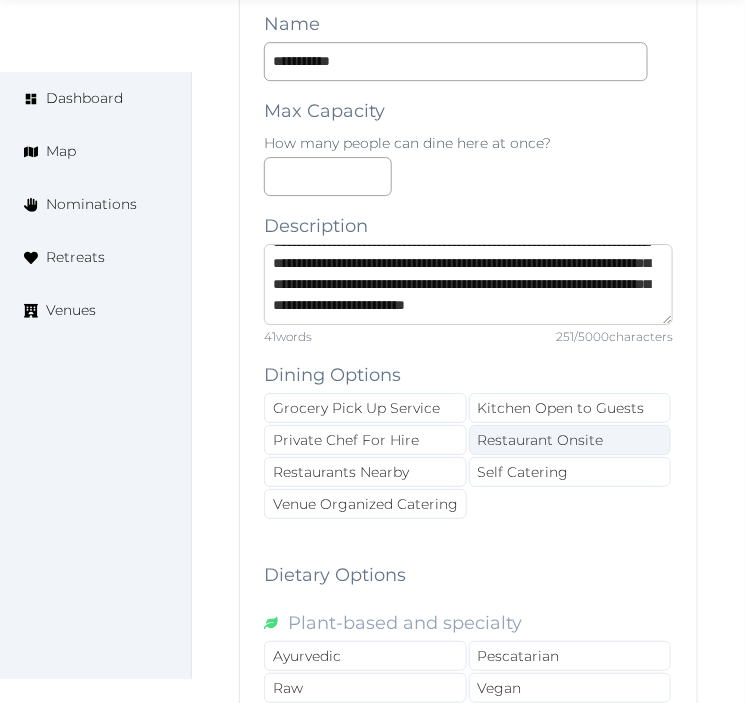 type on "**********" 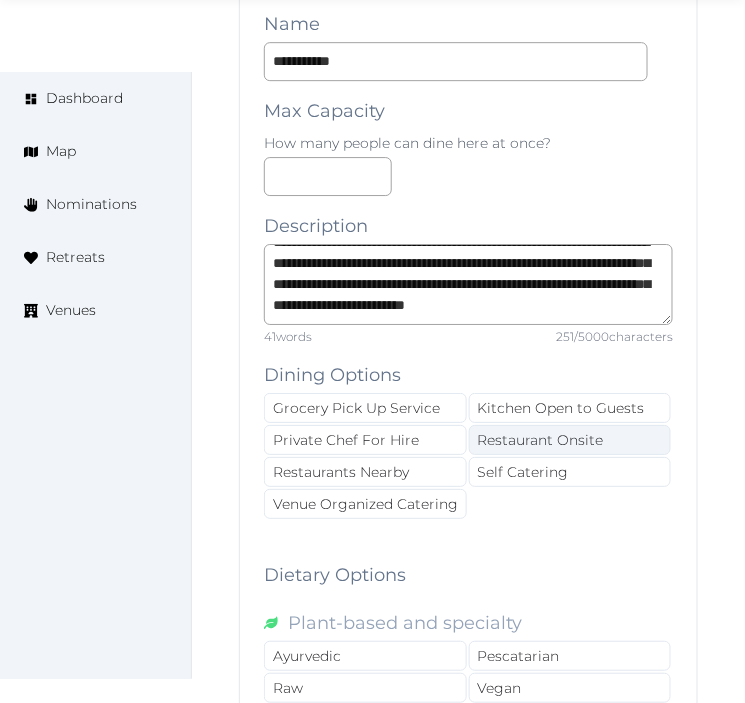 drag, startPoint x: 545, startPoint y: 440, endPoint x: 536, endPoint y: 451, distance: 14.21267 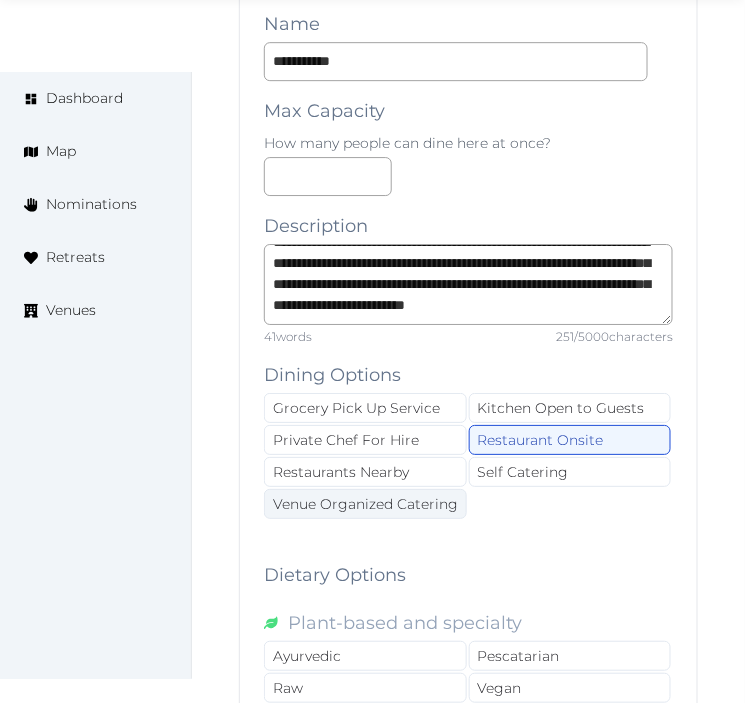 click on "Venue Organized Catering" at bounding box center (365, 504) 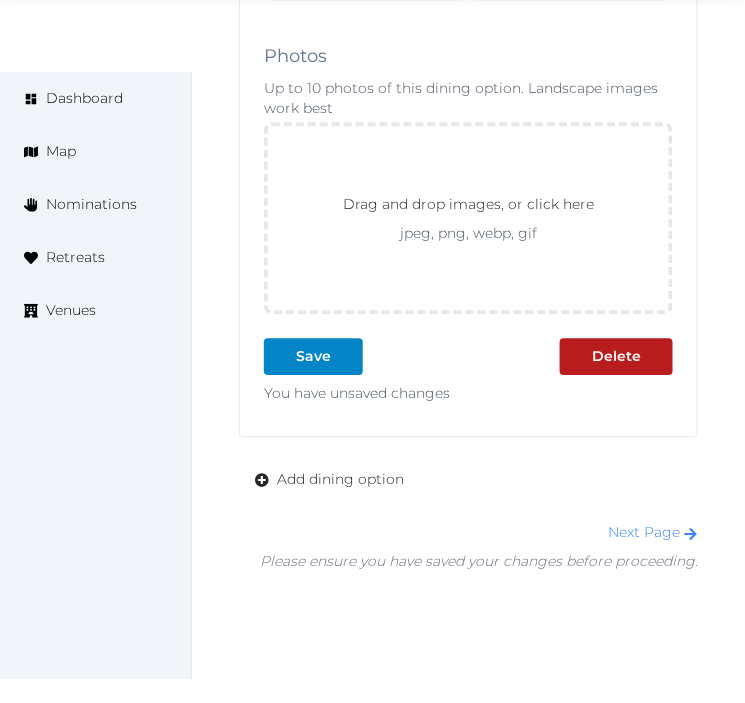 scroll, scrollTop: 3523, scrollLeft: 0, axis: vertical 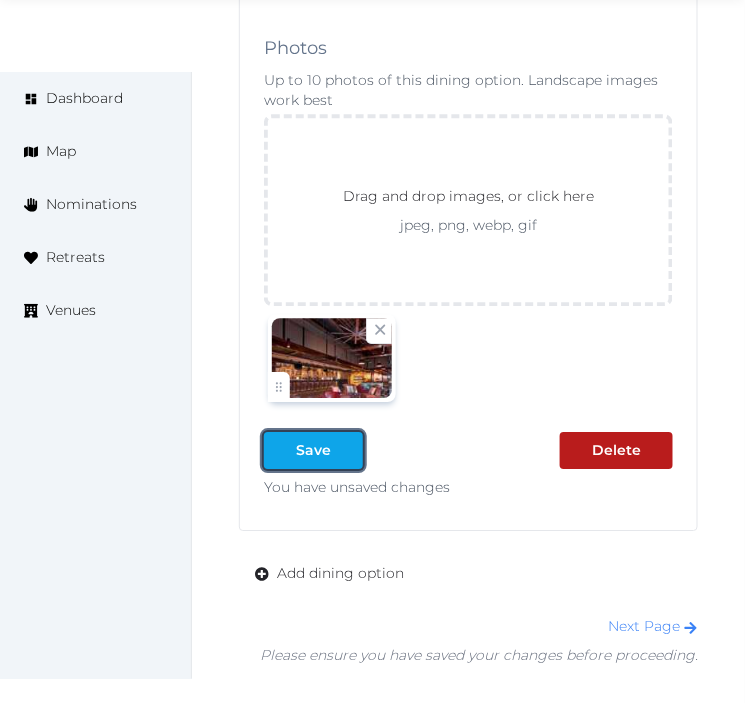click on "Save" at bounding box center (313, 450) 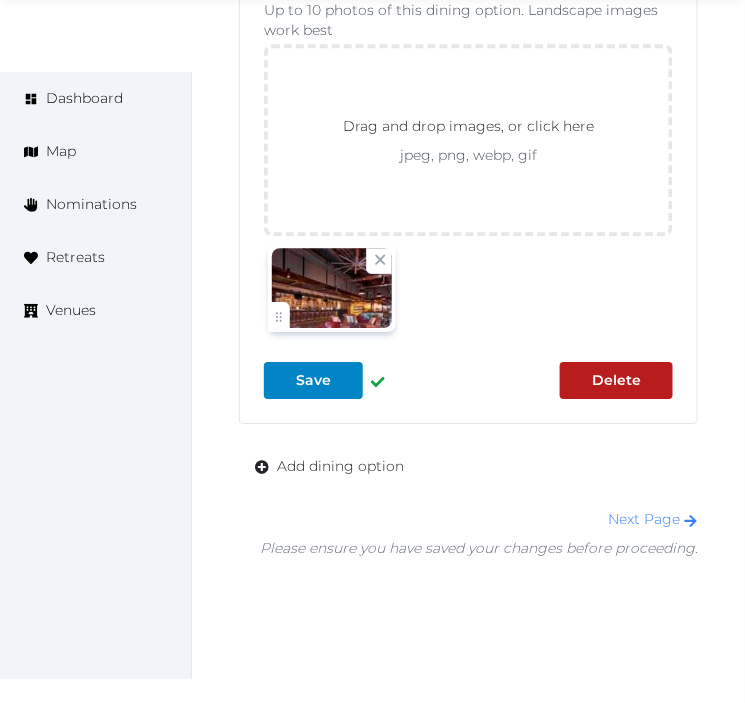 scroll, scrollTop: 3680, scrollLeft: 0, axis: vertical 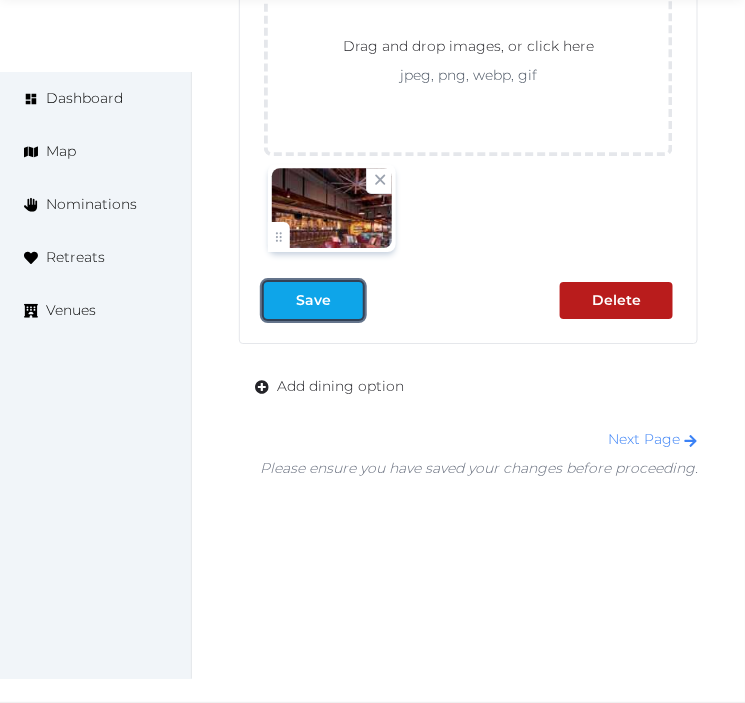 drag, startPoint x: 277, startPoint y: 307, endPoint x: 330, endPoint y: 304, distance: 53.08484 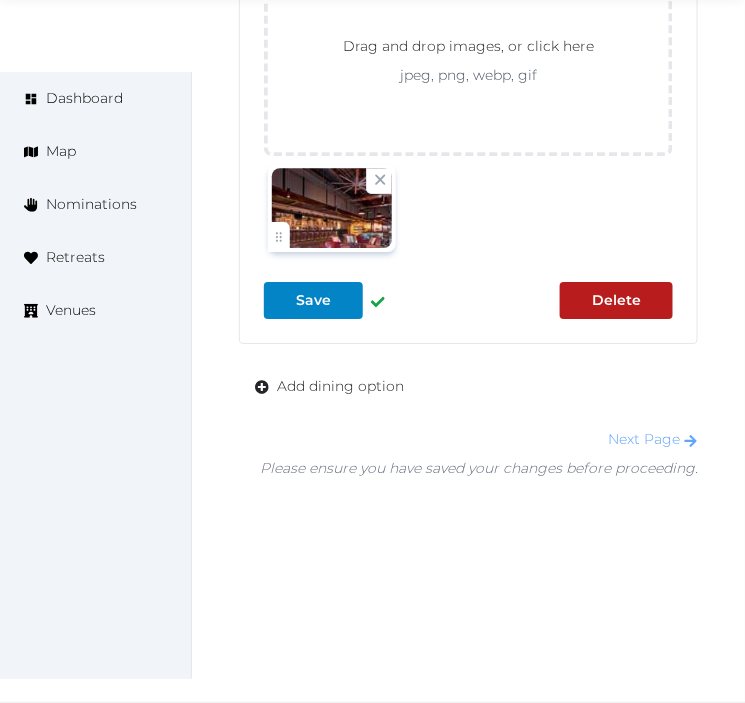 click on "Next Page" at bounding box center (653, 439) 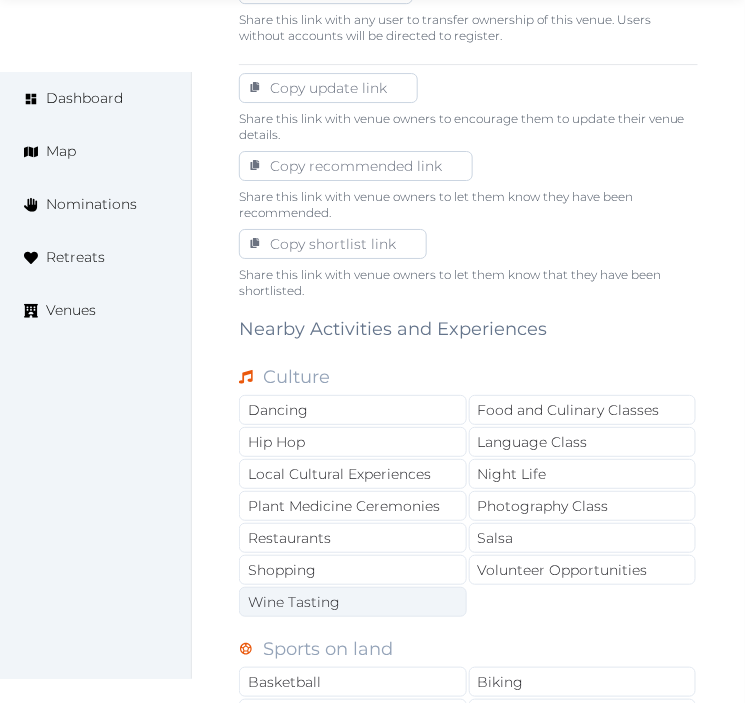 scroll, scrollTop: 1333, scrollLeft: 0, axis: vertical 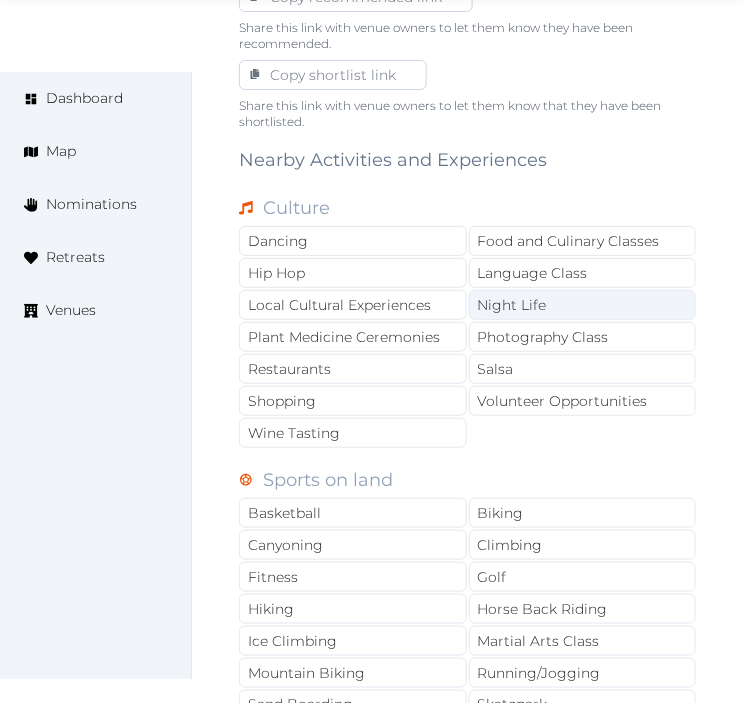 click on "Night Life" at bounding box center [583, 305] 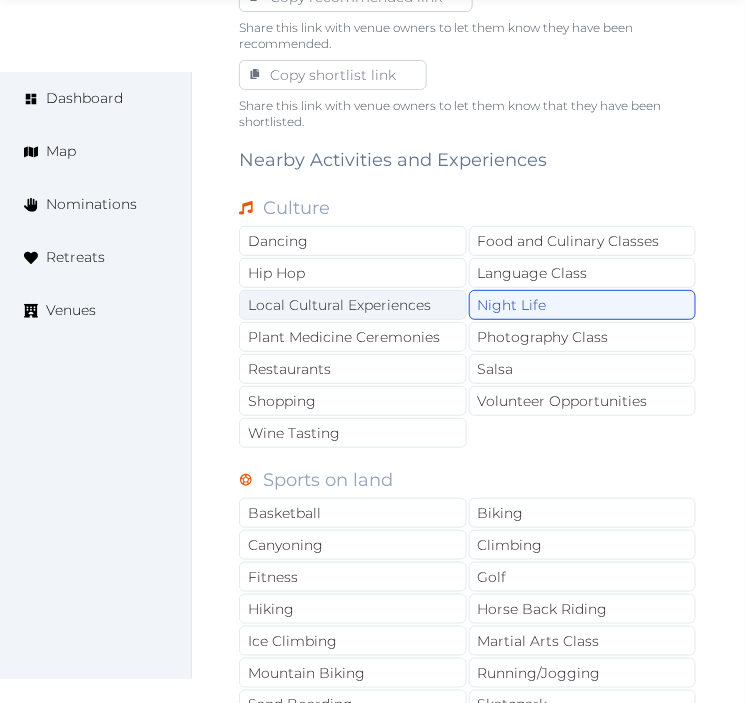 click on "Local Cultural Experiences" at bounding box center [353, 305] 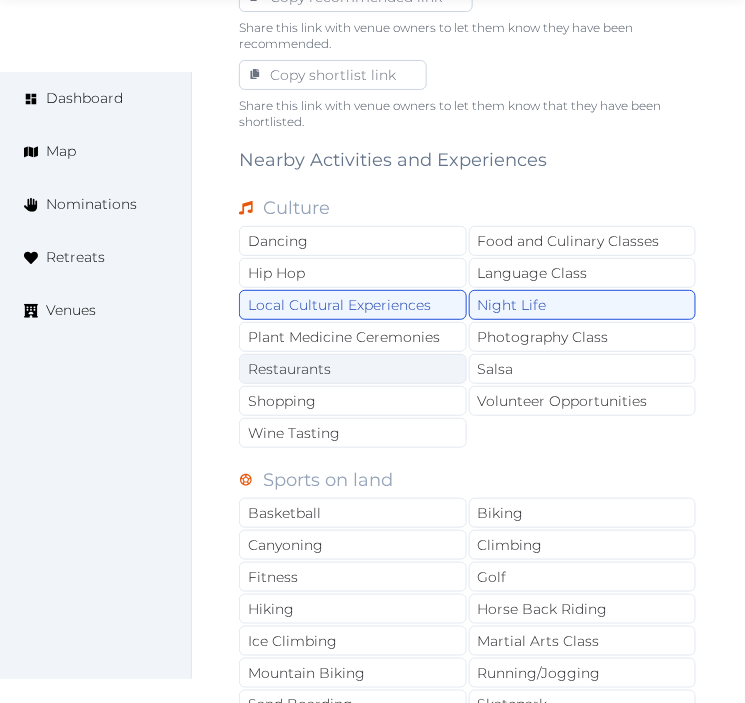 click on "Restaurants" at bounding box center (353, 369) 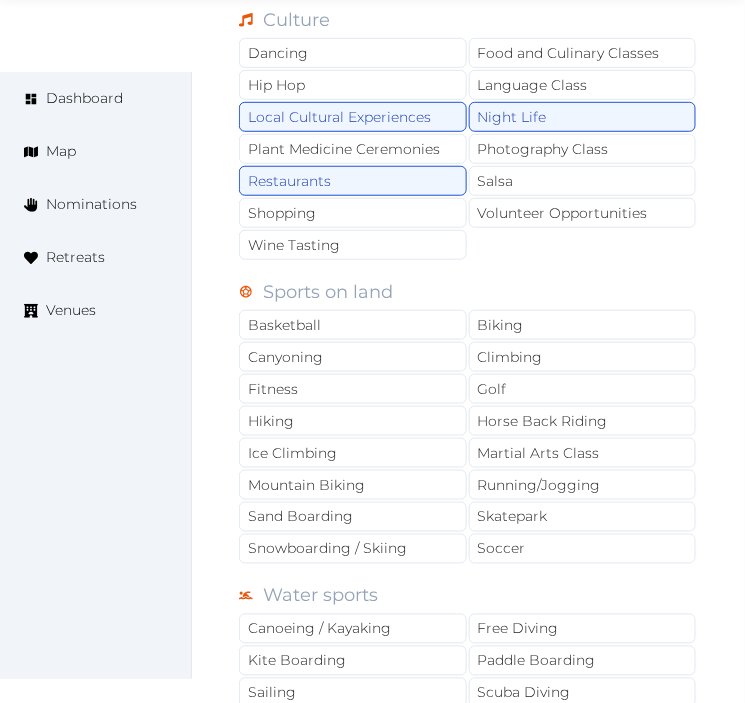 scroll, scrollTop: 1555, scrollLeft: 0, axis: vertical 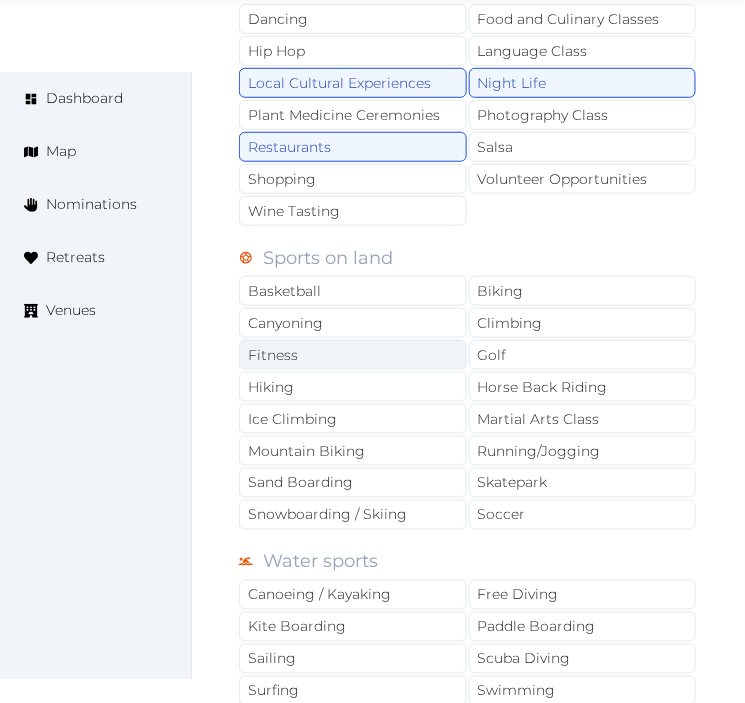 click on "Fitness" at bounding box center [353, 355] 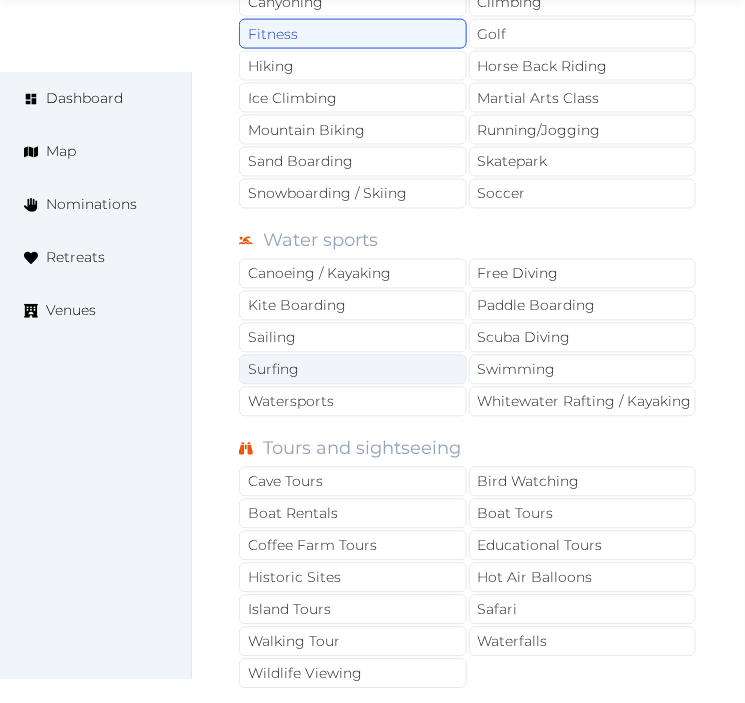 scroll, scrollTop: 1888, scrollLeft: 0, axis: vertical 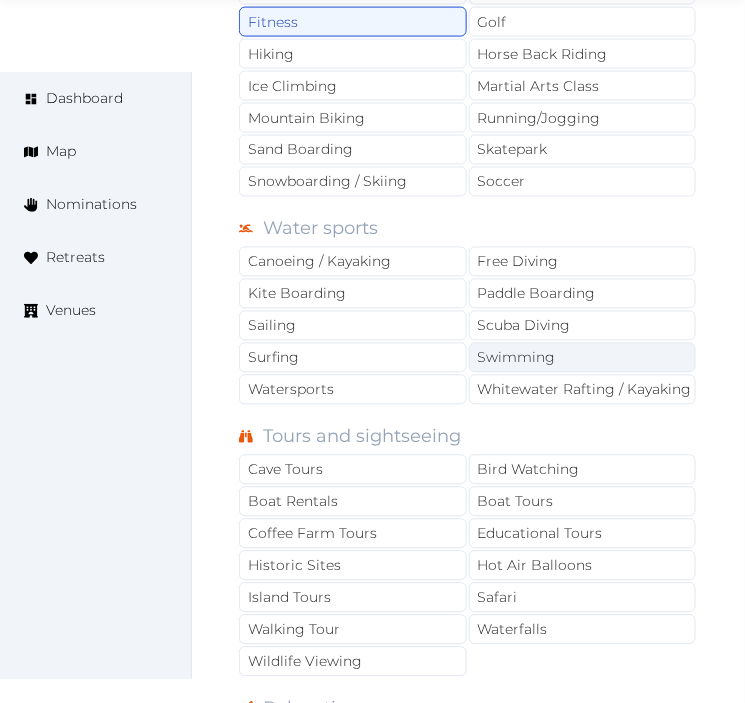 click on "Swimming" at bounding box center [583, 358] 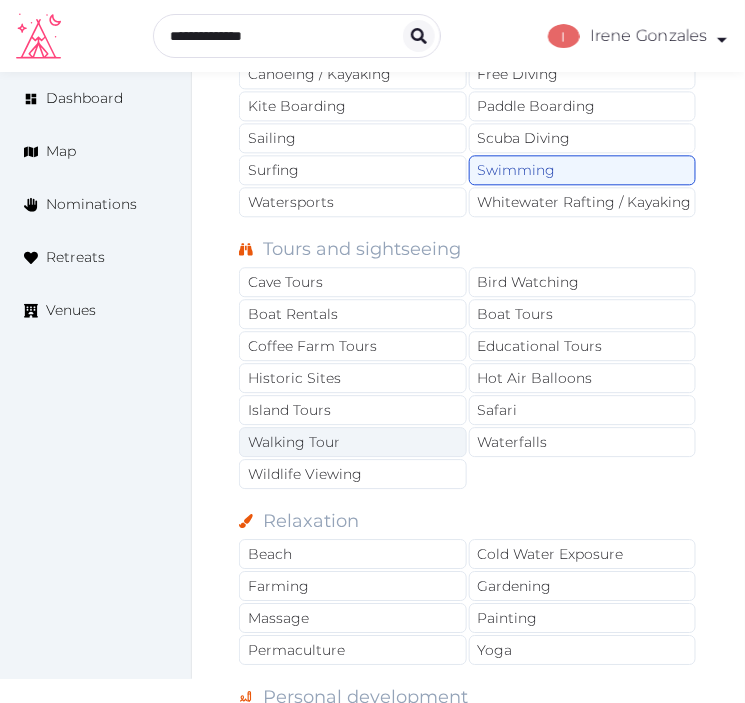 scroll, scrollTop: 2111, scrollLeft: 0, axis: vertical 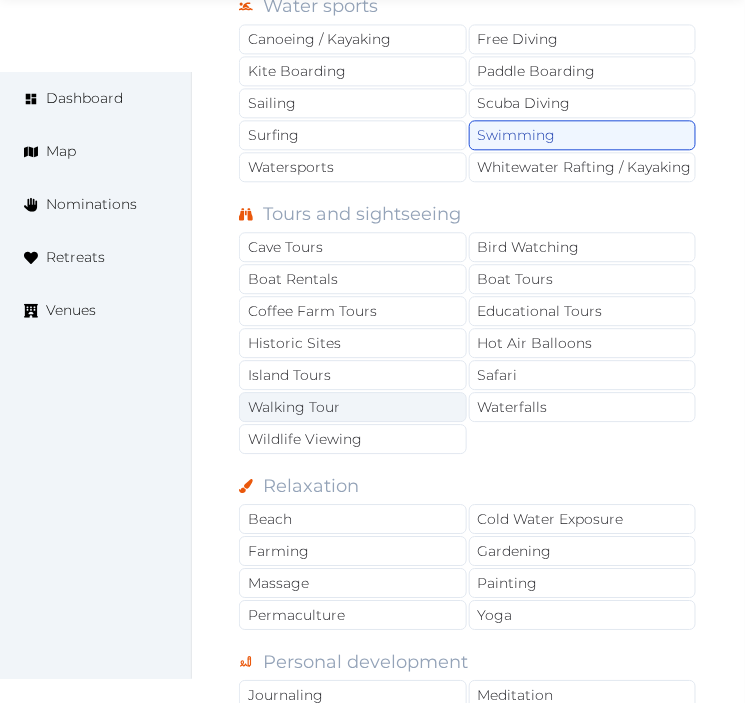 click on "Walking Tour" at bounding box center (353, 407) 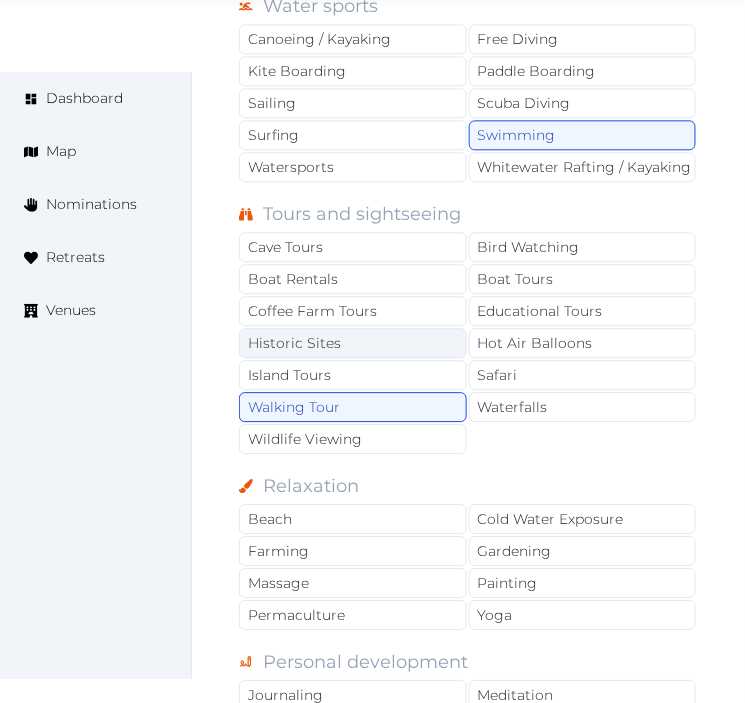 click on "Historic Sites" at bounding box center [353, 343] 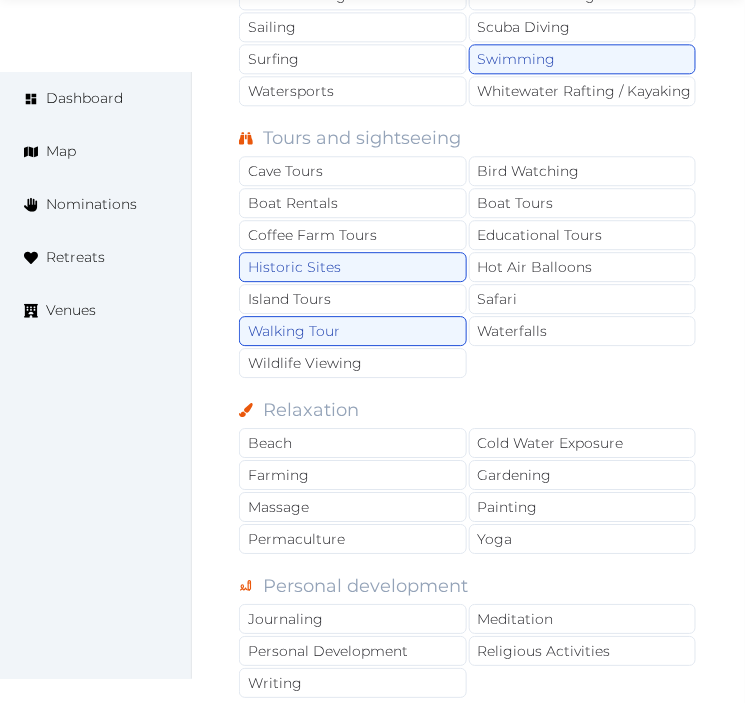 scroll, scrollTop: 2222, scrollLeft: 0, axis: vertical 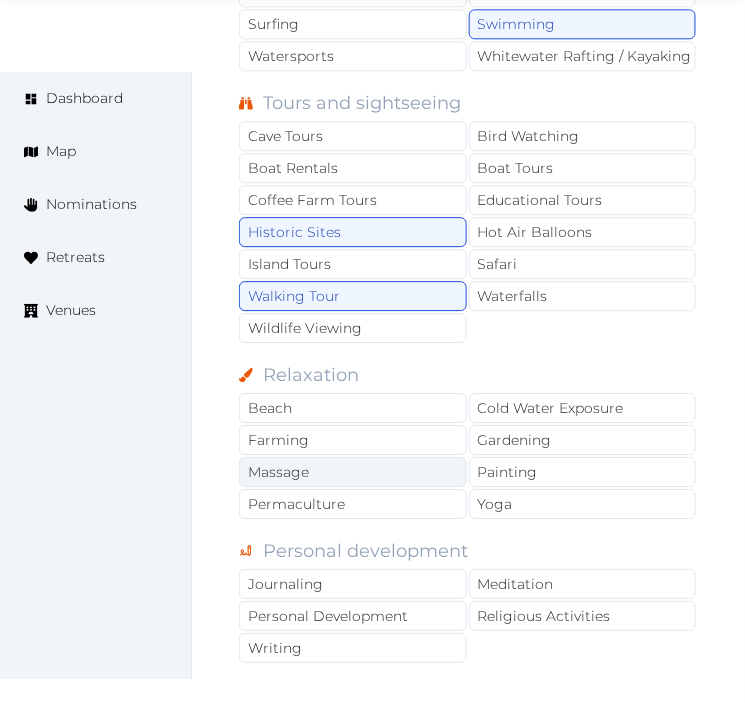 click on "Massage" at bounding box center (353, 472) 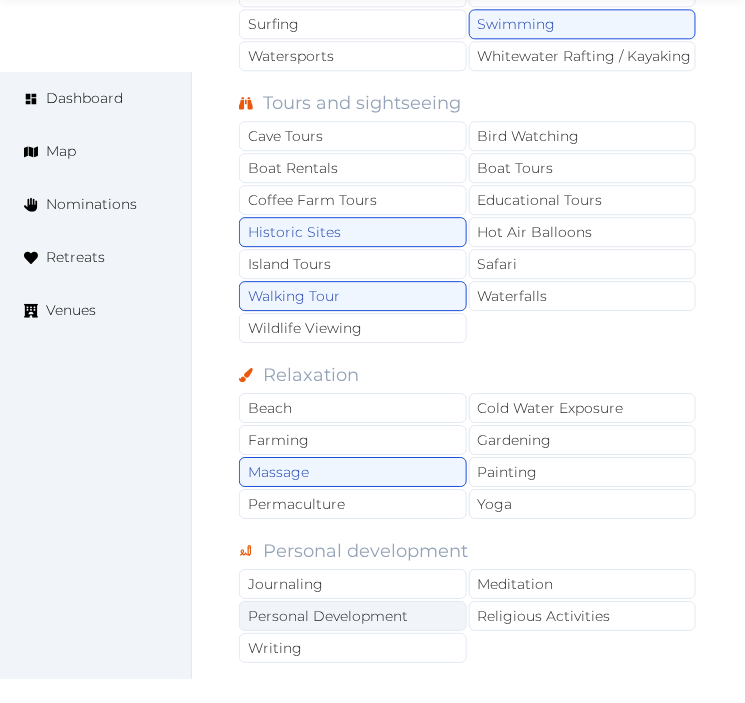 click on "Personal Development" at bounding box center [353, 616] 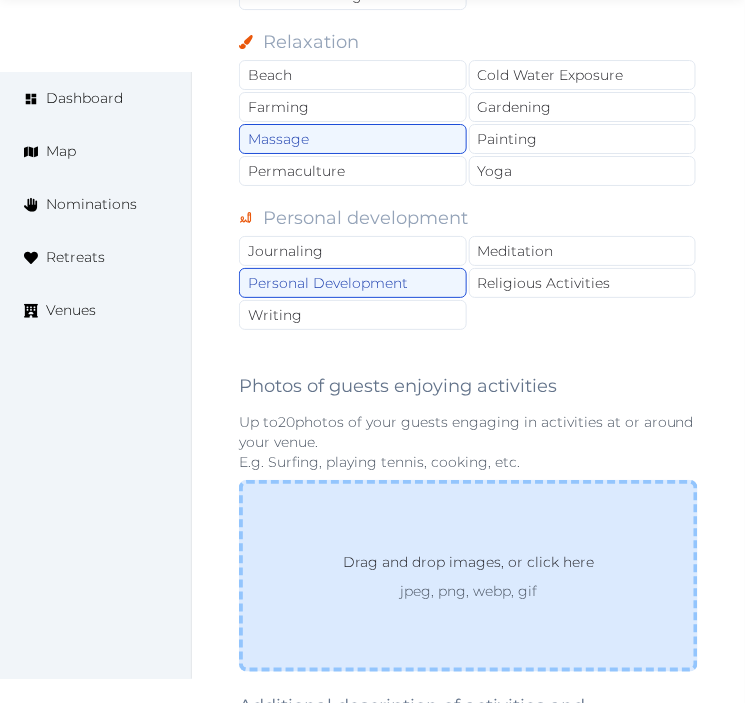 scroll, scrollTop: 2888, scrollLeft: 0, axis: vertical 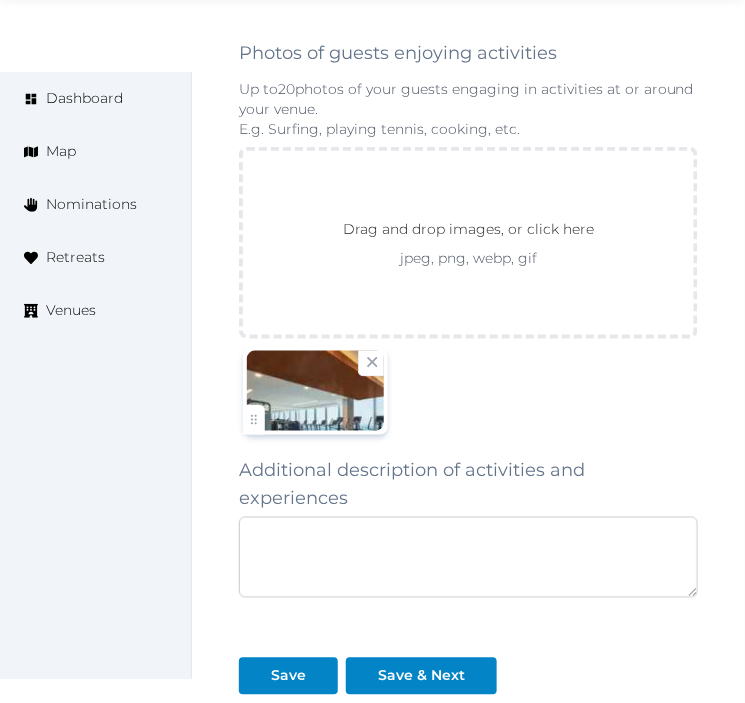 paste on "**********" 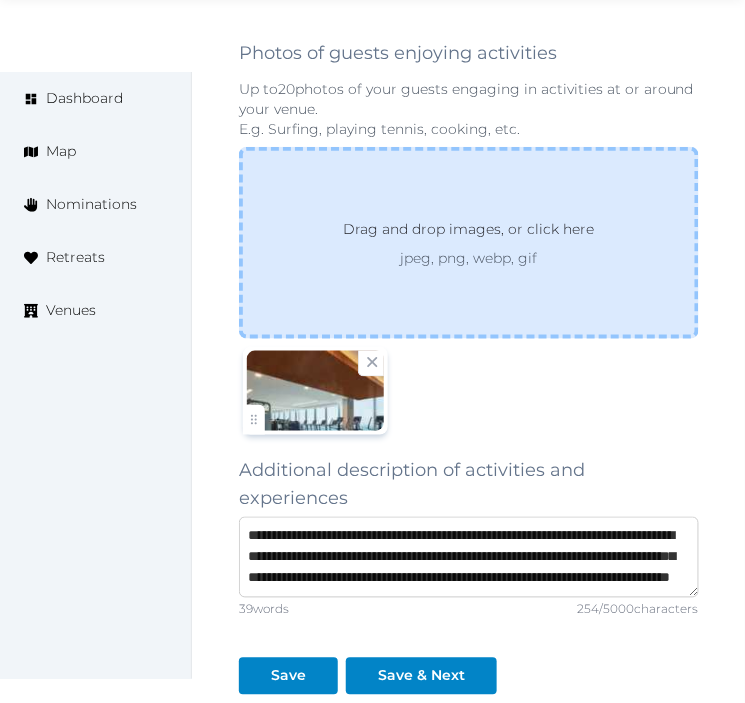scroll, scrollTop: 72, scrollLeft: 0, axis: vertical 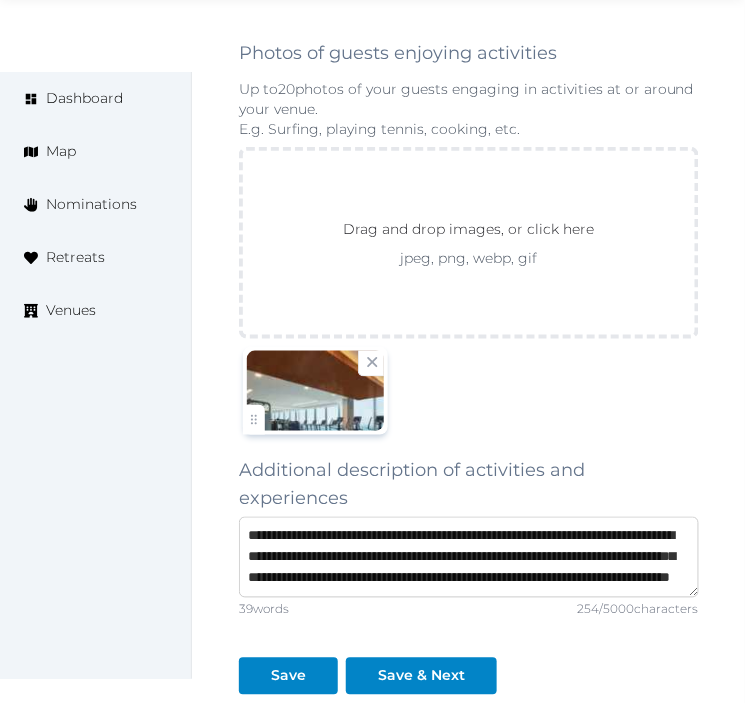 type on "**********" 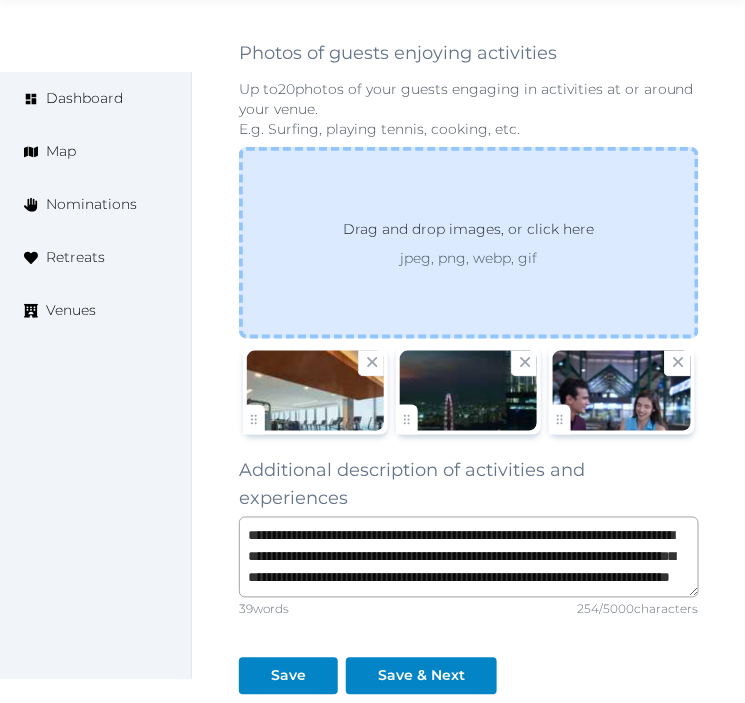 click on "jpeg, png, webp, gif" at bounding box center (468, 258) 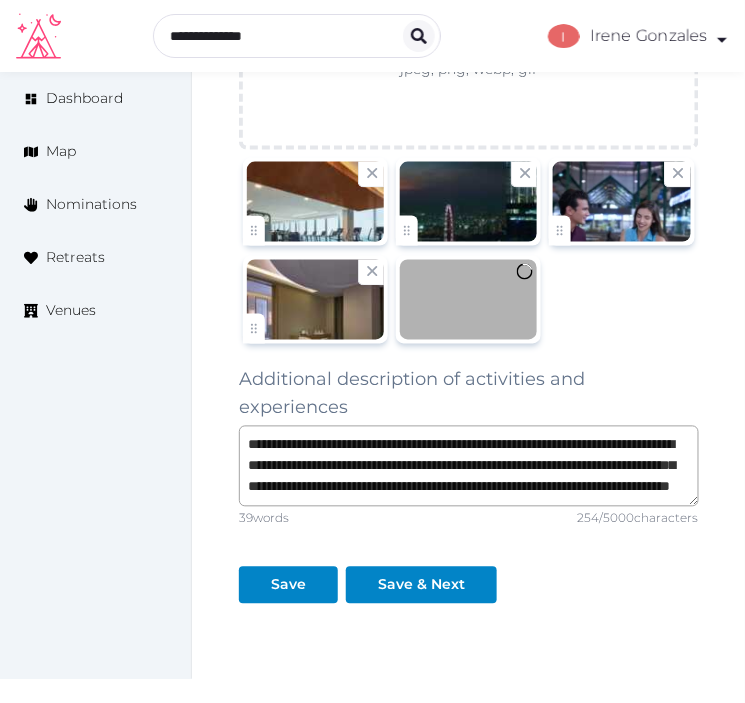 scroll, scrollTop: 3182, scrollLeft: 0, axis: vertical 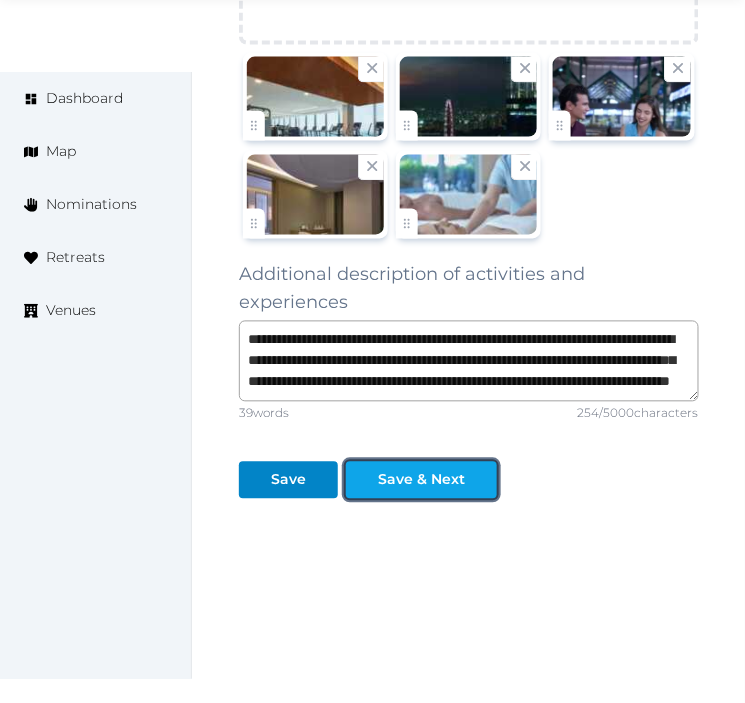 click on "Save & Next" at bounding box center [421, 480] 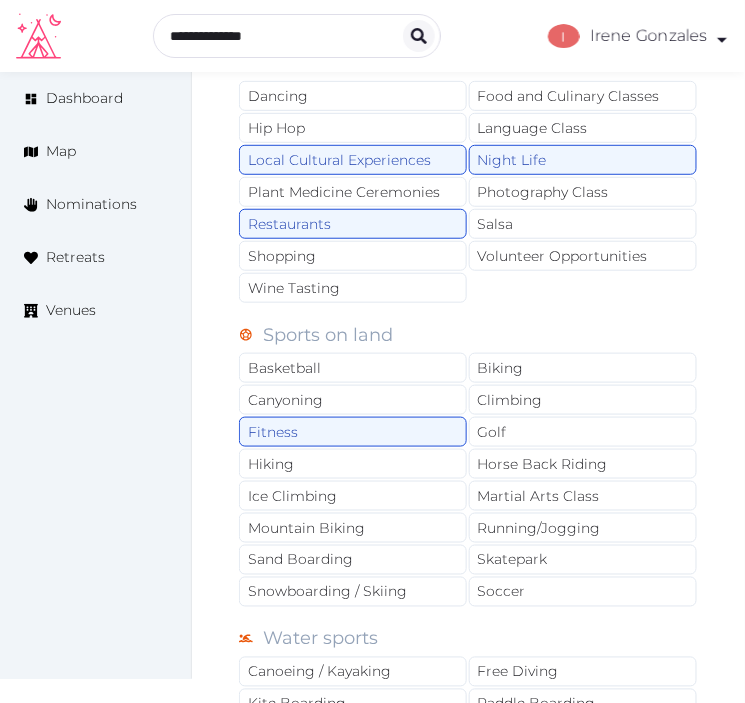 scroll, scrollTop: 1182, scrollLeft: 0, axis: vertical 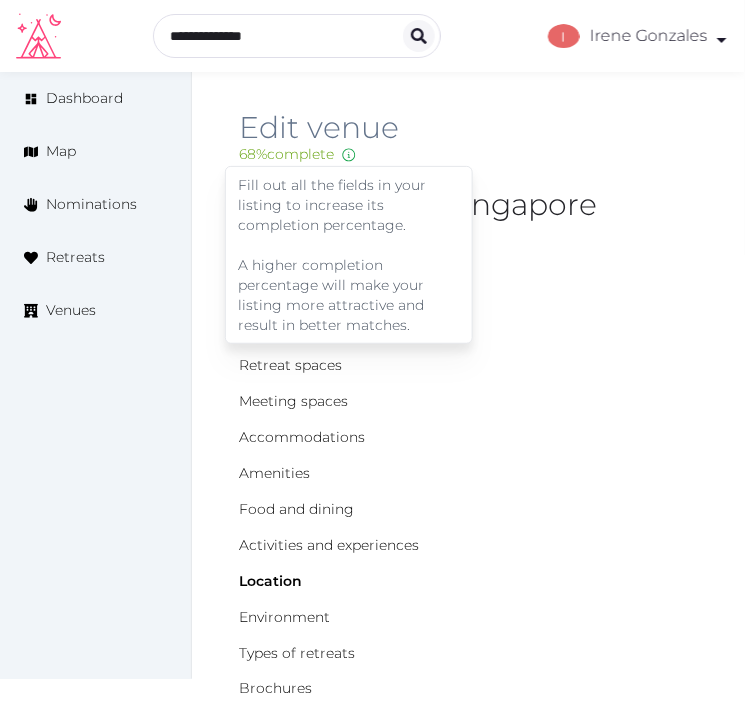 click on "Fill out all the fields in your listing to increase its completion percentage.   A higher completion percentage will make your listing more attractive and result in better matches." at bounding box center (349, 255) 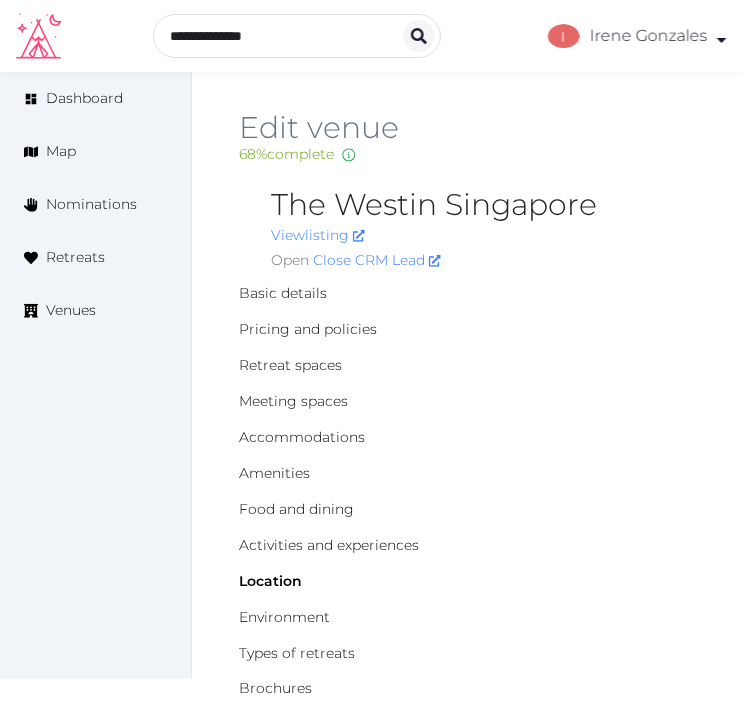 click on "The Westin Singapore" at bounding box center (484, 205) 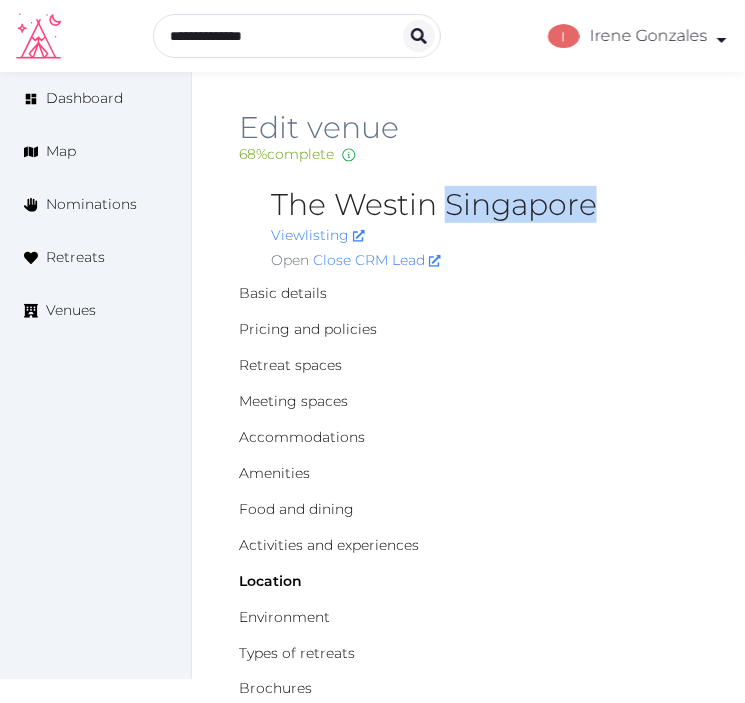 click on "The Westin Singapore" at bounding box center (484, 205) 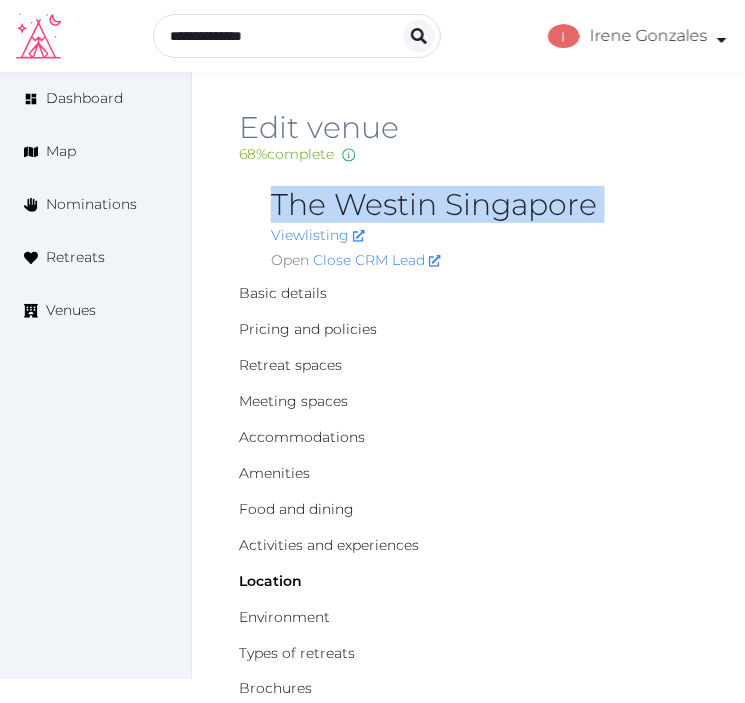 click on "The Westin Singapore" at bounding box center (484, 205) 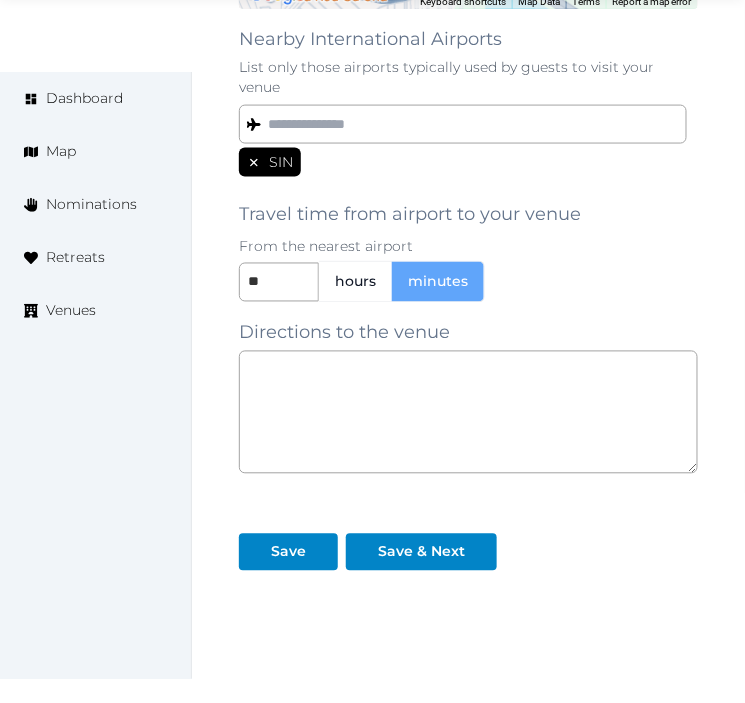 scroll, scrollTop: 1867, scrollLeft: 0, axis: vertical 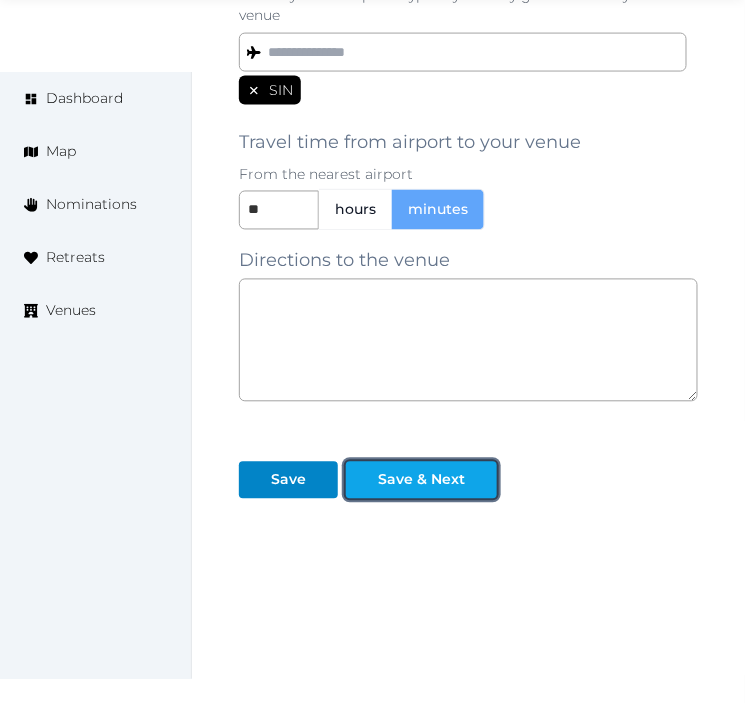 click on "Save & Next" at bounding box center (421, 480) 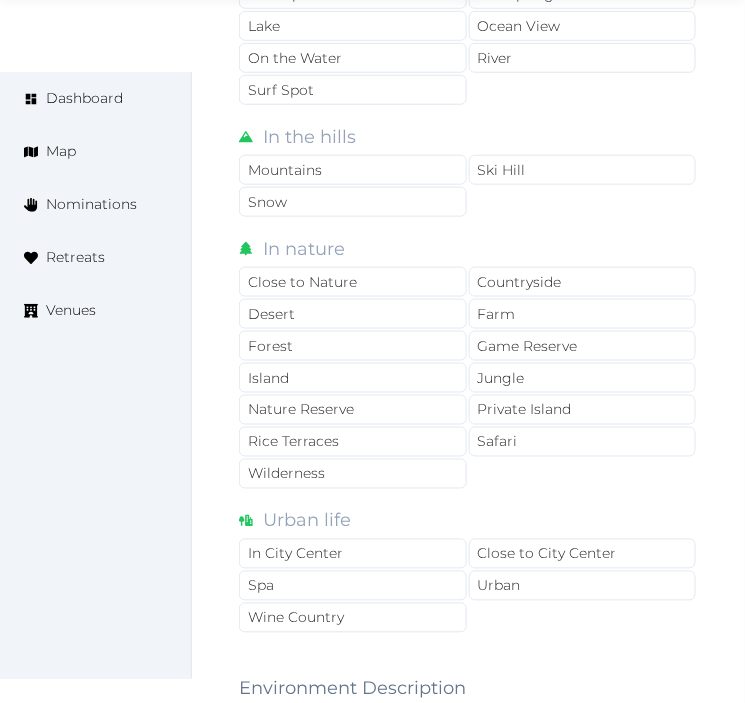 scroll, scrollTop: 1938, scrollLeft: 0, axis: vertical 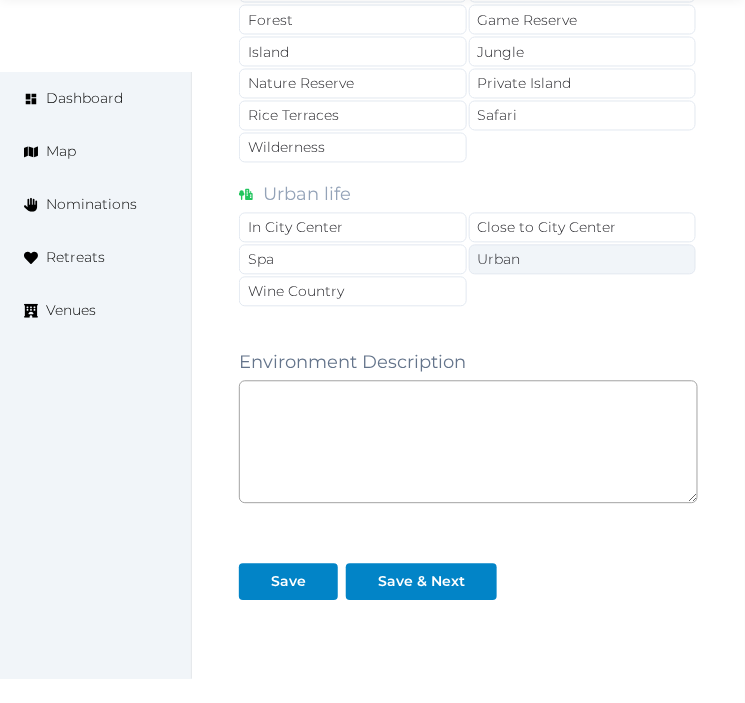 click on "Urban" at bounding box center (583, 260) 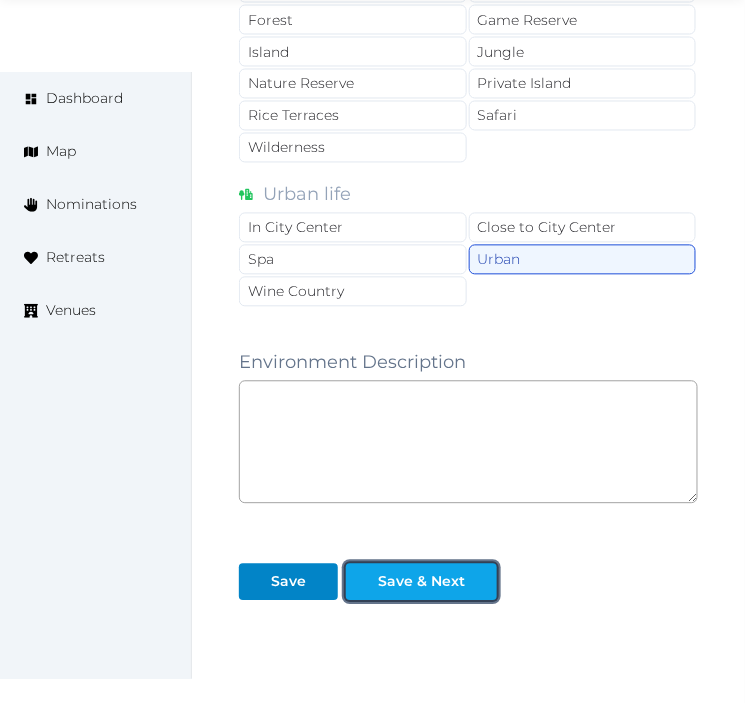 click on "Save & Next" at bounding box center (421, 582) 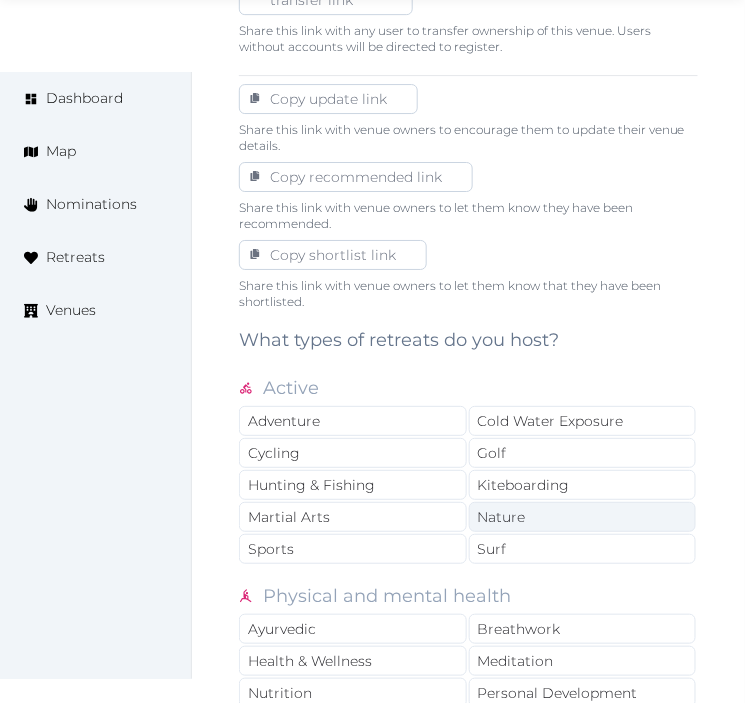 scroll, scrollTop: 1444, scrollLeft: 0, axis: vertical 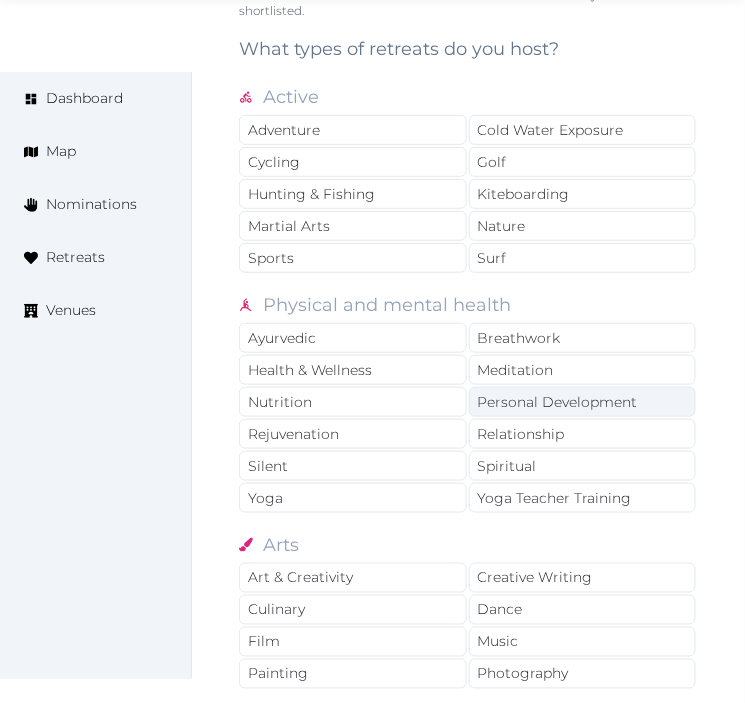 click on "Personal Development" at bounding box center (583, 402) 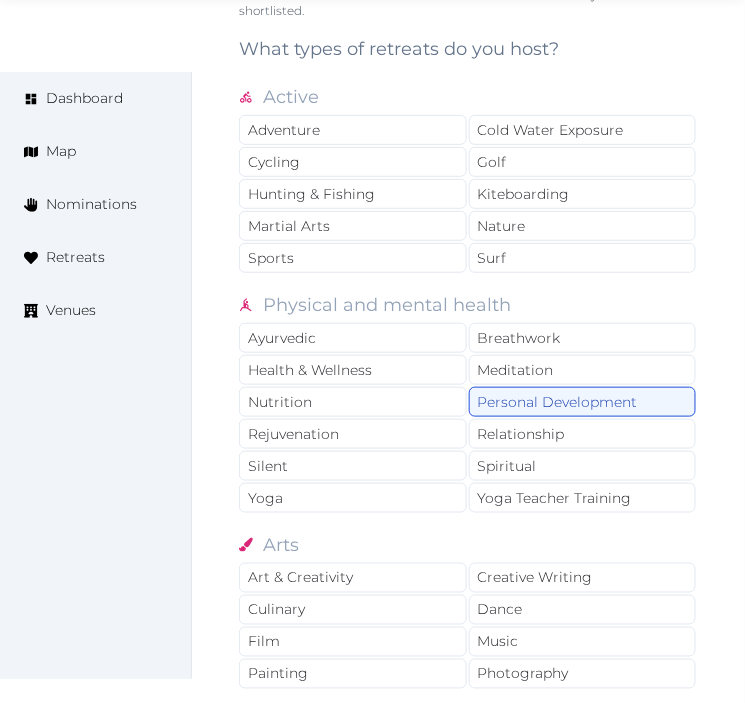 drag, startPoint x: 508, startPoint y: 434, endPoint x: 463, endPoint y: 386, distance: 65.795135 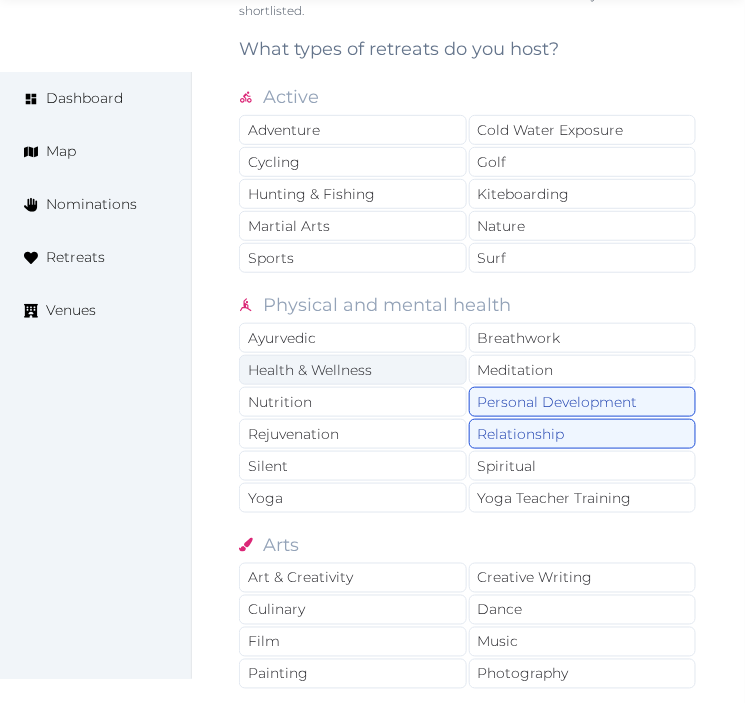 click on "Health & Wellness" at bounding box center [353, 370] 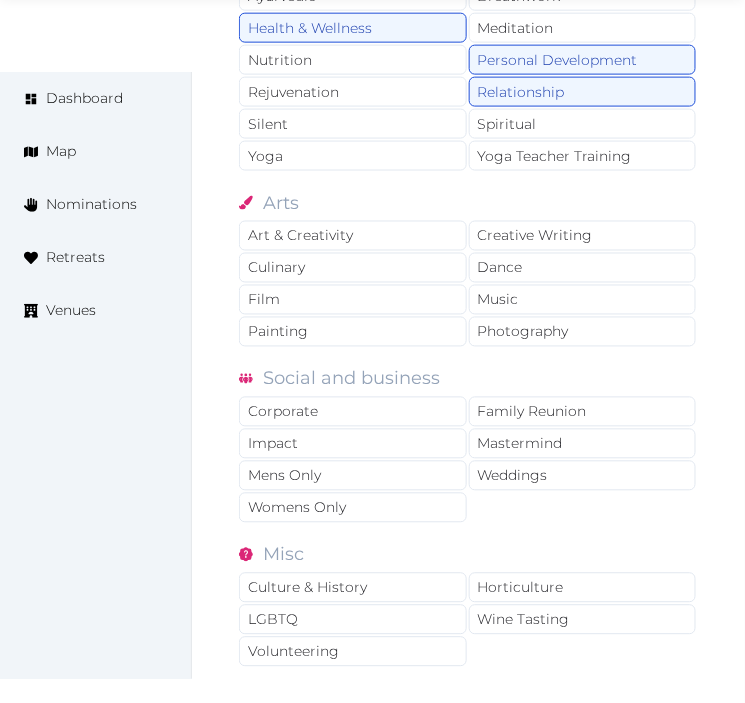 scroll, scrollTop: 1888, scrollLeft: 0, axis: vertical 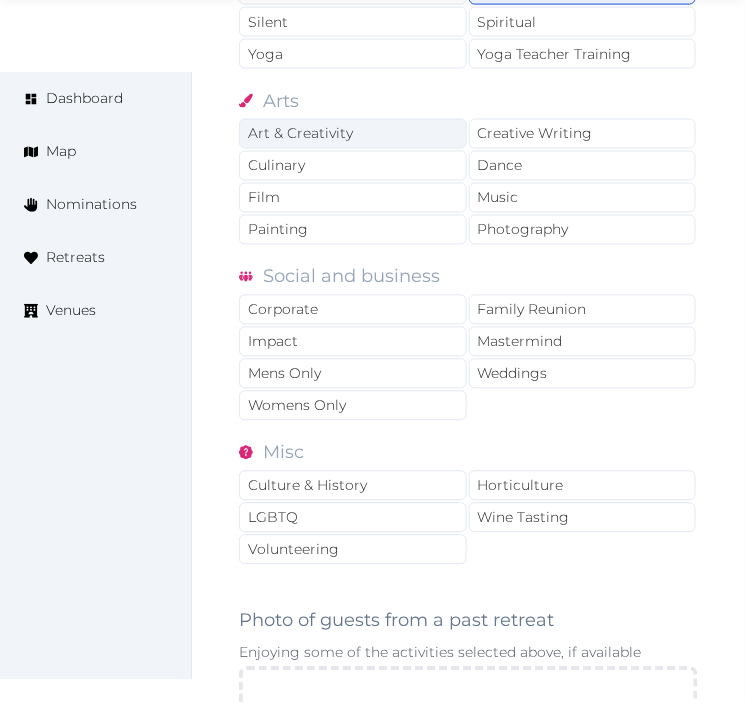 drag, startPoint x: 327, startPoint y: 131, endPoint x: 401, endPoint y: 131, distance: 74 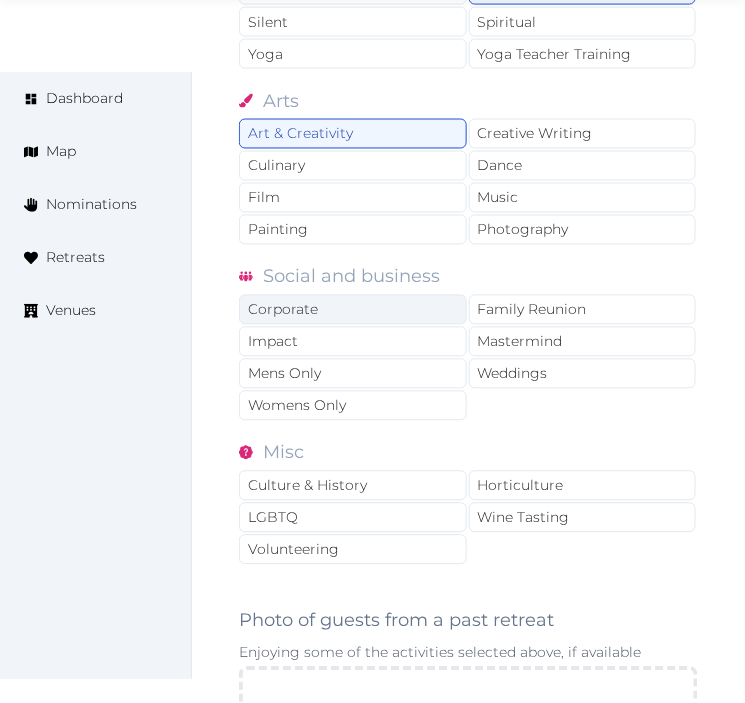 click on "Corporate" at bounding box center (353, 310) 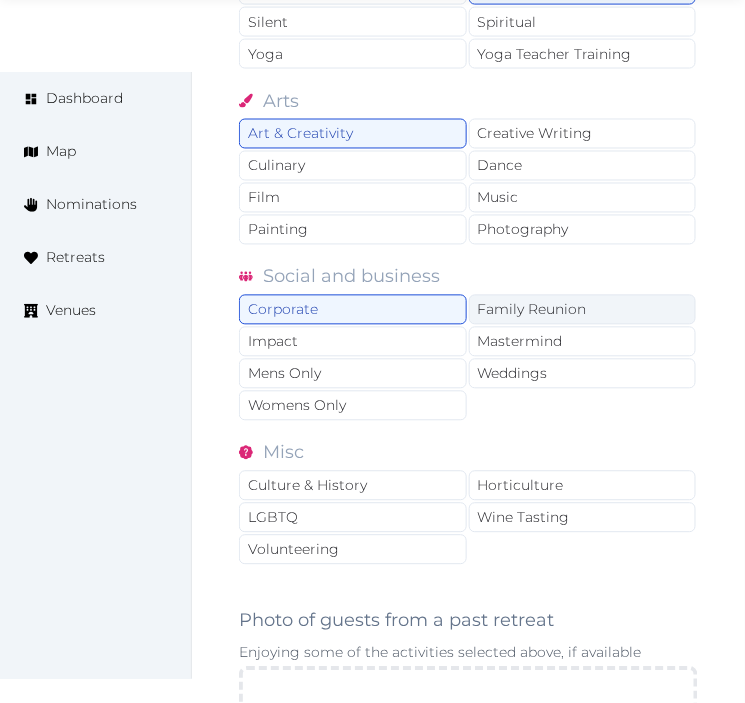 drag, startPoint x: 512, startPoint y: 313, endPoint x: 523, endPoint y: 307, distance: 12.529964 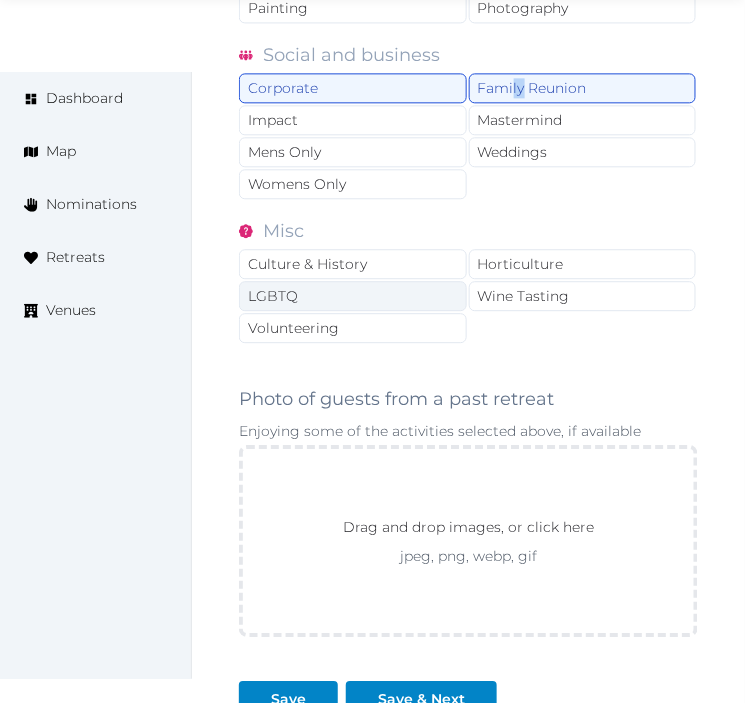 scroll, scrollTop: 2111, scrollLeft: 0, axis: vertical 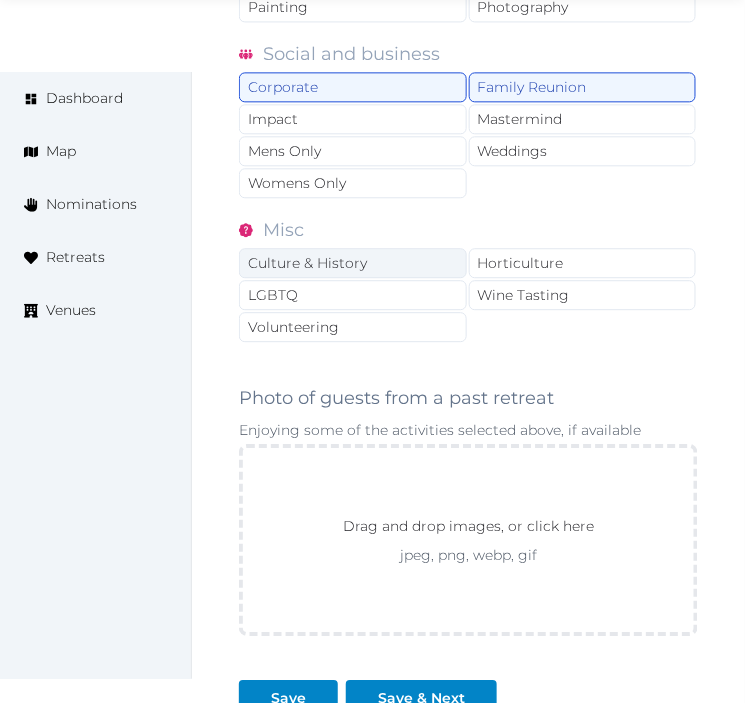 click on "Culture & History" at bounding box center (353, 263) 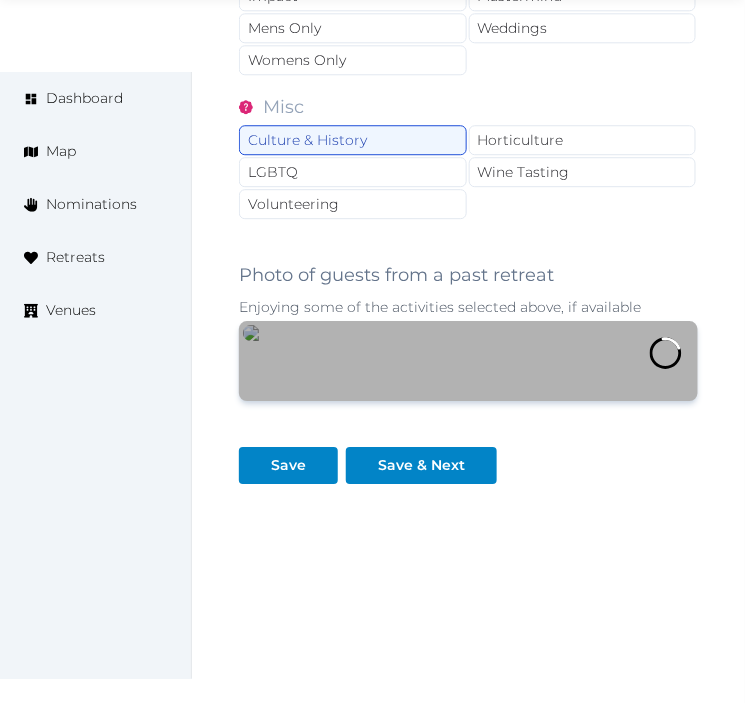 scroll, scrollTop: 2473, scrollLeft: 0, axis: vertical 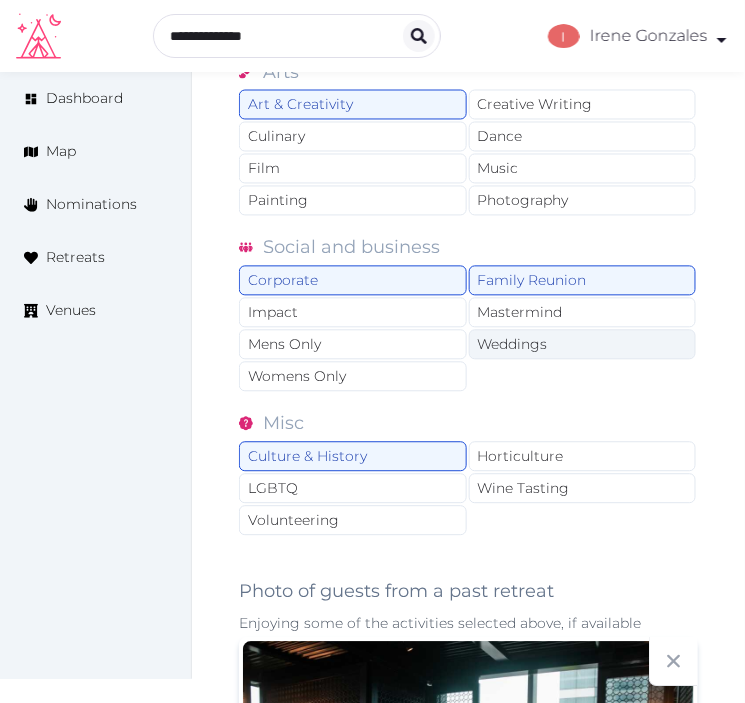 click on "Weddings" at bounding box center (583, 345) 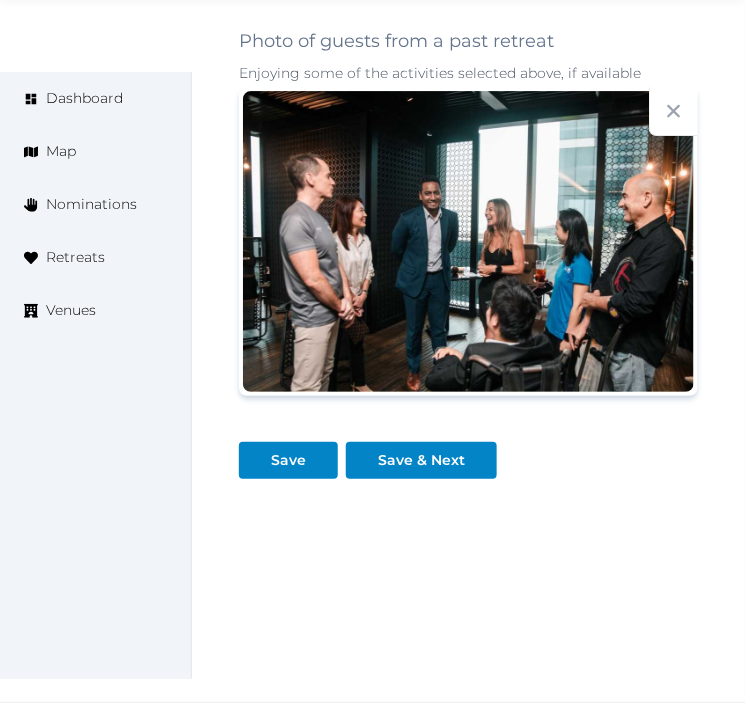 scroll, scrollTop: 2473, scrollLeft: 0, axis: vertical 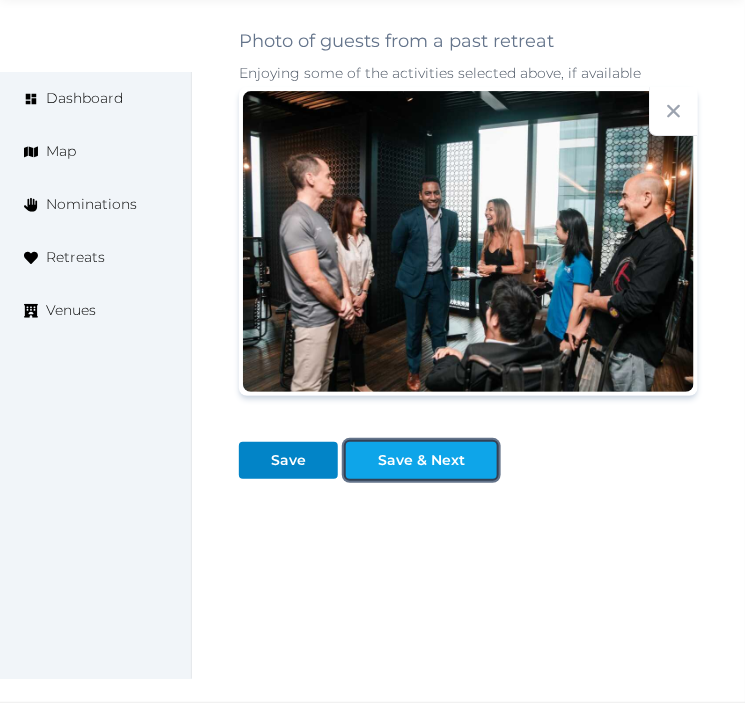 drag, startPoint x: 418, startPoint y: 474, endPoint x: 446, endPoint y: 465, distance: 29.410883 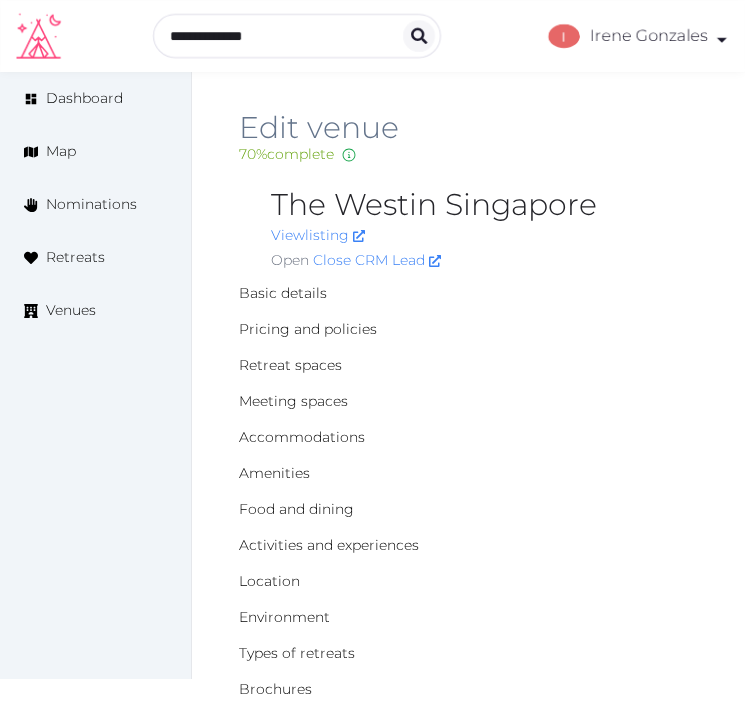 scroll, scrollTop: 0, scrollLeft: 0, axis: both 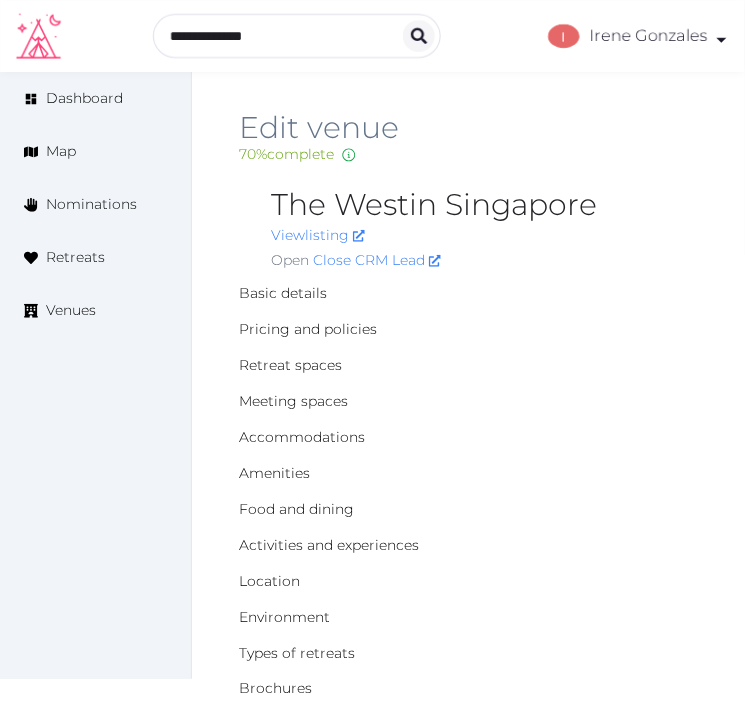 click on "The Westin Singapore" at bounding box center [484, 205] 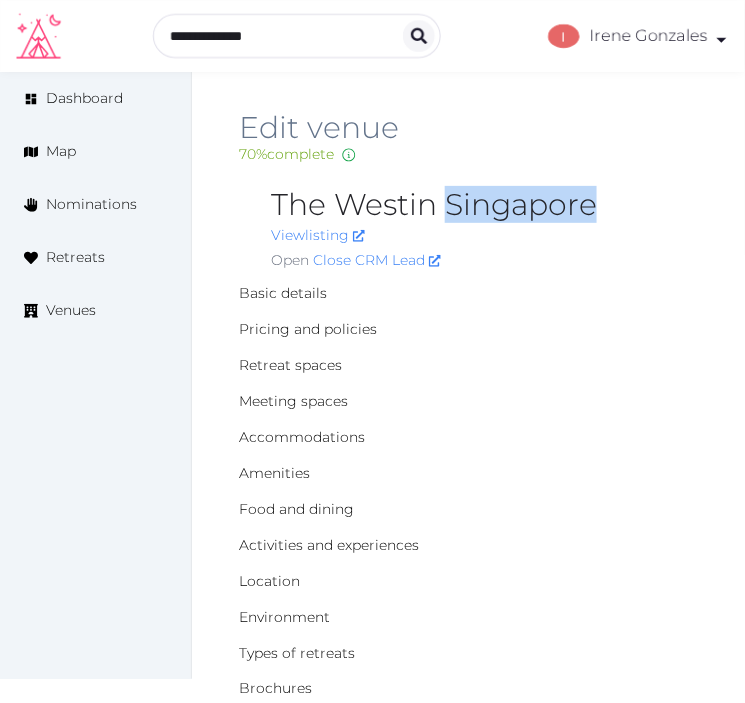 click on "The Westin Singapore" at bounding box center [484, 205] 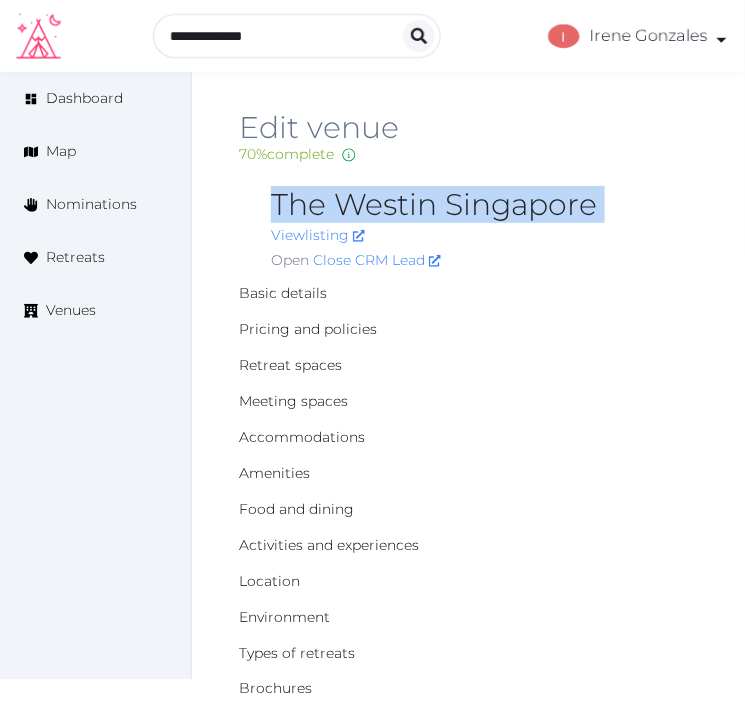 click on "The Westin Singapore" at bounding box center (484, 205) 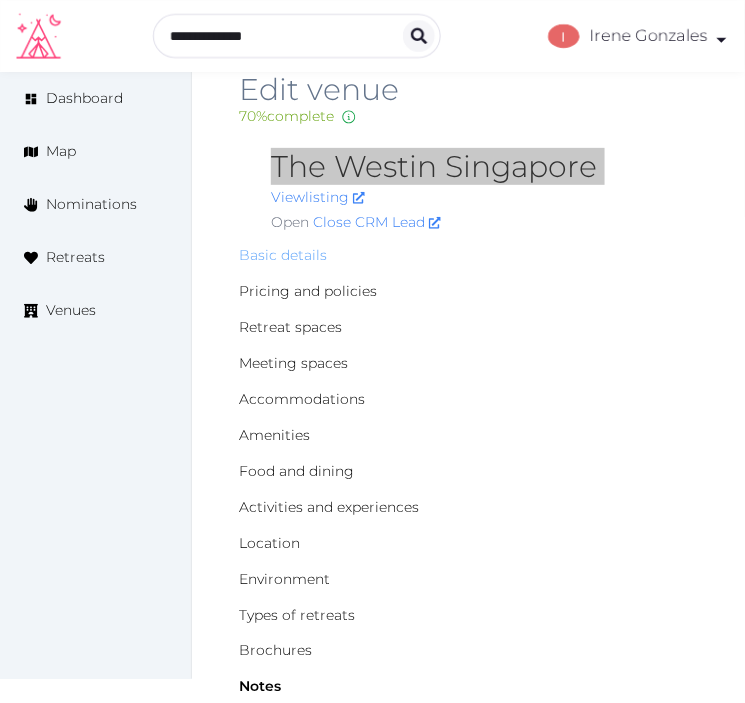 scroll, scrollTop: 0, scrollLeft: 0, axis: both 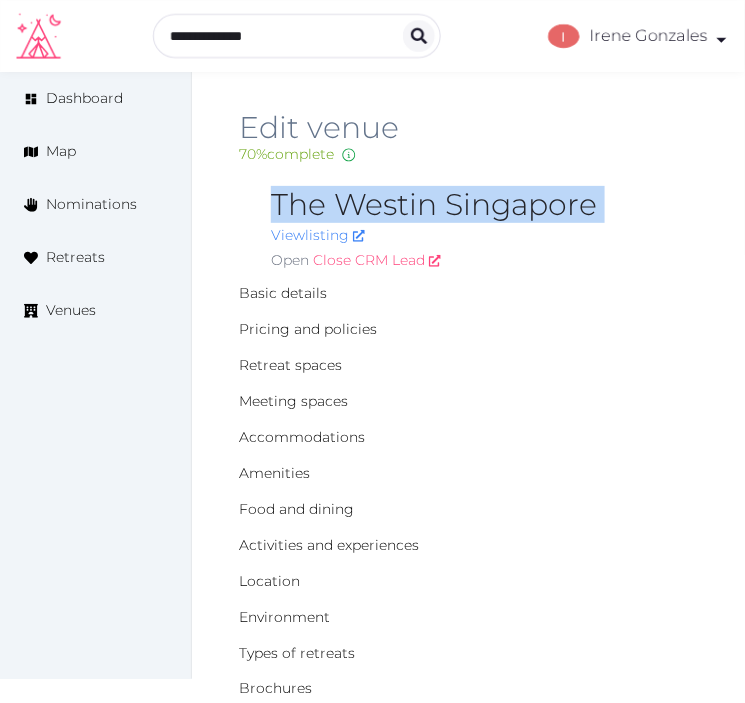 drag, startPoint x: 387, startPoint y: 257, endPoint x: 428, endPoint y: 206, distance: 65.43699 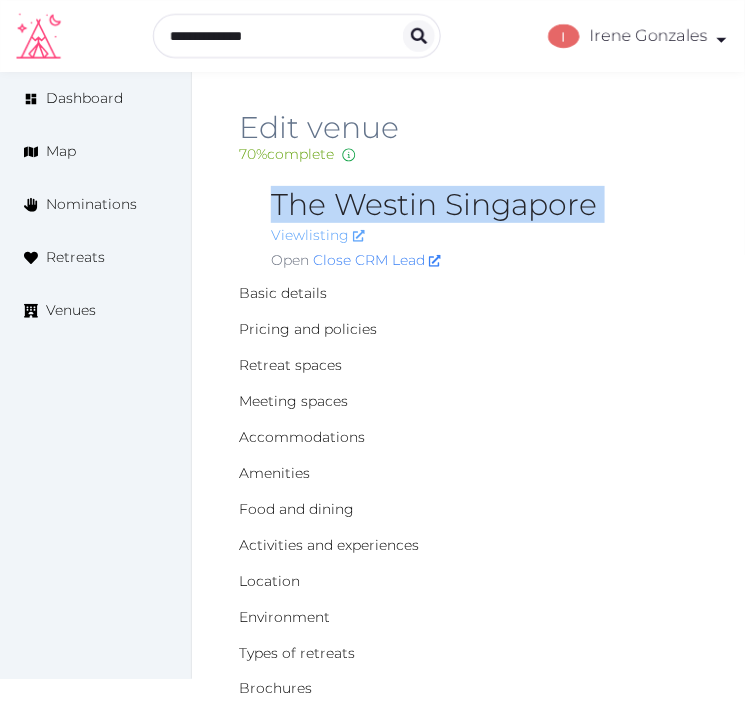 click on "View  listing" at bounding box center [318, 235] 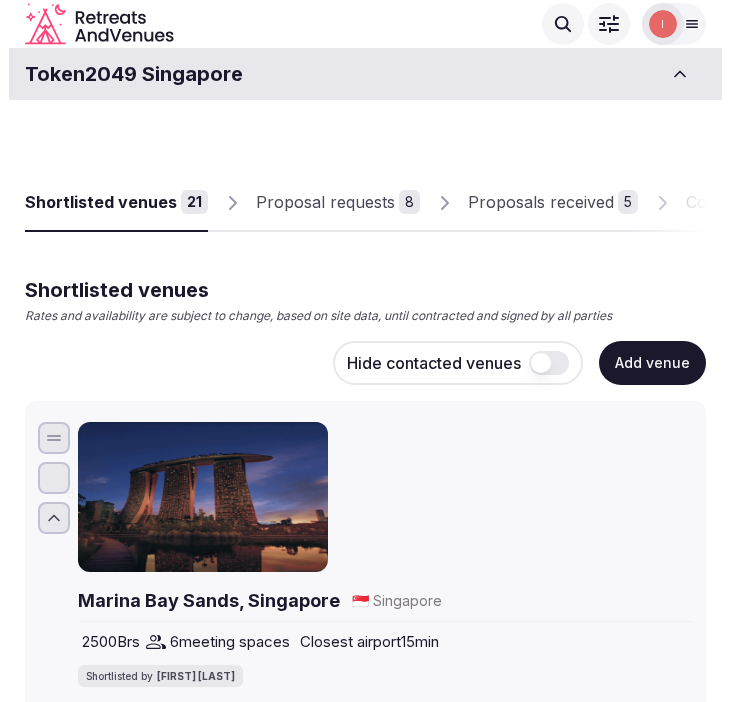 scroll, scrollTop: 0, scrollLeft: 0, axis: both 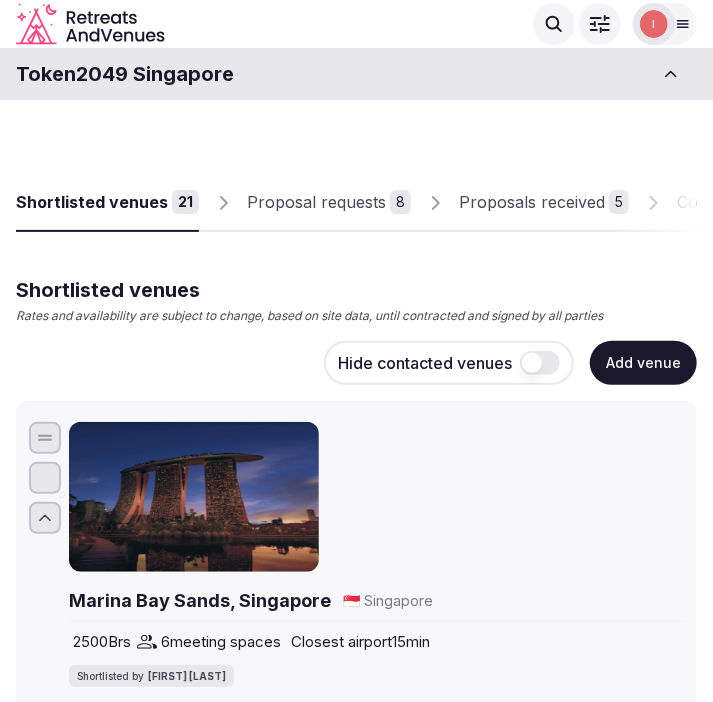 click on "Add venue" at bounding box center [643, 363] 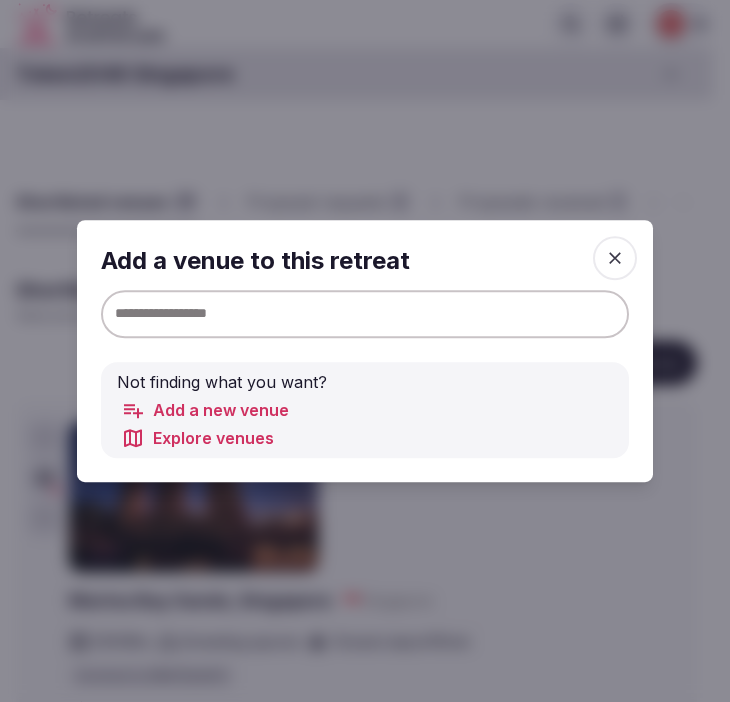 type 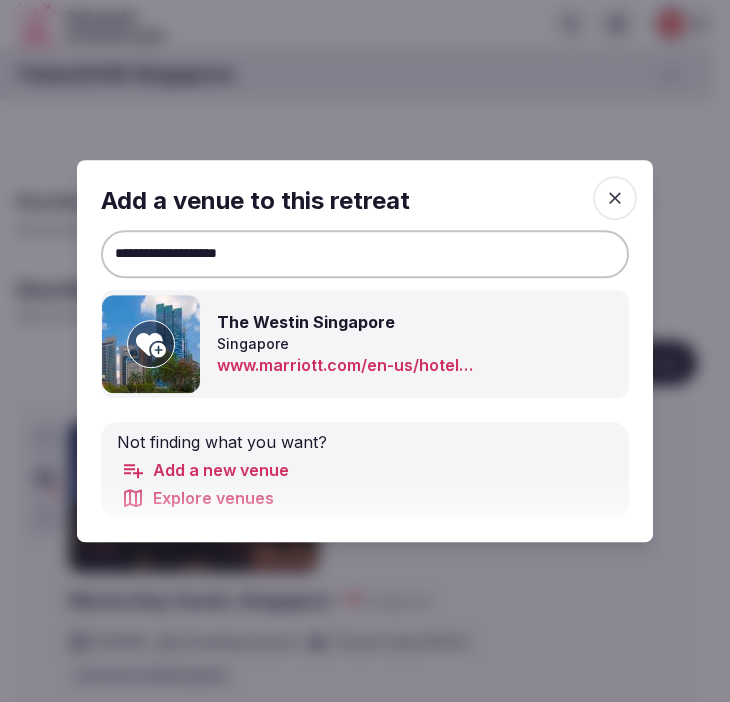 type on "**********" 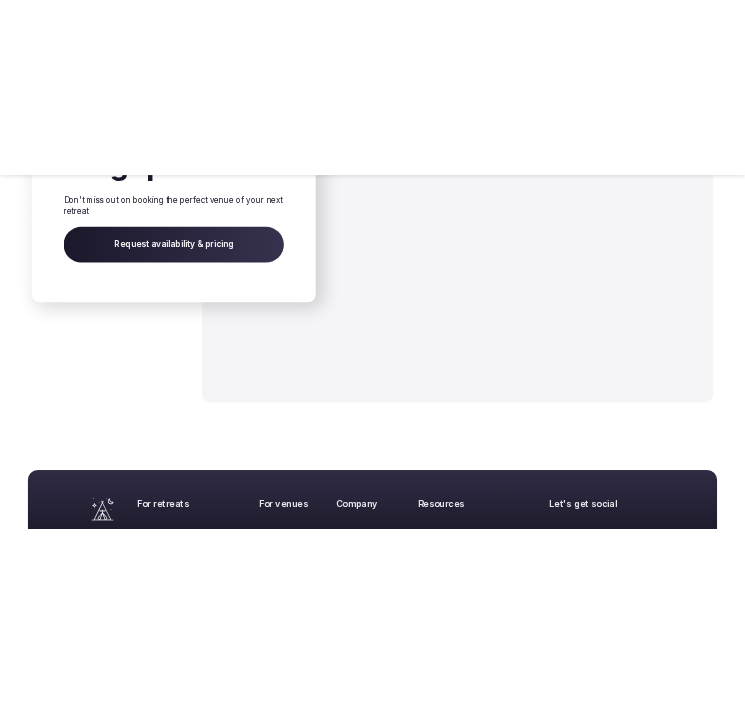 scroll, scrollTop: 5222, scrollLeft: 0, axis: vertical 